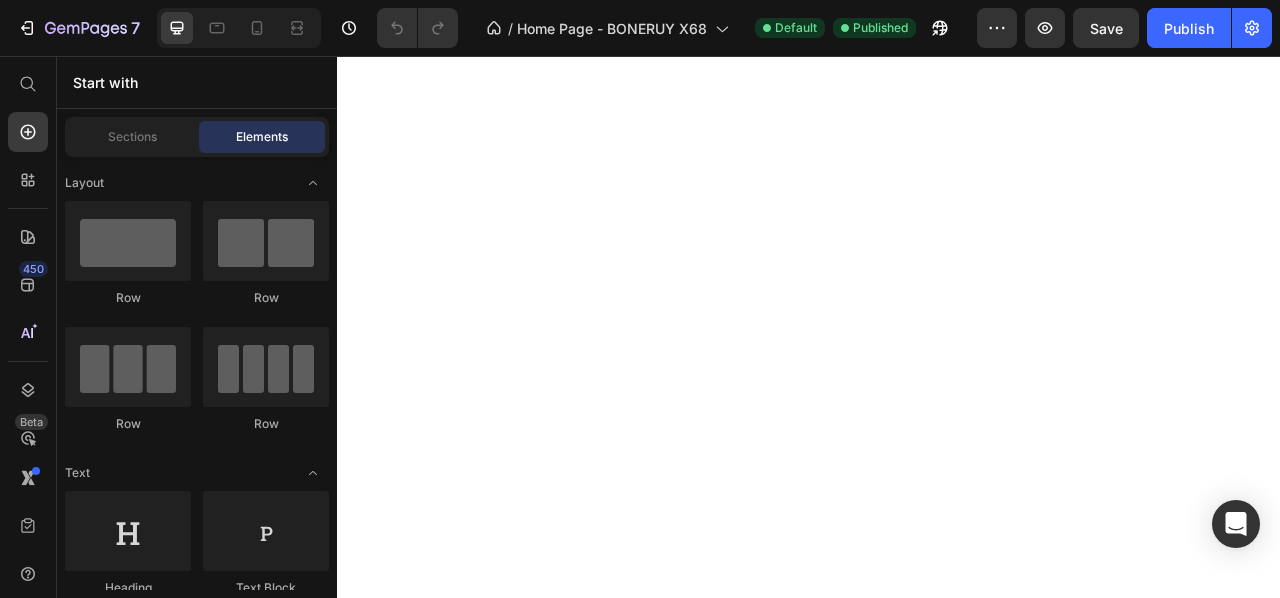 scroll, scrollTop: 0, scrollLeft: 0, axis: both 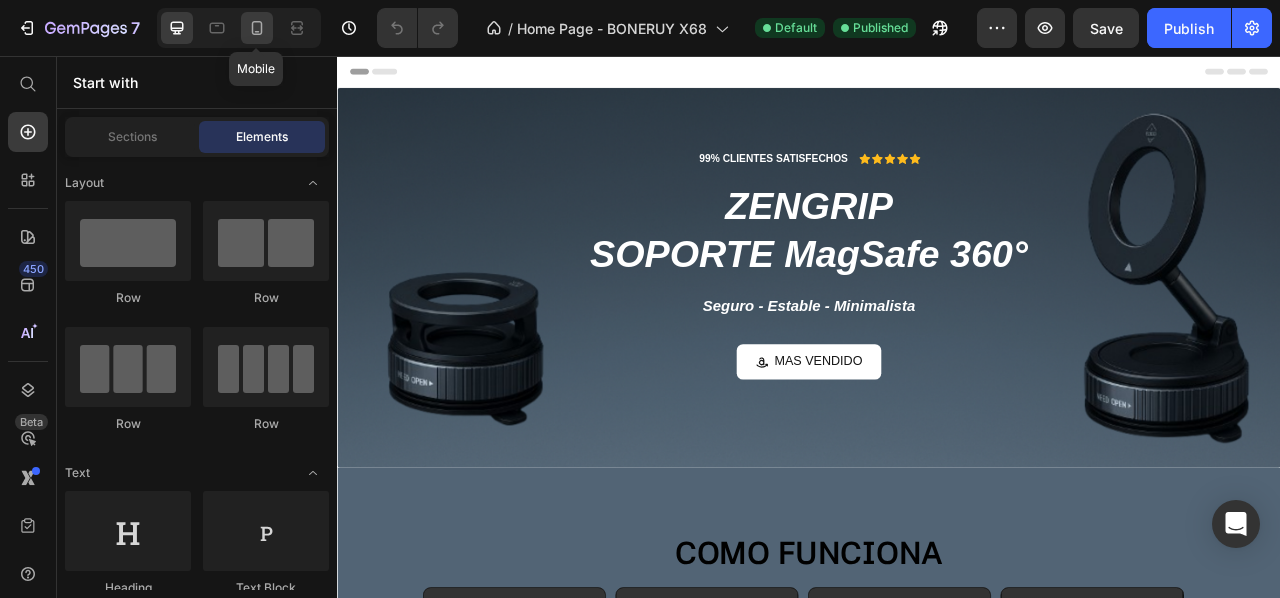 click 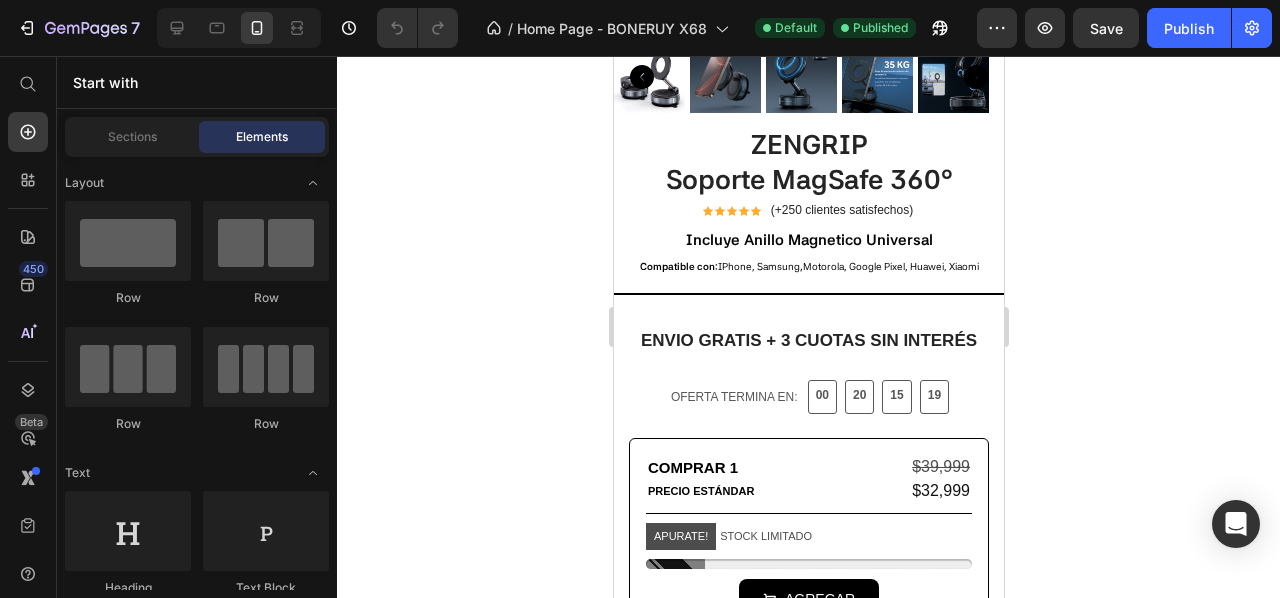 scroll, scrollTop: 487, scrollLeft: 0, axis: vertical 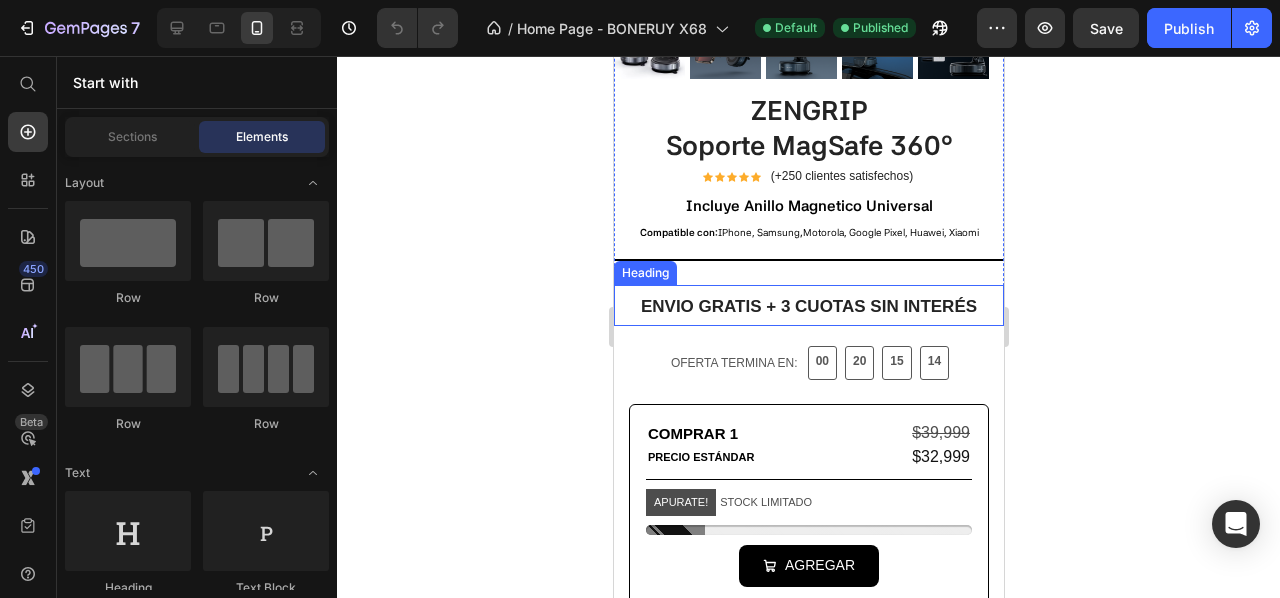 click on "ENVIO GRATIS + 3 CUOTAS SIN INTERÉS" at bounding box center (808, 305) 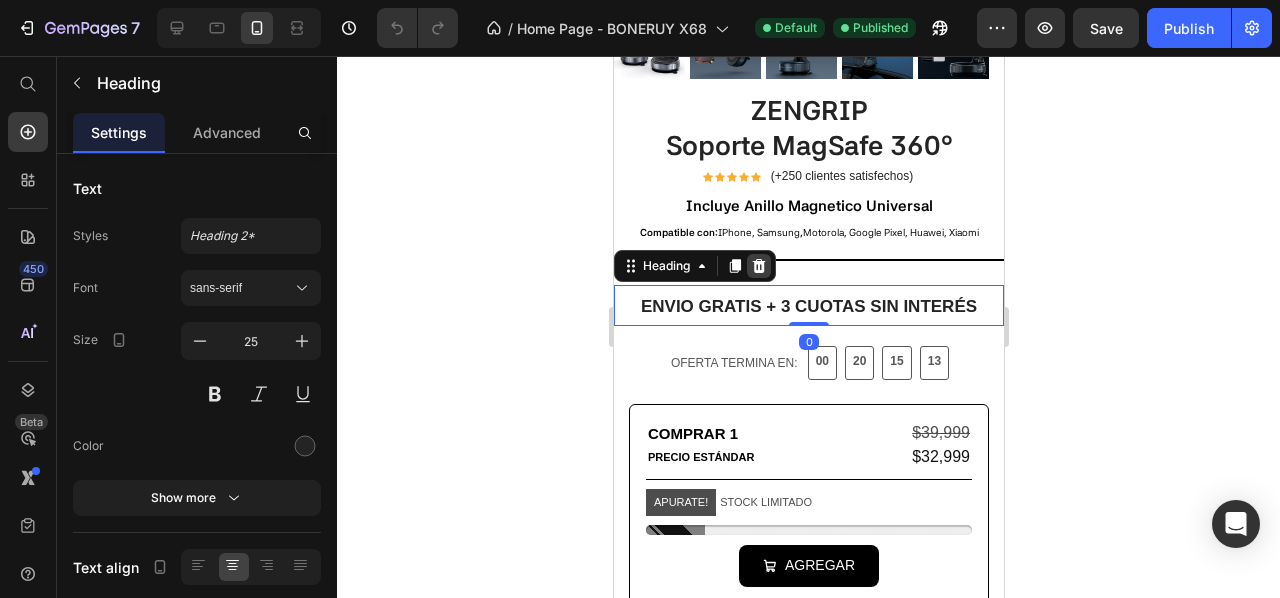 click 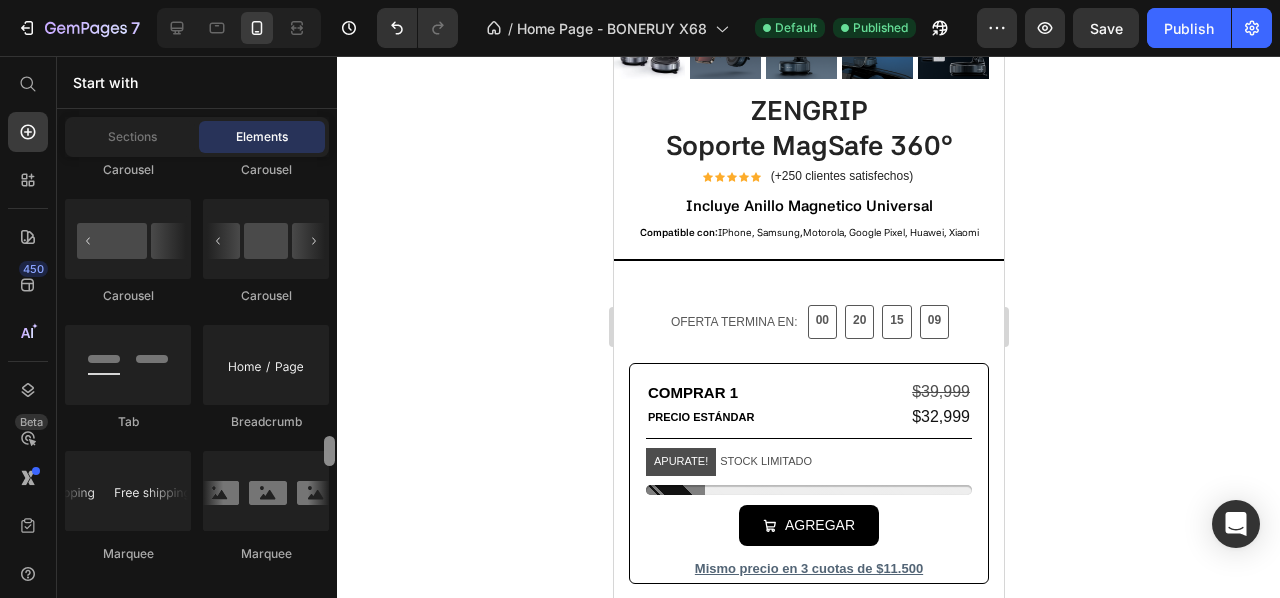 scroll, scrollTop: 2366, scrollLeft: 0, axis: vertical 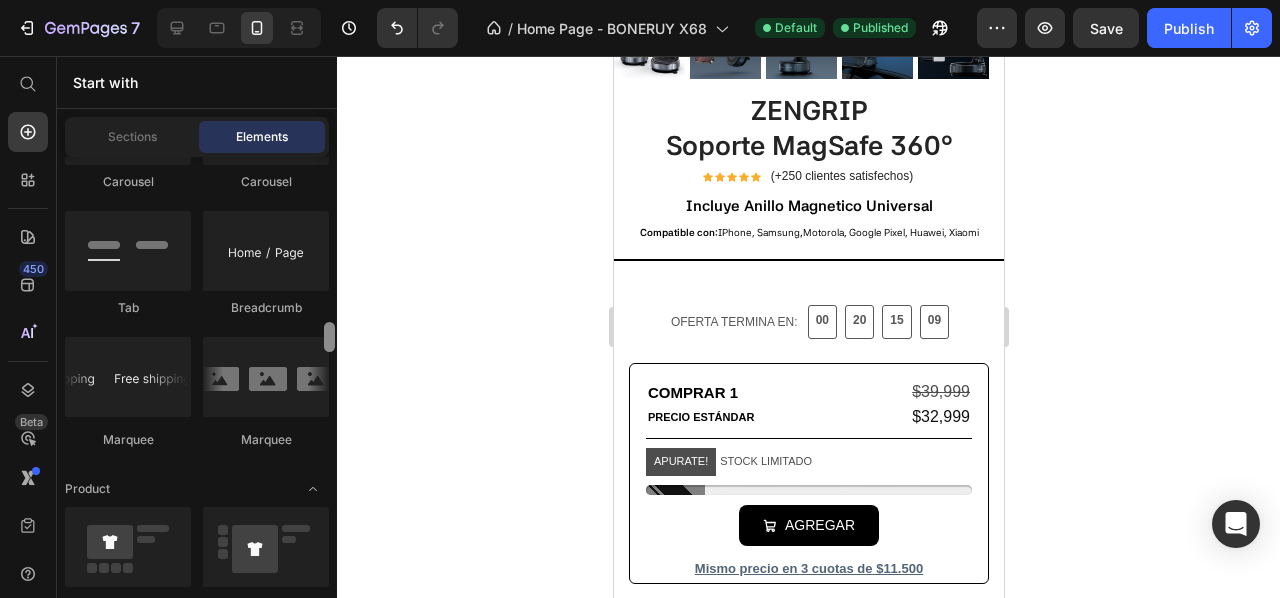 drag, startPoint x: 334, startPoint y: 177, endPoint x: 322, endPoint y: 343, distance: 166.43317 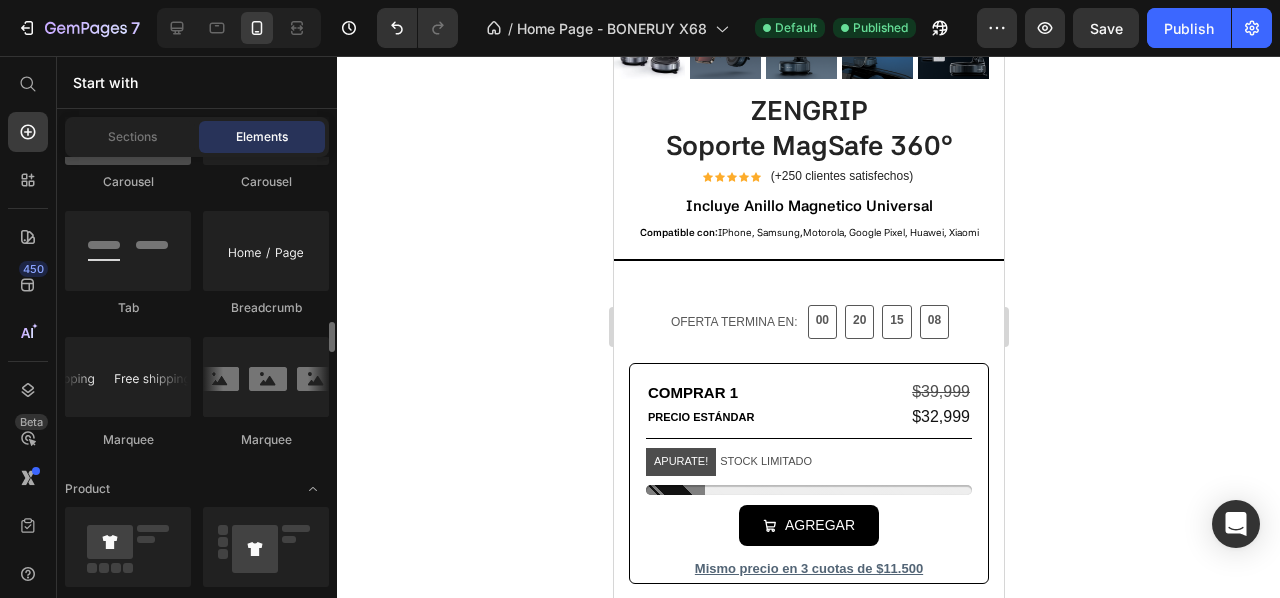 click at bounding box center (128, 125) 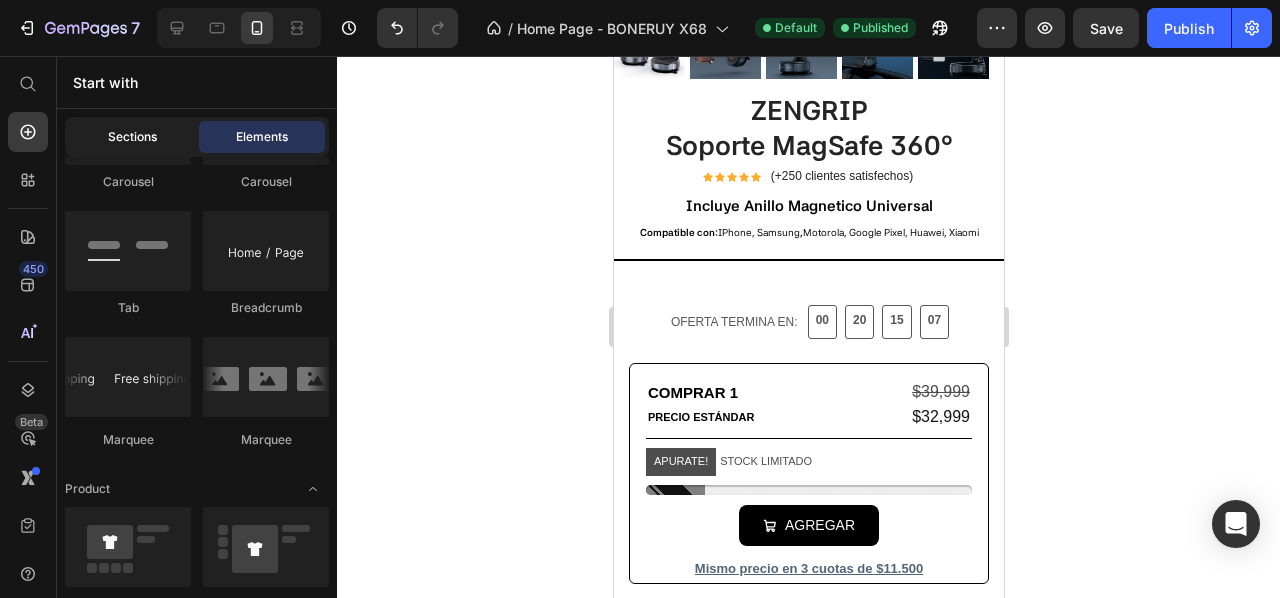 click on "Sections" at bounding box center [132, 137] 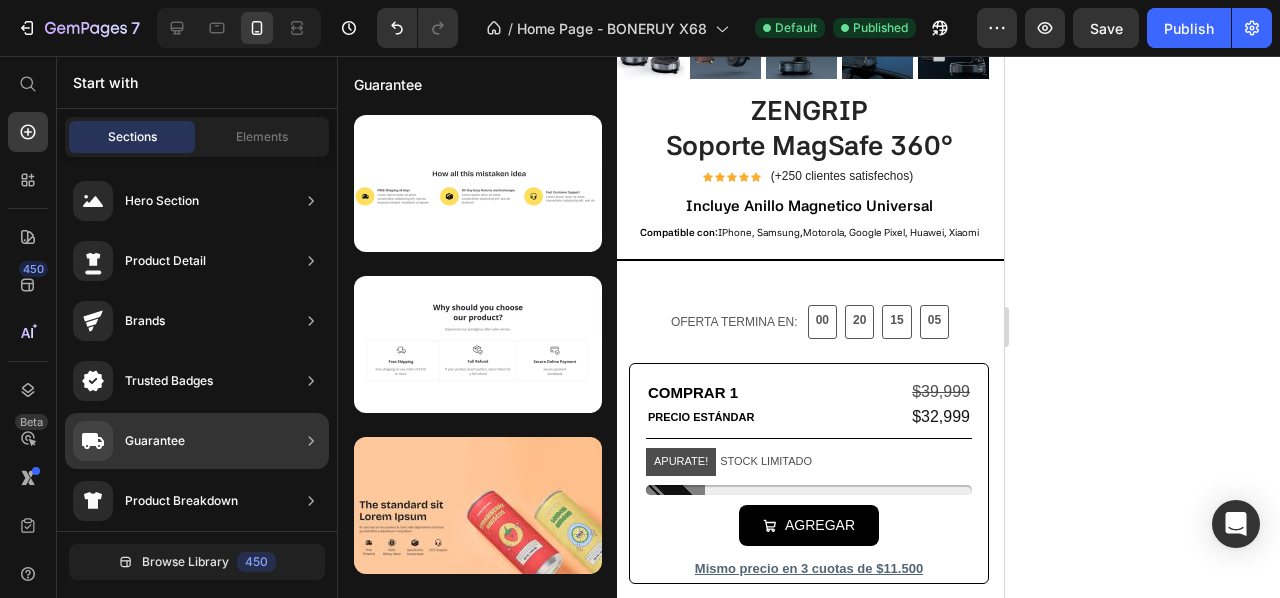 click on "Guarantee" 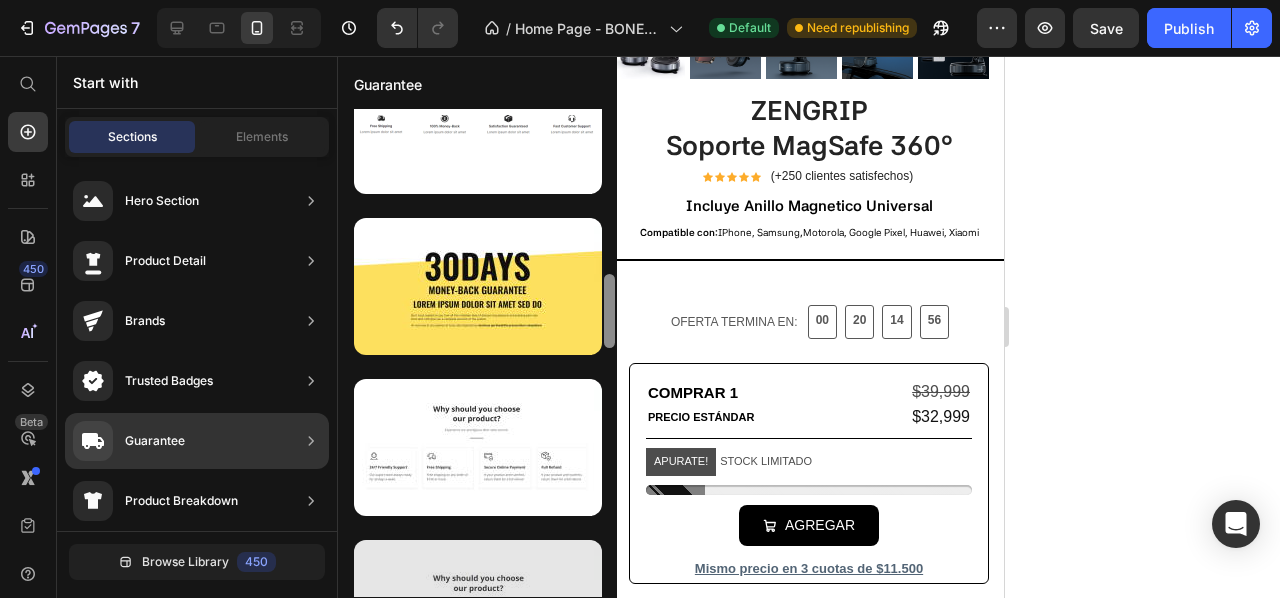drag, startPoint x: 608, startPoint y: 209, endPoint x: 568, endPoint y: 572, distance: 365.1972 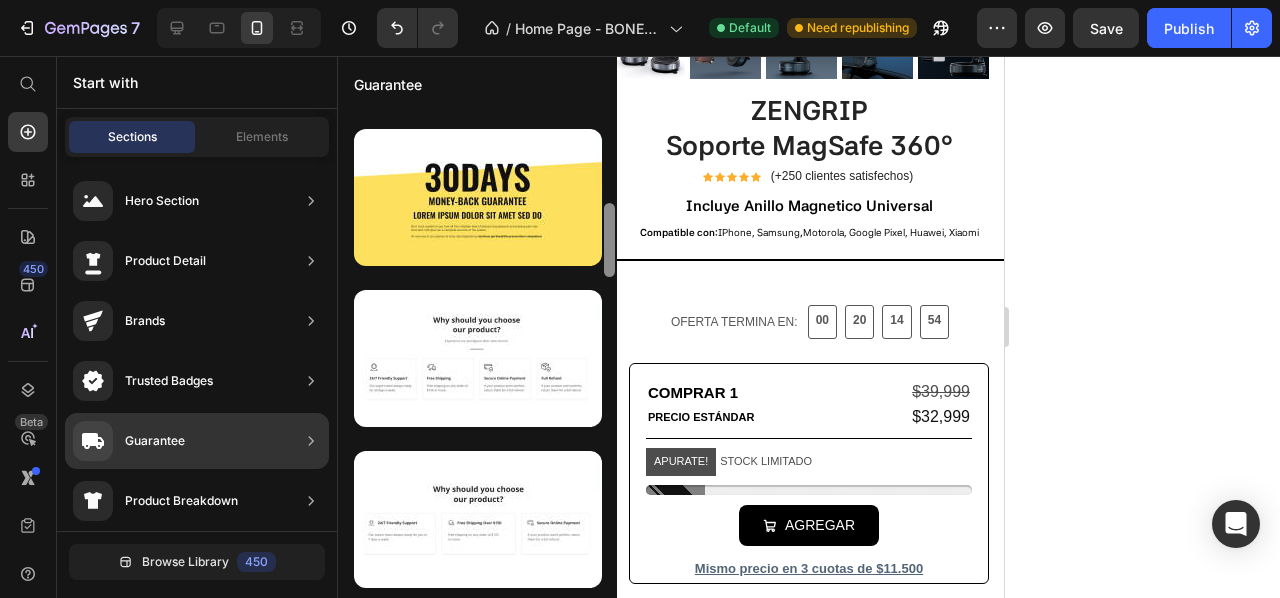 scroll, scrollTop: 0, scrollLeft: 0, axis: both 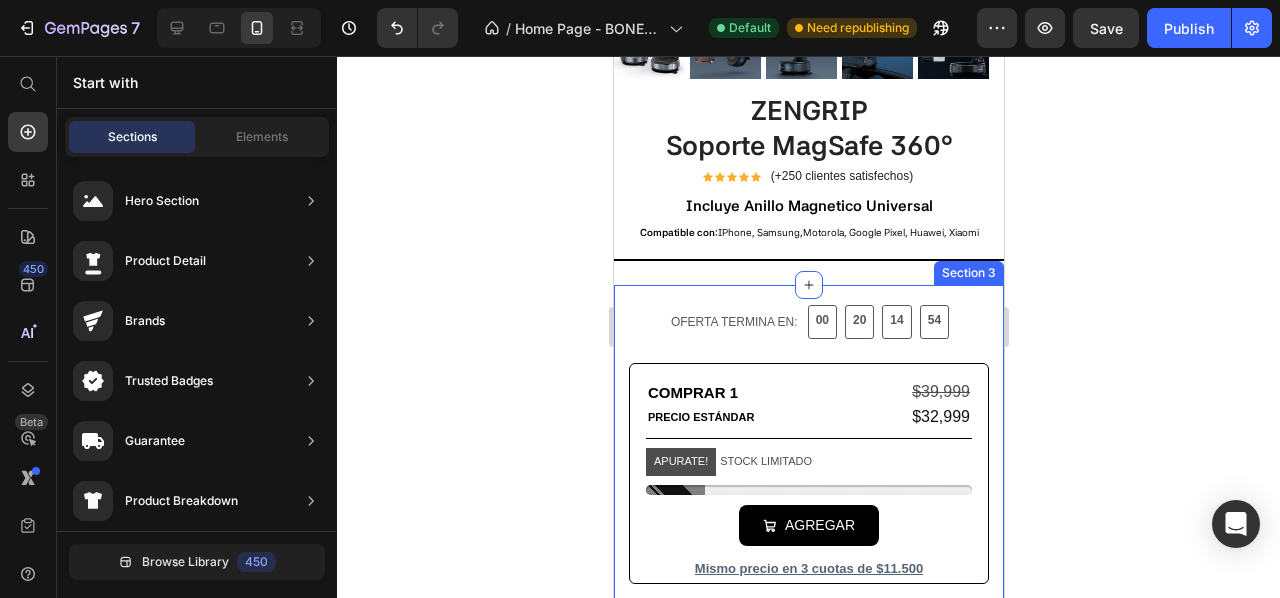 drag, startPoint x: 1227, startPoint y: 373, endPoint x: 614, endPoint y: 343, distance: 613.73364 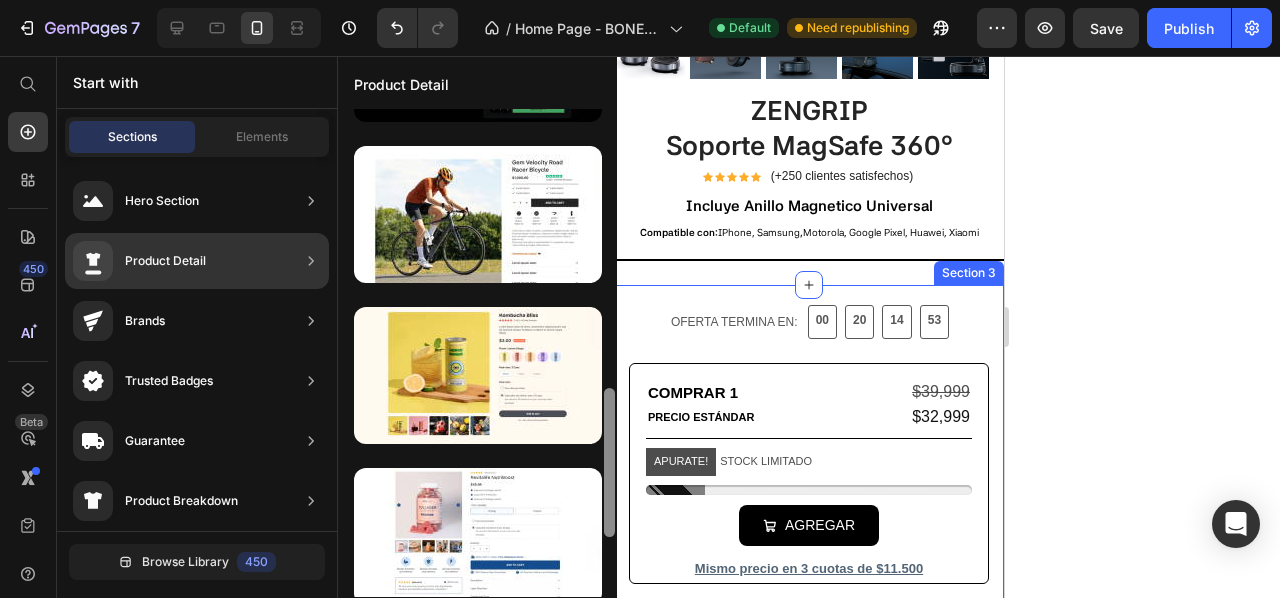 scroll, scrollTop: 0, scrollLeft: 0, axis: both 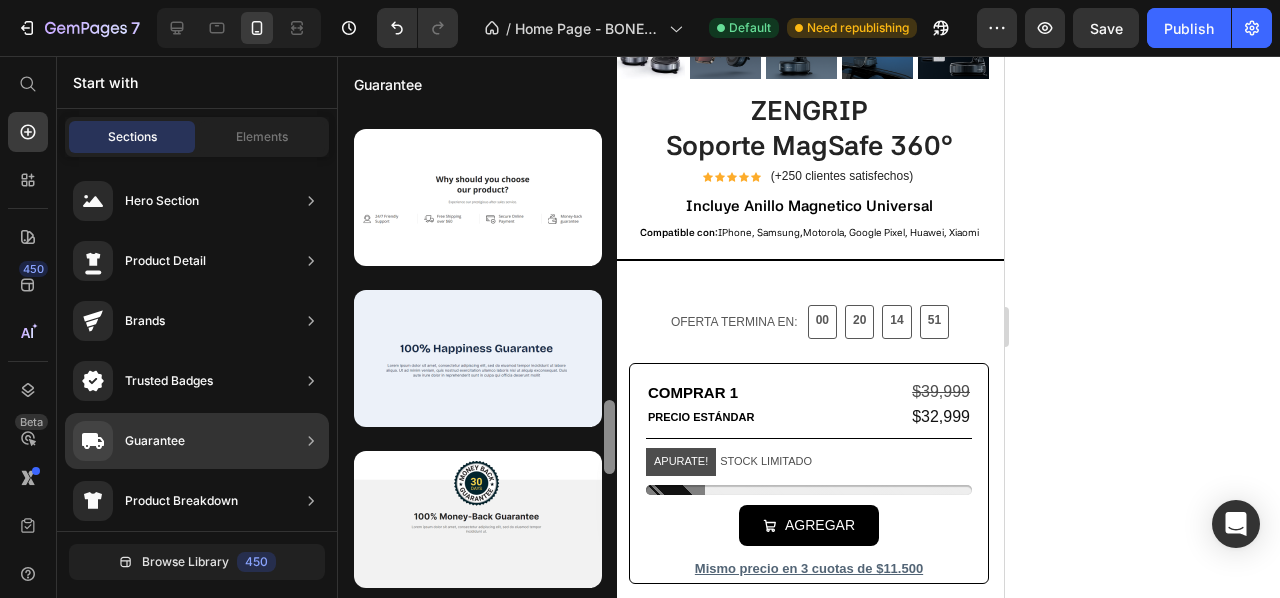 click on "Guarantee" 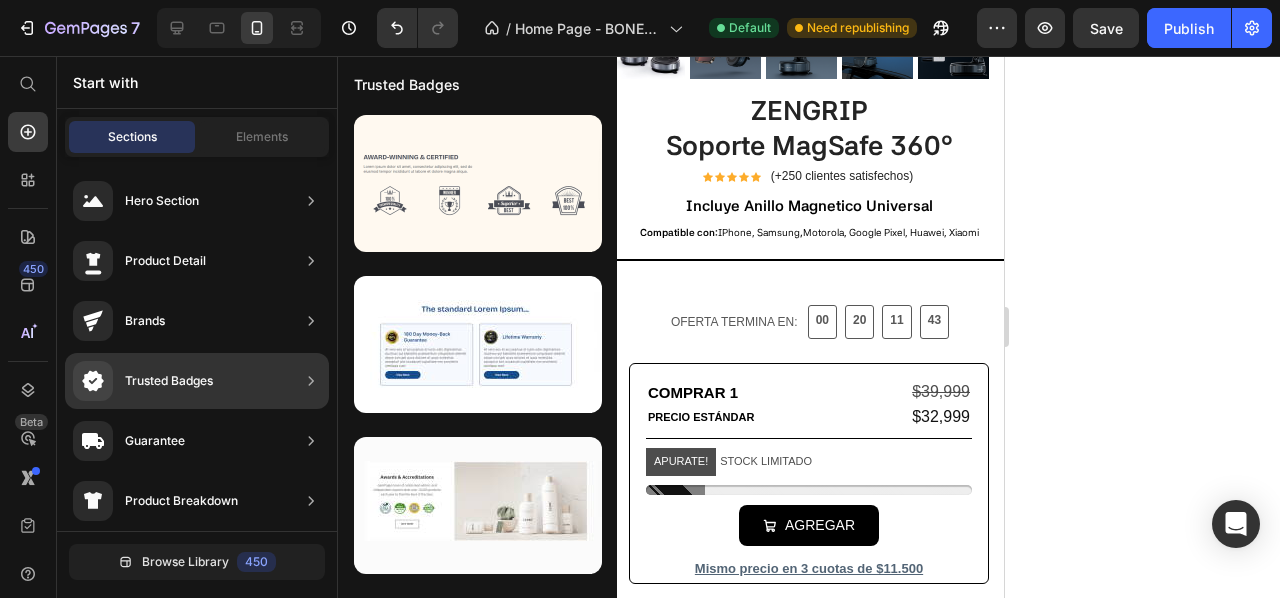 scroll, scrollTop: 305, scrollLeft: 0, axis: vertical 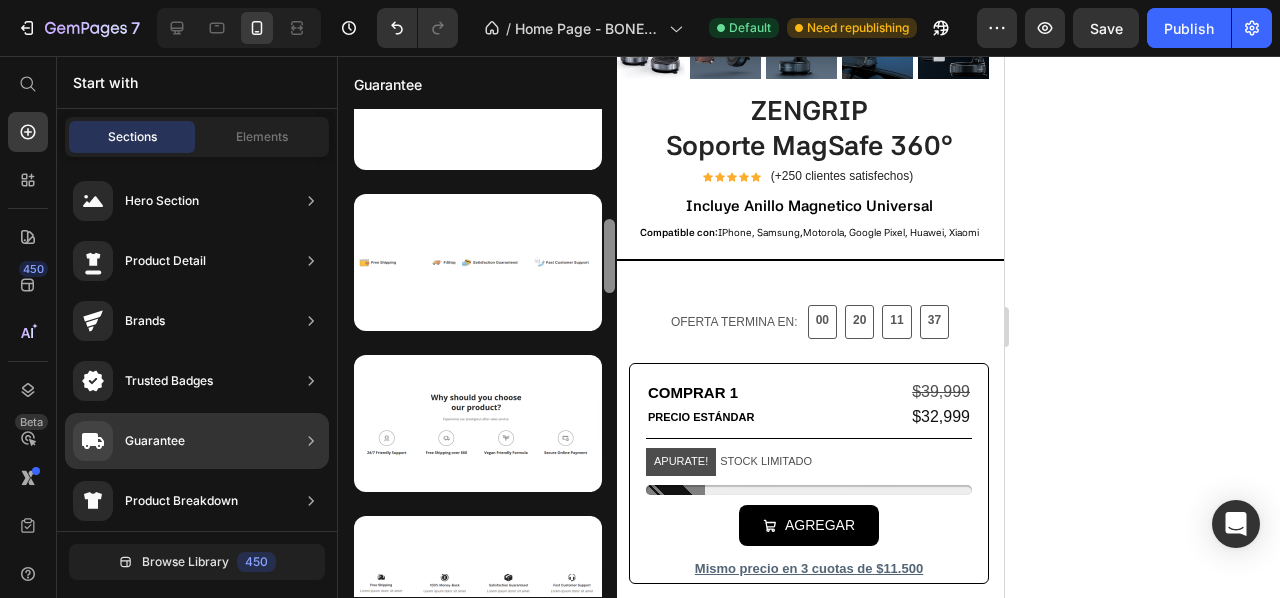 drag, startPoint x: 606, startPoint y: 201, endPoint x: 608, endPoint y: 265, distance: 64.03124 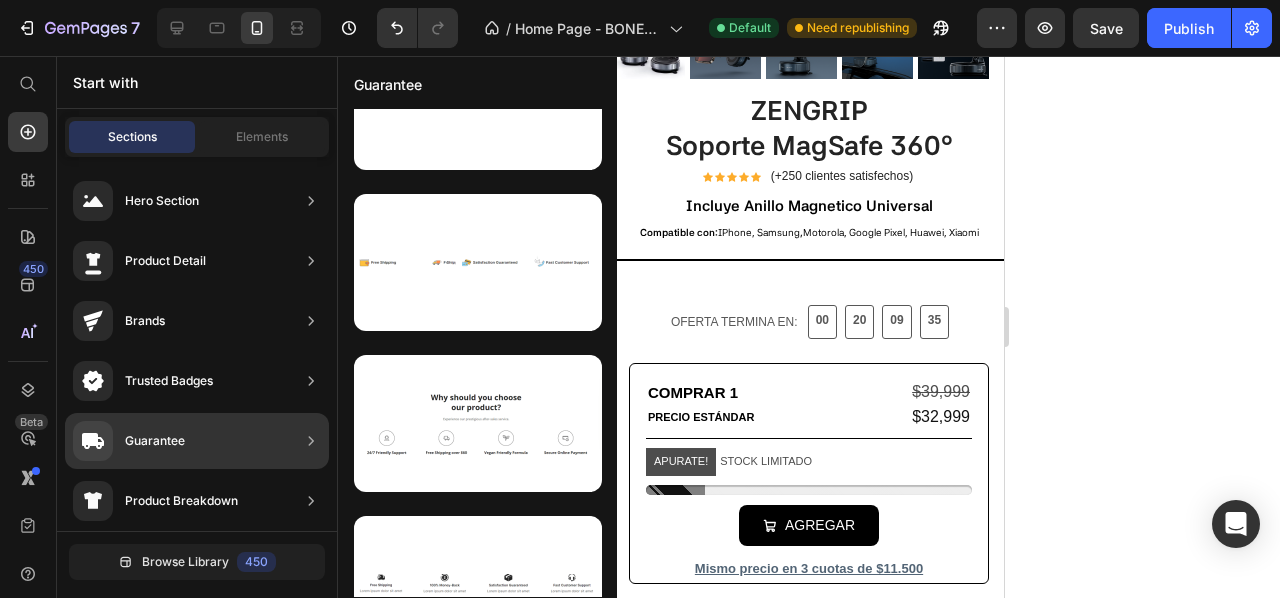 drag, startPoint x: 86, startPoint y: 88, endPoint x: 187, endPoint y: 439, distance: 365.24237 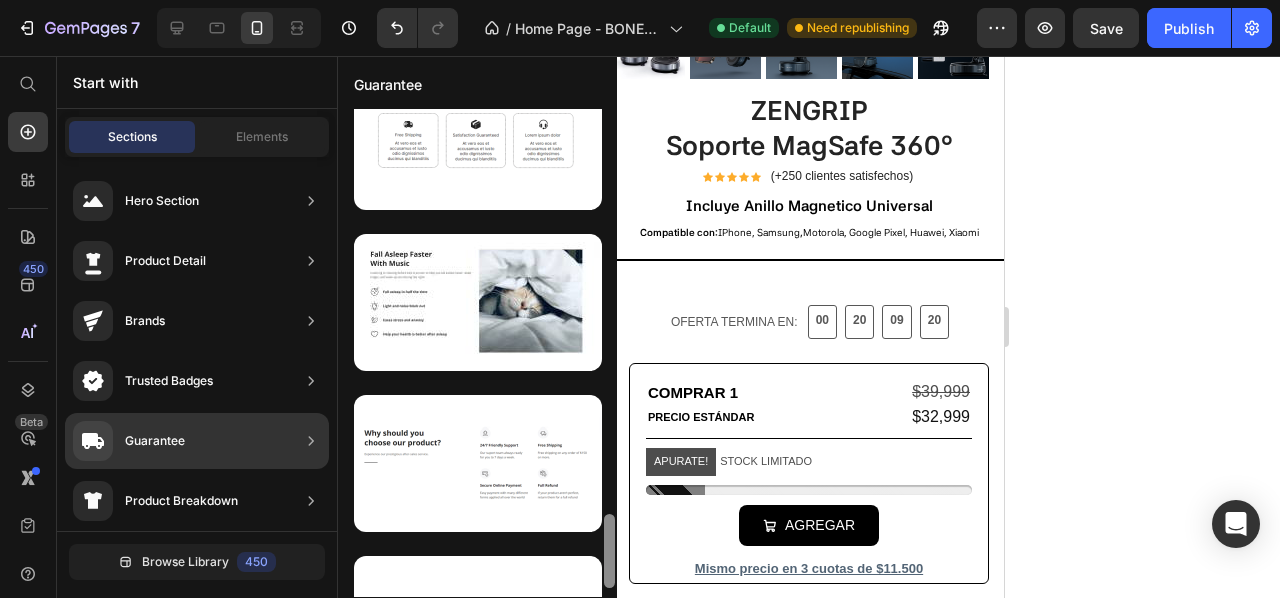 scroll, scrollTop: 2624, scrollLeft: 0, axis: vertical 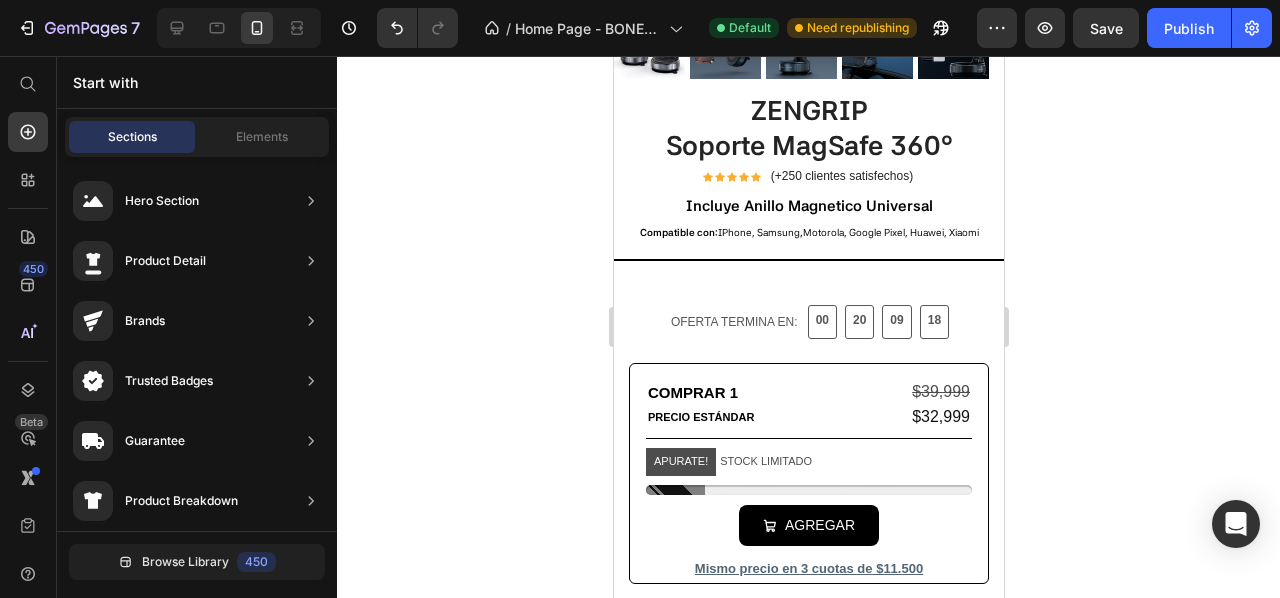 drag, startPoint x: 610, startPoint y: 248, endPoint x: 570, endPoint y: 471, distance: 226.55904 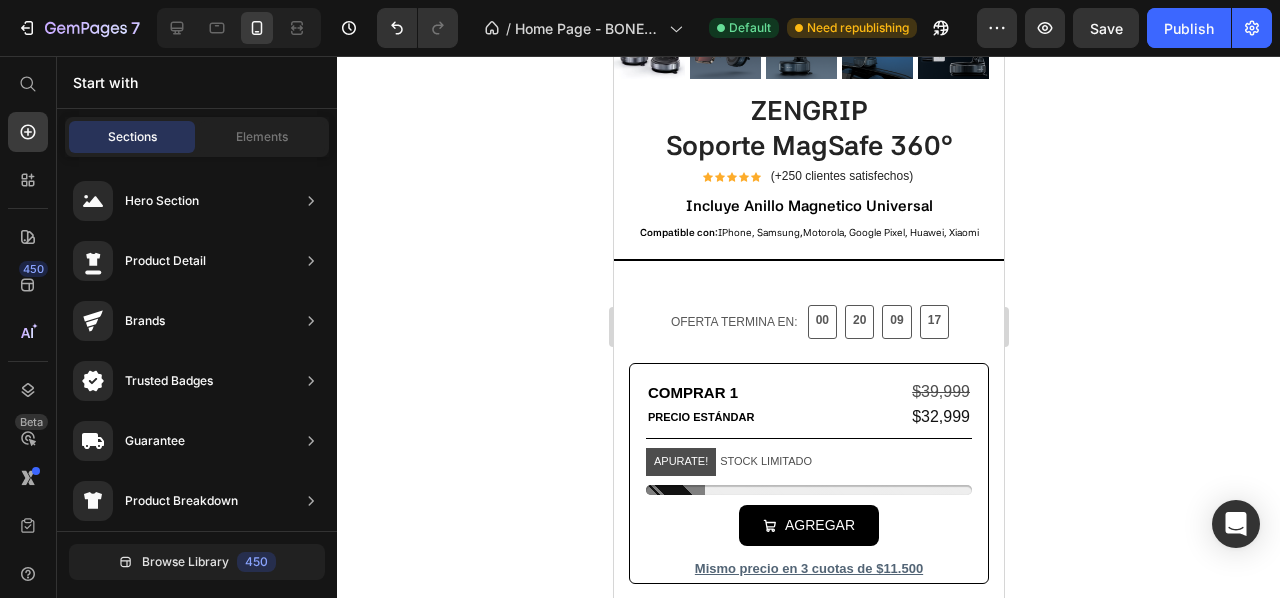 scroll, scrollTop: 466, scrollLeft: 0, axis: vertical 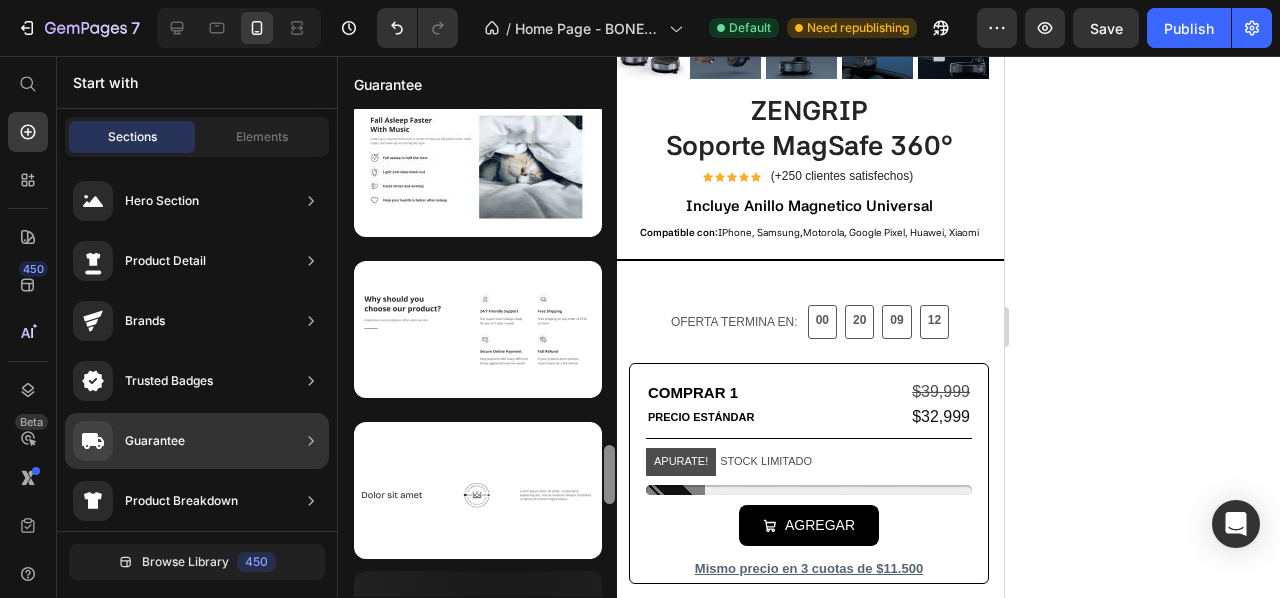 drag, startPoint x: 611, startPoint y: 217, endPoint x: 612, endPoint y: 565, distance: 348.00143 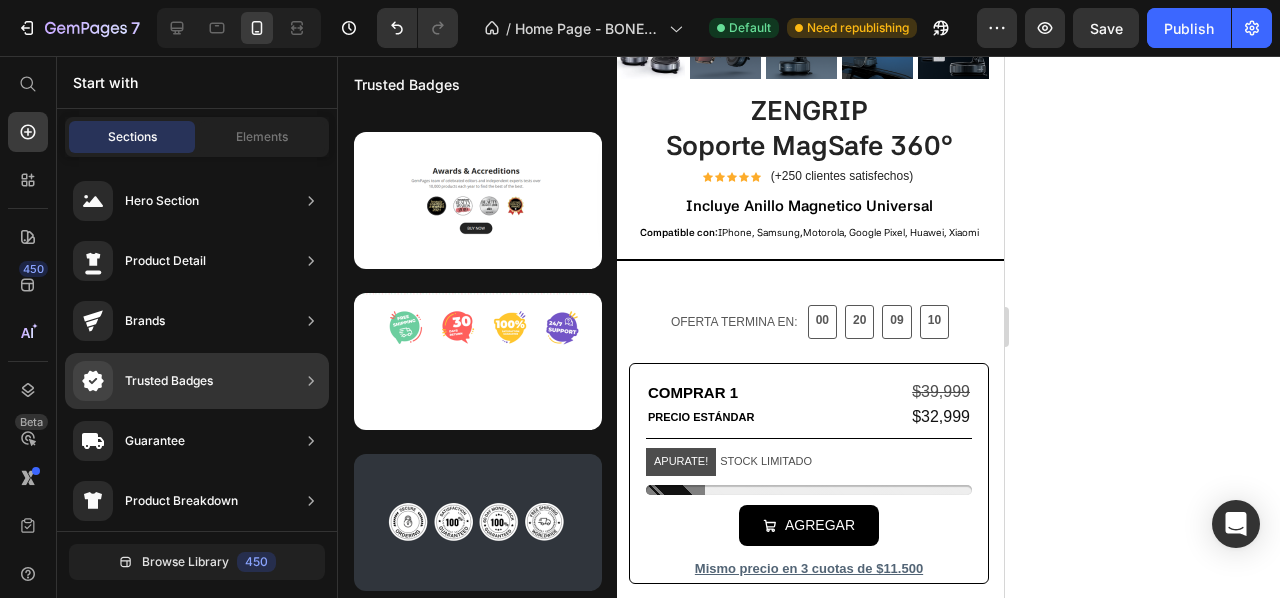 scroll, scrollTop: 305, scrollLeft: 0, axis: vertical 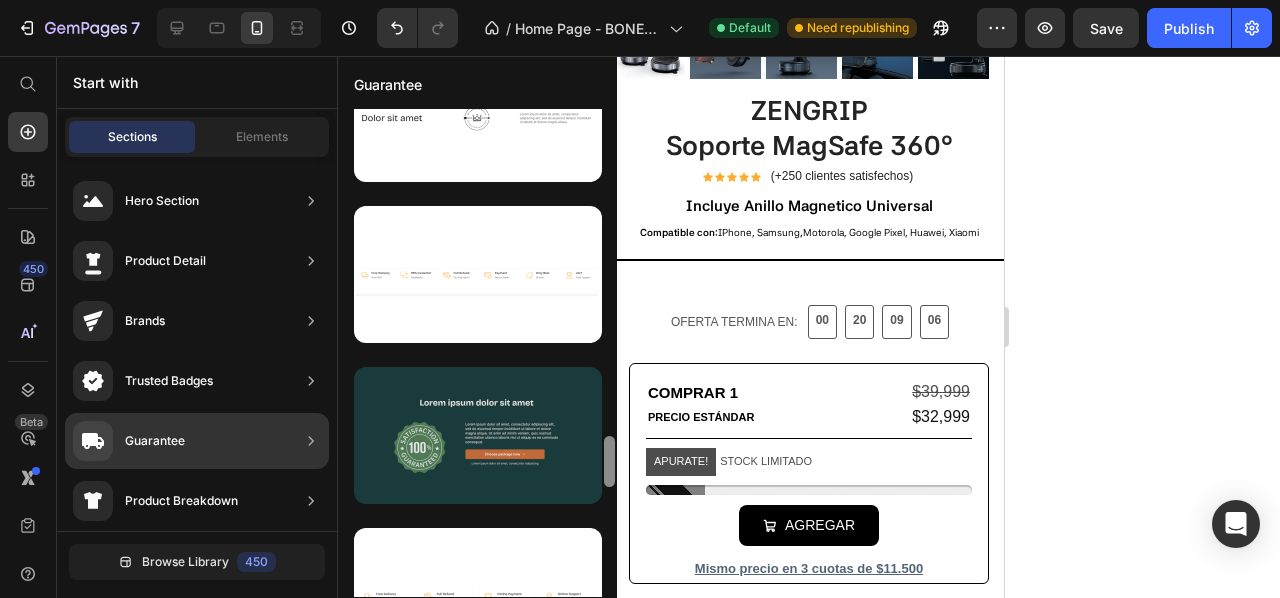 drag, startPoint x: 611, startPoint y: 153, endPoint x: 594, endPoint y: 450, distance: 297.48615 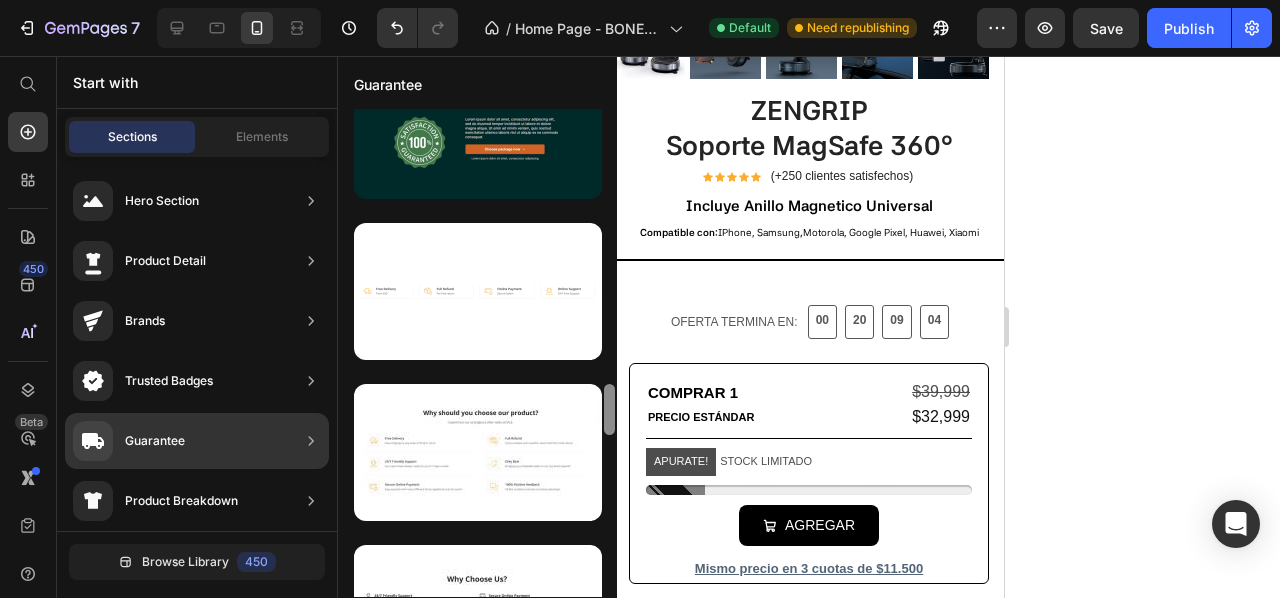 scroll, scrollTop: 3530, scrollLeft: 0, axis: vertical 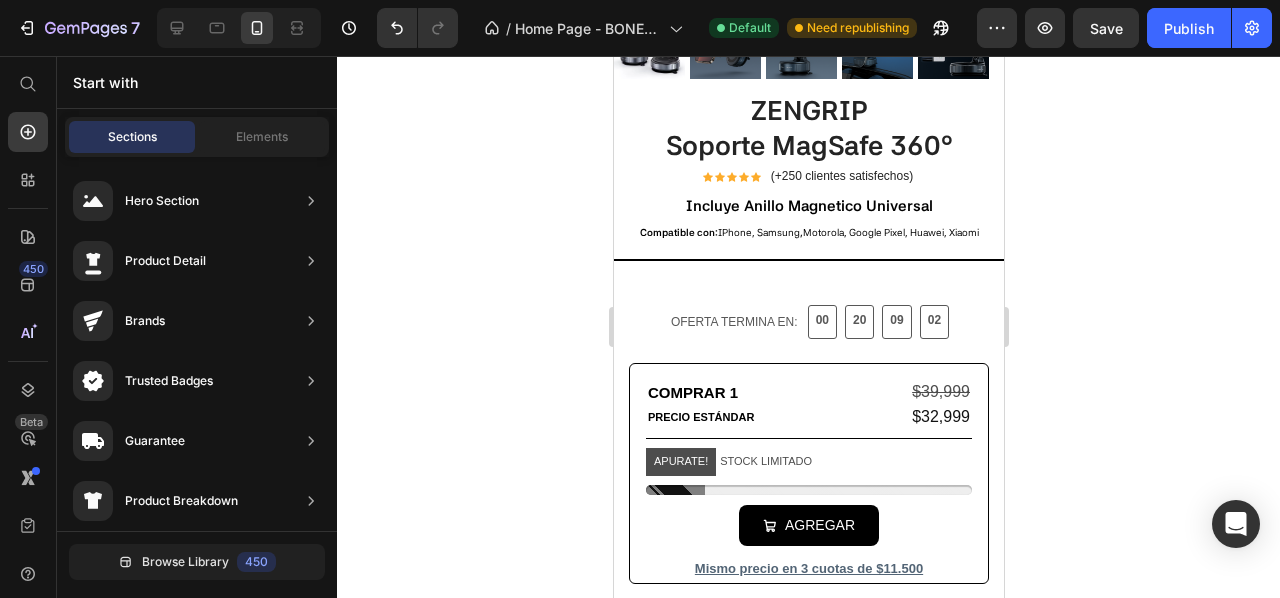 drag, startPoint x: 610, startPoint y: 447, endPoint x: 569, endPoint y: 460, distance: 43.011627 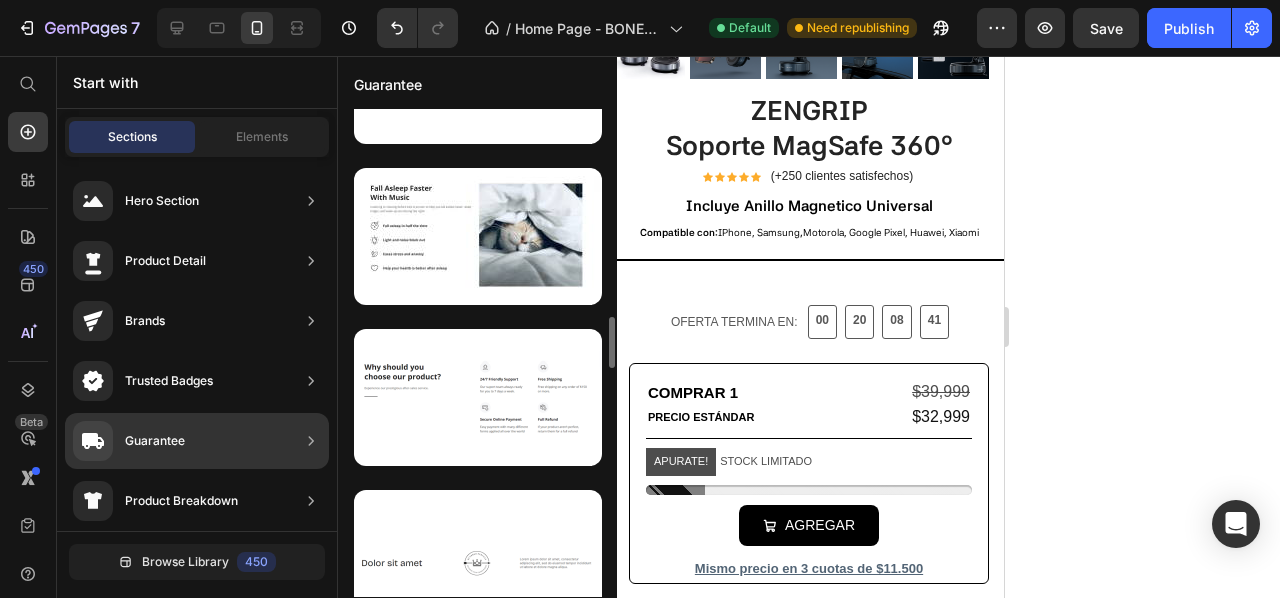 scroll, scrollTop: 2616, scrollLeft: 0, axis: vertical 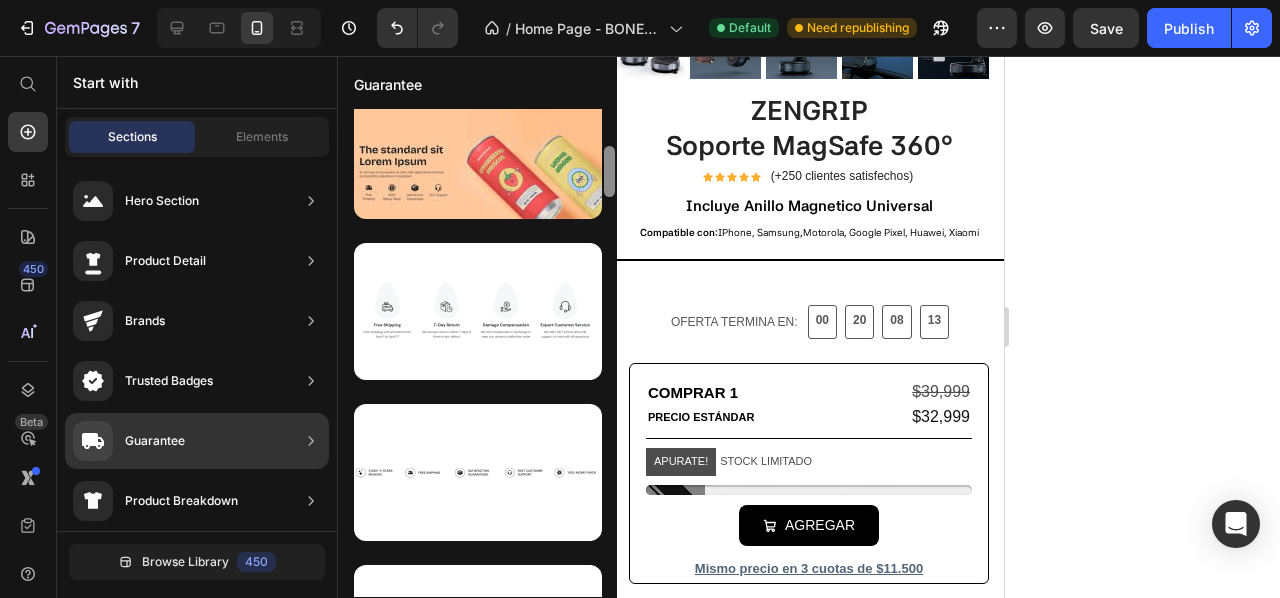 drag, startPoint x: 610, startPoint y: 397, endPoint x: 614, endPoint y: 160, distance: 237.03375 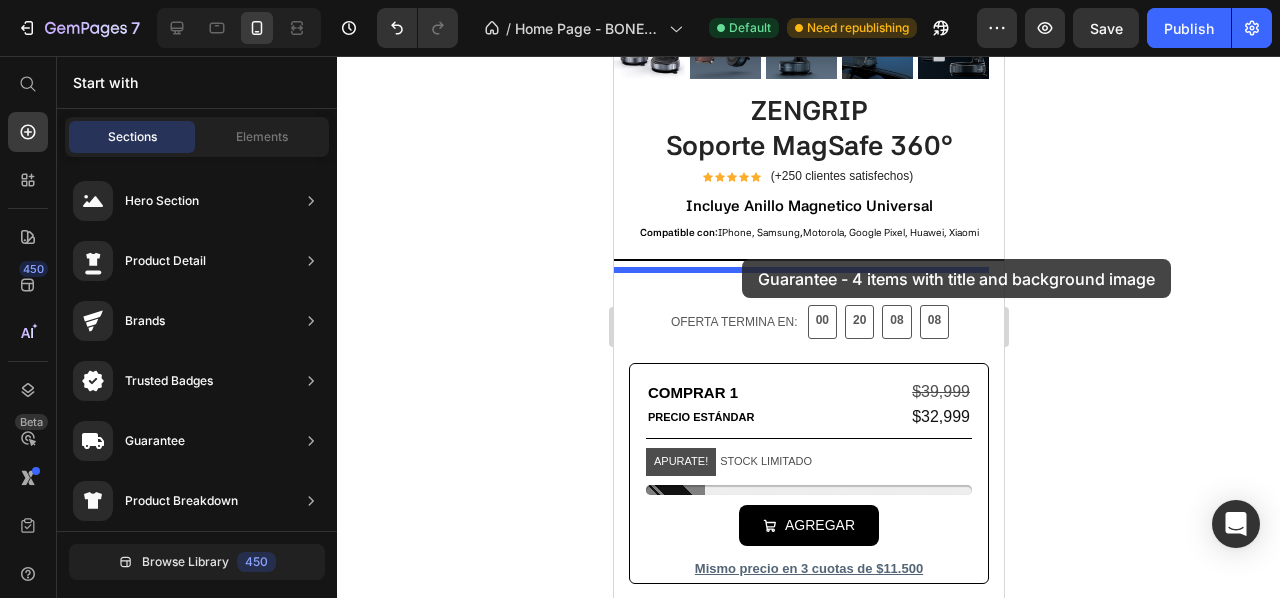 drag, startPoint x: 1105, startPoint y: 241, endPoint x: 741, endPoint y: 259, distance: 364.4448 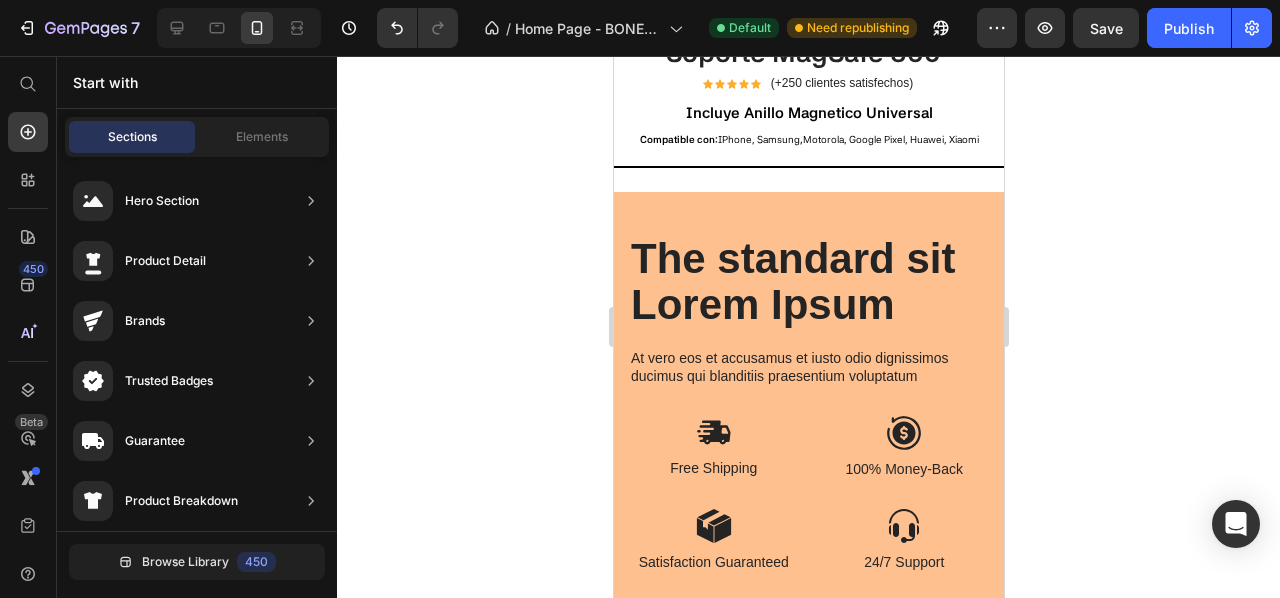 scroll, scrollTop: 574, scrollLeft: 0, axis: vertical 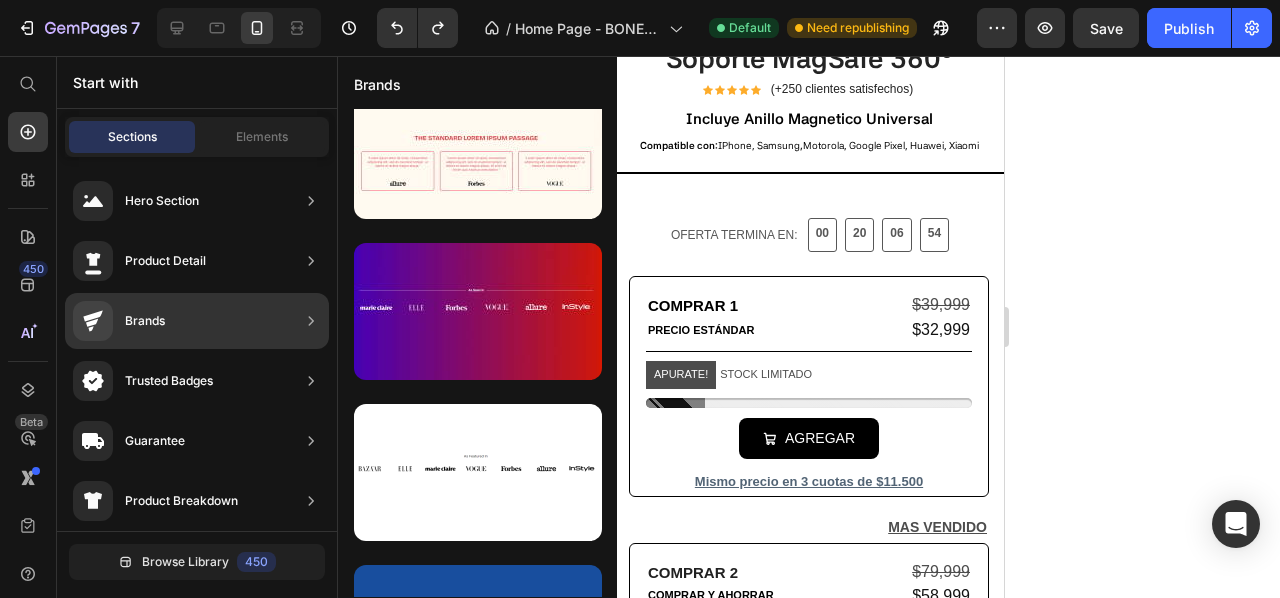 click on "Guarantee" 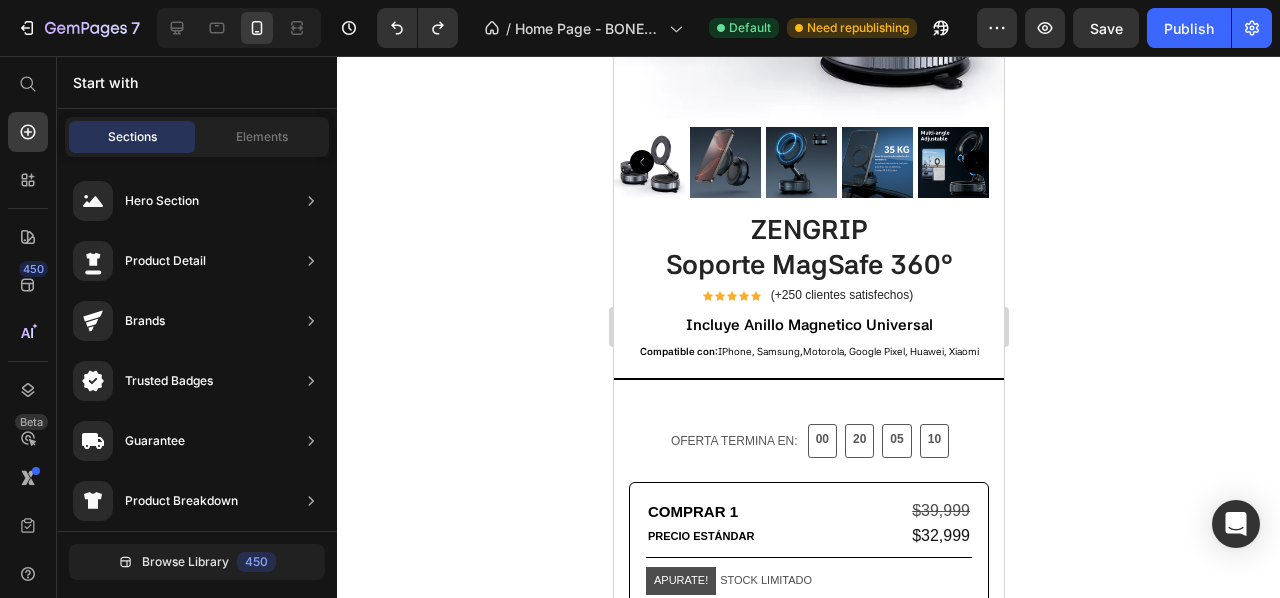 scroll, scrollTop: 258, scrollLeft: 0, axis: vertical 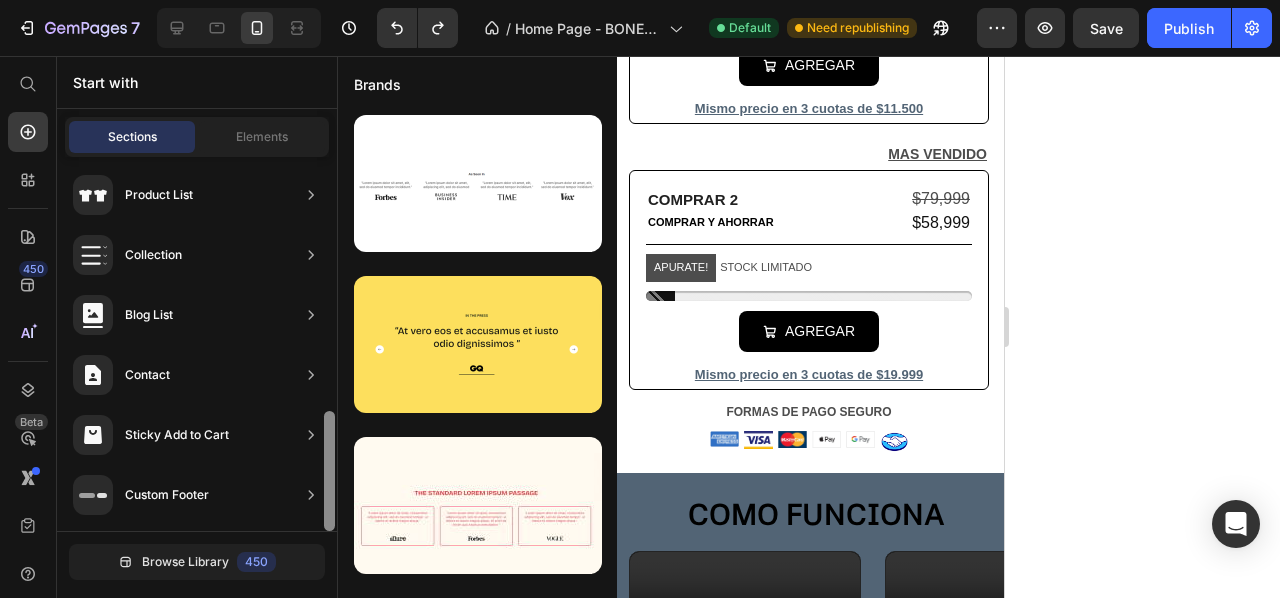 drag, startPoint x: 332, startPoint y: 281, endPoint x: 316, endPoint y: 468, distance: 187.68324 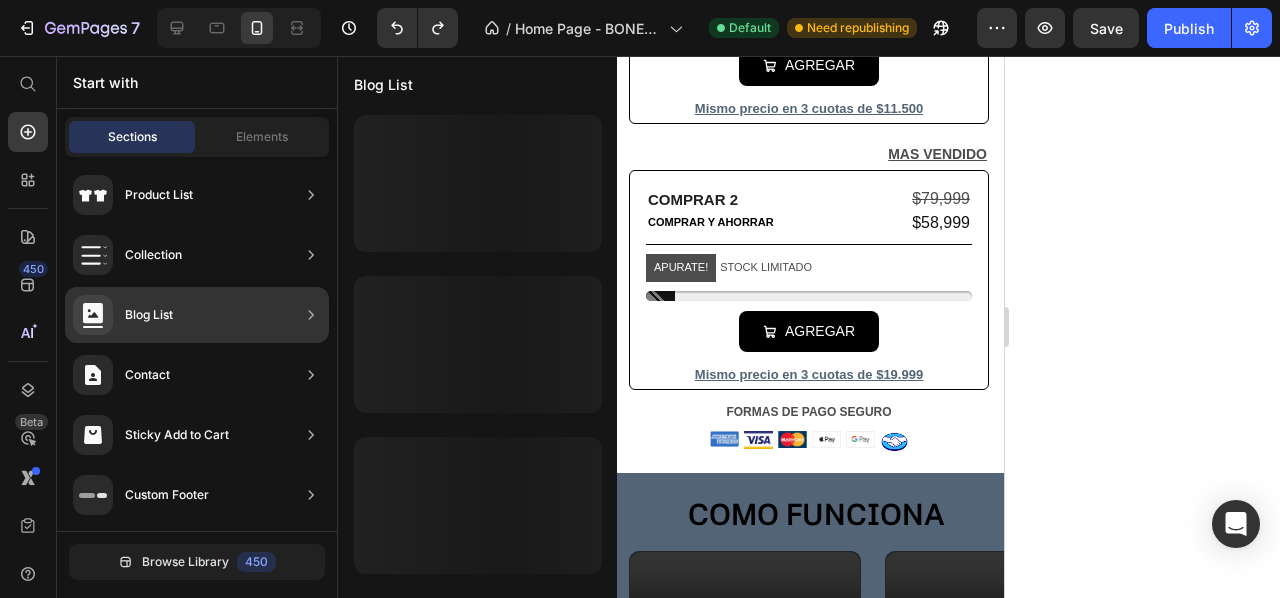 scroll, scrollTop: 0, scrollLeft: 0, axis: both 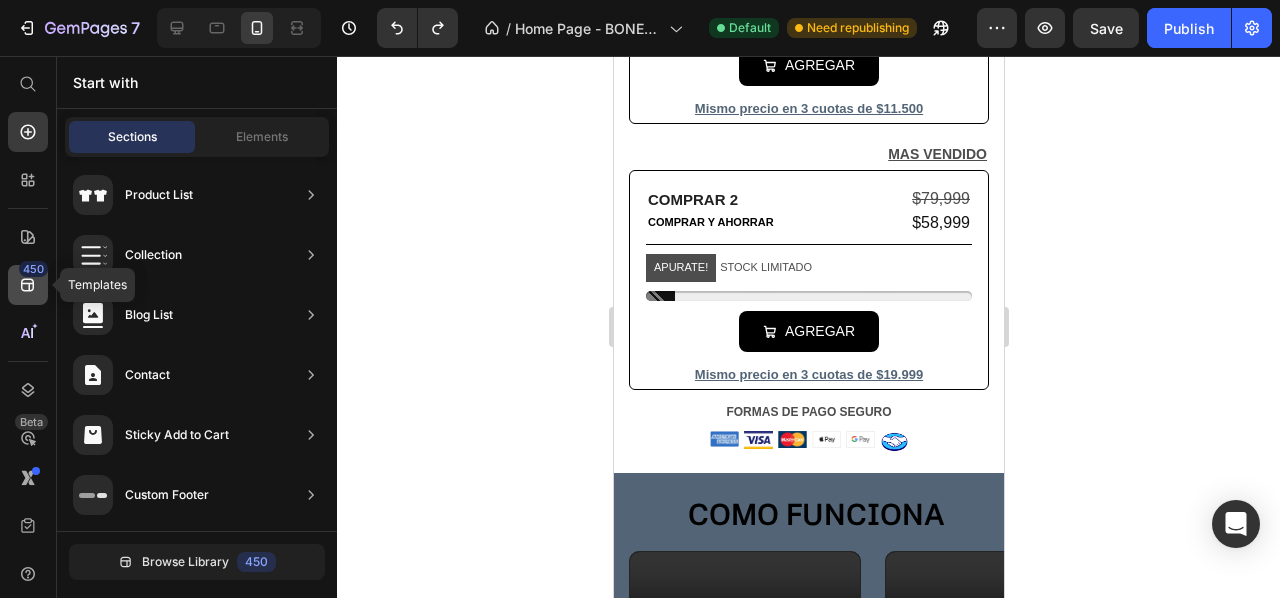 click 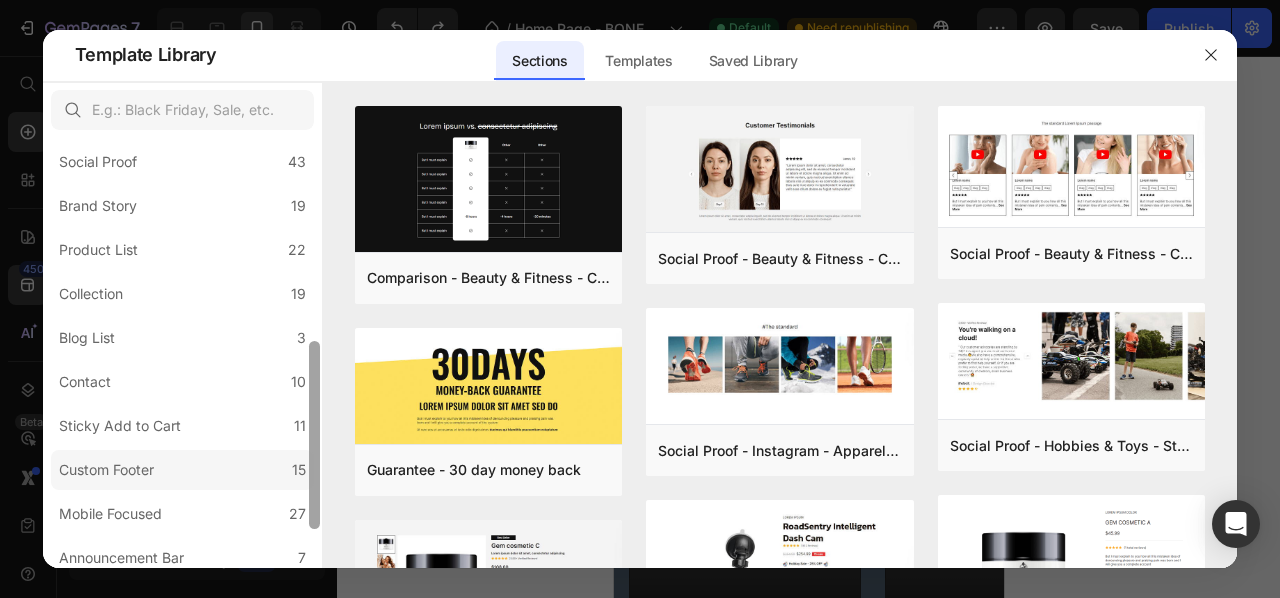 scroll, scrollTop: 550, scrollLeft: 0, axis: vertical 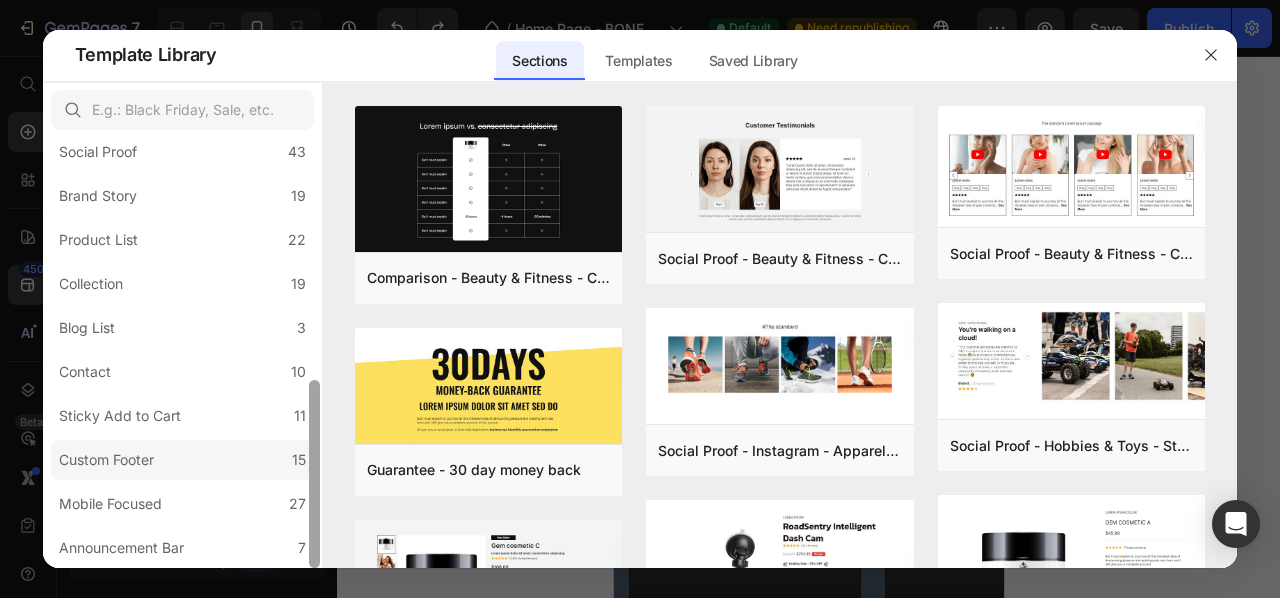 drag, startPoint x: 318, startPoint y: 187, endPoint x: 294, endPoint y: 460, distance: 274.05292 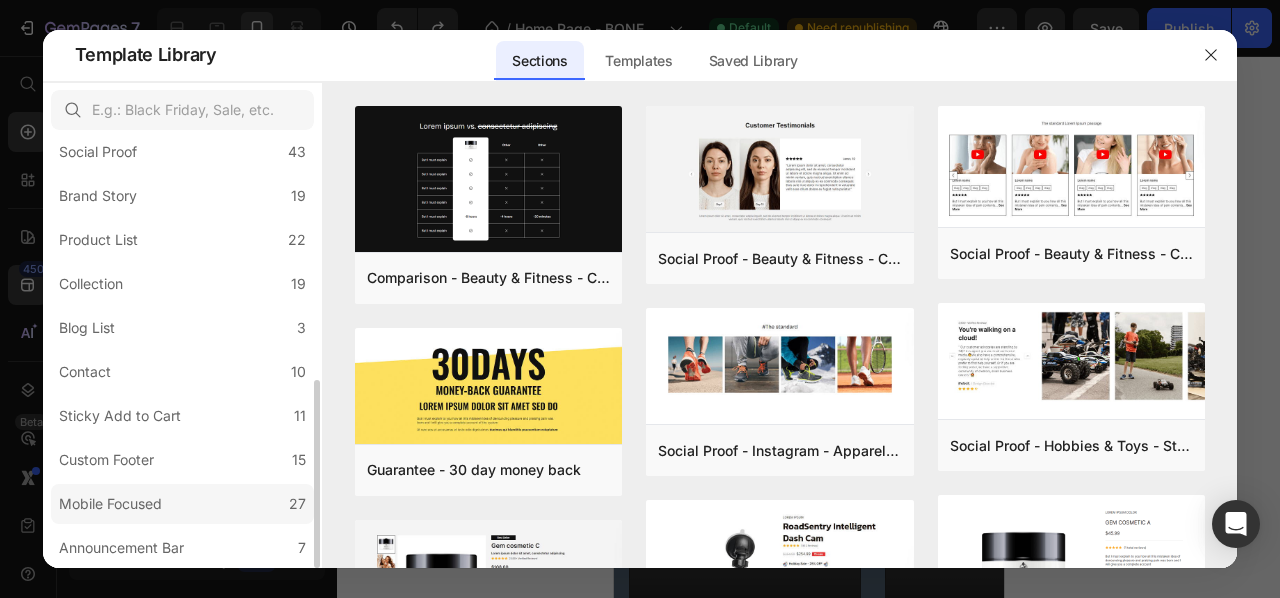 click on "Mobile Focused 27" 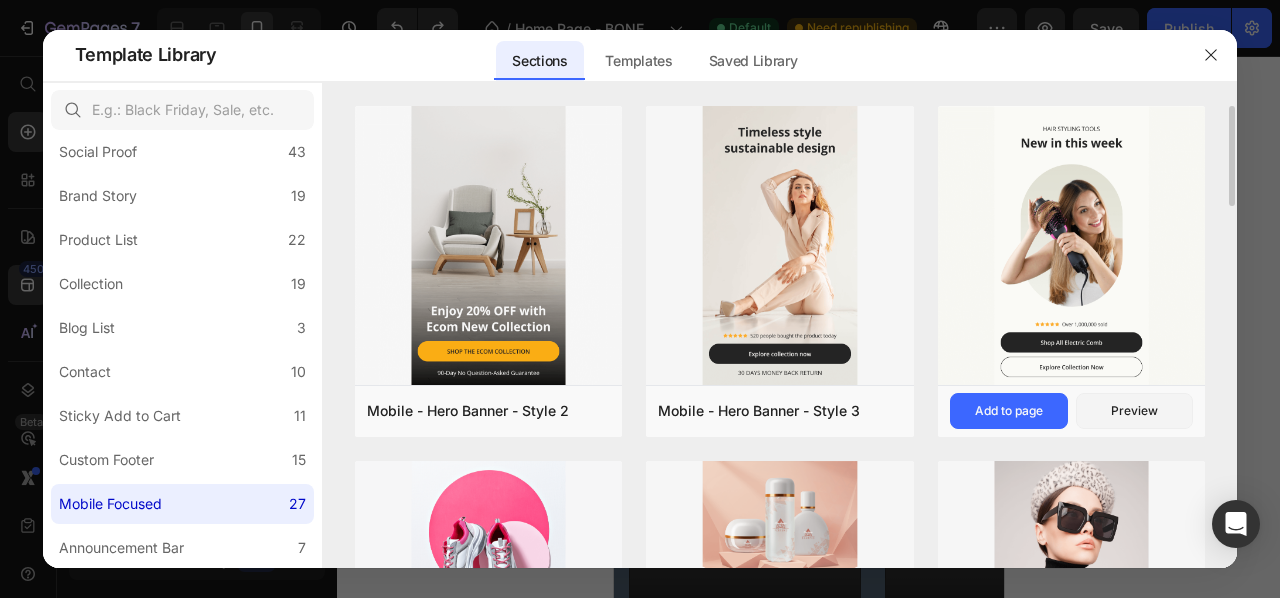 drag, startPoint x: 1234, startPoint y: 168, endPoint x: 1199, endPoint y: 237, distance: 77.36925 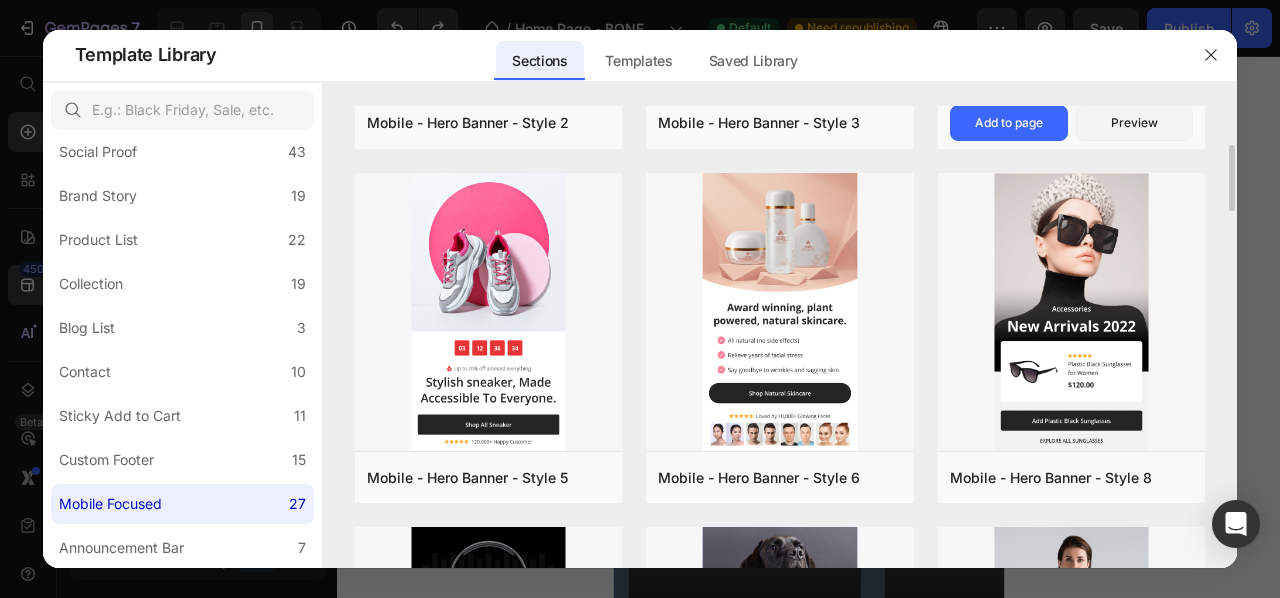 scroll, scrollTop: 284, scrollLeft: 0, axis: vertical 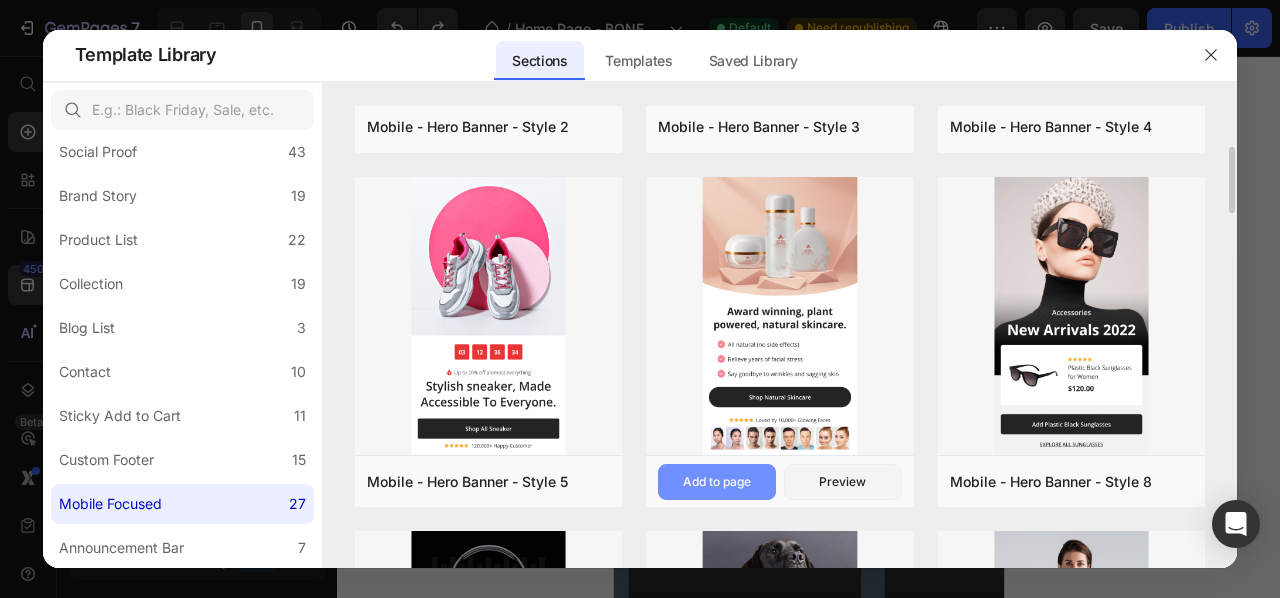click on "Add to page" at bounding box center [717, 482] 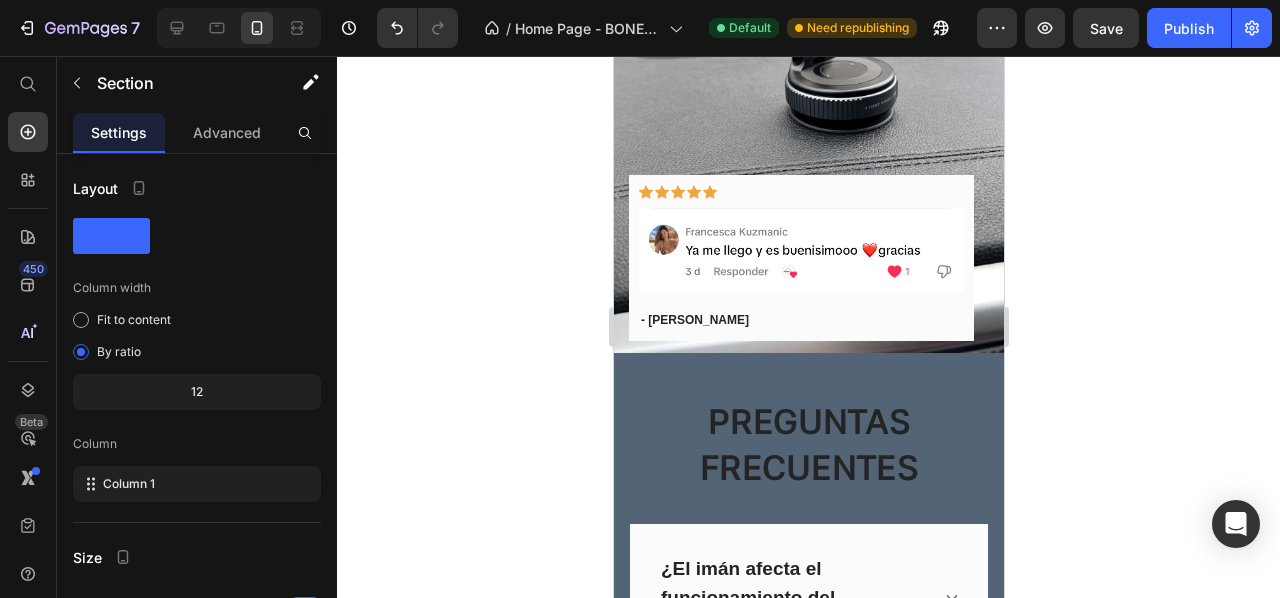 scroll, scrollTop: 3227, scrollLeft: 0, axis: vertical 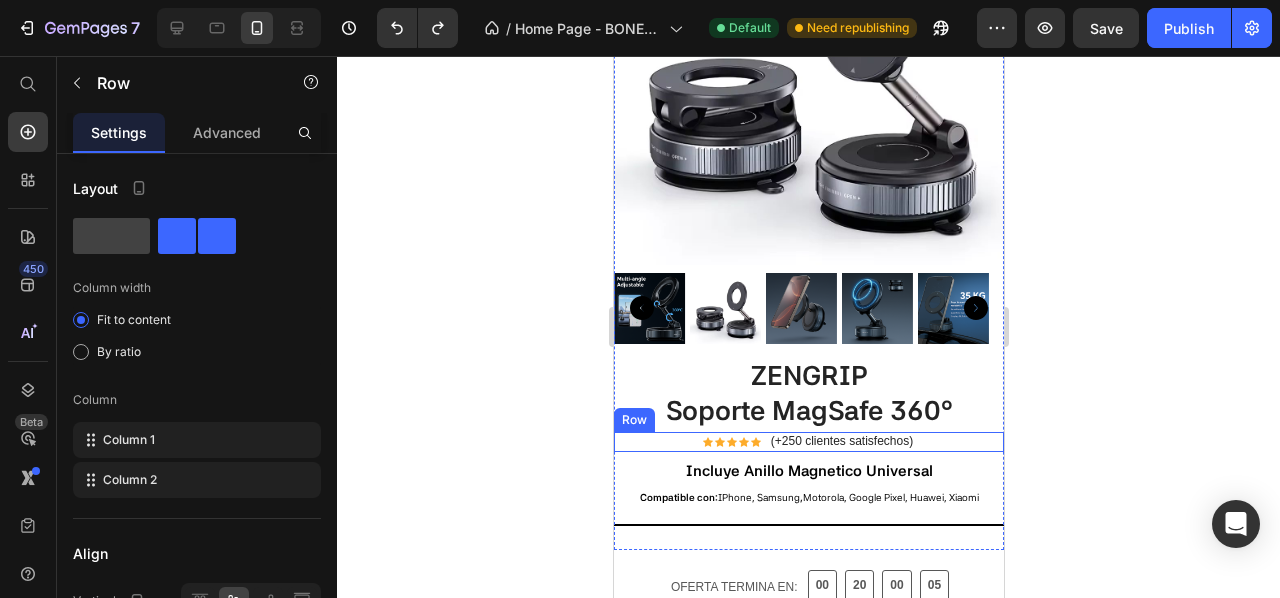 click on "Icon Icon Icon Icon Icon Icon List (+250 clientes satisfechos) Text Block Row" at bounding box center [808, 442] 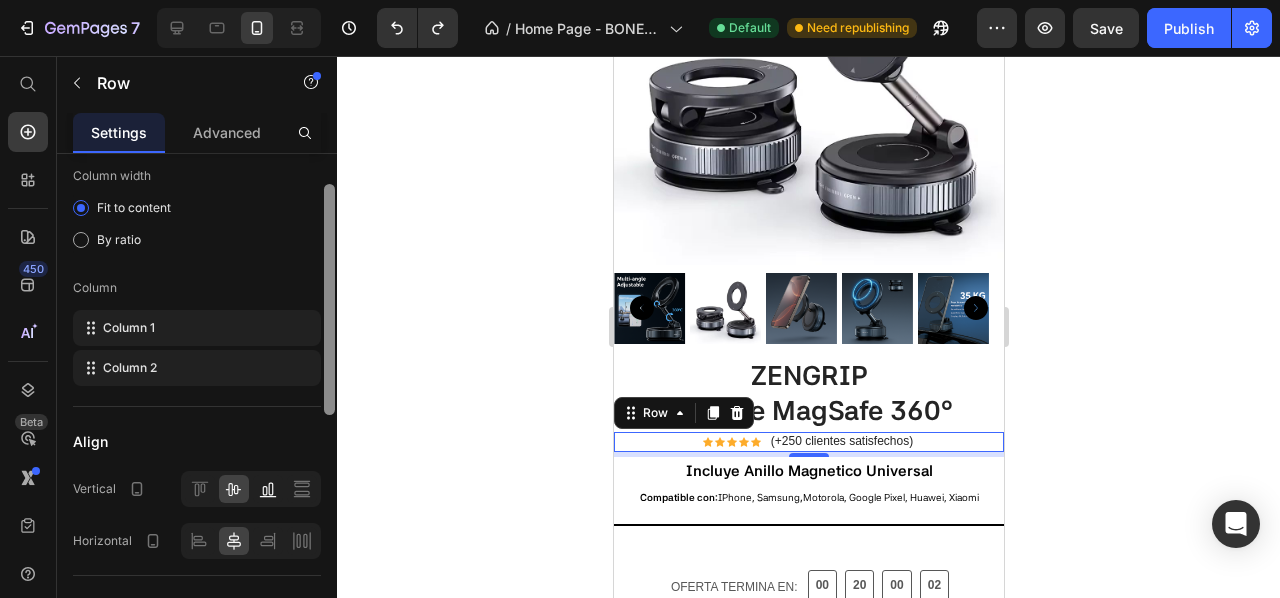 drag, startPoint x: 330, startPoint y: 347, endPoint x: 278, endPoint y: 457, distance: 121.67169 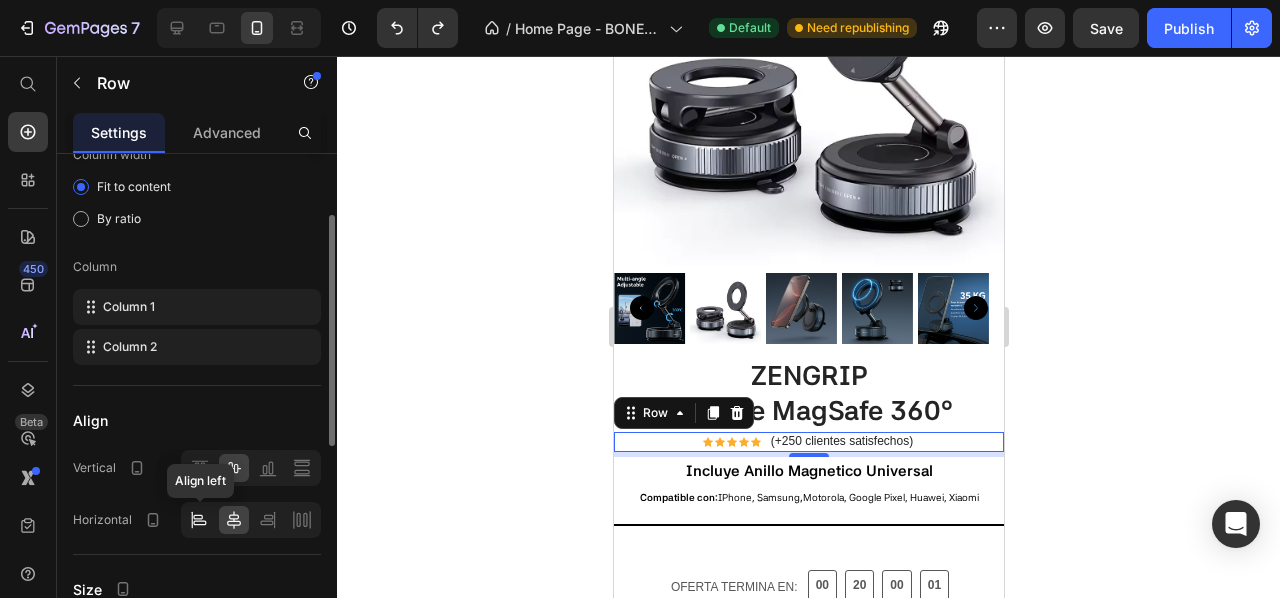 click 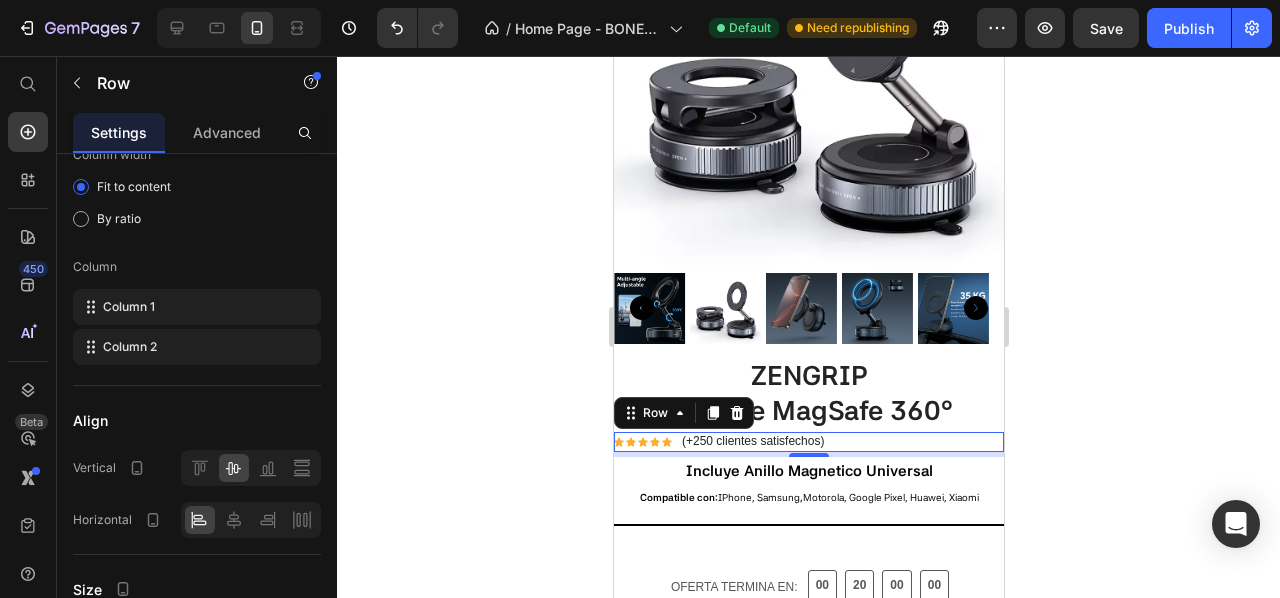 click 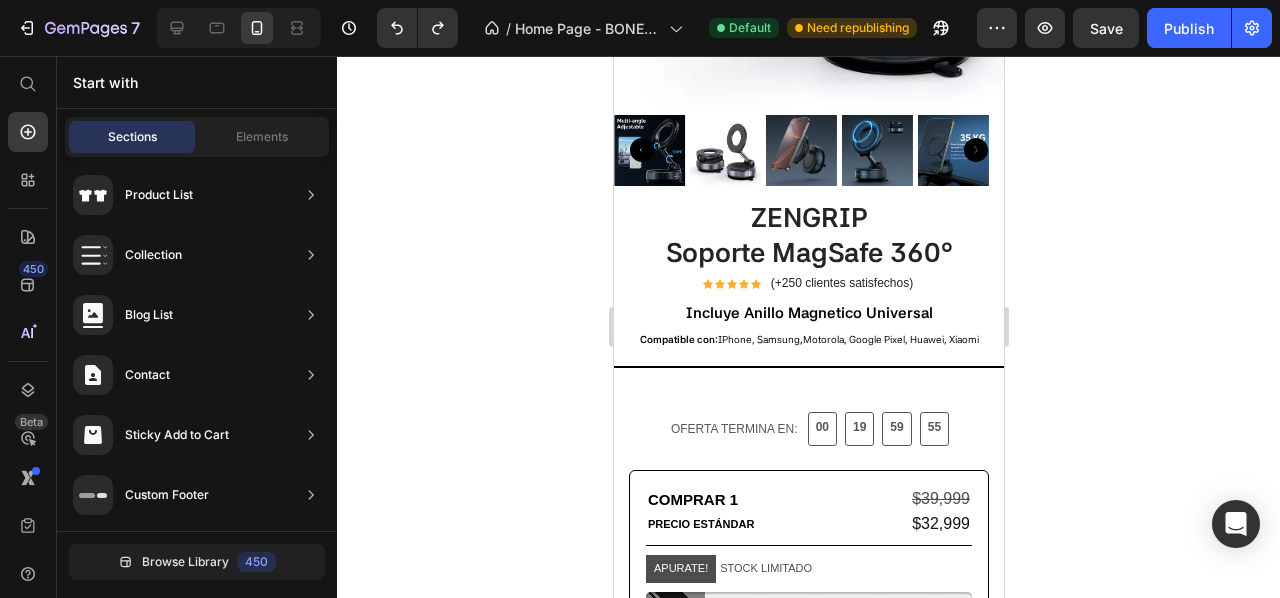 scroll, scrollTop: 366, scrollLeft: 0, axis: vertical 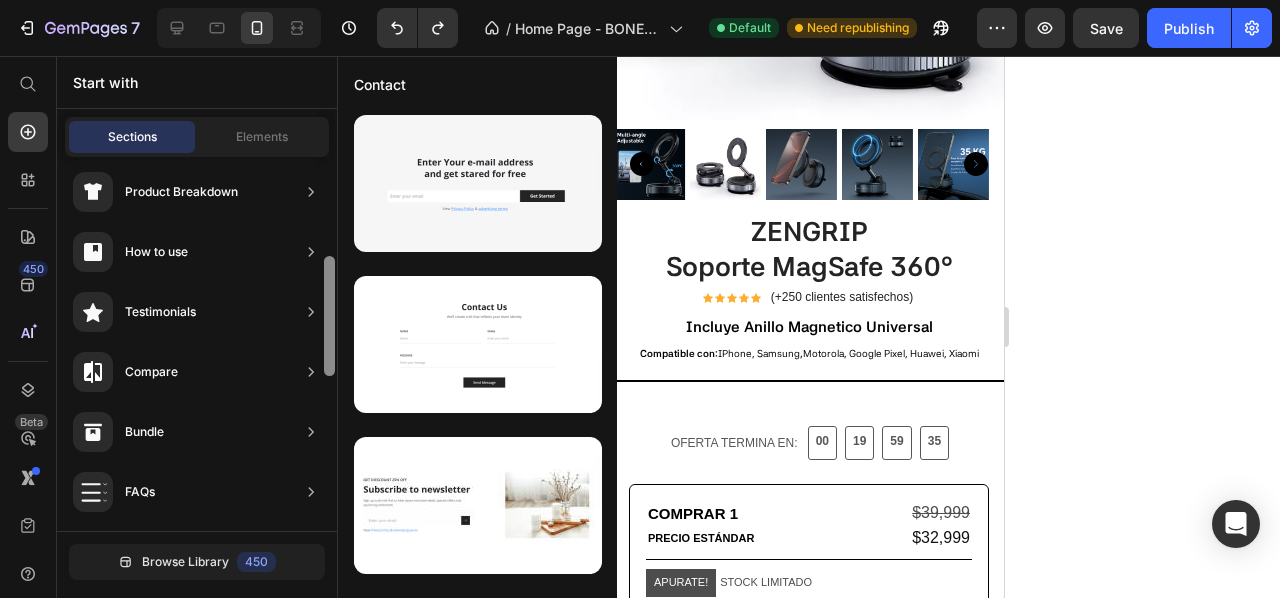 drag, startPoint x: 330, startPoint y: 433, endPoint x: 326, endPoint y: 279, distance: 154.05194 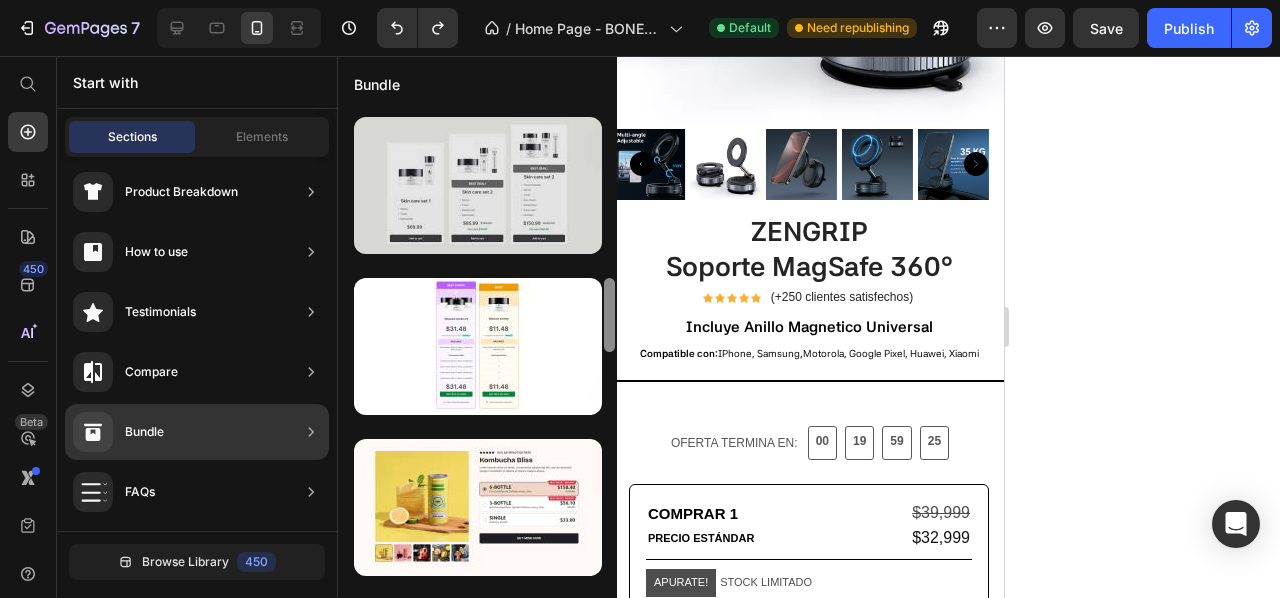 drag, startPoint x: 610, startPoint y: 151, endPoint x: 534, endPoint y: 238, distance: 115.52056 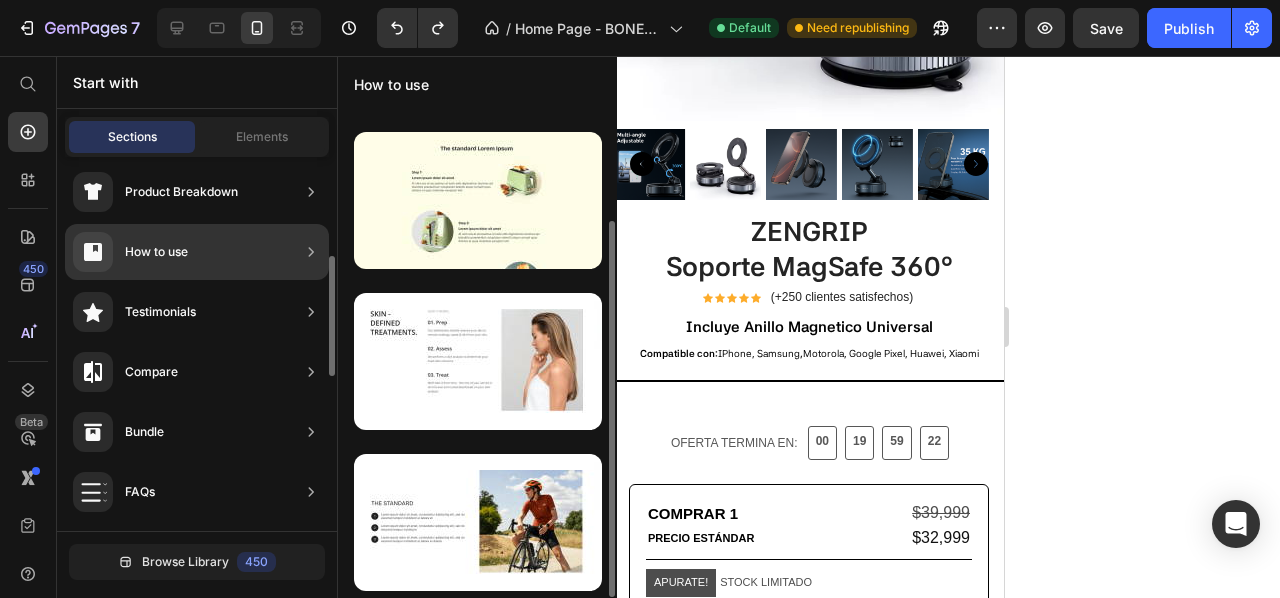 scroll, scrollTop: 144, scrollLeft: 0, axis: vertical 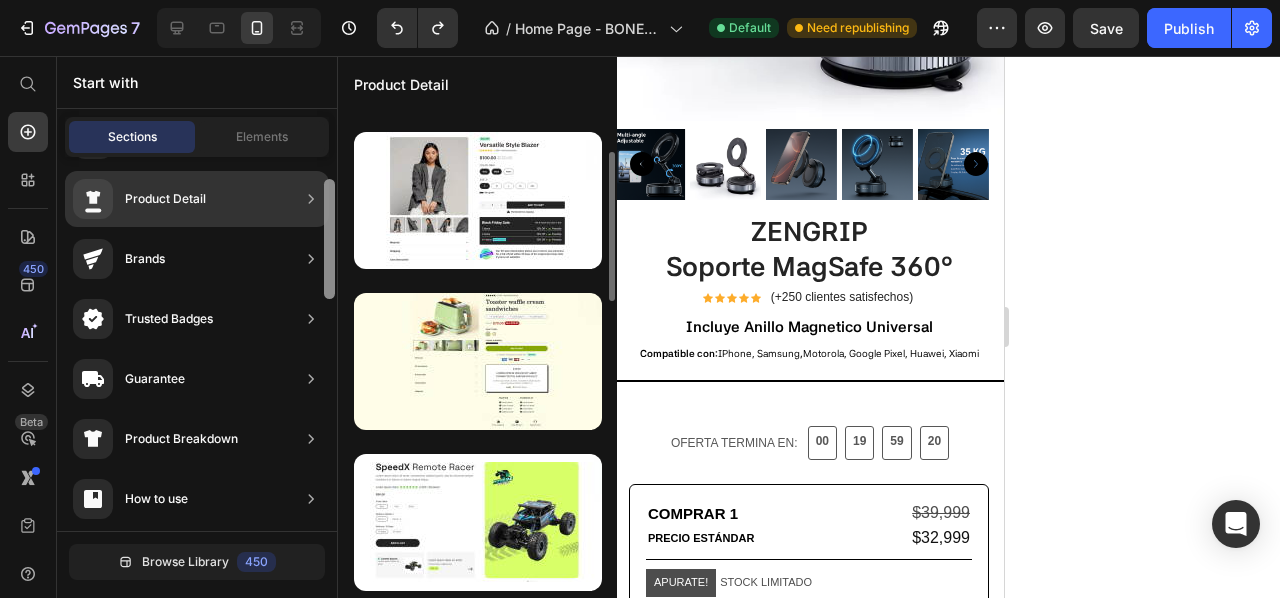 drag, startPoint x: 331, startPoint y: 265, endPoint x: 320, endPoint y: 185, distance: 80.75271 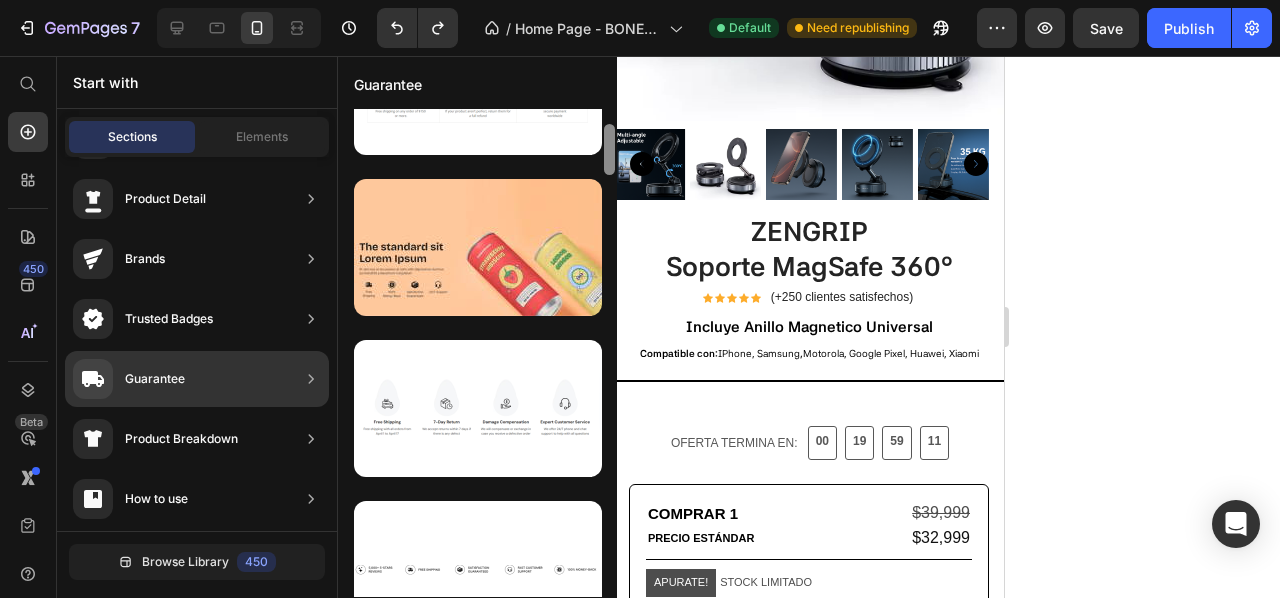 scroll, scrollTop: 277, scrollLeft: 0, axis: vertical 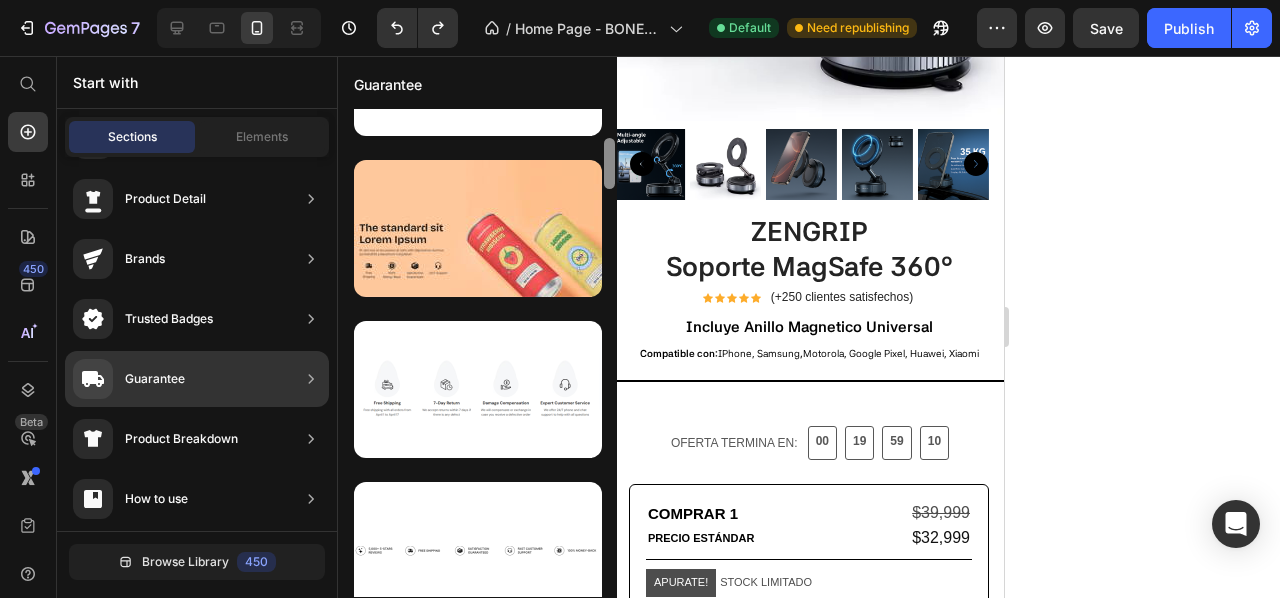 drag, startPoint x: 610, startPoint y: 159, endPoint x: 610, endPoint y: 173, distance: 14 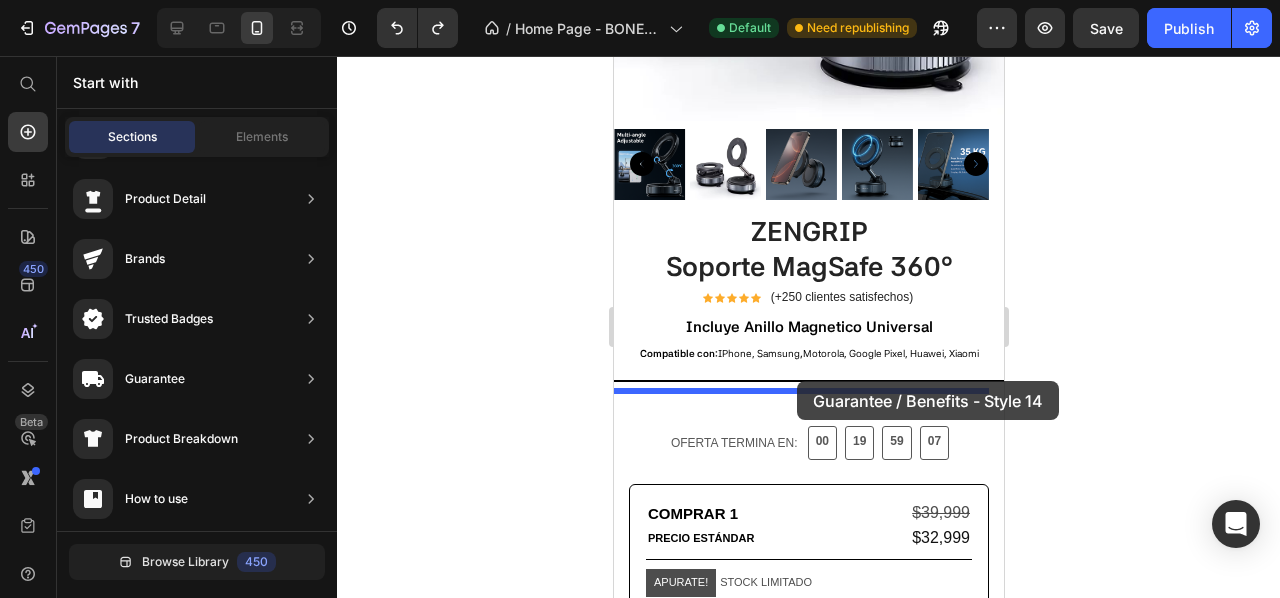 drag, startPoint x: 1105, startPoint y: 461, endPoint x: 796, endPoint y: 381, distance: 319.18802 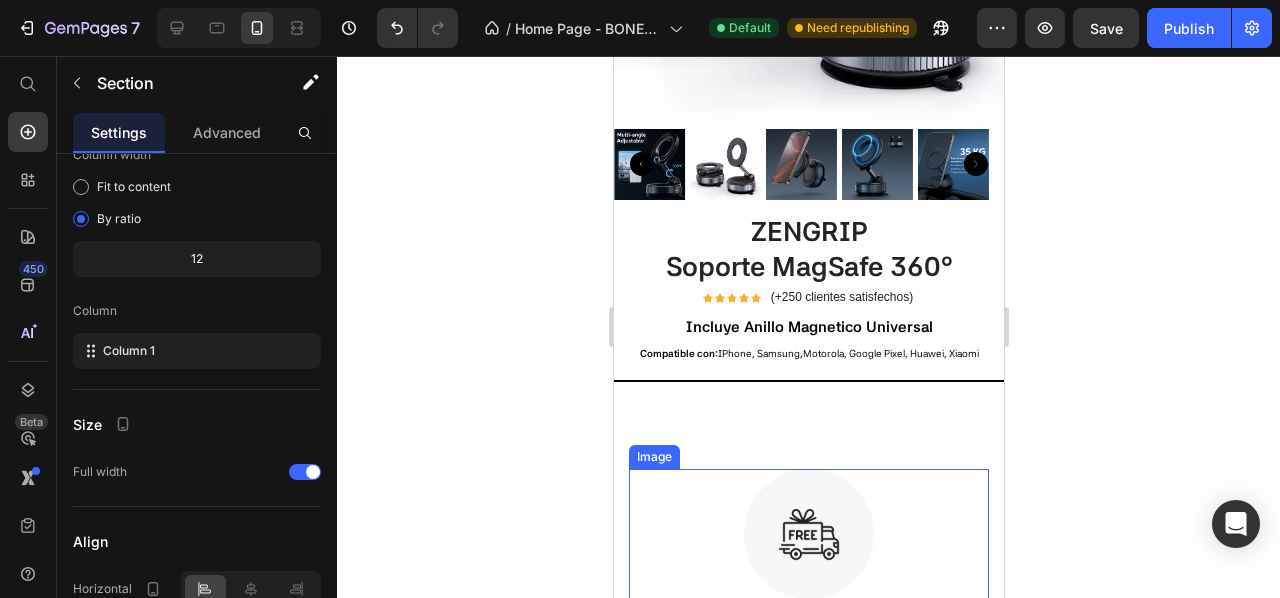 scroll, scrollTop: 0, scrollLeft: 0, axis: both 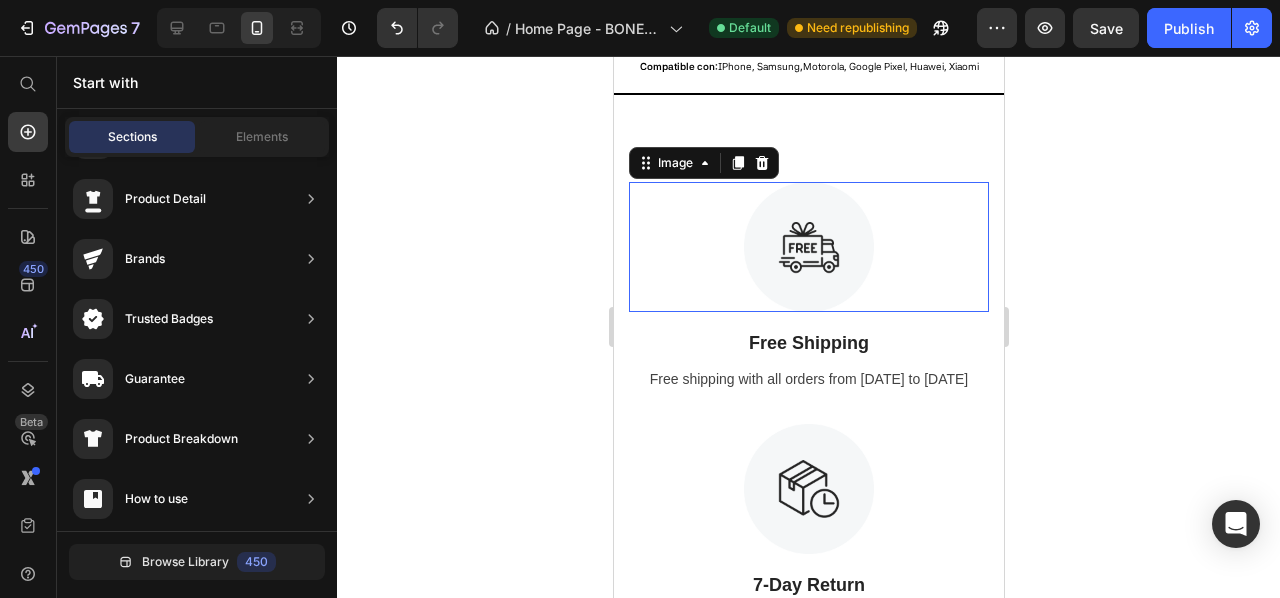 click at bounding box center (808, 247) 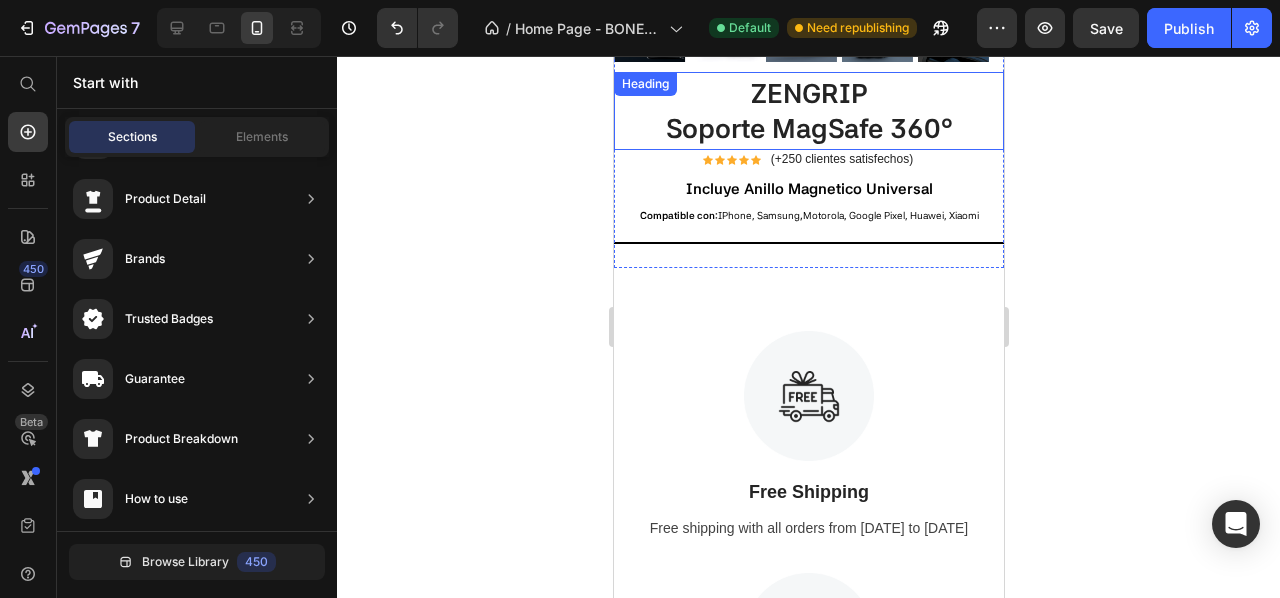scroll, scrollTop: 491, scrollLeft: 0, axis: vertical 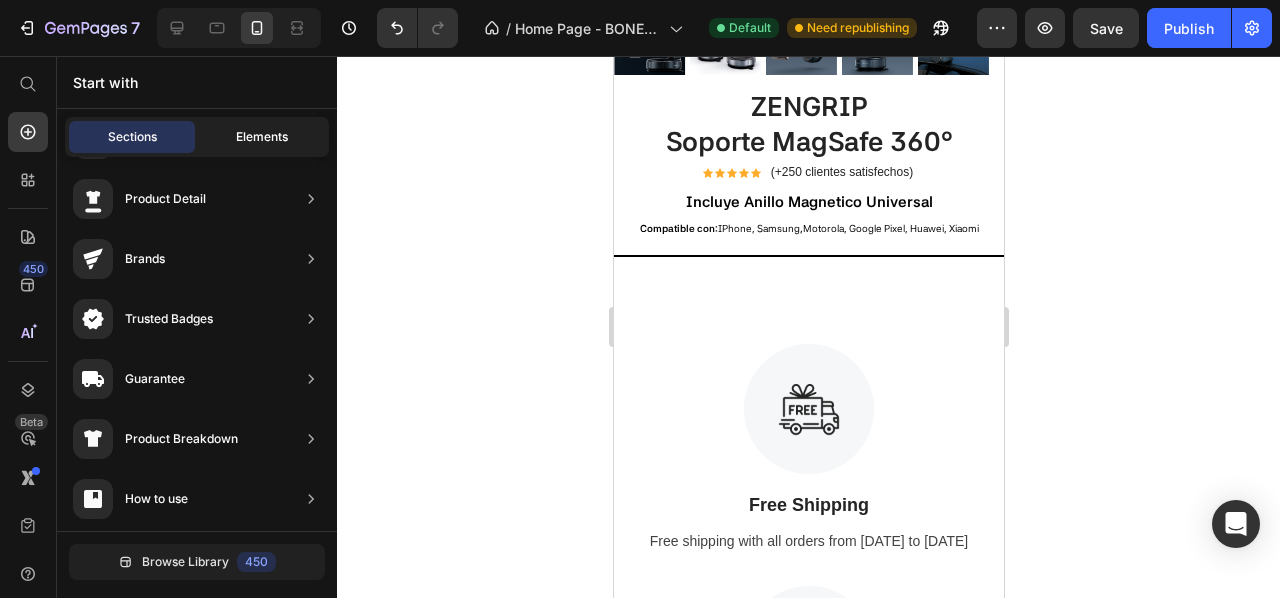 click on "Elements" at bounding box center (262, 137) 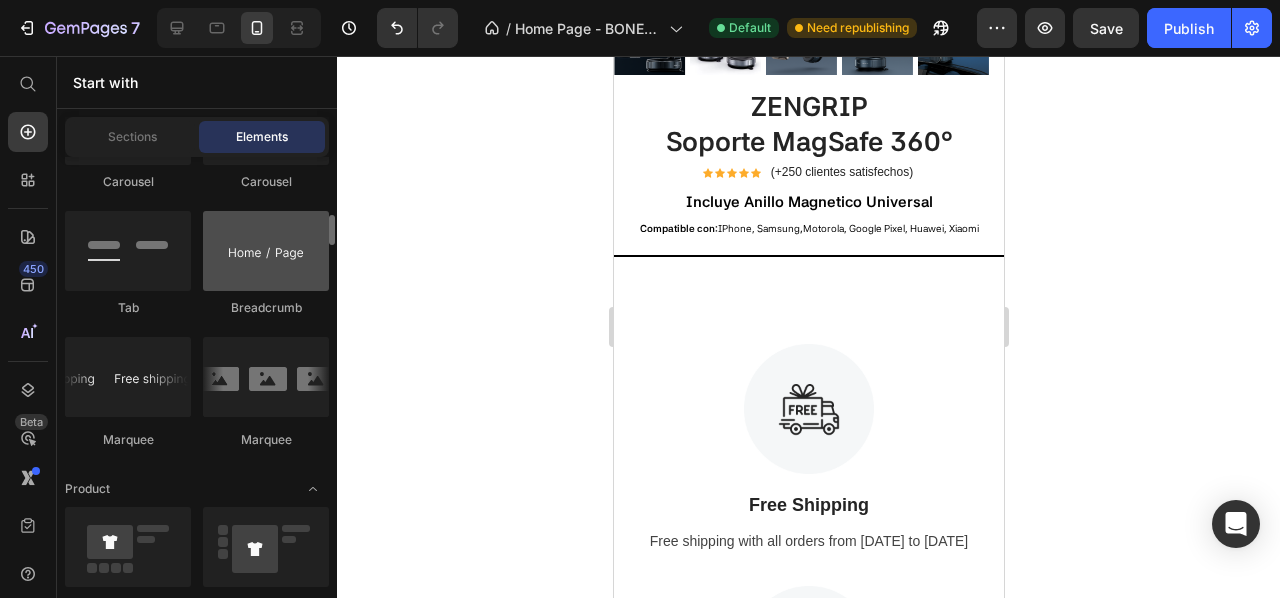 scroll, scrollTop: 2266, scrollLeft: 0, axis: vertical 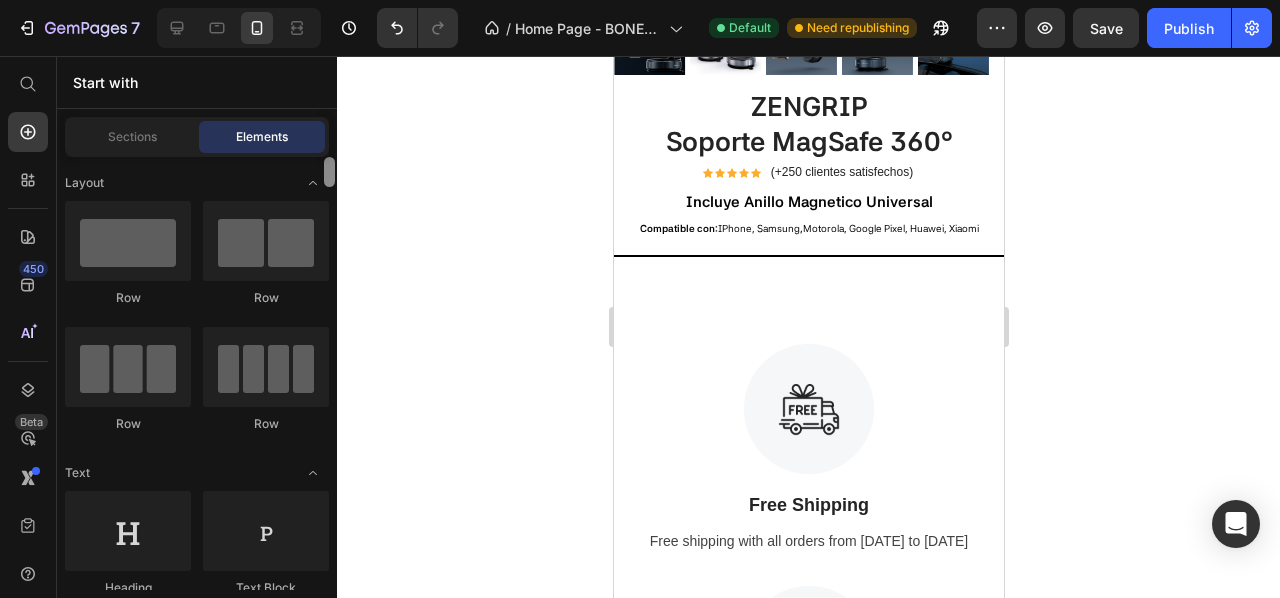 drag, startPoint x: 329, startPoint y: 321, endPoint x: 300, endPoint y: 163, distance: 160.63934 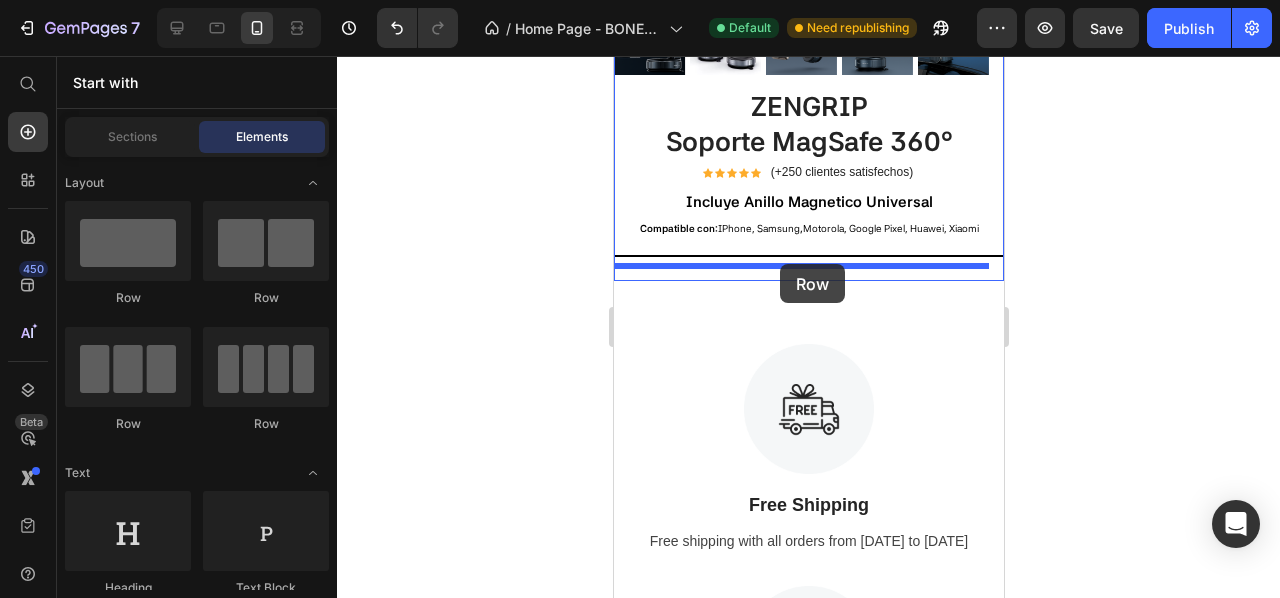 drag, startPoint x: 769, startPoint y: 439, endPoint x: 778, endPoint y: 264, distance: 175.23128 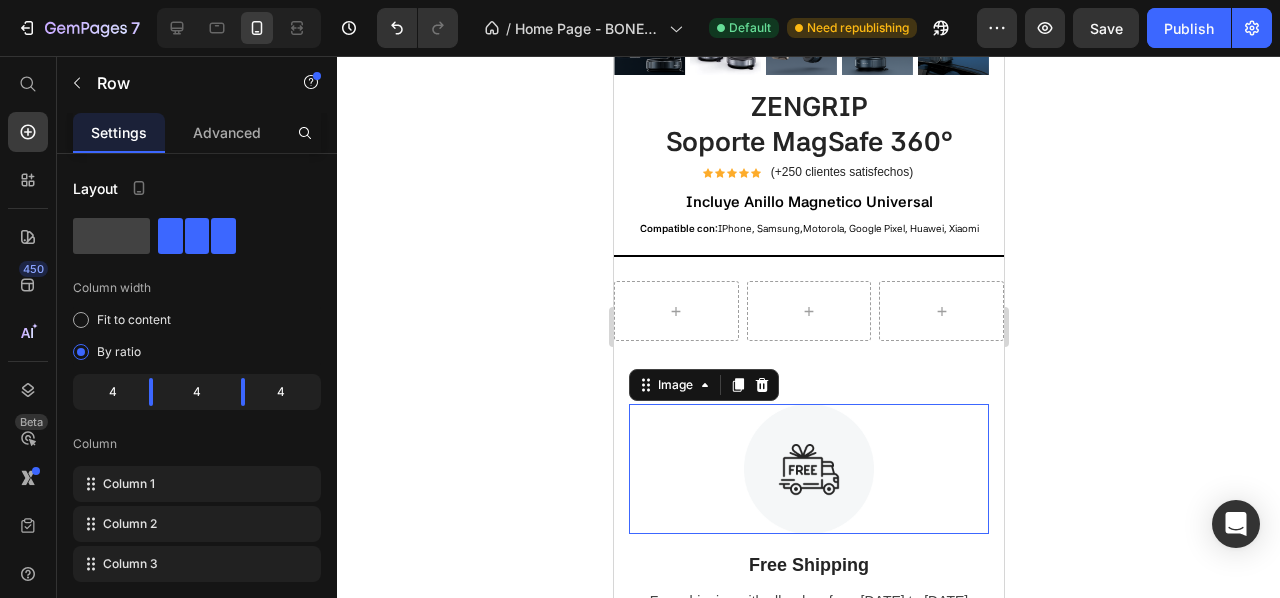 click at bounding box center (808, 469) 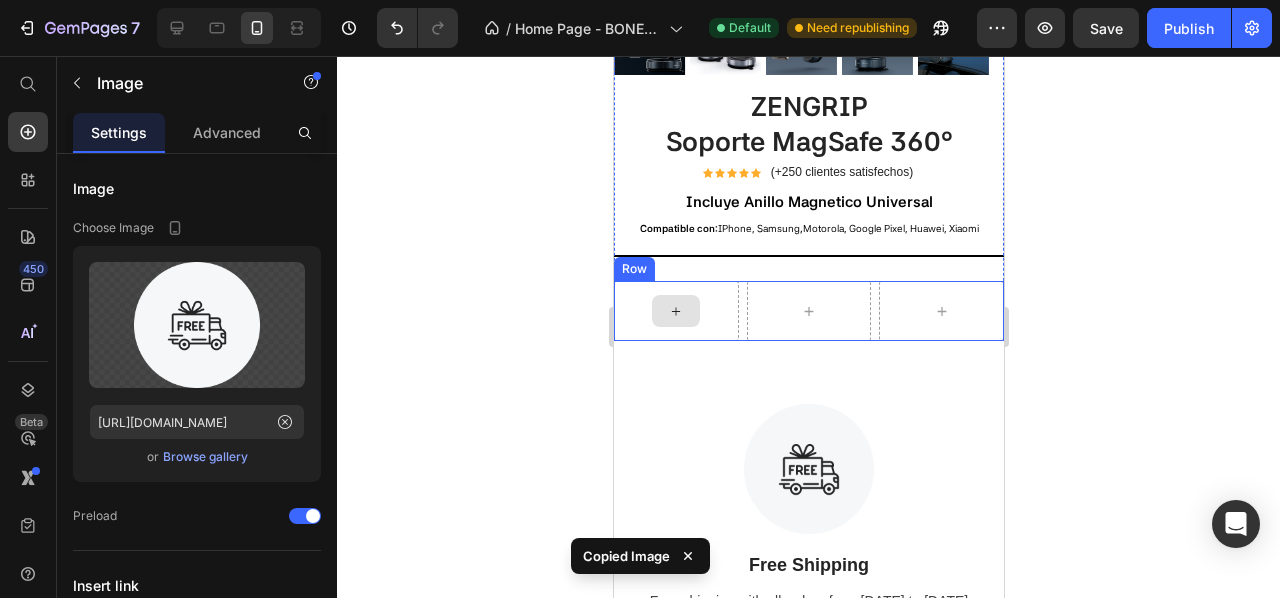 click at bounding box center (675, 311) 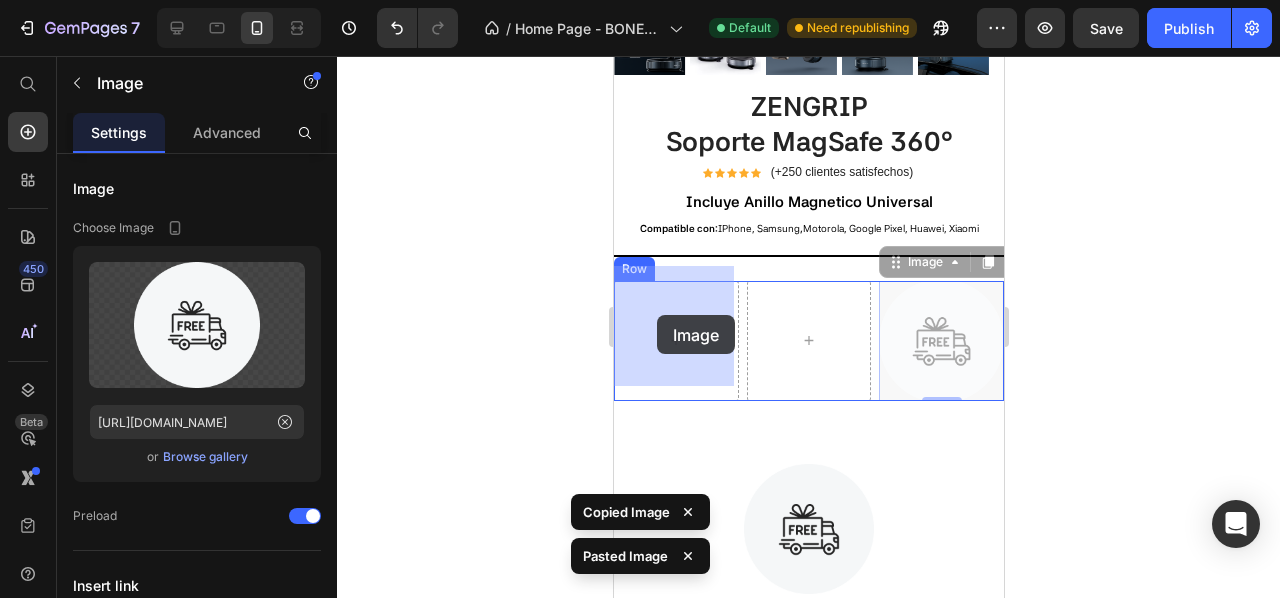 drag, startPoint x: 914, startPoint y: 323, endPoint x: 656, endPoint y: 315, distance: 258.124 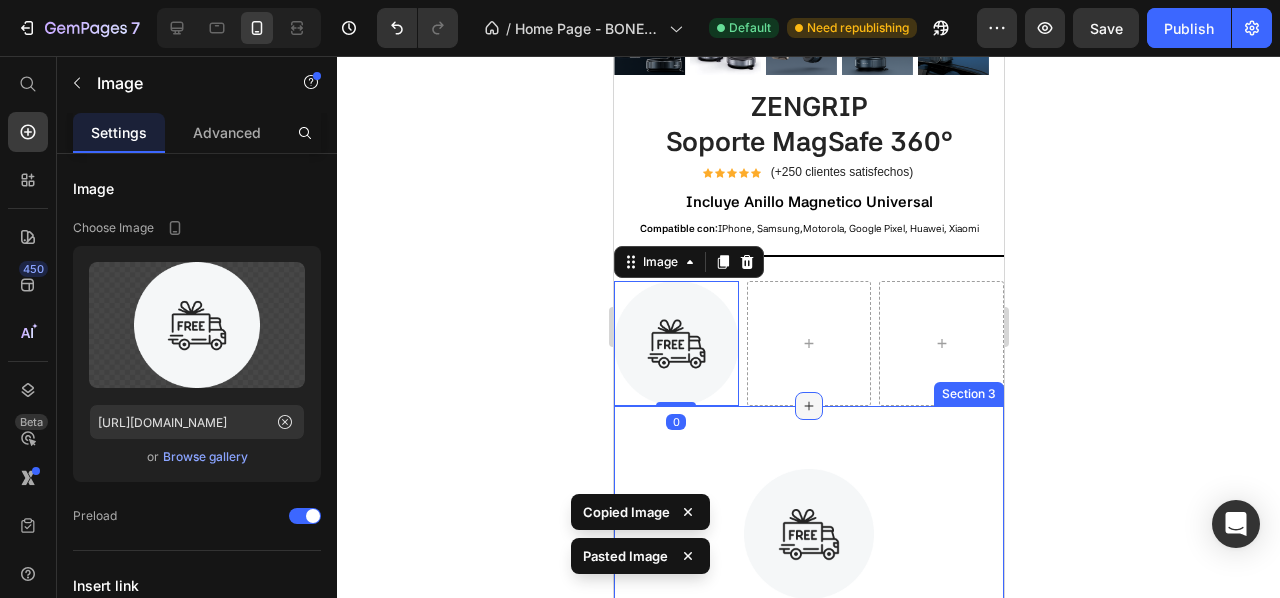 click at bounding box center [808, 406] 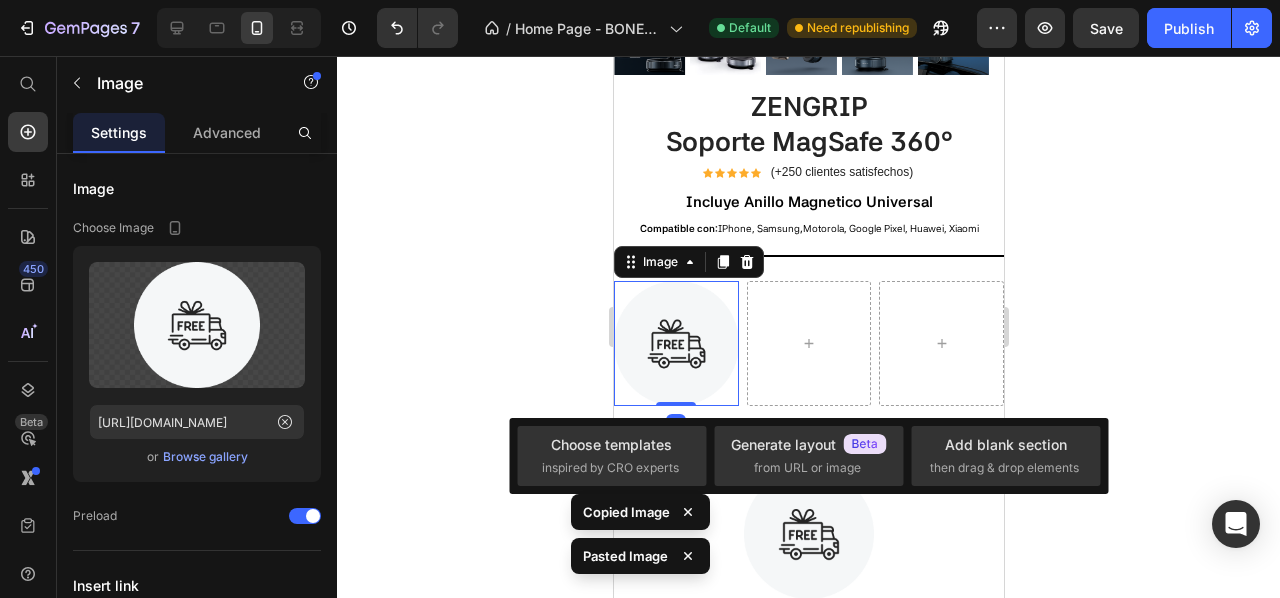 click 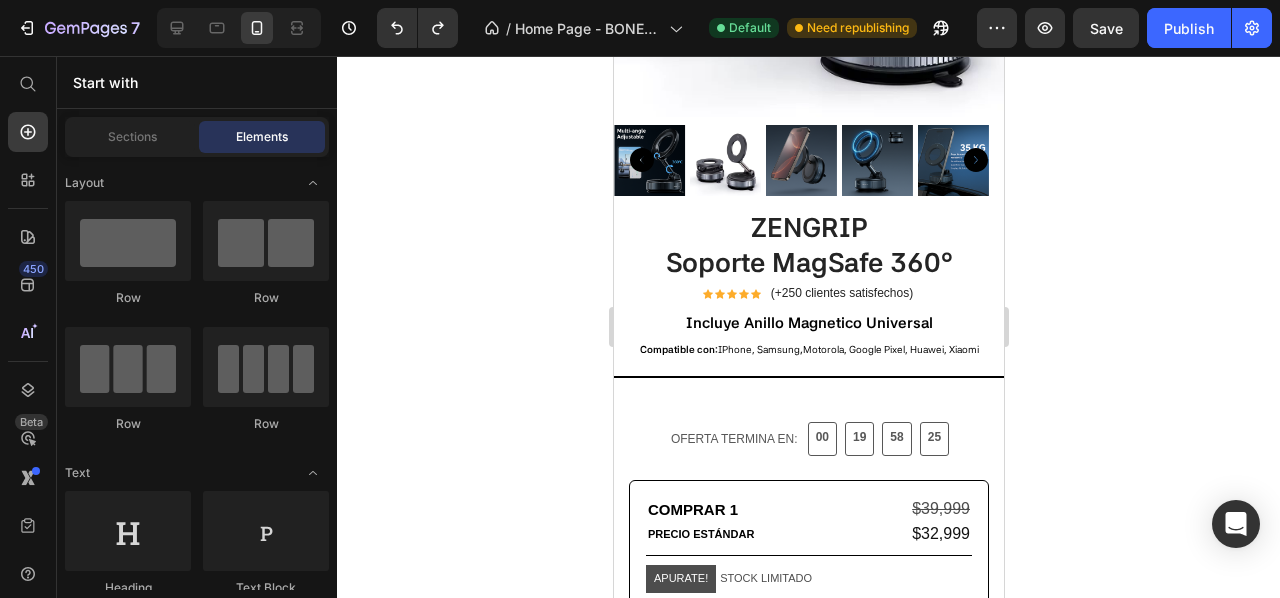 scroll, scrollTop: 379, scrollLeft: 0, axis: vertical 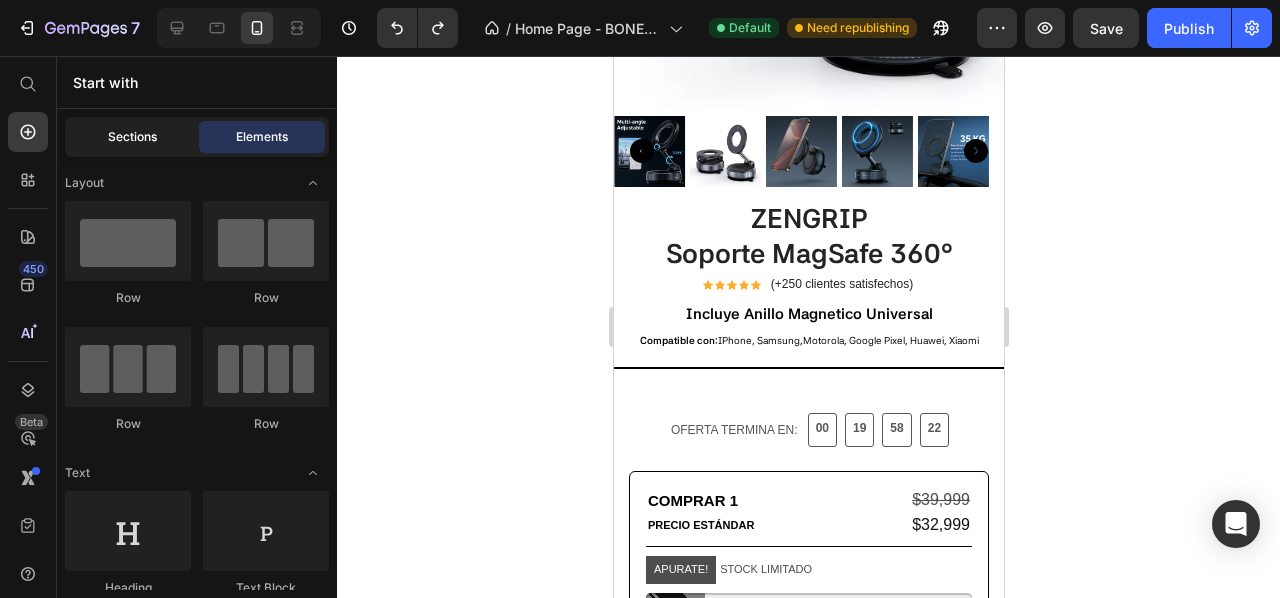 click on "Sections" 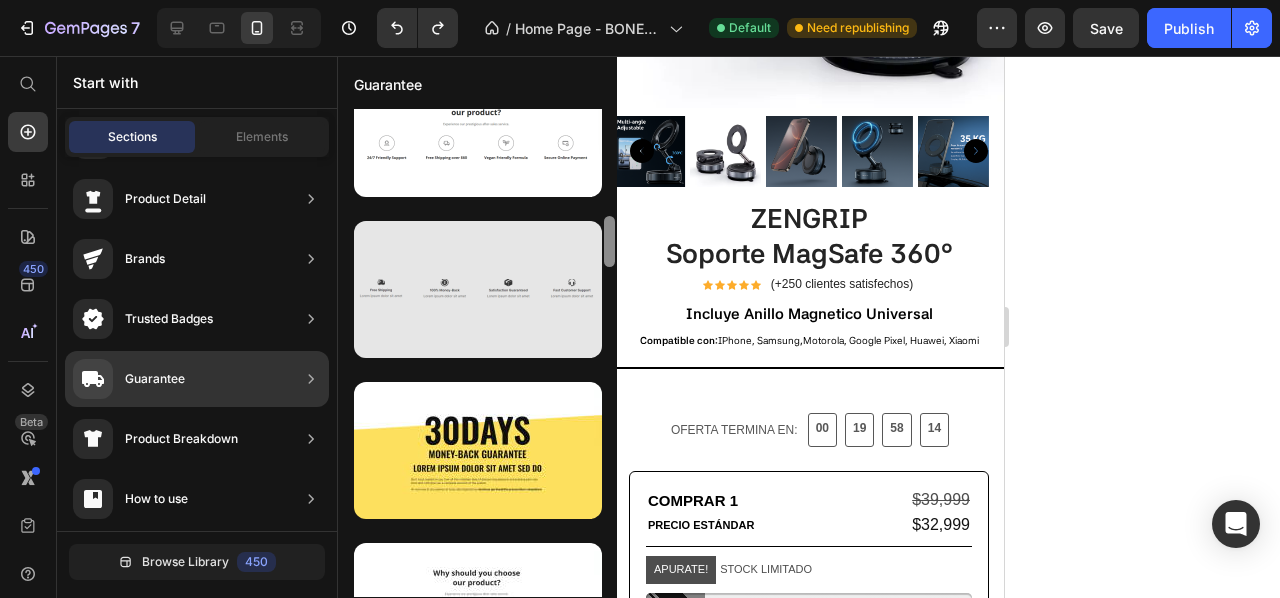 scroll, scrollTop: 1040, scrollLeft: 0, axis: vertical 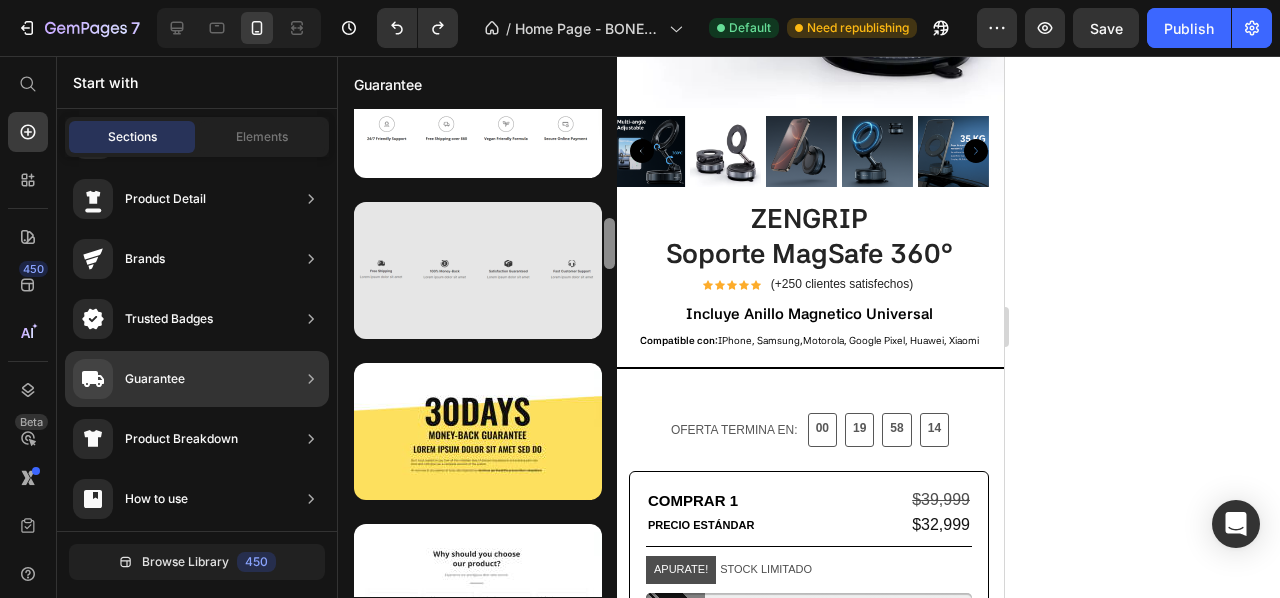 drag, startPoint x: 611, startPoint y: 153, endPoint x: 596, endPoint y: 233, distance: 81.394104 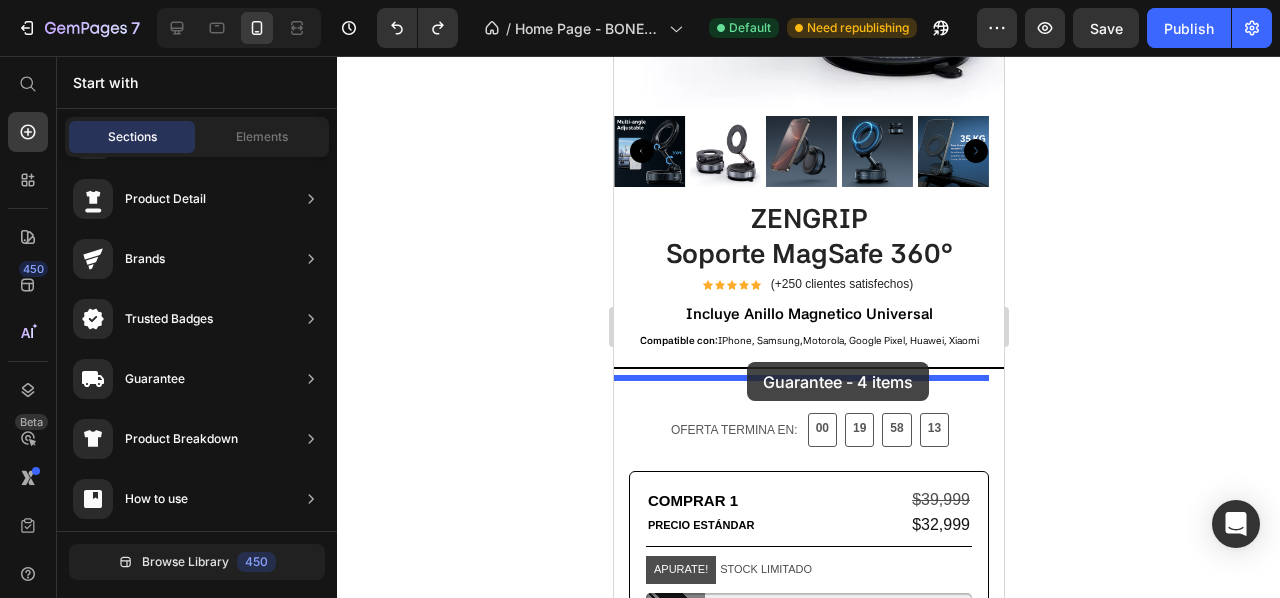 drag, startPoint x: 1047, startPoint y: 340, endPoint x: 743, endPoint y: 362, distance: 304.795 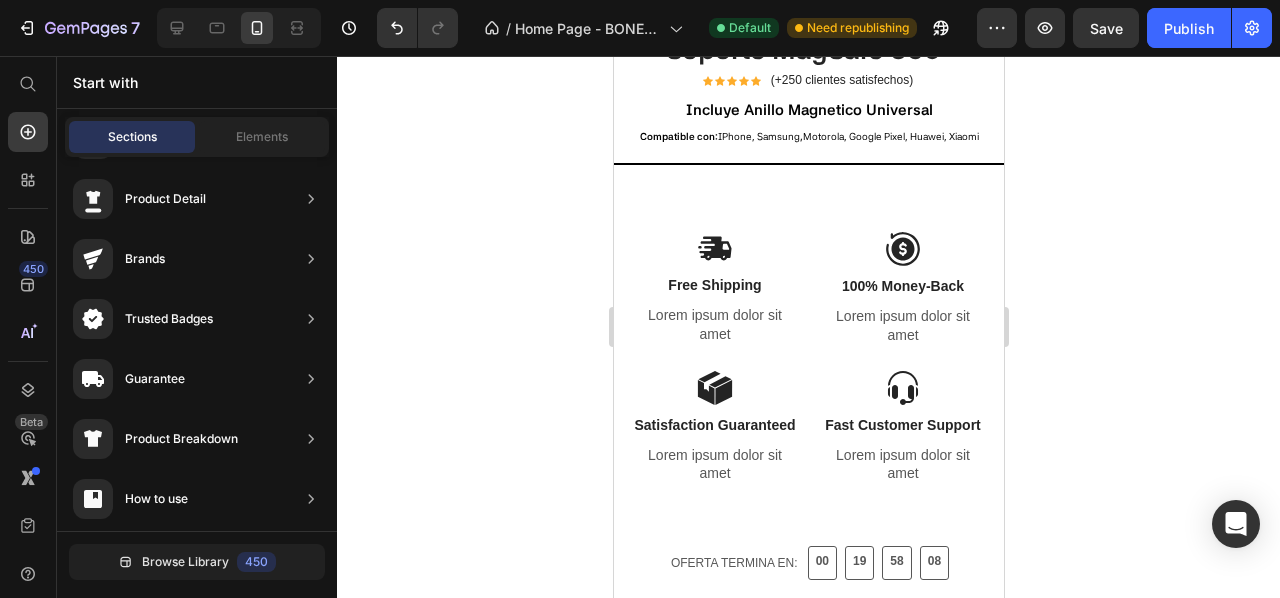 scroll, scrollTop: 625, scrollLeft: 0, axis: vertical 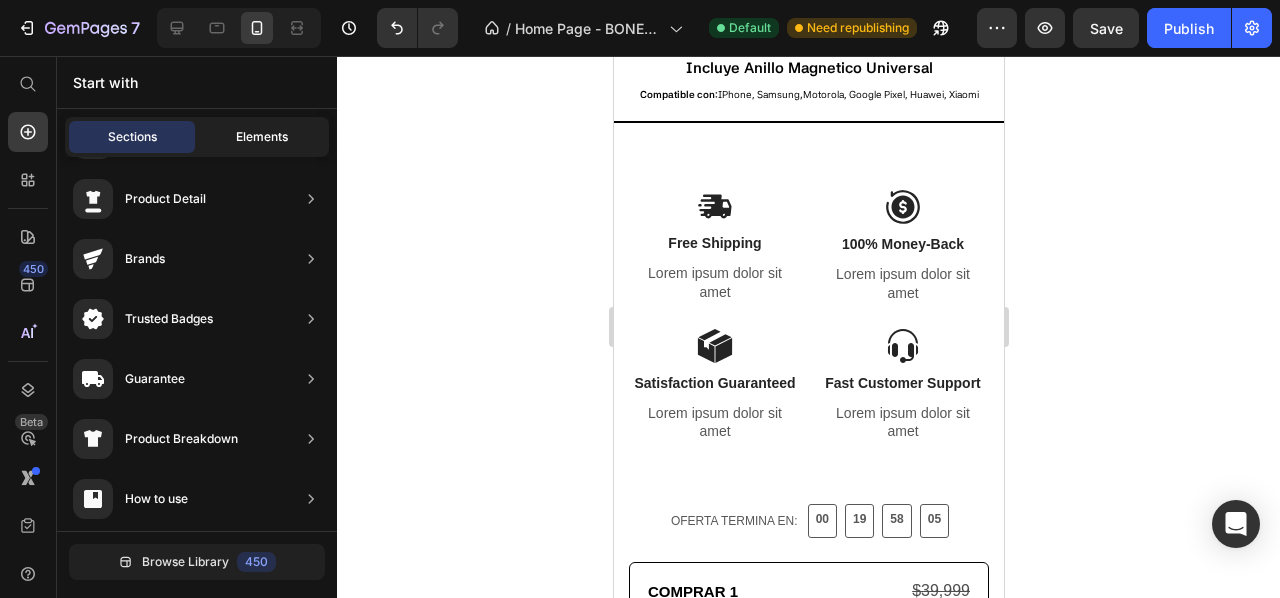 click on "Elements" at bounding box center (262, 137) 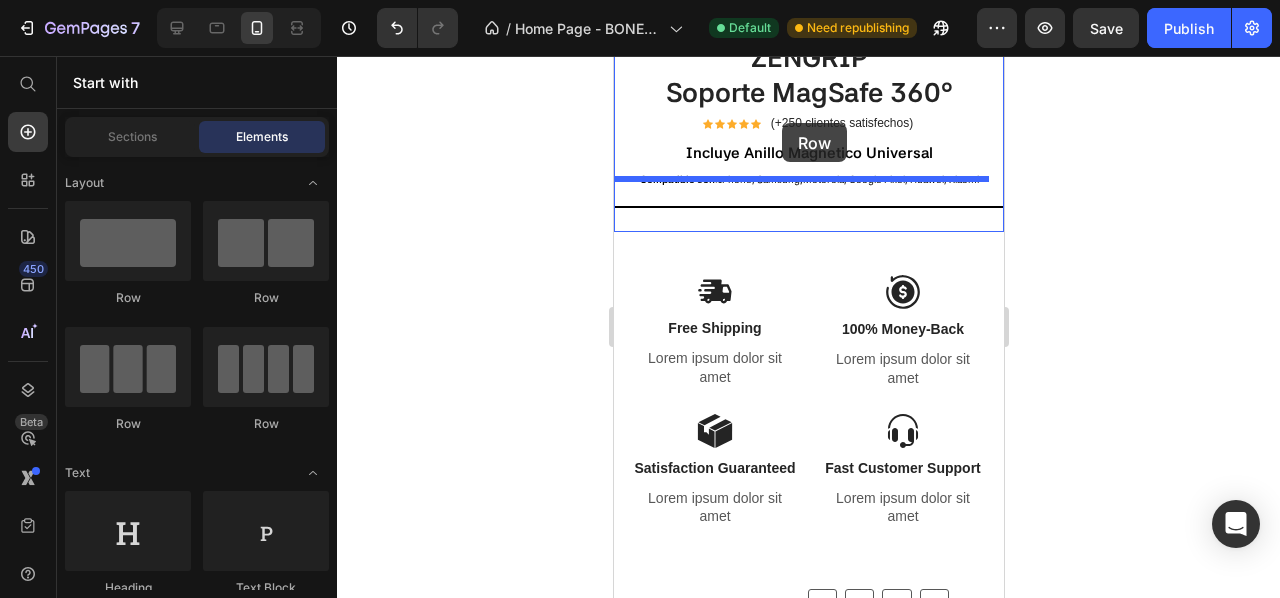 scroll, scrollTop: 531, scrollLeft: 0, axis: vertical 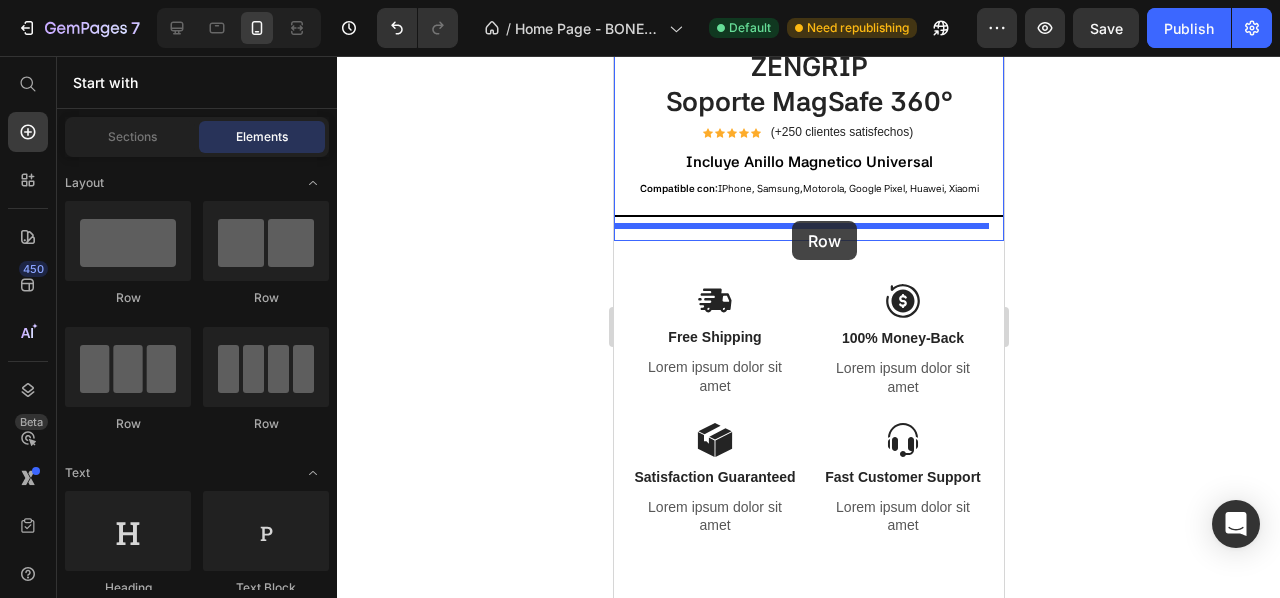 drag, startPoint x: 894, startPoint y: 441, endPoint x: 790, endPoint y: 221, distance: 243.34338 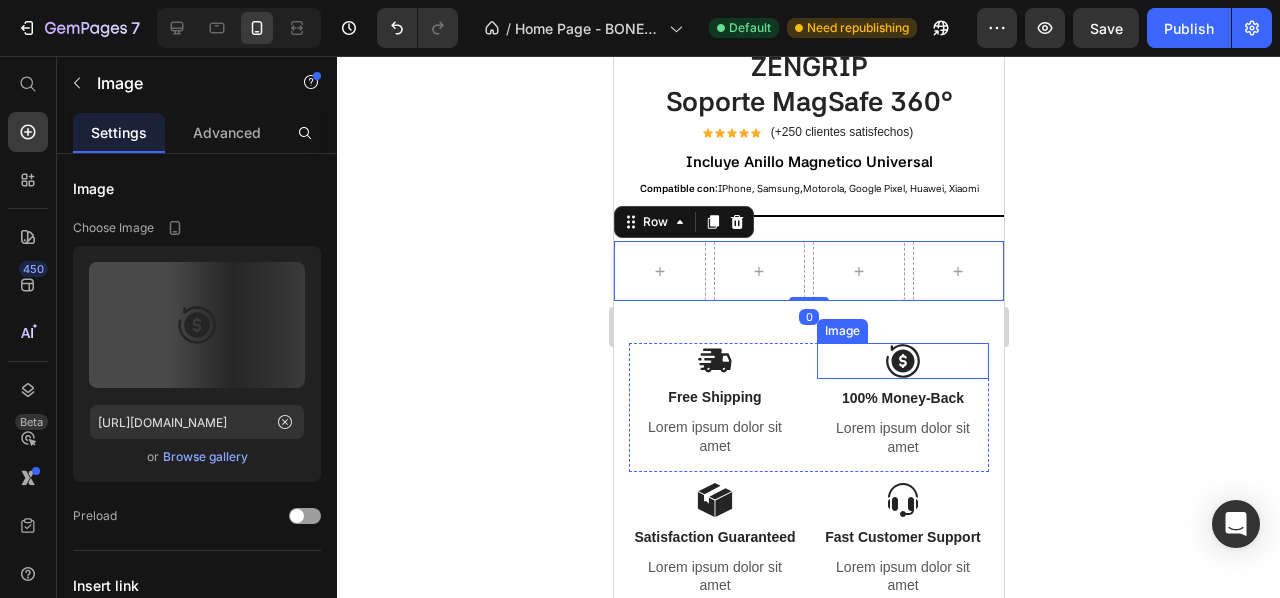 click at bounding box center (902, 361) 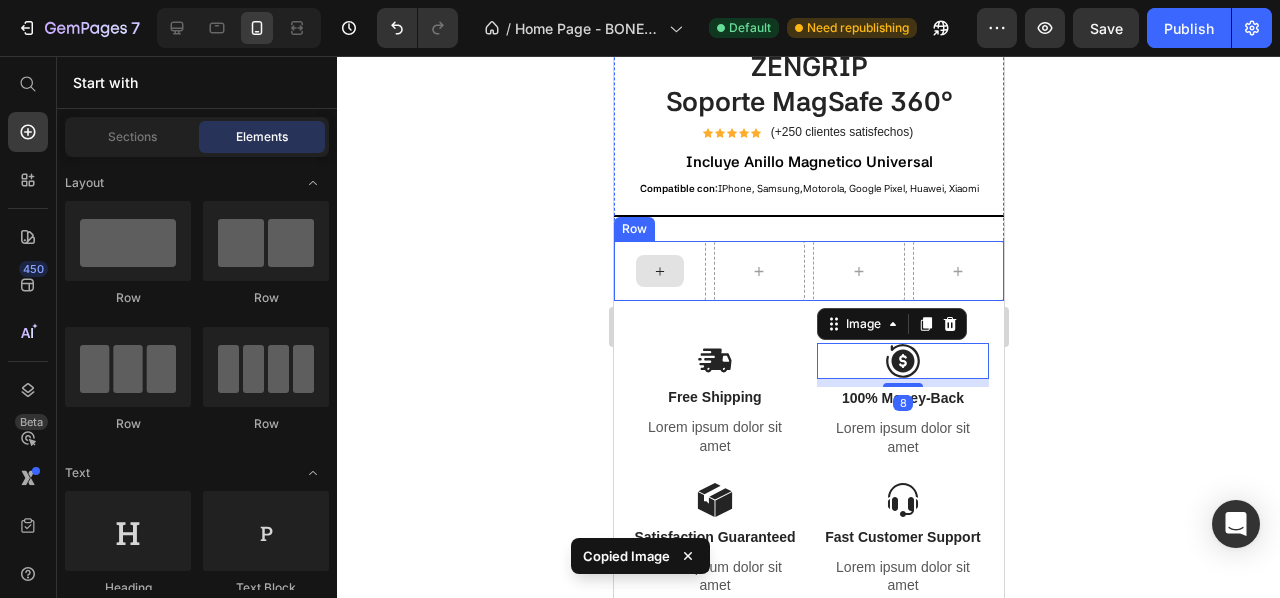 click 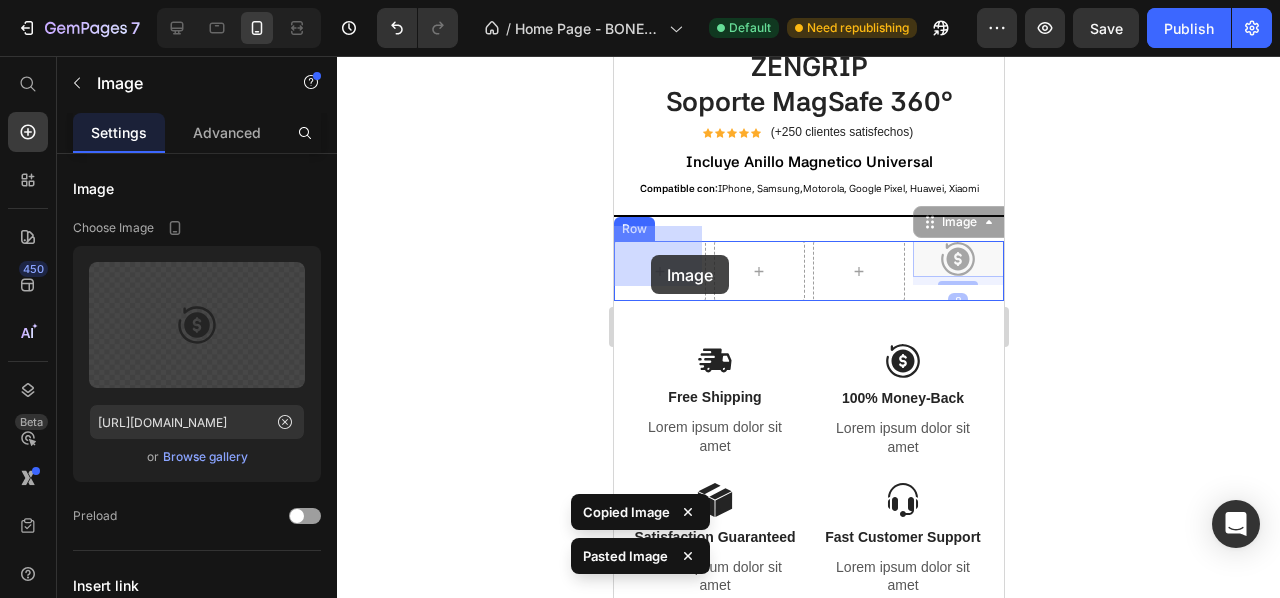 drag, startPoint x: 937, startPoint y: 245, endPoint x: 650, endPoint y: 255, distance: 287.17416 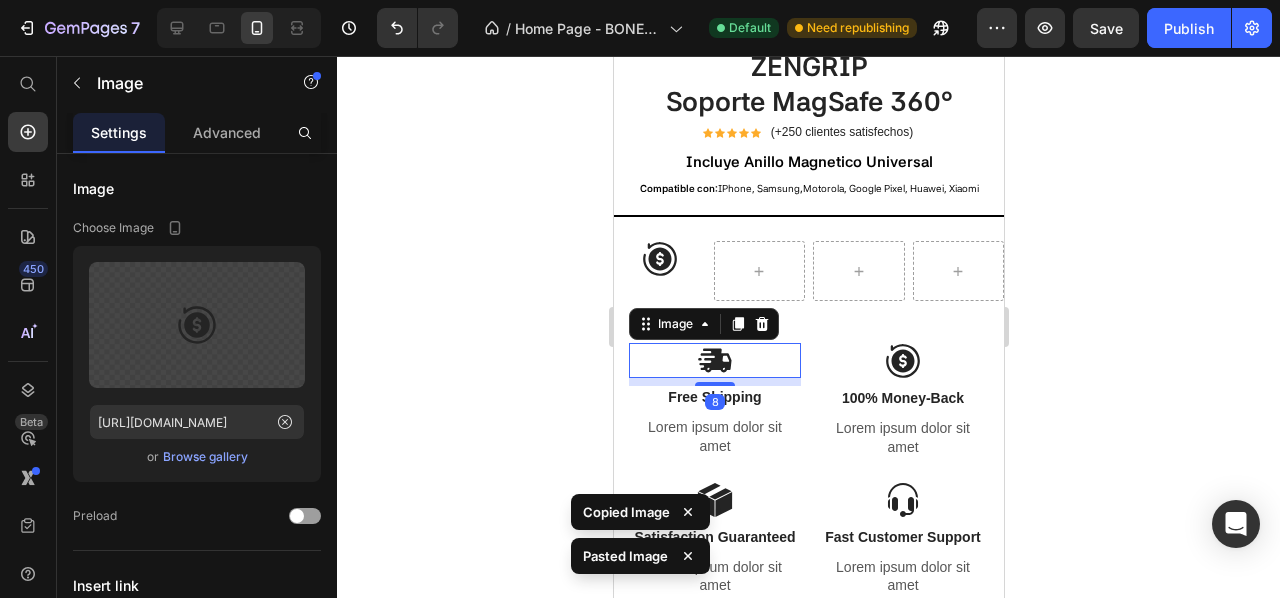 click at bounding box center [714, 360] 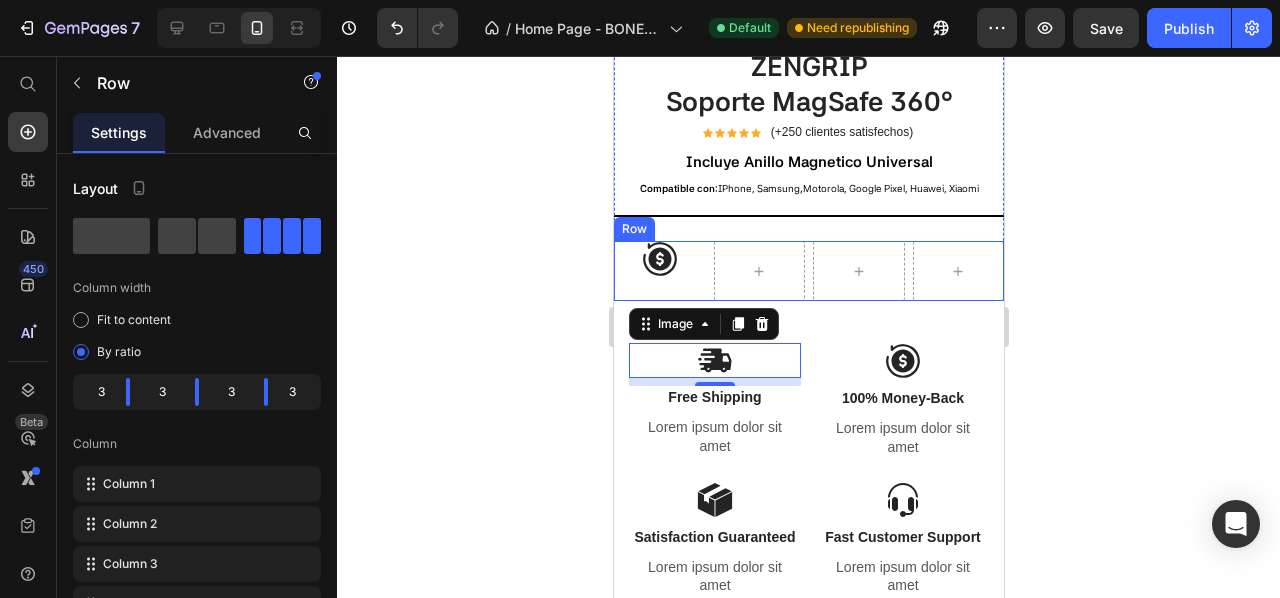 click on "Image" at bounding box center [659, 271] 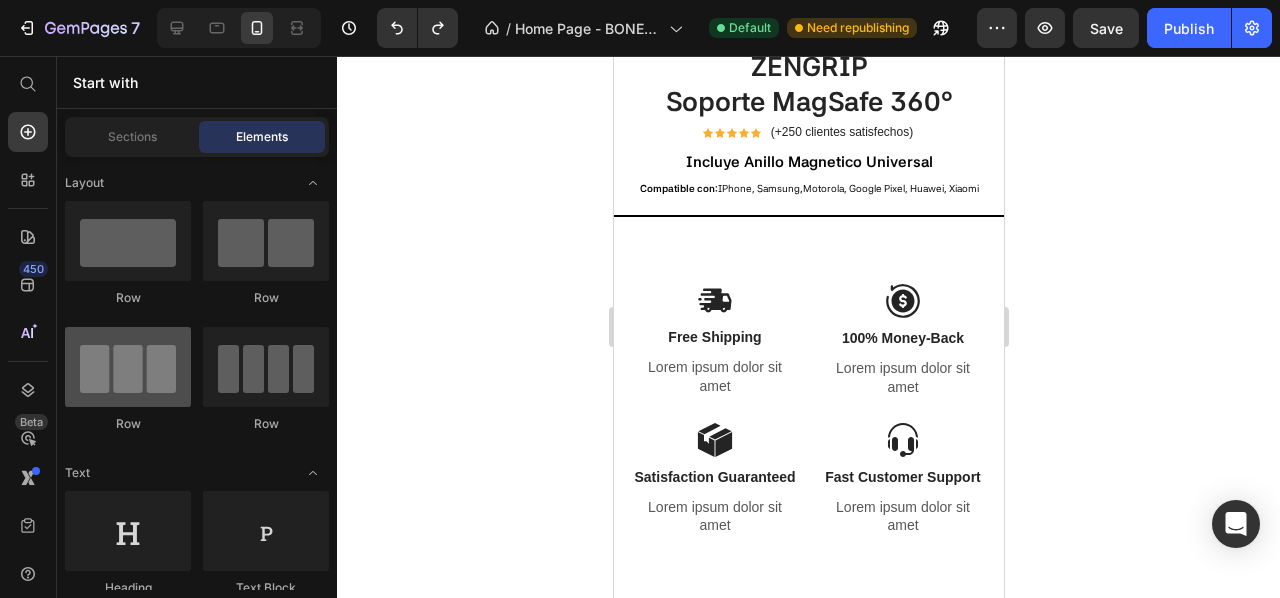 drag, startPoint x: 486, startPoint y: 355, endPoint x: 119, endPoint y: 371, distance: 367.3486 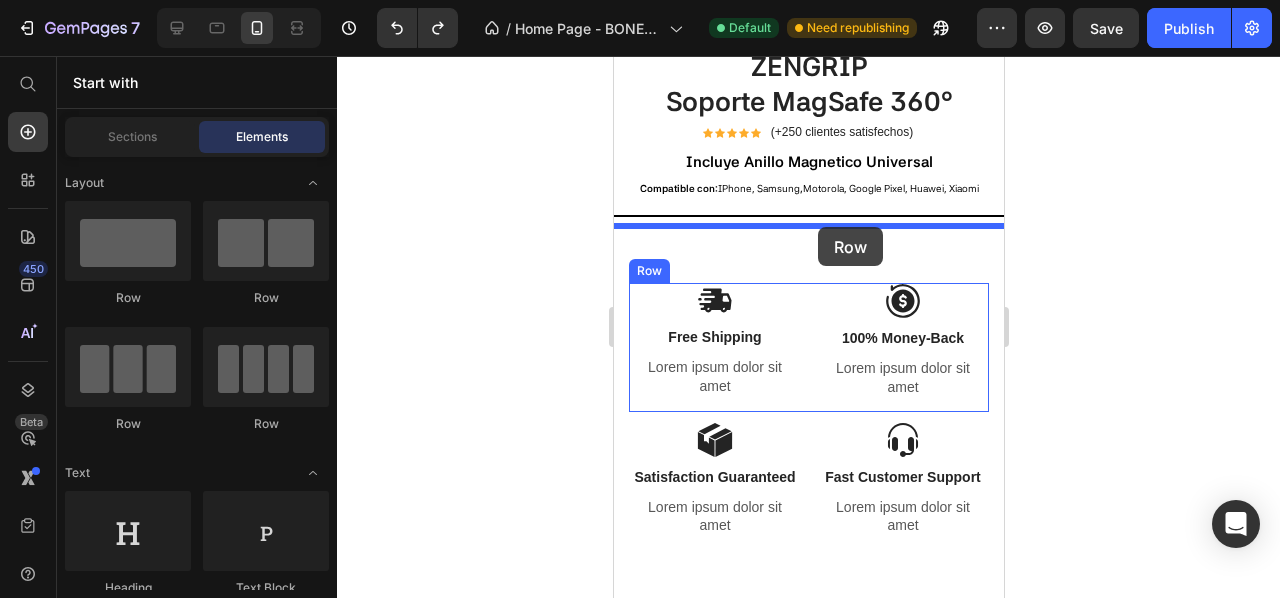 drag, startPoint x: 727, startPoint y: 433, endPoint x: 818, endPoint y: 228, distance: 224.29 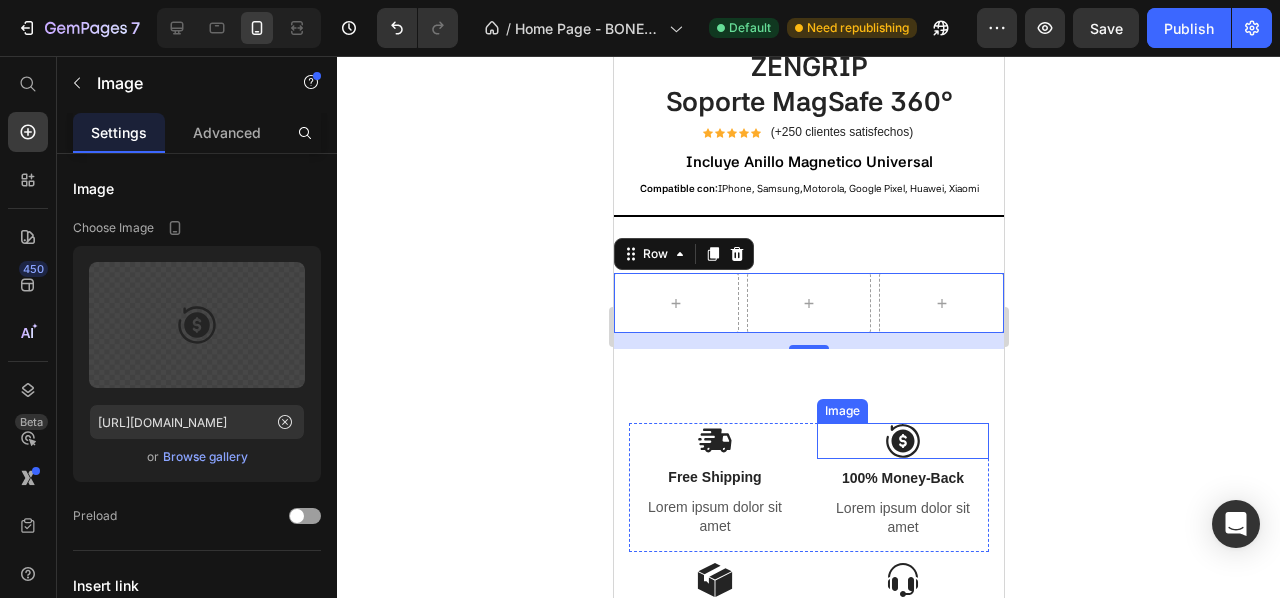 click at bounding box center [902, 441] 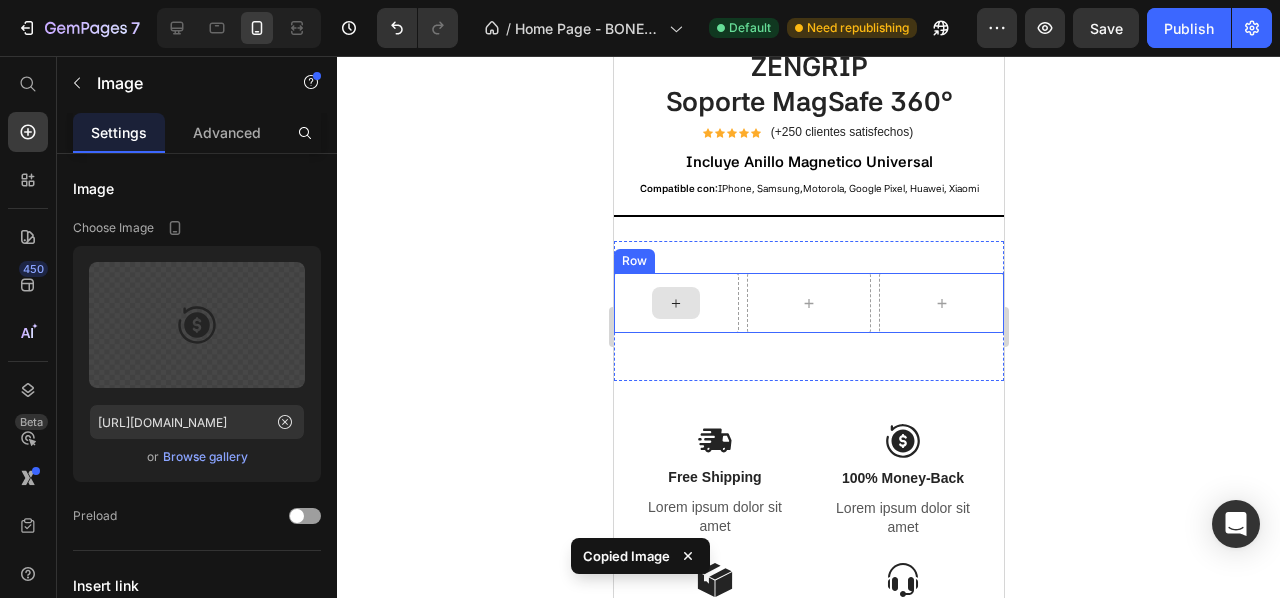 click at bounding box center [675, 303] 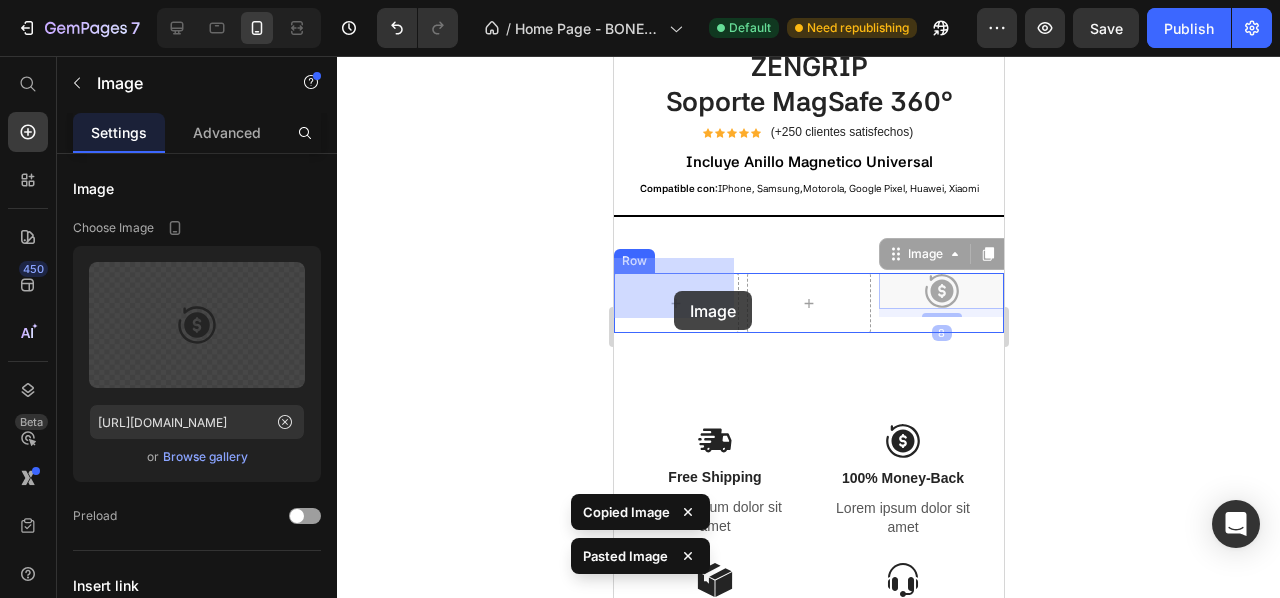drag, startPoint x: 942, startPoint y: 279, endPoint x: 673, endPoint y: 291, distance: 269.26752 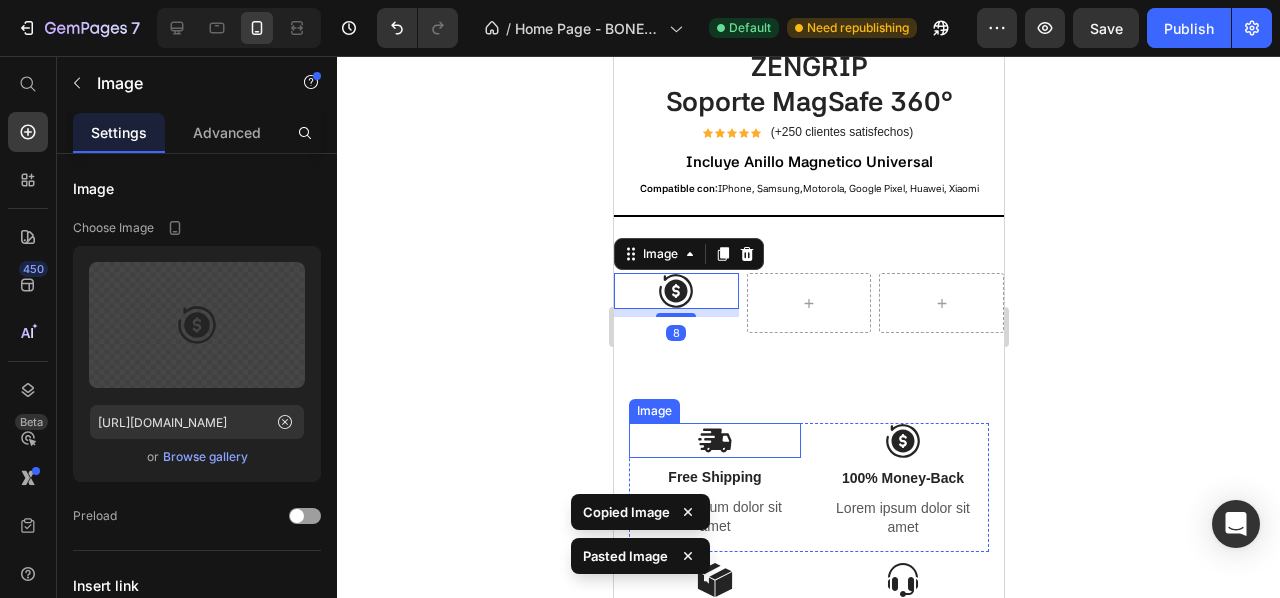 click at bounding box center (714, 440) 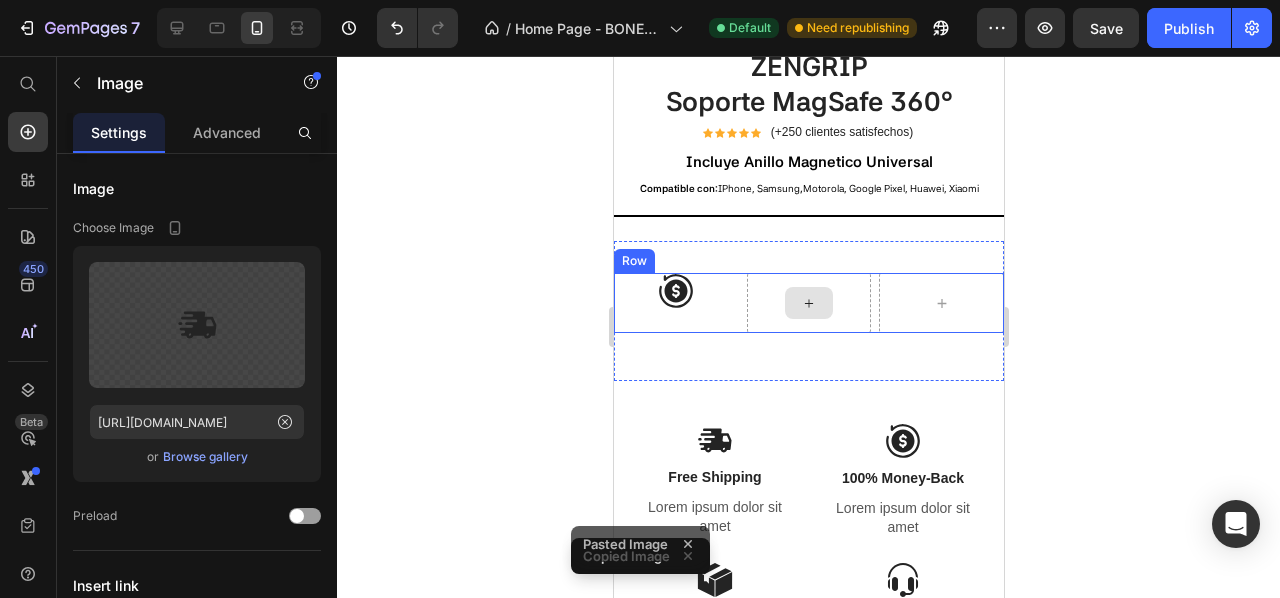 click at bounding box center [808, 303] 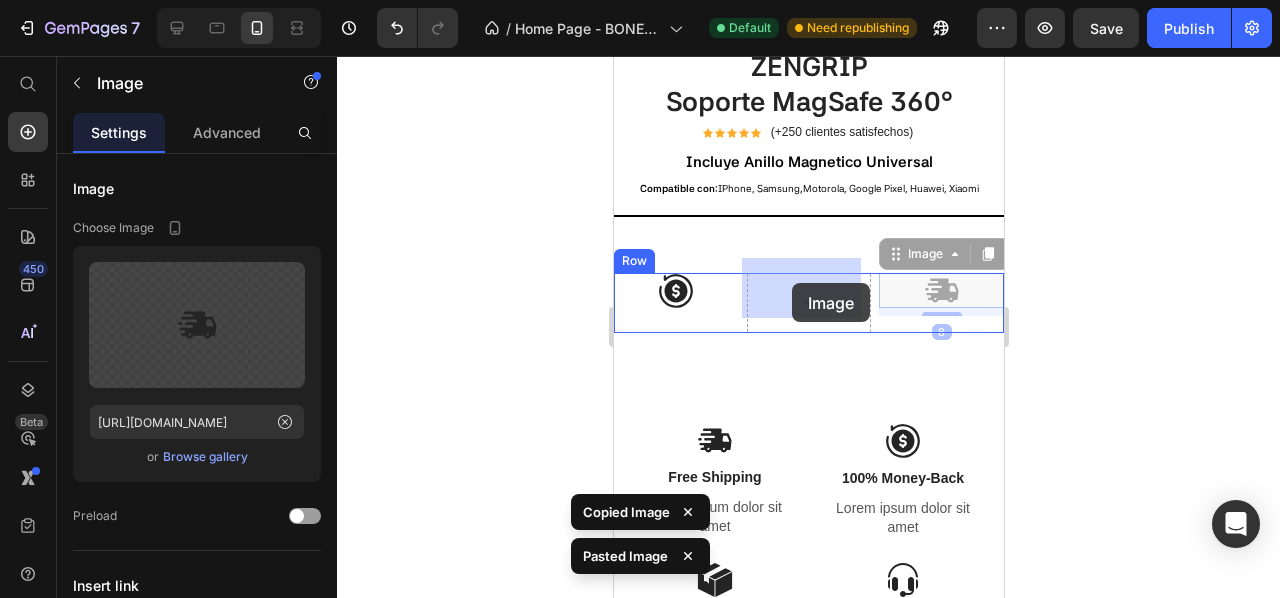 drag, startPoint x: 923, startPoint y: 280, endPoint x: 791, endPoint y: 283, distance: 132.03409 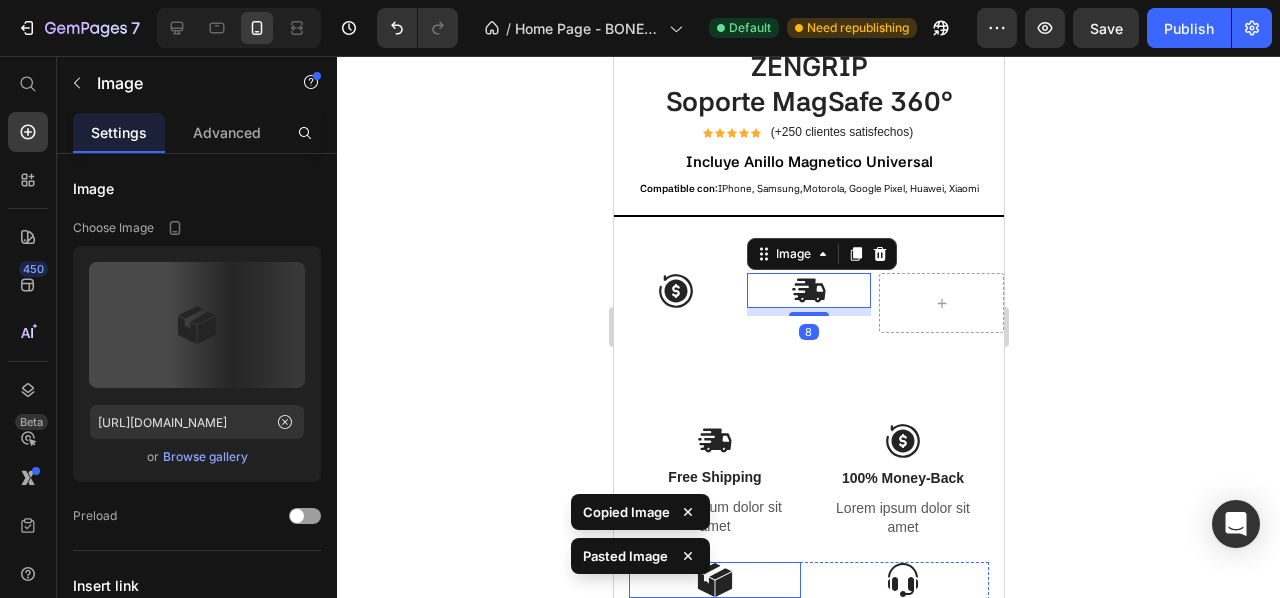 click at bounding box center (714, 580) 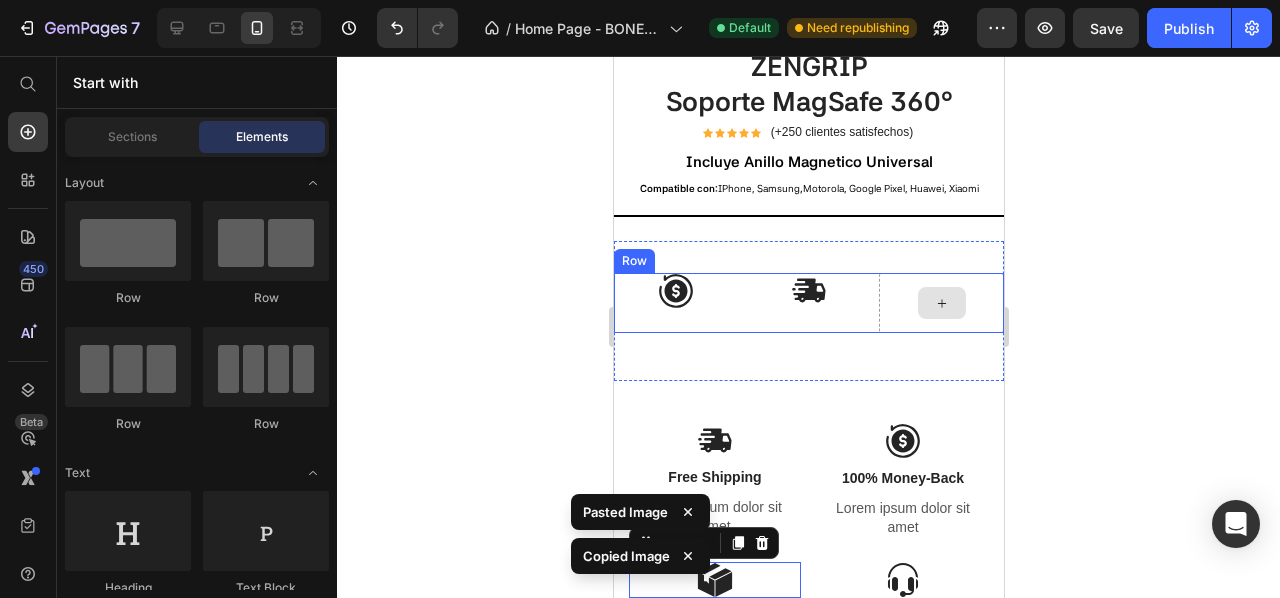 click at bounding box center (941, 303) 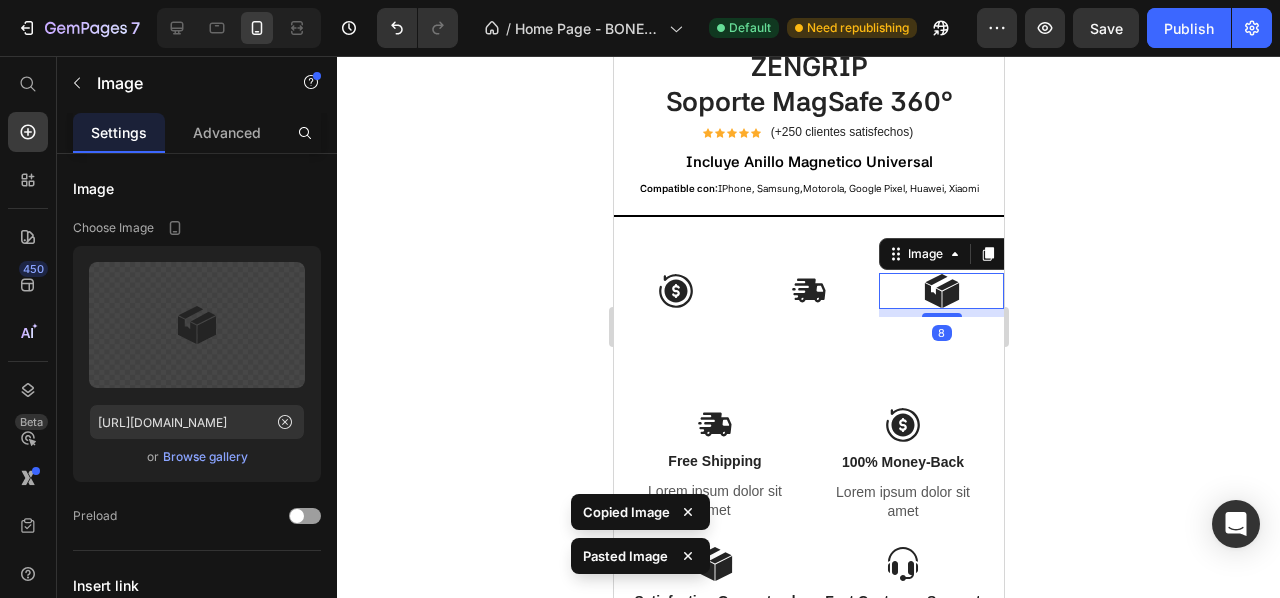 click 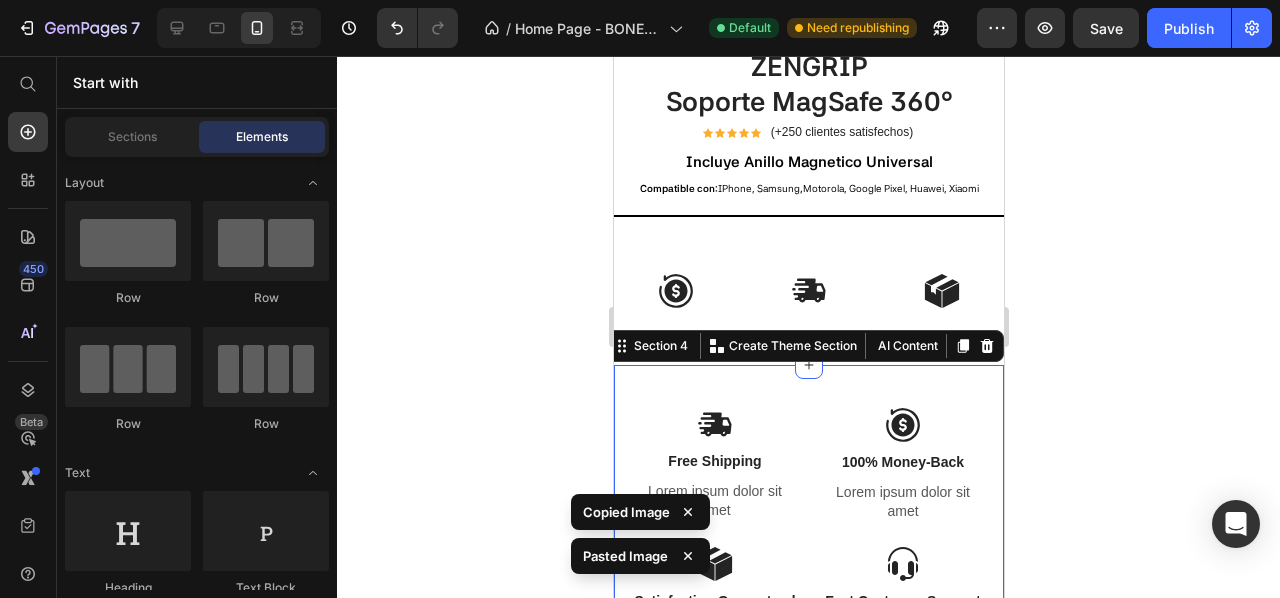click on "Image Free Shipping Text Block Lorem ipsum dolor sit amet Text Block Image 100% Money-Back Text Block Lorem ipsum dolor sit amet Text Block Row Image Satisfaction Guaranteed Text Block Lorem ipsum dolor sit amet Text Block Image Fast Customer Support Text Block Lorem ipsum dolor sit amet Text Block Row Row Section 4   You can create reusable sections Create Theme Section AI Content Write with GemAI What would you like to describe here? Tone and Voice Persuasive Product X2 ZENGRIP - Soporte MagSafe 360° Show more Generate" at bounding box center [808, 533] 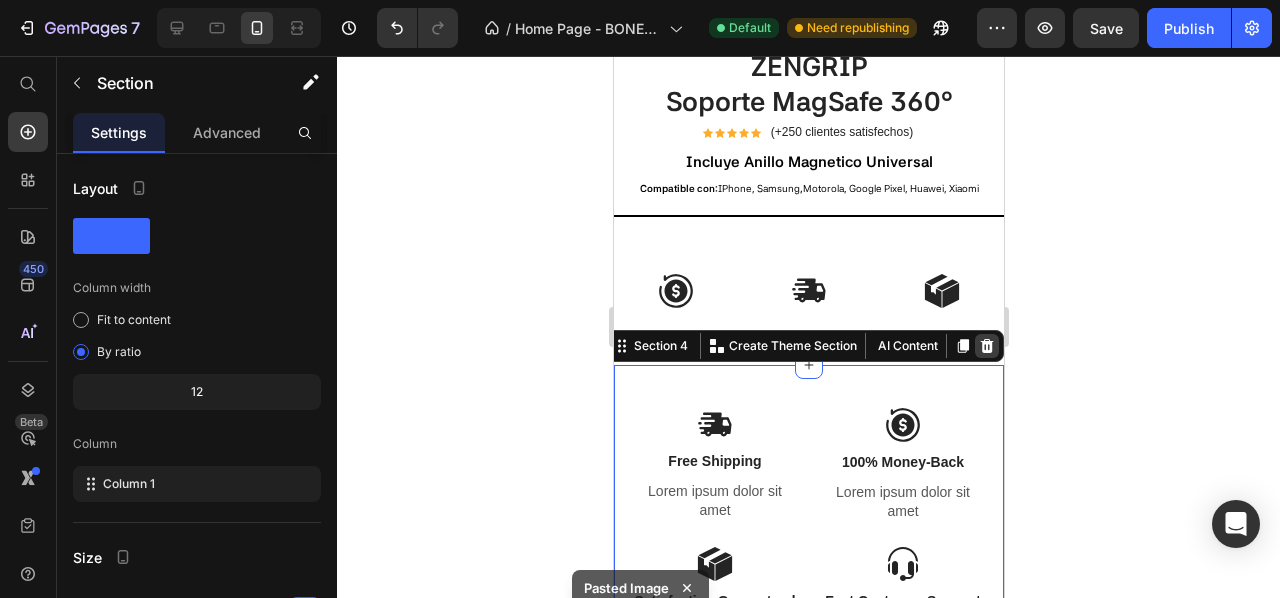 click 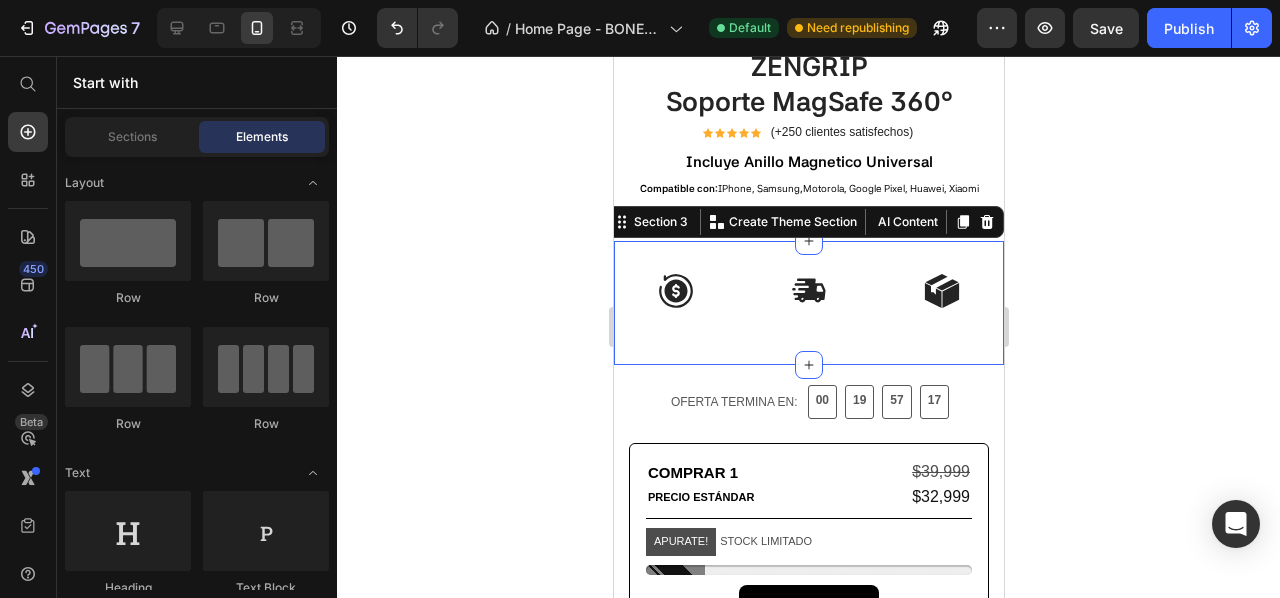 click on "Image Image Image Row" at bounding box center (808, 303) 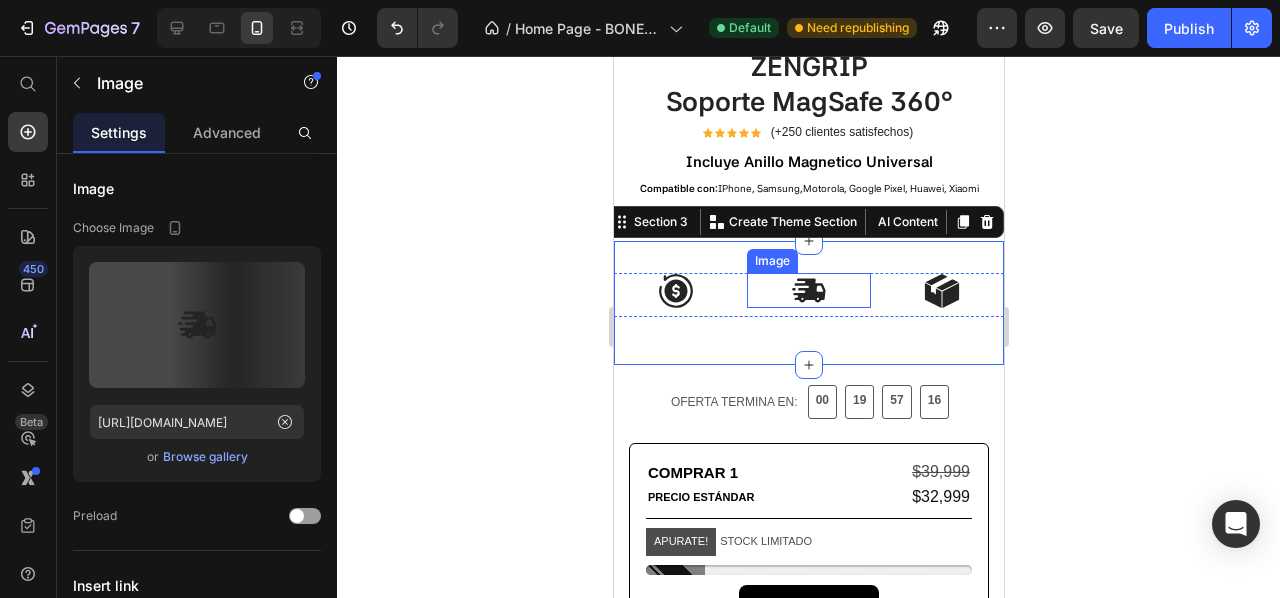 click at bounding box center (808, 290) 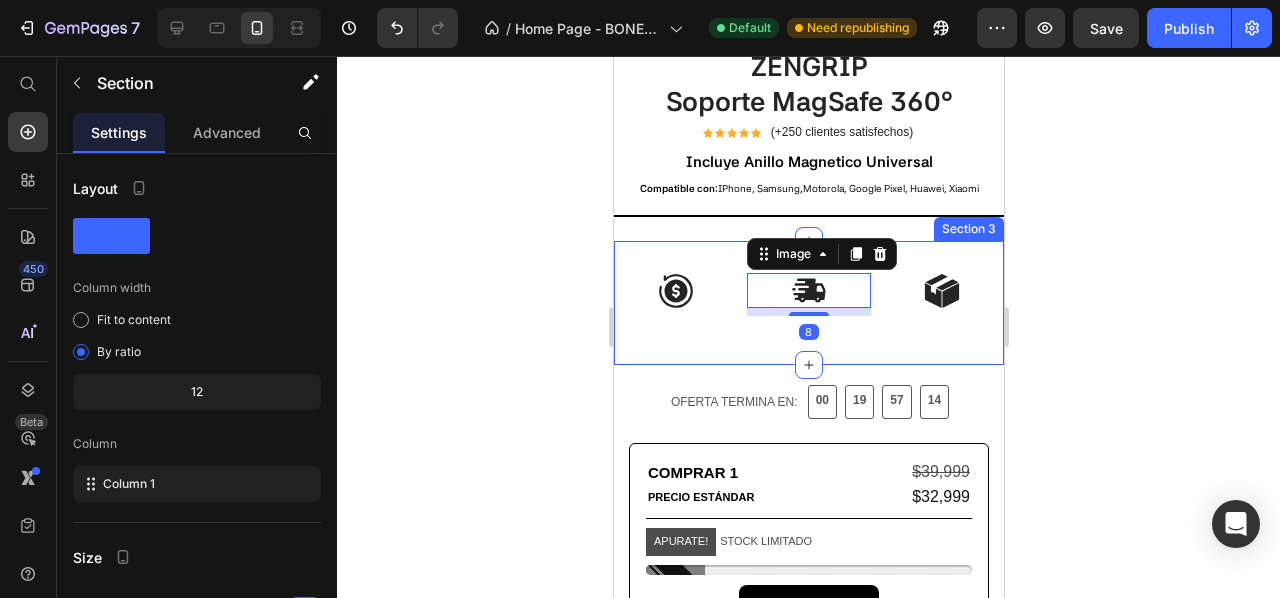 click on "Image Image   8 Image Row Section 3" at bounding box center [808, 303] 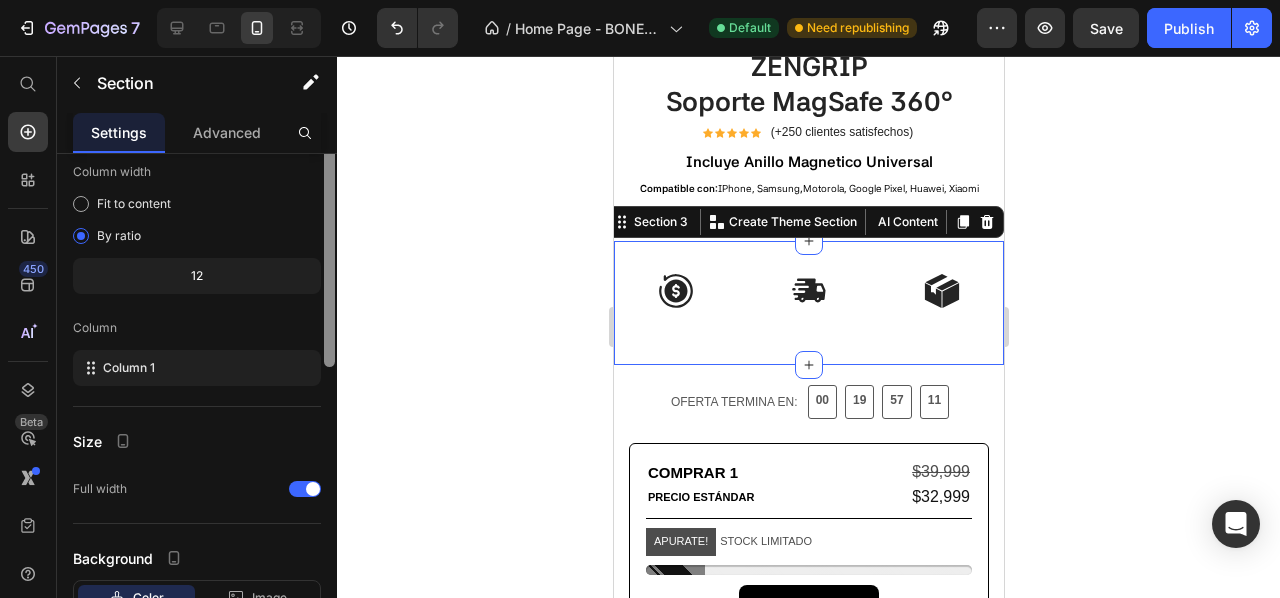 scroll, scrollTop: 0, scrollLeft: 0, axis: both 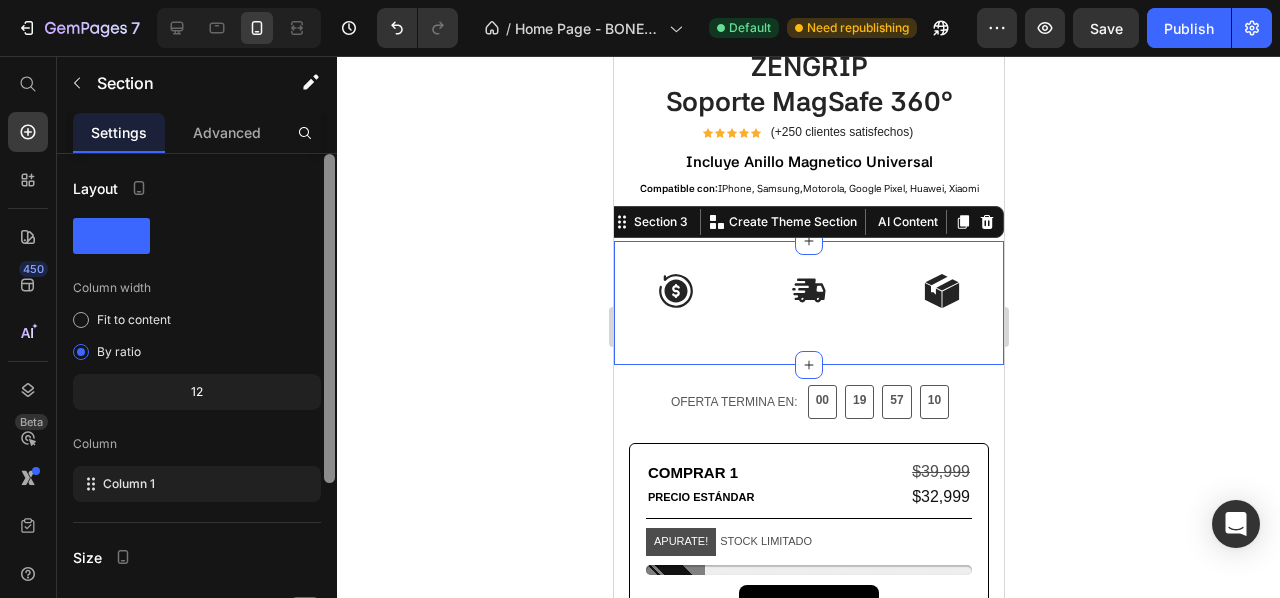 drag, startPoint x: 333, startPoint y: 217, endPoint x: 335, endPoint y: 135, distance: 82.02438 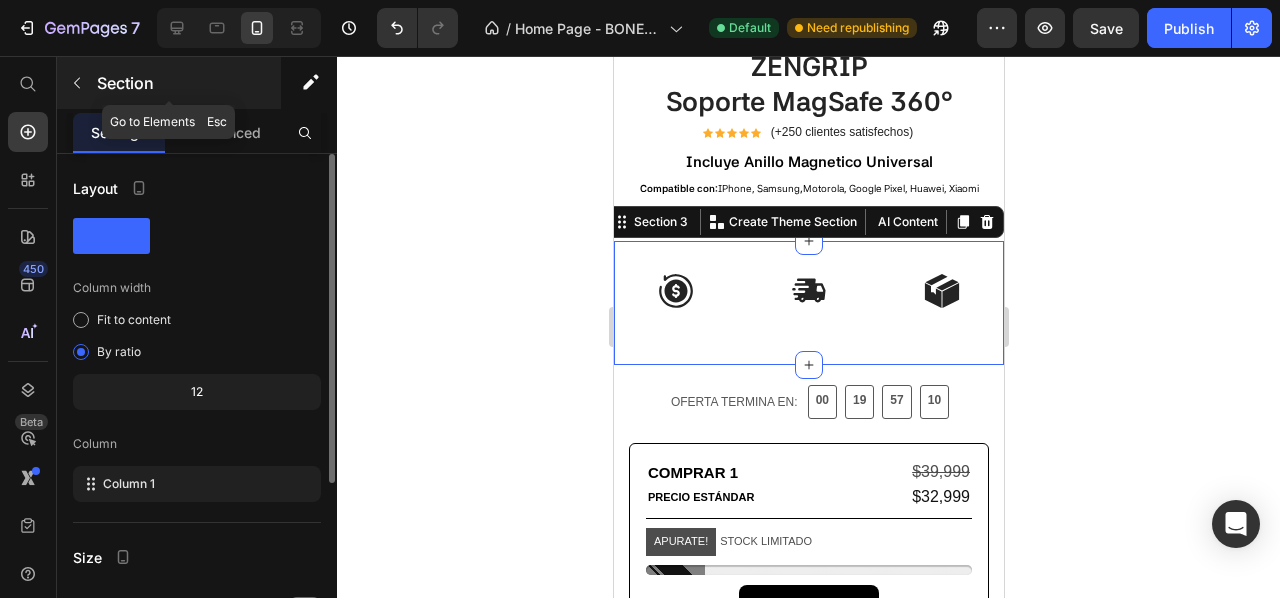 click 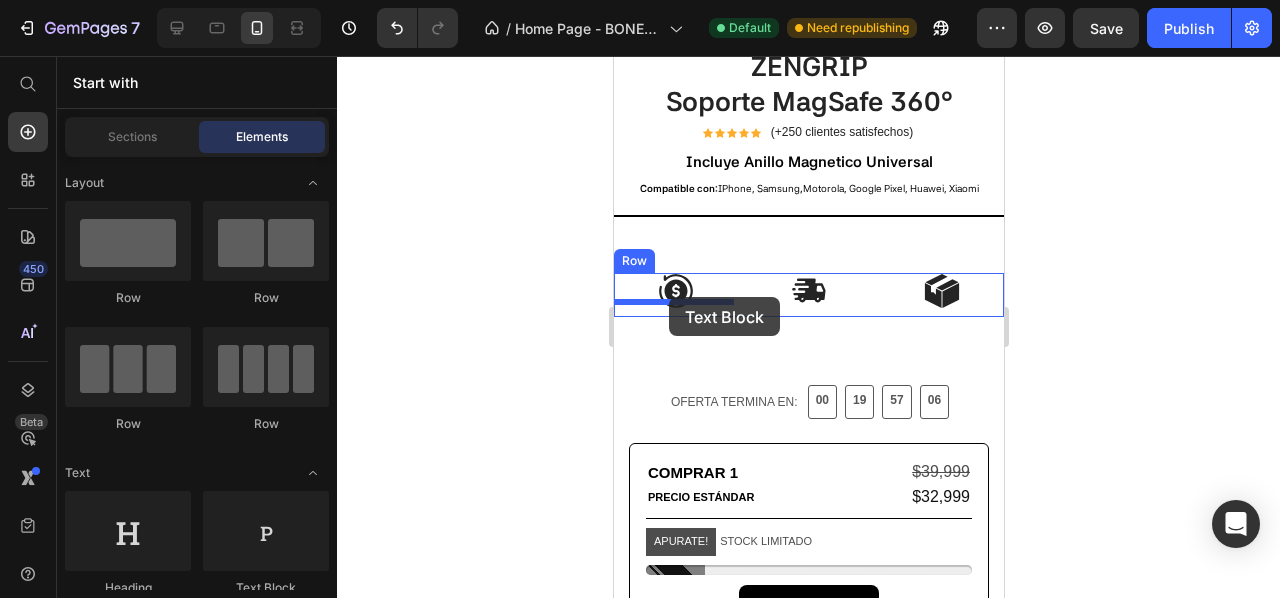 drag, startPoint x: 897, startPoint y: 575, endPoint x: 668, endPoint y: 297, distance: 360.17358 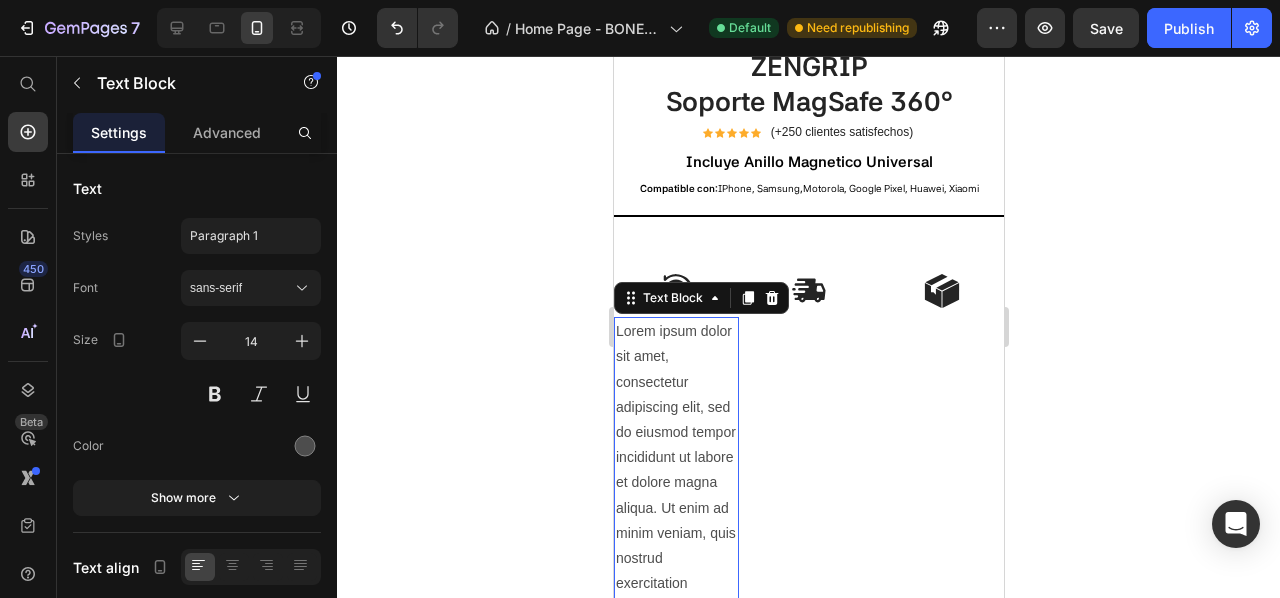 click on "Lorem ipsum dolor sit amet, consectetur adipiscing elit, sed do eiusmod tempor incididunt ut labore et dolore magna aliqua. Ut enim ad minim veniam, quis nostrud exercitation ullamco laboris nisi ut aliquip ex ea commodo consequat." at bounding box center [675, 508] 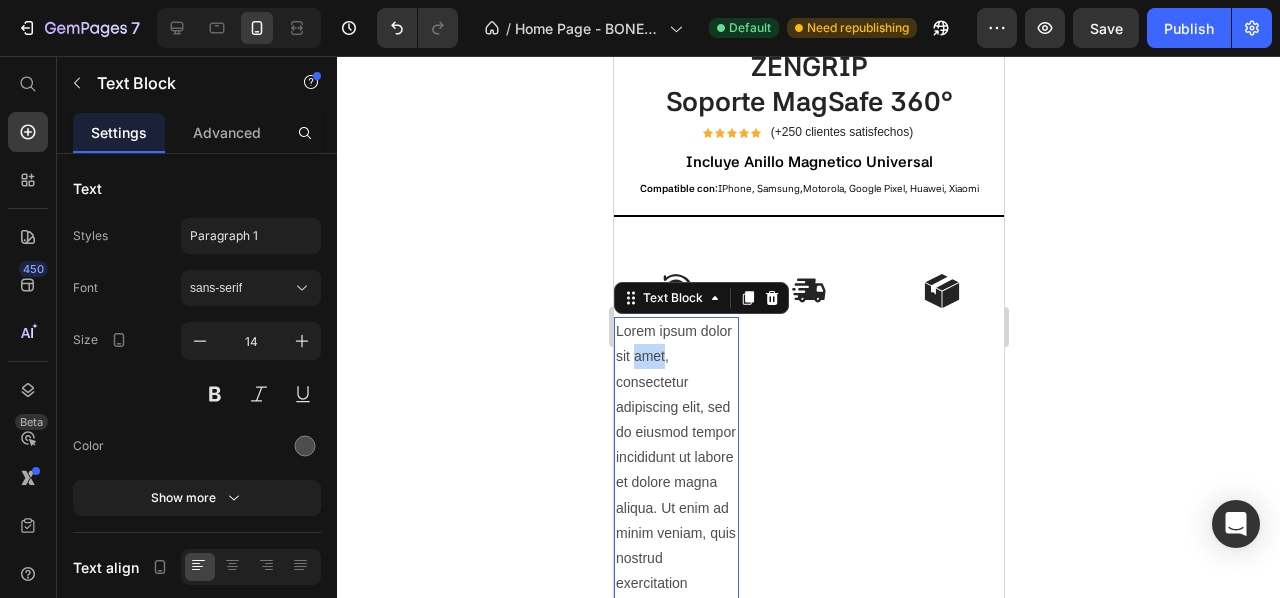 click on "Lorem ipsum dolor sit amet, consectetur adipiscing elit, sed do eiusmod tempor incididunt ut labore et dolore magna aliqua. Ut enim ad minim veniam, quis nostrud exercitation ullamco laboris nisi ut aliquip ex ea commodo consequat." at bounding box center (675, 508) 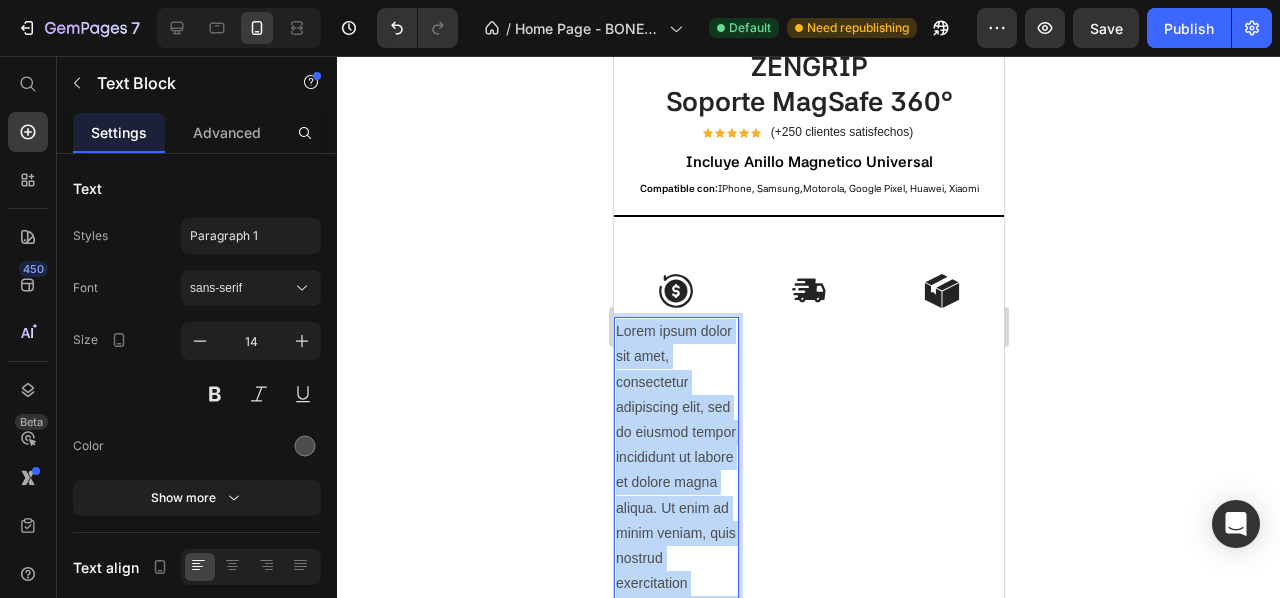 click on "Lorem ipsum dolor sit amet, consectetur adipiscing elit, sed do eiusmod tempor incididunt ut labore et dolore magna aliqua. Ut enim ad minim veniam, quis nostrud exercitation ullamco laboris nisi ut aliquip ex ea commodo consequat." at bounding box center (675, 508) 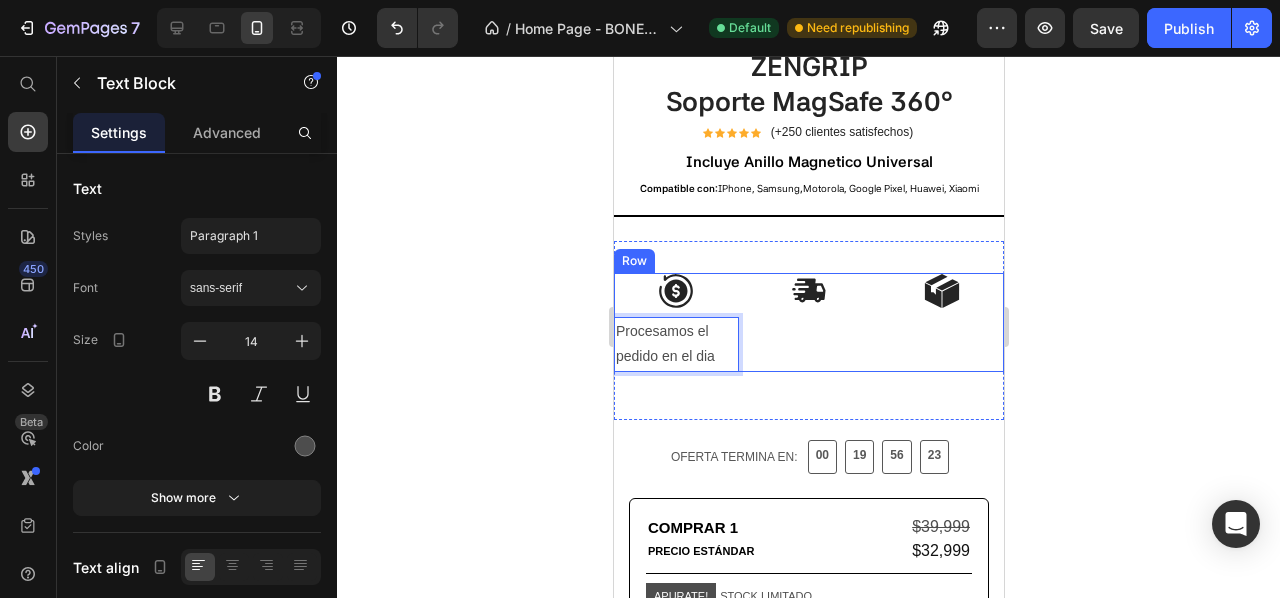 click on "Image" at bounding box center (808, 322) 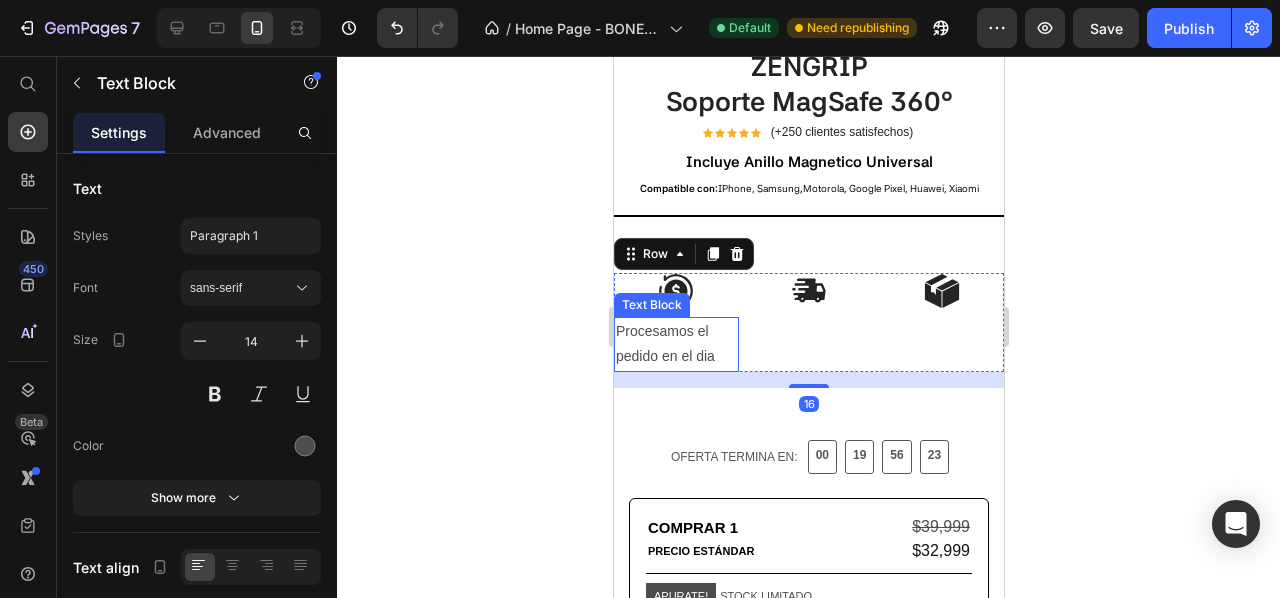 click on "Procesamos el pedido en el dia" at bounding box center (675, 344) 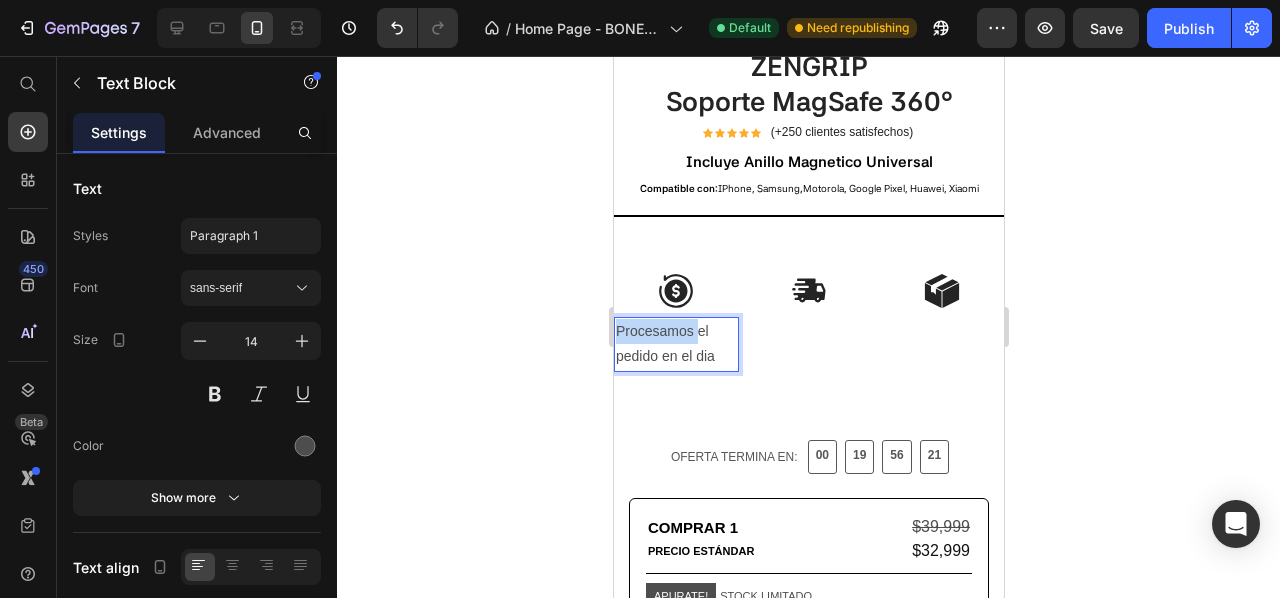 click on "Procesamos el pedido en el dia" at bounding box center [675, 344] 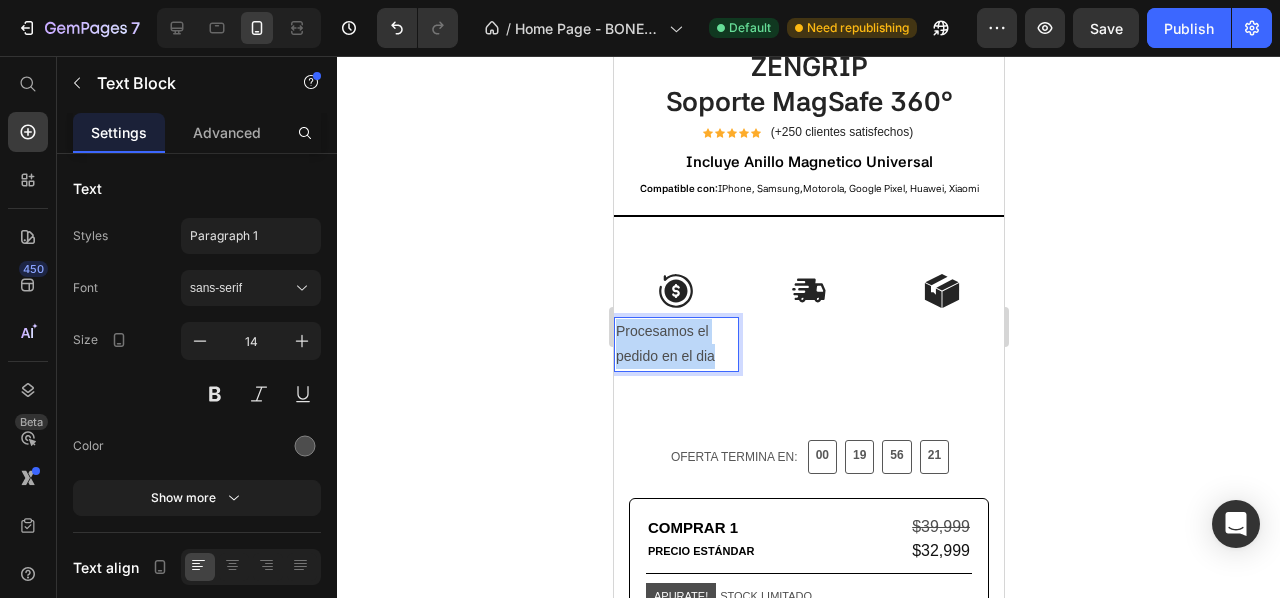 click on "Procesamos el pedido en el dia" at bounding box center (675, 344) 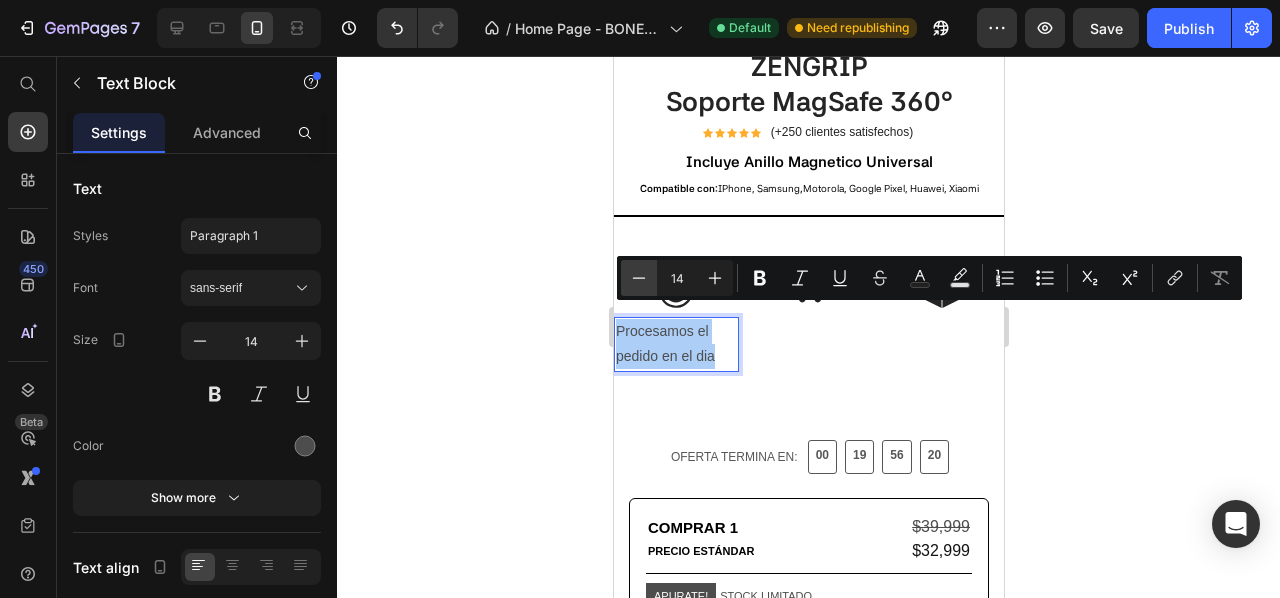 click 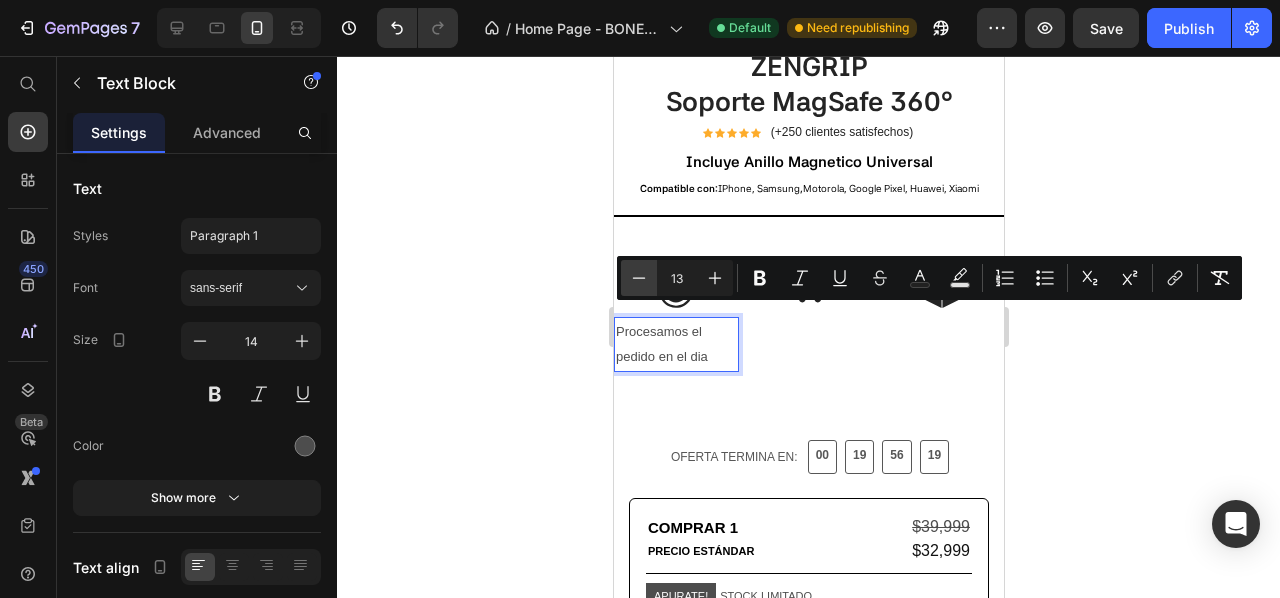 click 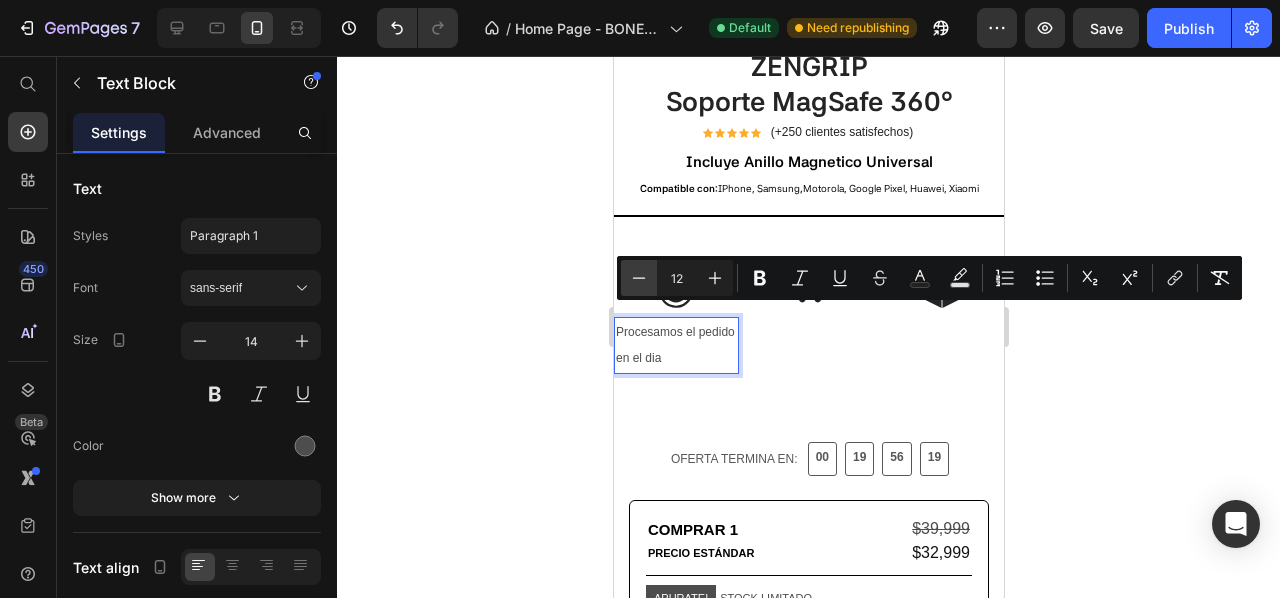 click 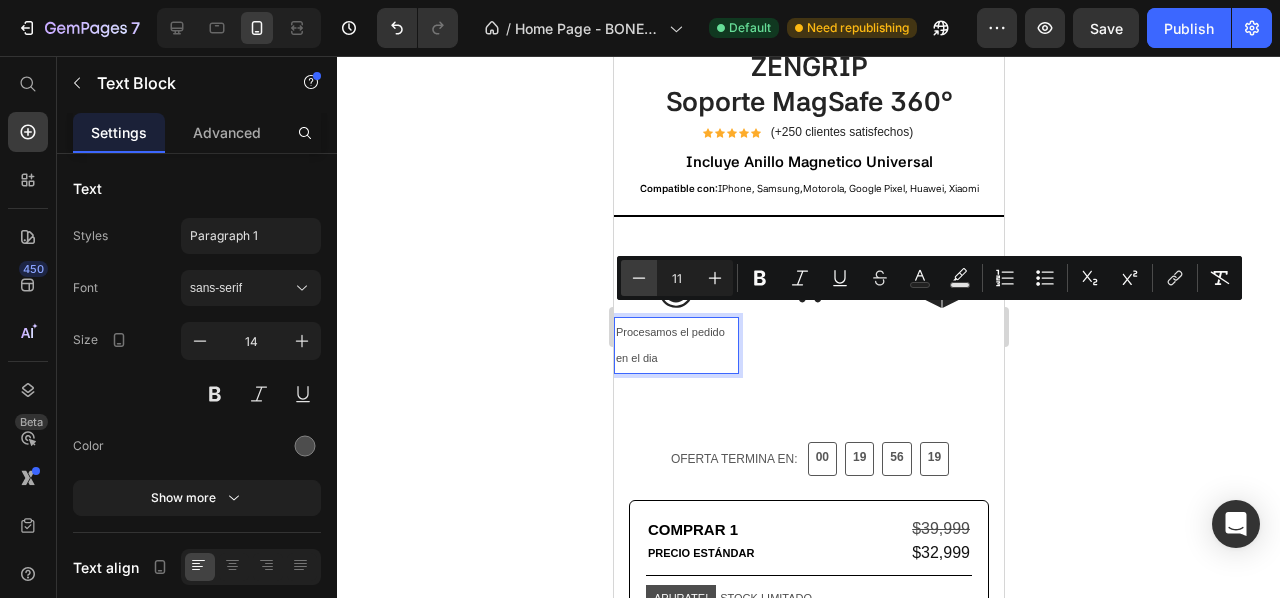 click 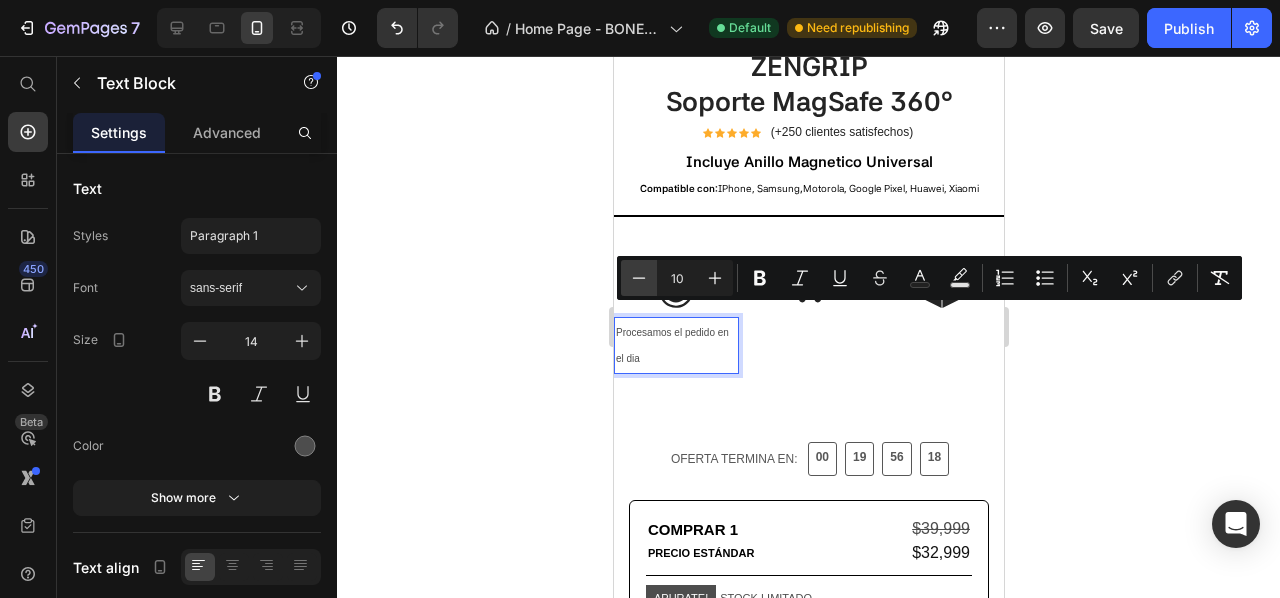 click 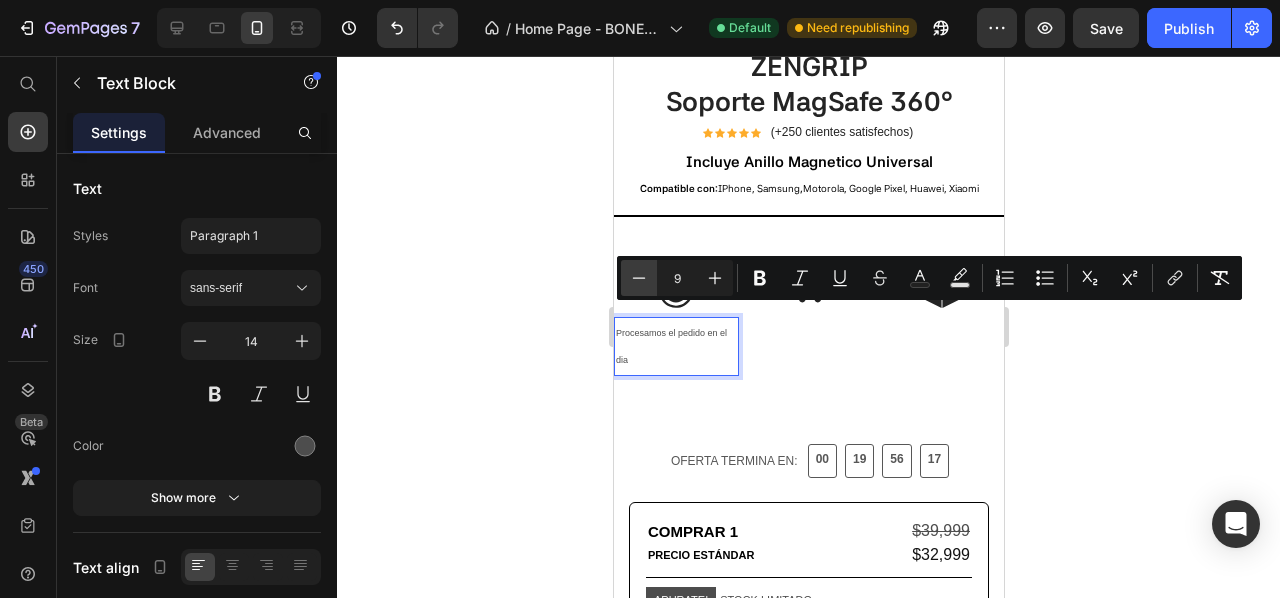 click 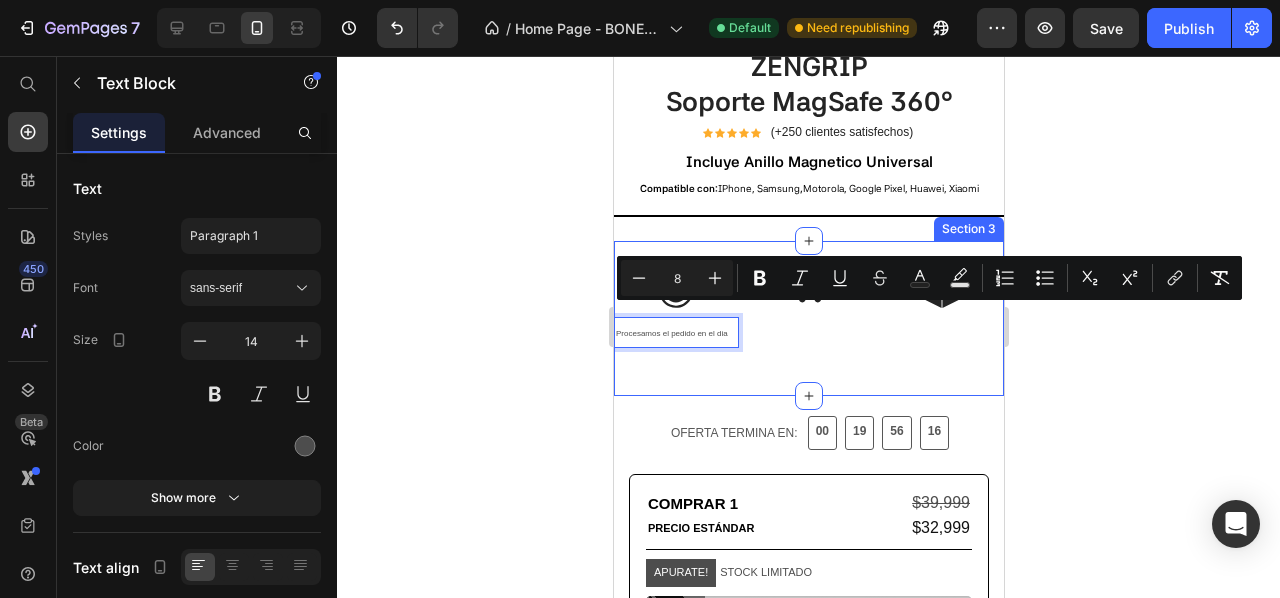 click on "Image Procesamos el pedido en el dia Text Block   0 Image Image Row Section 3" at bounding box center (808, 318) 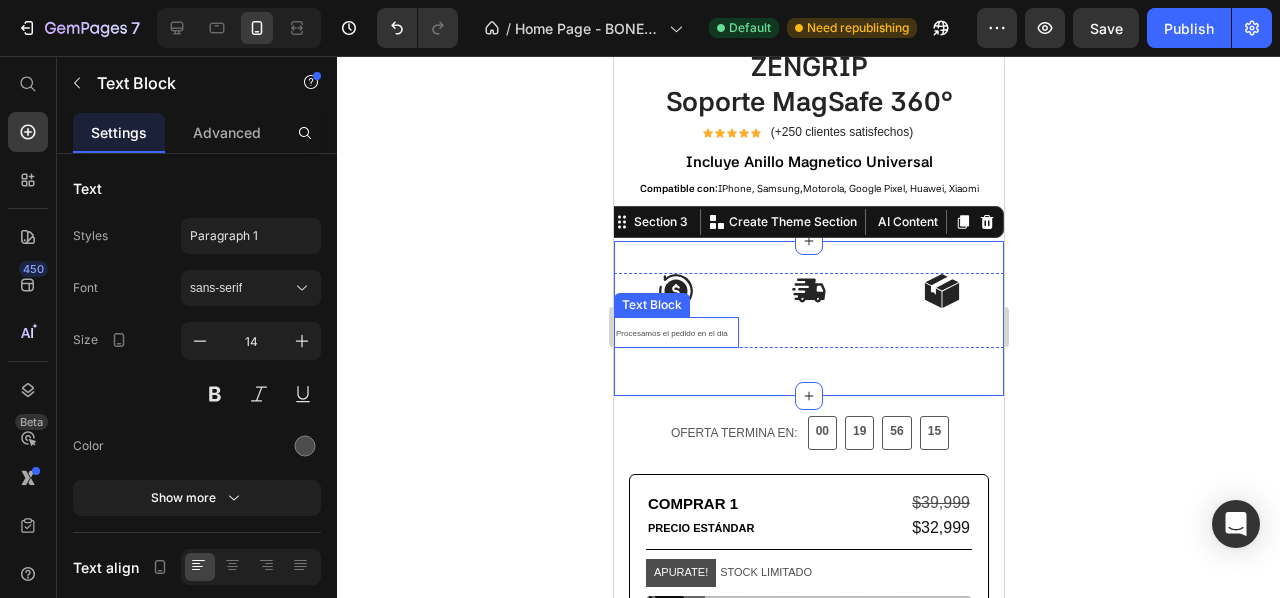 click on "Procesamos el pedido en el dia" at bounding box center (671, 333) 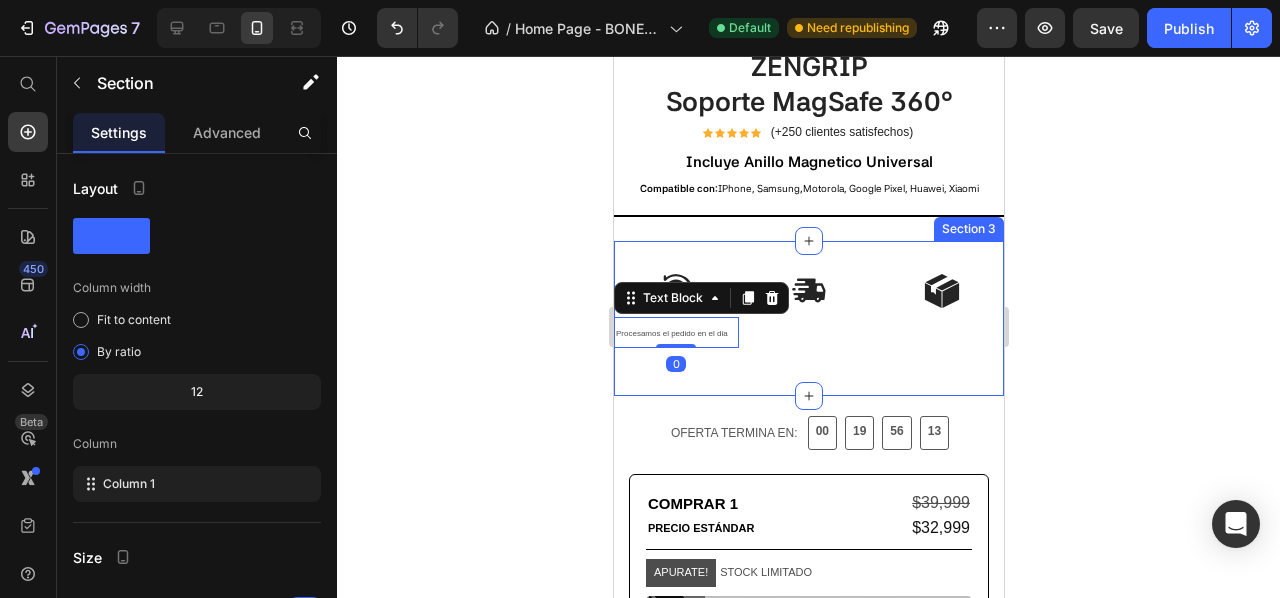 click on "Image Procesamos el pedido en el dia Text Block   0 Image Image Row" at bounding box center (808, 318) 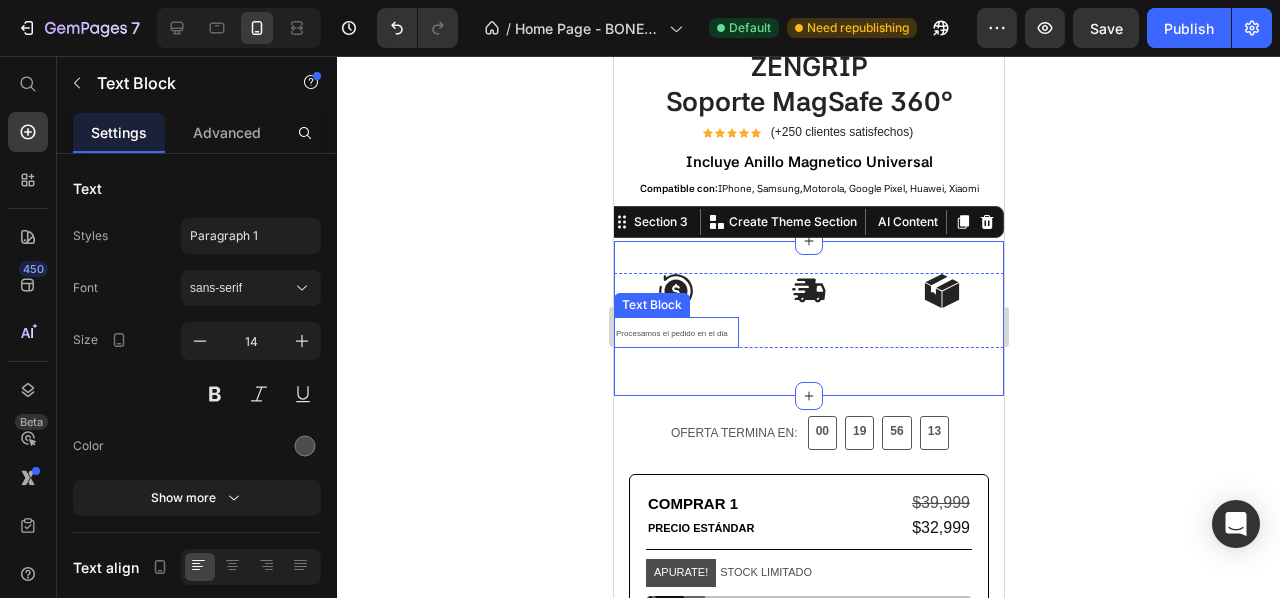 click on "Procesamos el pedido en el dia" at bounding box center [671, 333] 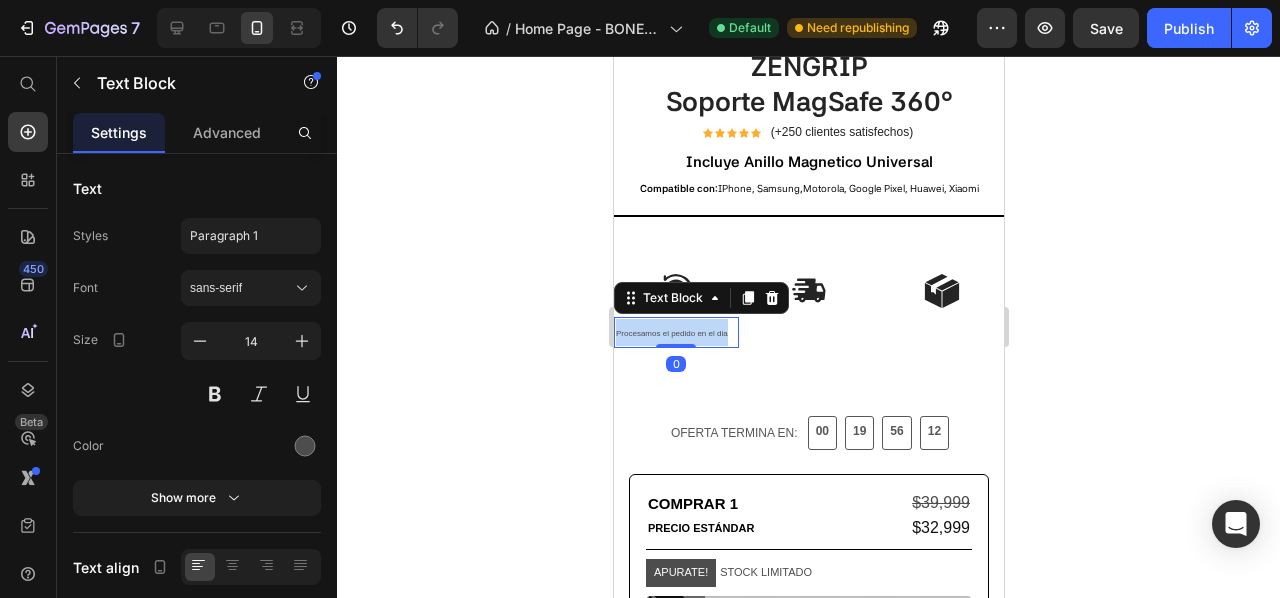 click on "Procesamos el pedido en el dia" at bounding box center (671, 333) 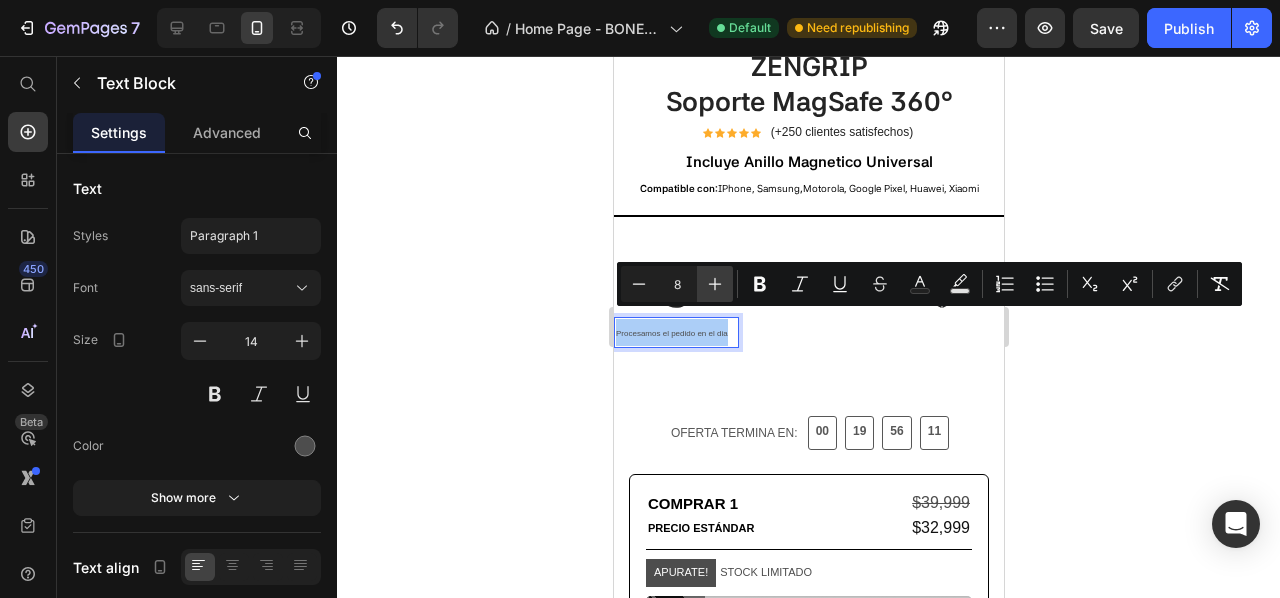 click 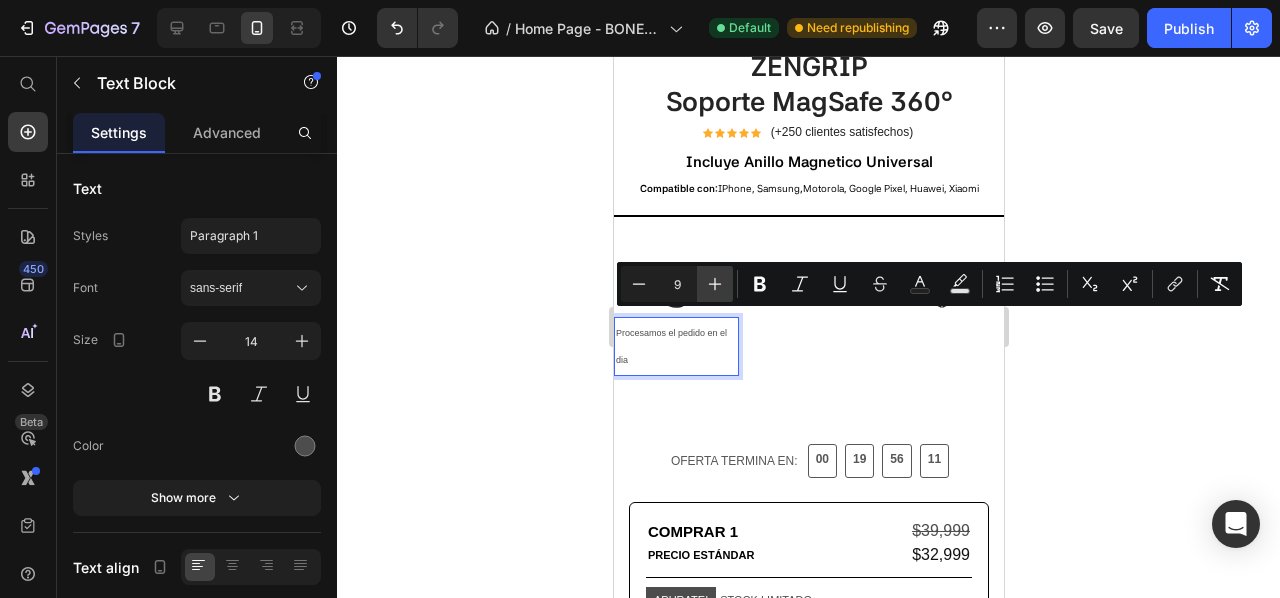 click 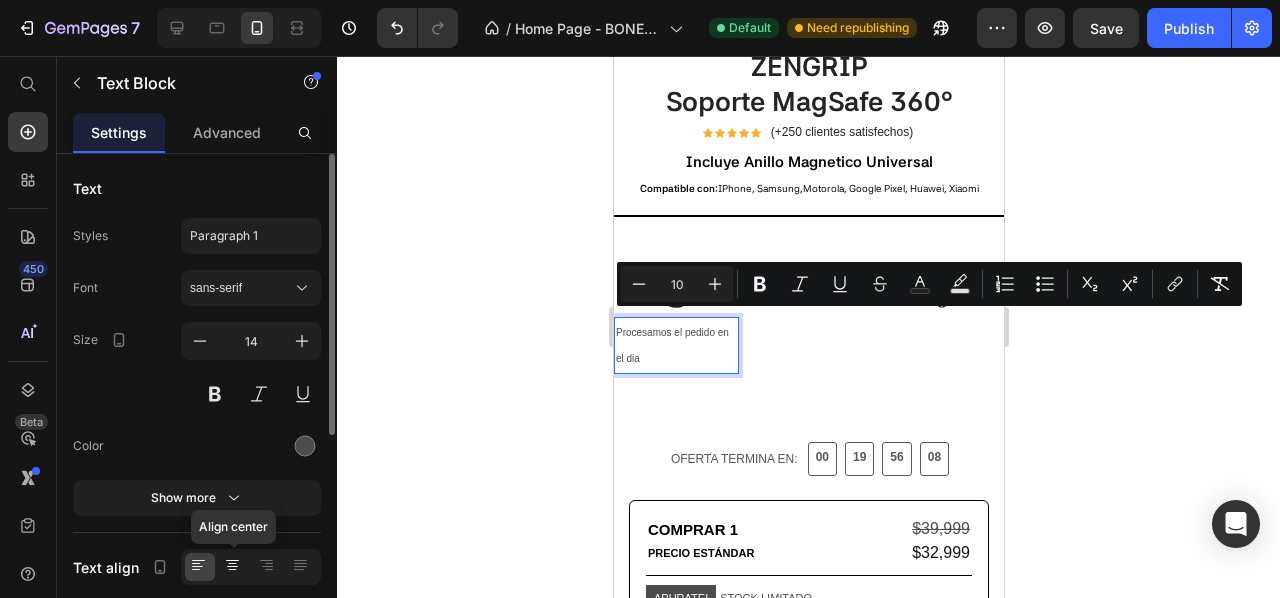 click 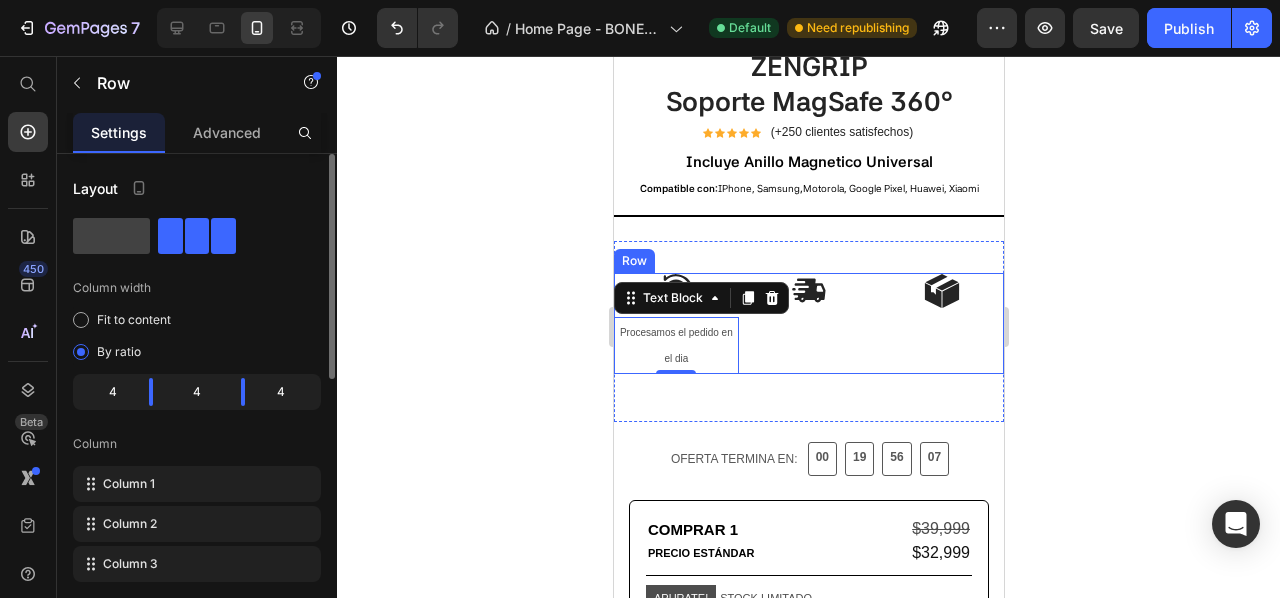 click on "Image" at bounding box center (808, 323) 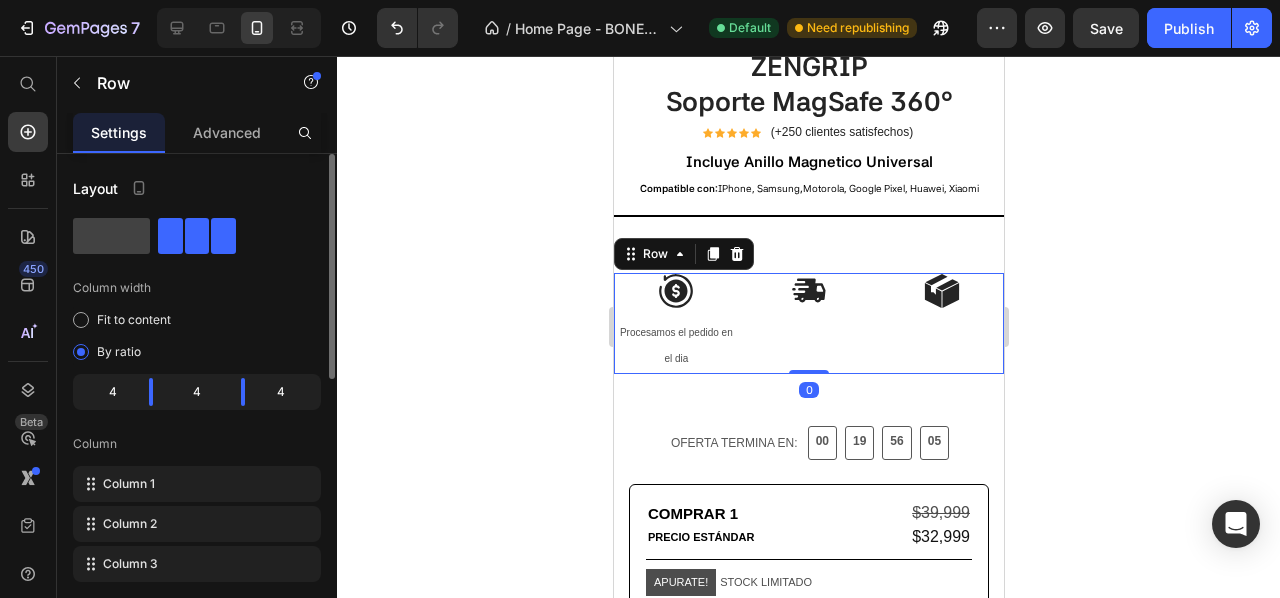 drag, startPoint x: 806, startPoint y: 373, endPoint x: 761, endPoint y: 374, distance: 45.01111 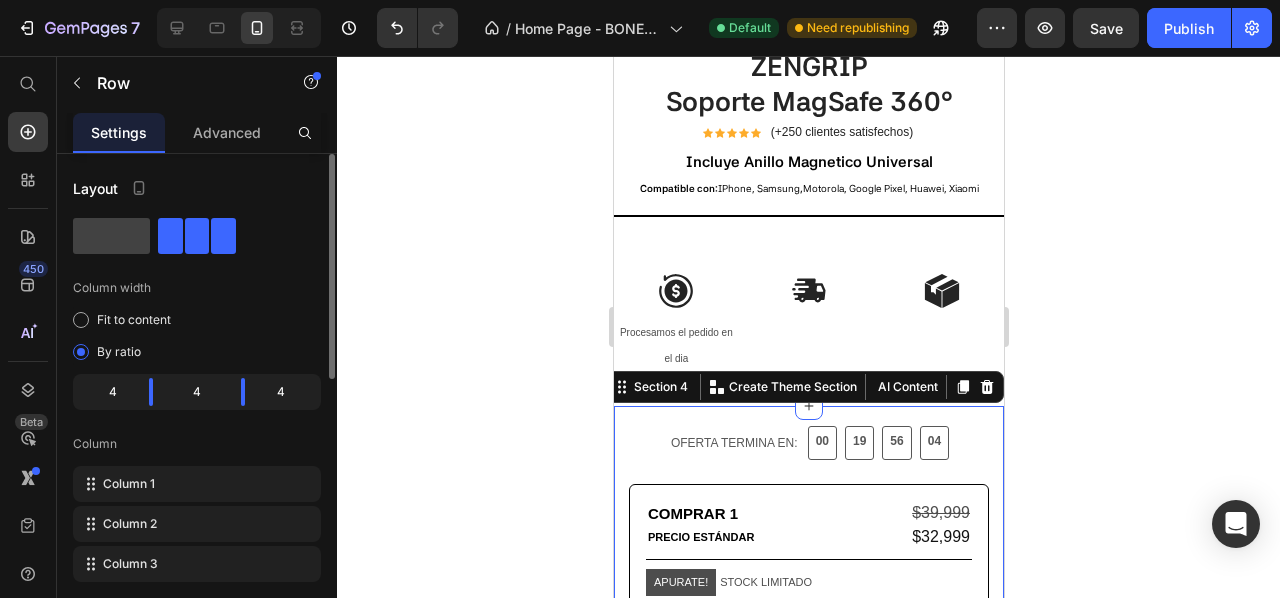 click on "OFERTA TERMINA EN: Text block 00 19 56 04 CountDown Timer Row Row COMPRAR 1 PRECIO ESTÁNDAR Text block $39,999 Product Price $32,999 Product Price Row                Title Line
APURATE!  STOCK LIMITADO Stock Counter
AGREGAR Add to Cart Mismo precio en 3 cuotas de $11.500 Text Block Product Row MAS VENDIDO Text Block Row COMPRAR 2 COMPRAR Y AHORRAR Text block $79,999 Product Price $58,999 Product Price Row                Title Line
APURATE!  STOCK LIMITADO Stock Counter
AGREGAR Add to Cart Mismo precio en 3 cuotas de $19.999 Text Block Product FORMAS DE PAGO SEGURO Text Block Row Row Image Image Image Image Image Image Row Section 4   You can create reusable sections Create Theme Section AI Content Write with GemAI What would you like to describe here? Tone and Voice Persuasive Product Show more Generate" at bounding box center (808, 730) 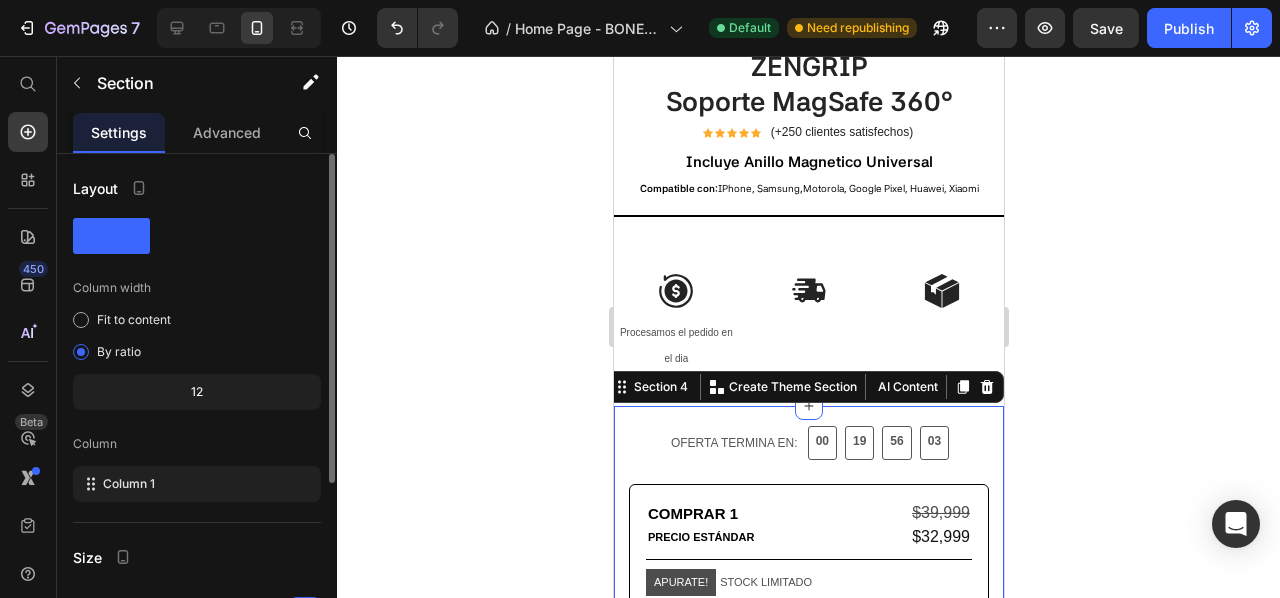 click 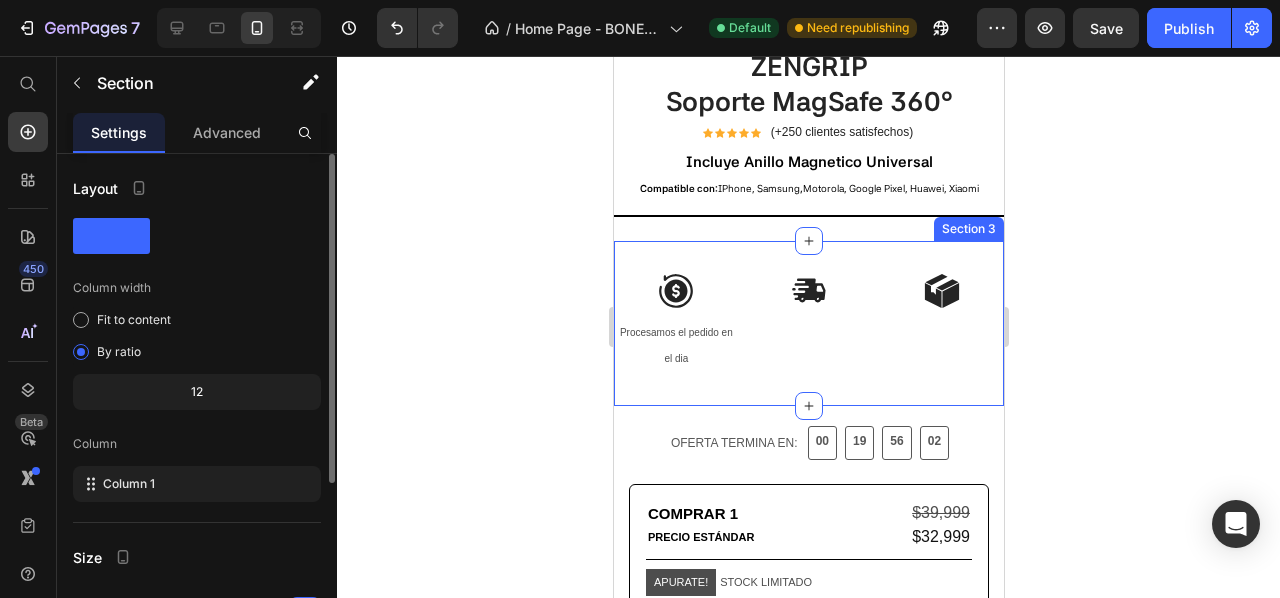 click on "Image Procesamos el pedido en el dia Text Block Image Image Row Section 3" at bounding box center (808, 323) 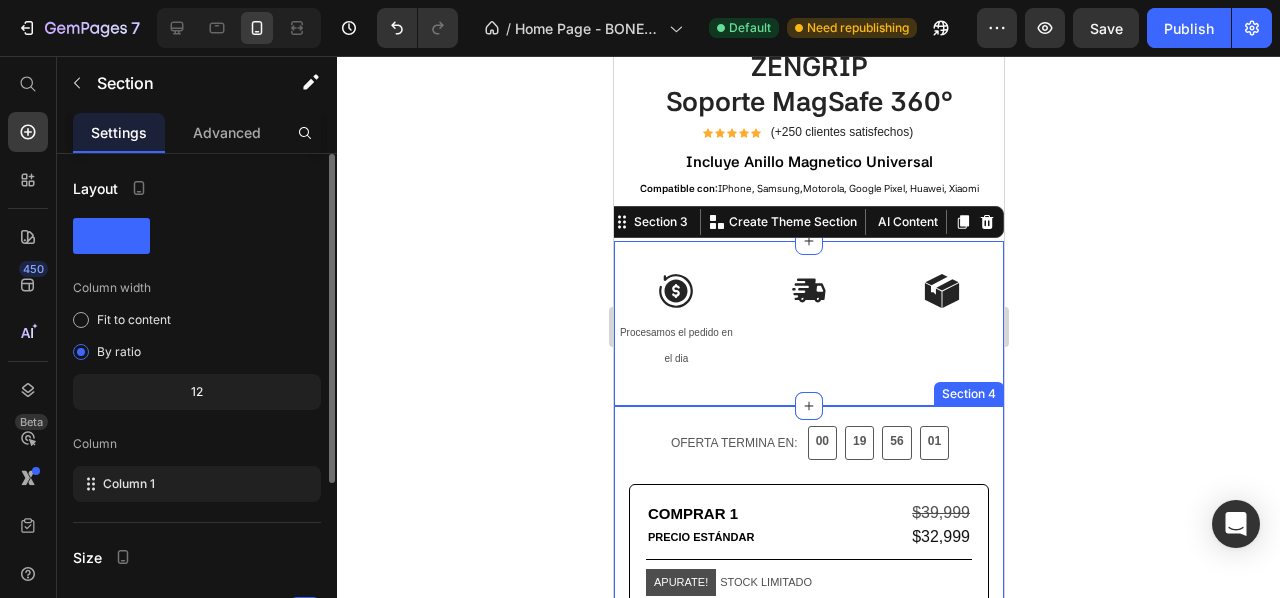 click on "OFERTA TERMINA EN: Text block 00 19 56 01 CountDown Timer Row Row COMPRAR 1 PRECIO ESTÁNDAR Text block $39,999 Product Price $32,999 Product Price Row                Title Line
APURATE!  STOCK LIMITADO Stock Counter
AGREGAR Add to Cart Mismo precio en 3 cuotas de $11.500 Text Block Product Row MAS VENDIDO Text Block Row COMPRAR 2 COMPRAR Y AHORRAR Text block $79,999 Product Price $58,999 Product Price Row                Title Line
APURATE!  STOCK LIMITADO Stock Counter
AGREGAR Add to Cart Mismo precio en 3 cuotas de $19.999 Text Block Product FORMAS DE PAGO SEGURO Text Block Row Row Image Image Image Image Image Image Row Section 4" at bounding box center [808, 730] 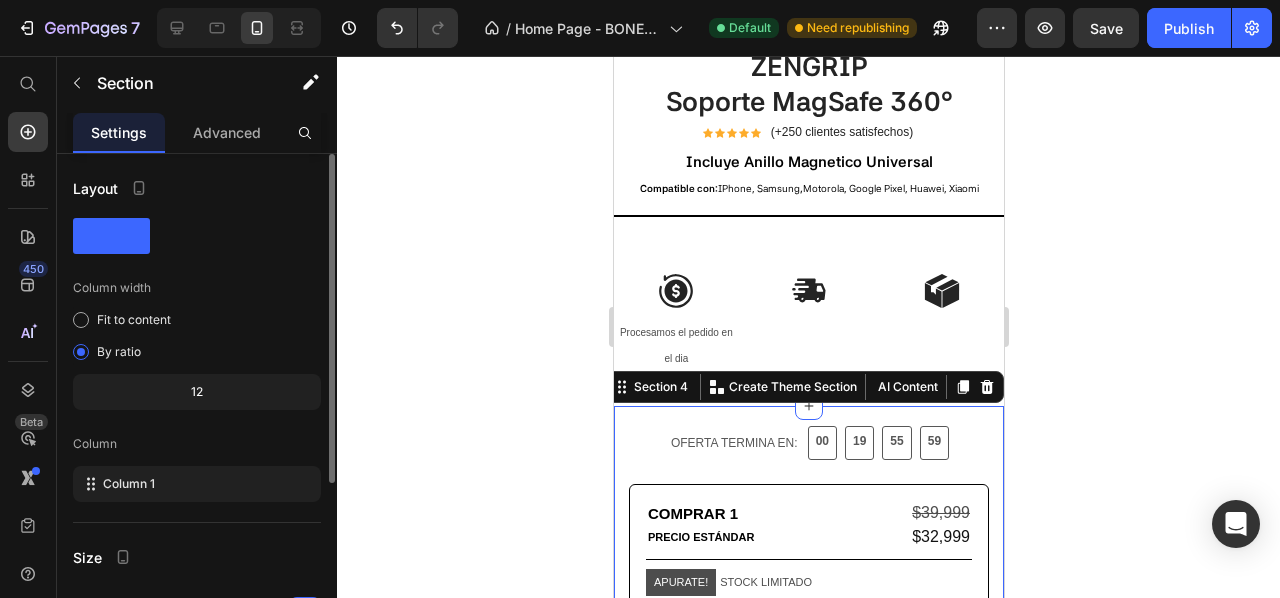 click 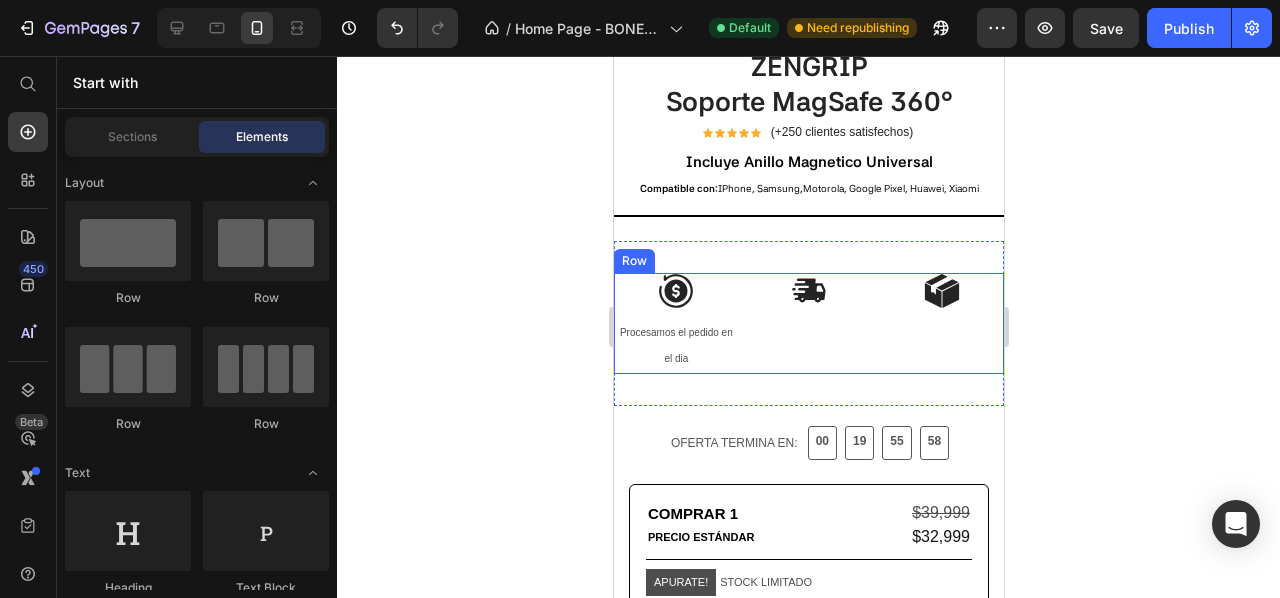 click on "Procesamos el pedido en el dia" at bounding box center (675, 345) 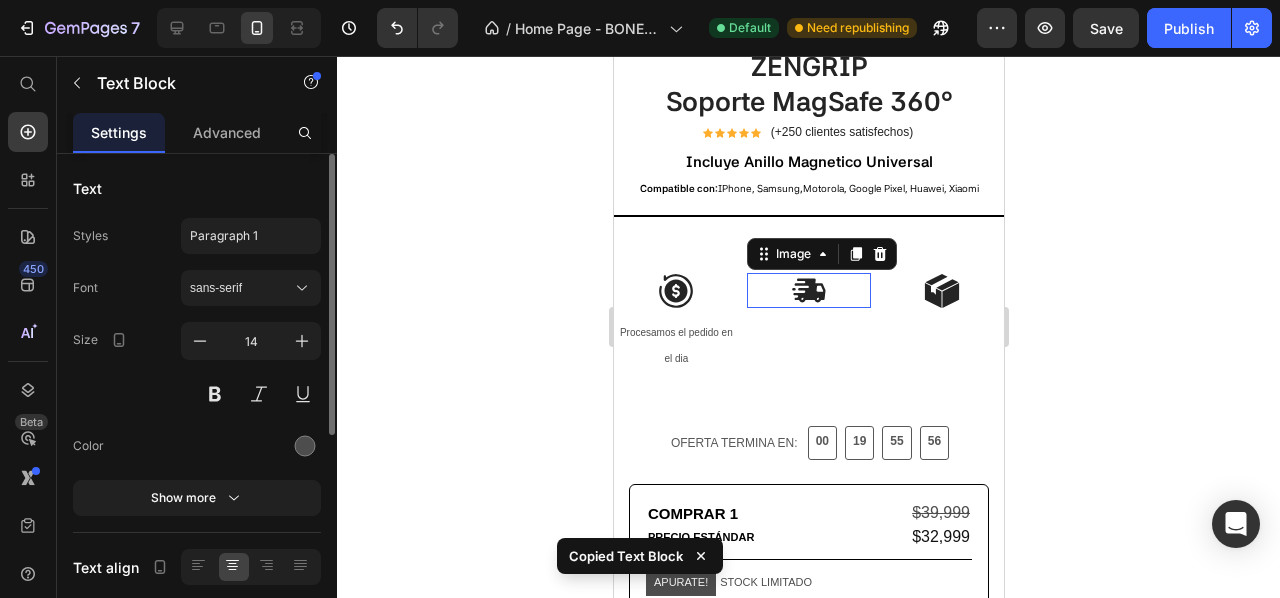 click at bounding box center [808, 290] 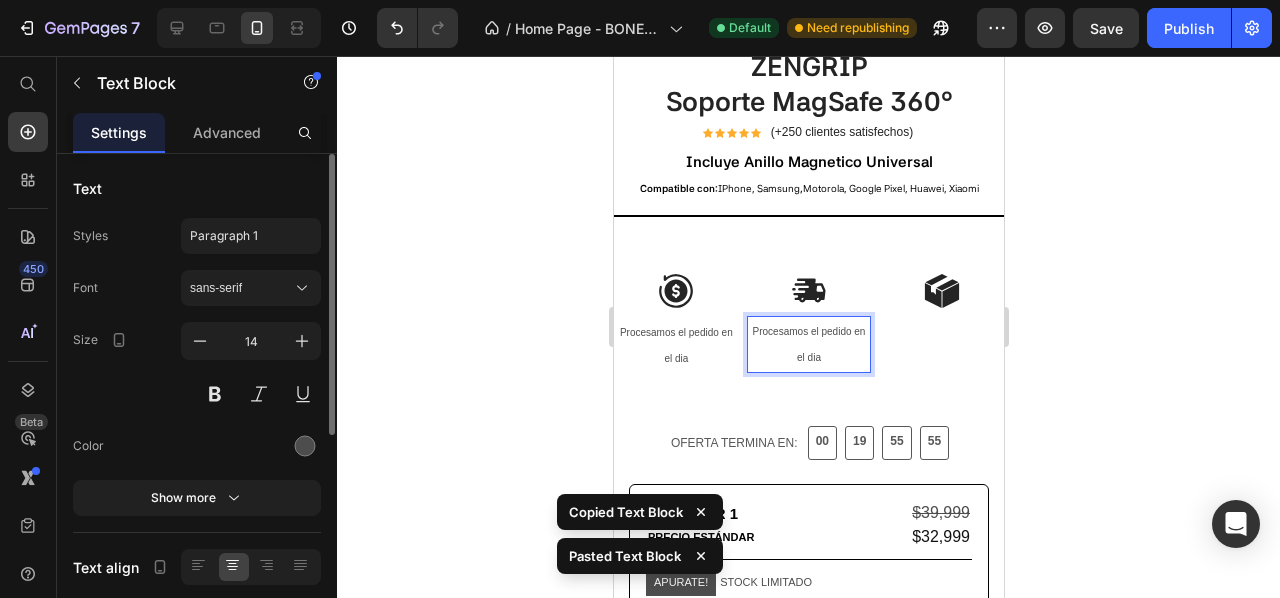 click on "Procesamos el pedido en el dia" at bounding box center [808, 344] 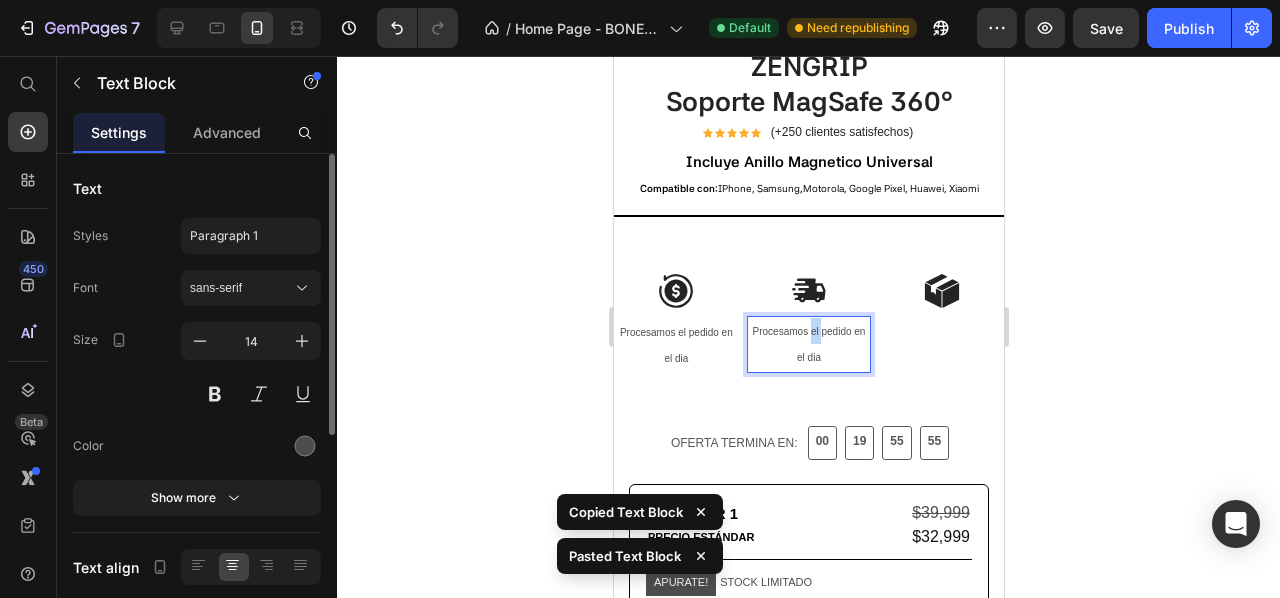 click on "Procesamos el pedido en el dia" at bounding box center (808, 344) 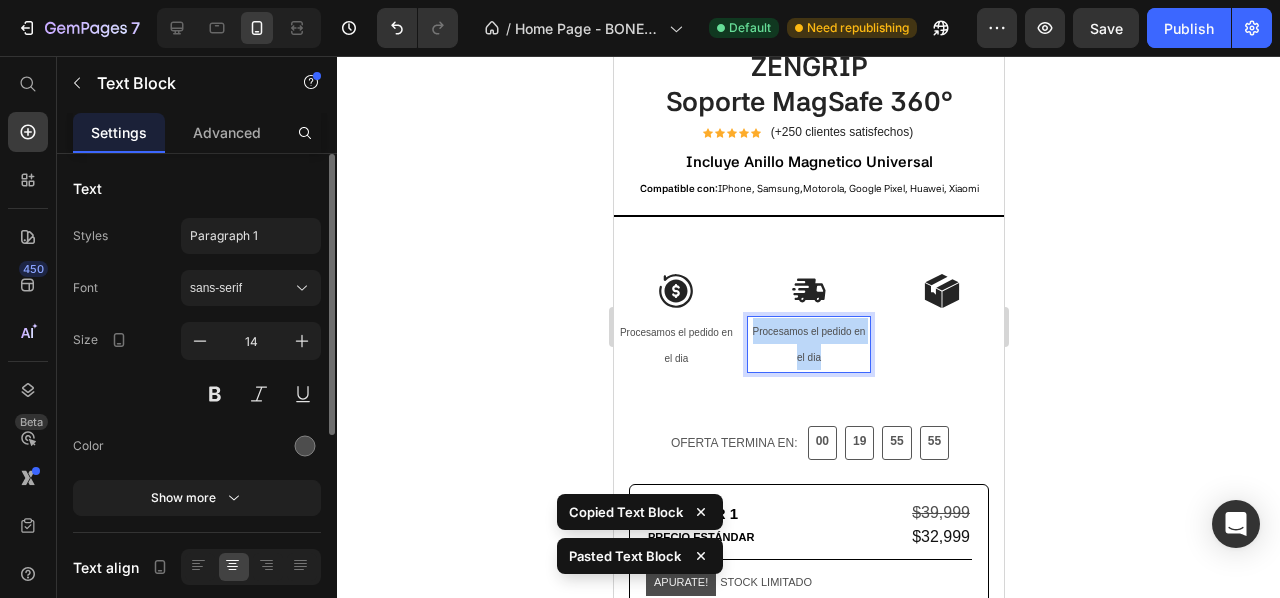 click on "Procesamos el pedido en el dia" at bounding box center [808, 344] 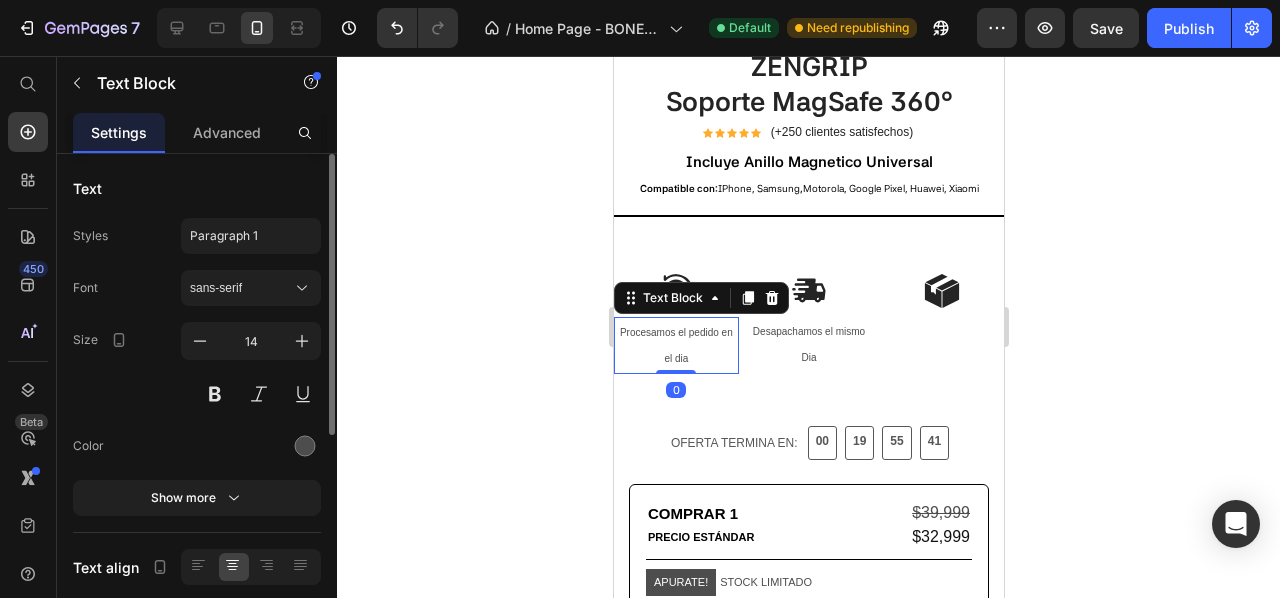 click on "Procesamos el pedido en el dia" at bounding box center [675, 345] 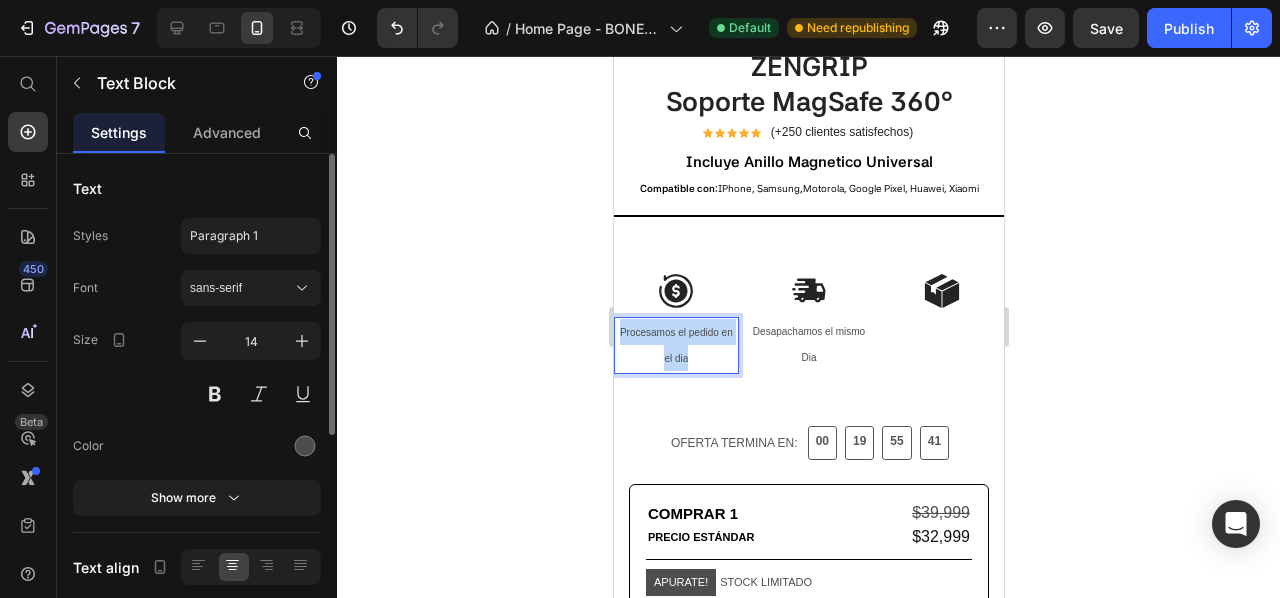 click on "Procesamos el pedido en el dia" at bounding box center (675, 345) 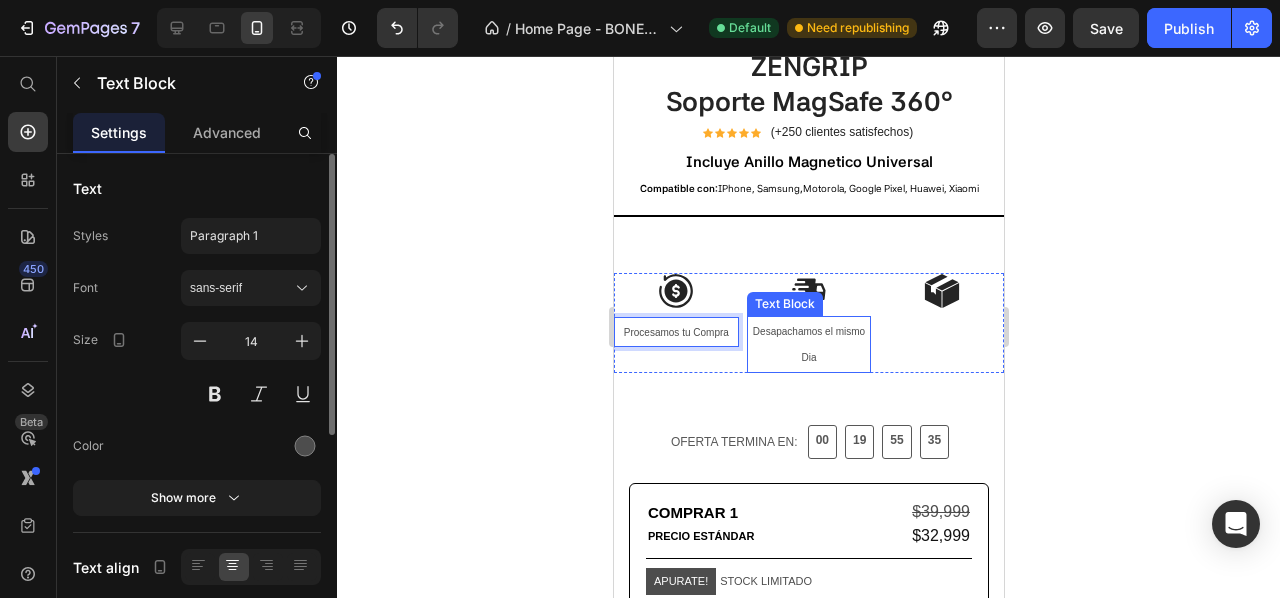 click on "Desapachamos el mismo Dia" at bounding box center (808, 344) 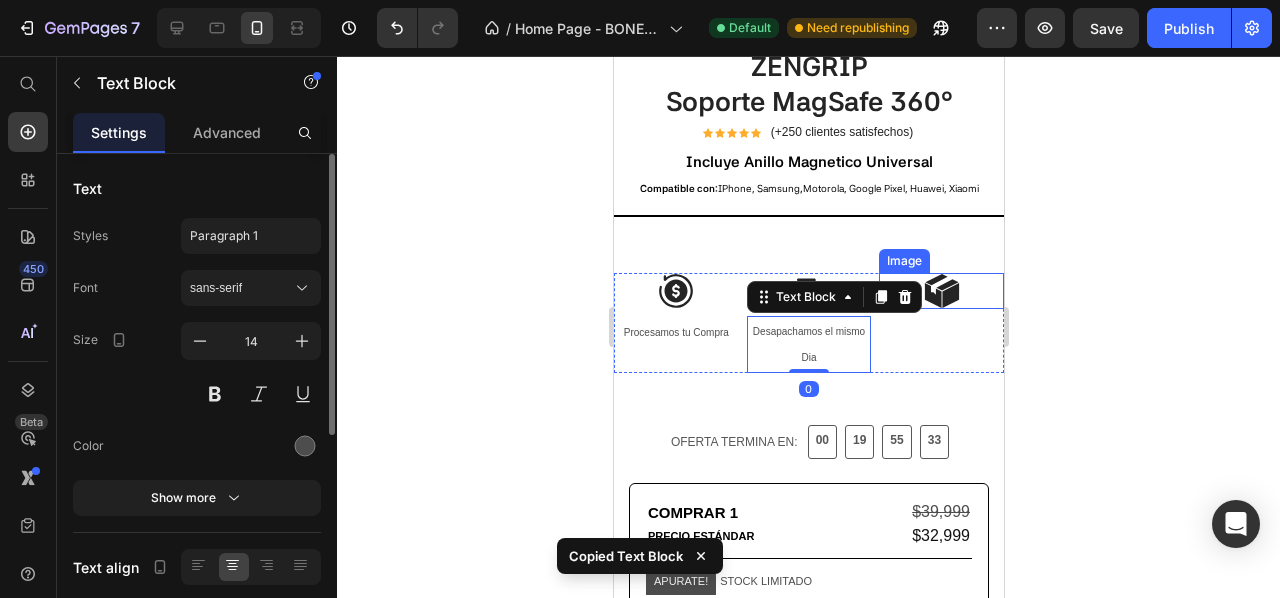 click at bounding box center (940, 291) 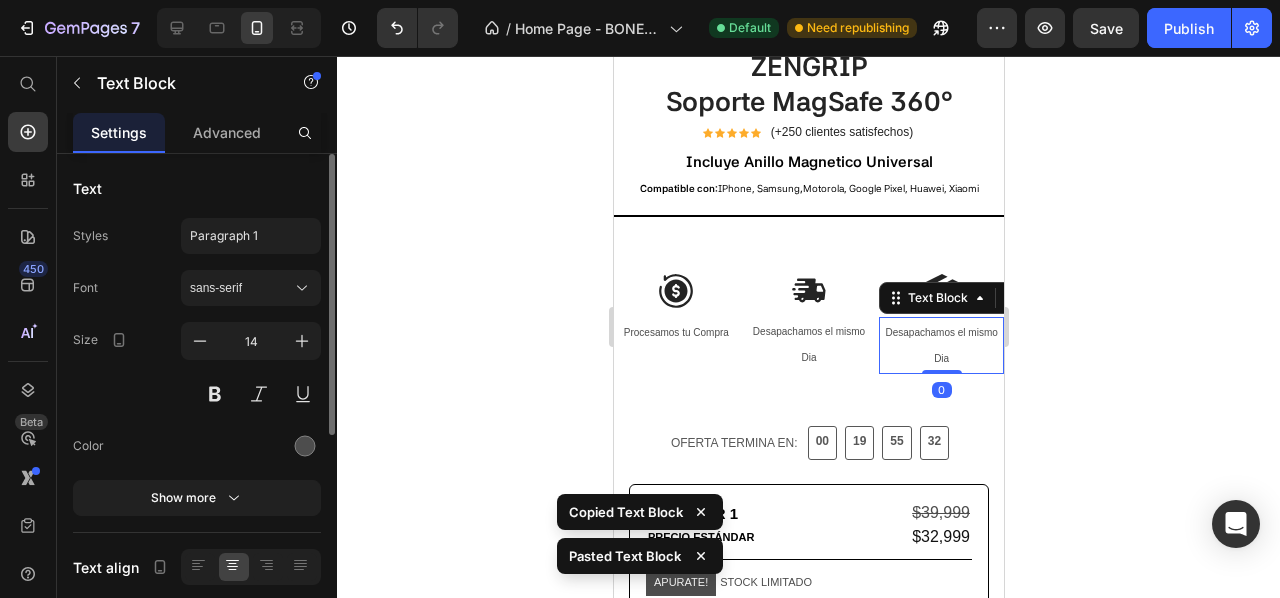 click on "Desapachamos el mismo Dia" at bounding box center [940, 345] 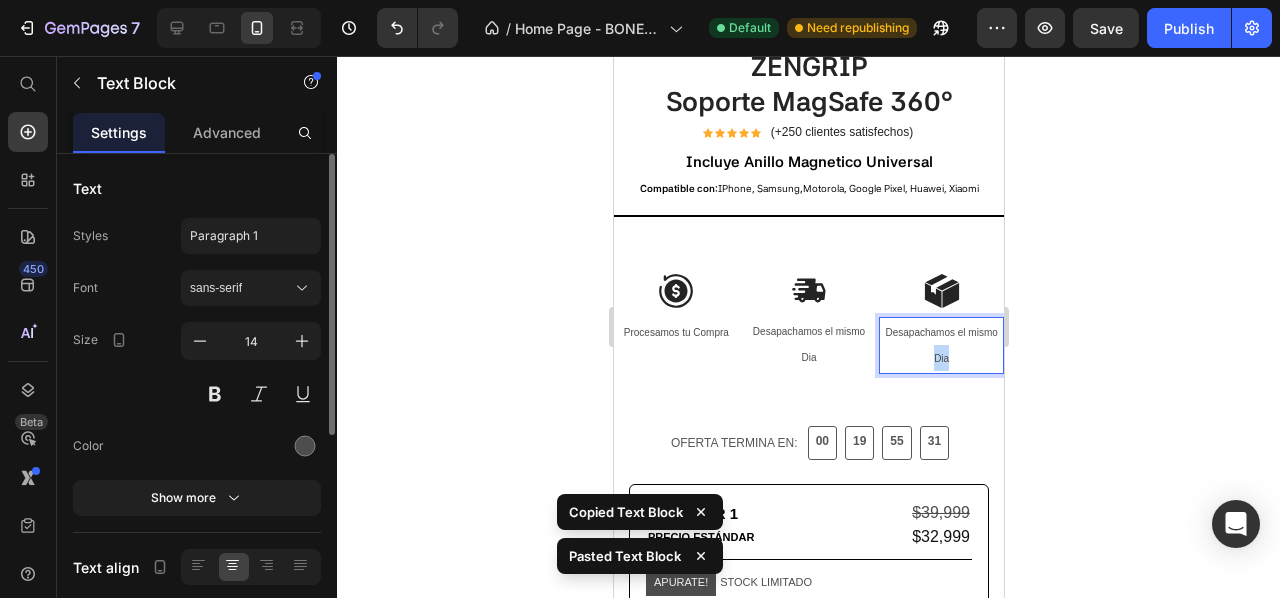 click on "Desapachamos el mismo Dia" at bounding box center (940, 345) 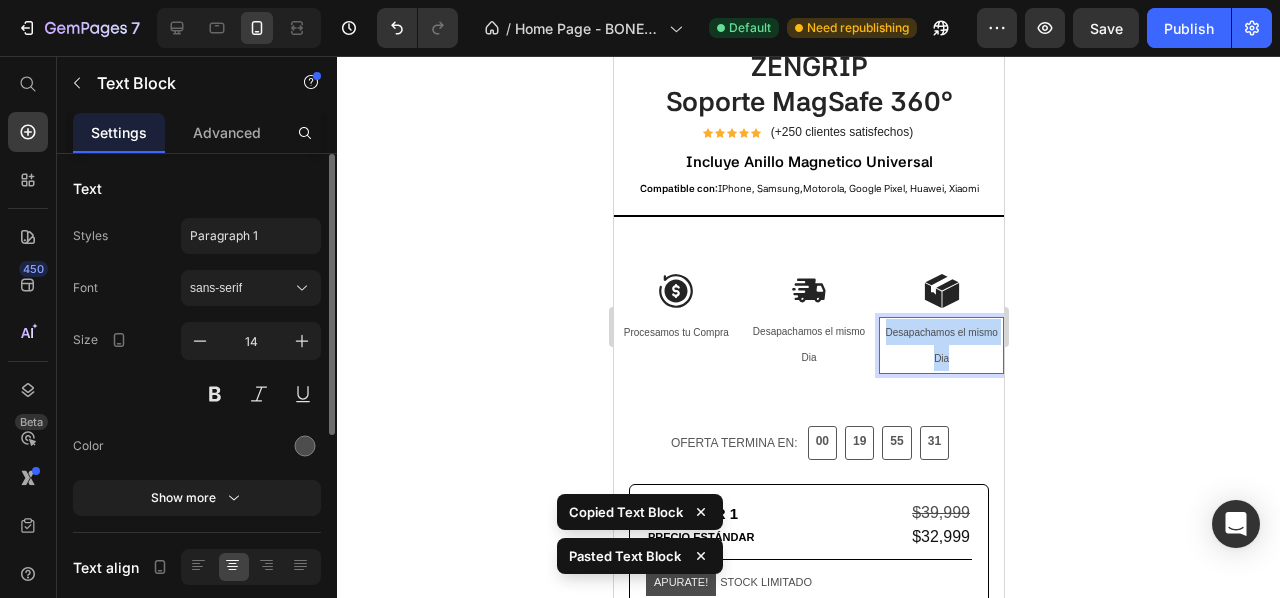 click on "Desapachamos el mismo Dia" at bounding box center (940, 345) 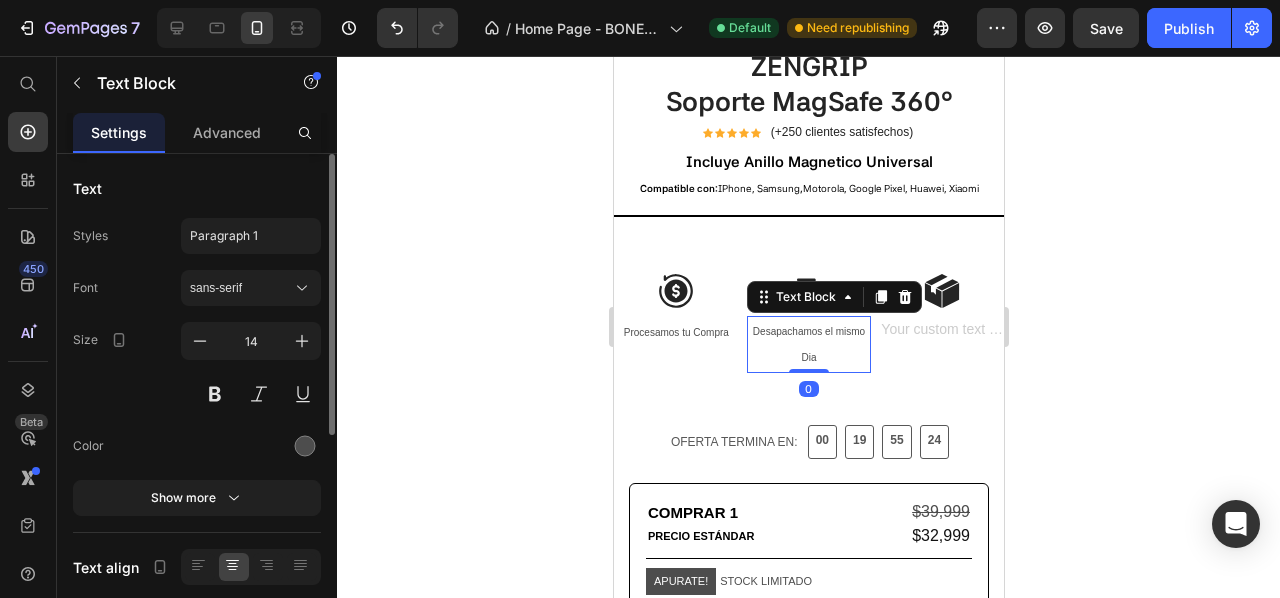 click on "Desapachamos el mismo Dia" at bounding box center (808, 344) 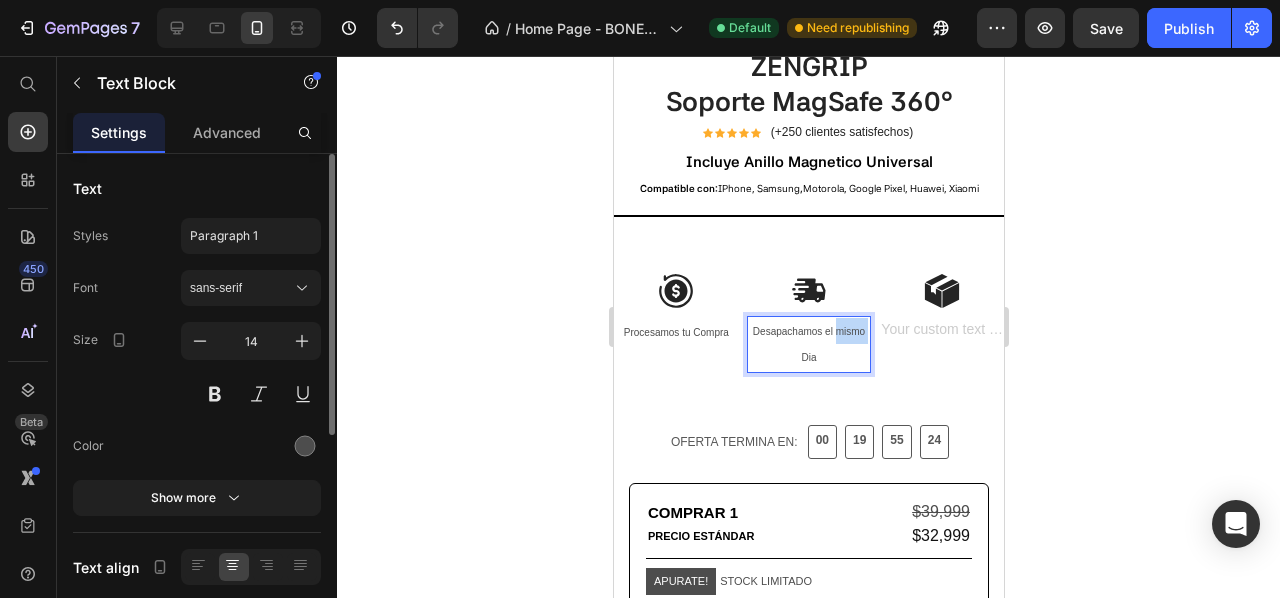 click on "Desapachamos el mismo Dia" at bounding box center (808, 344) 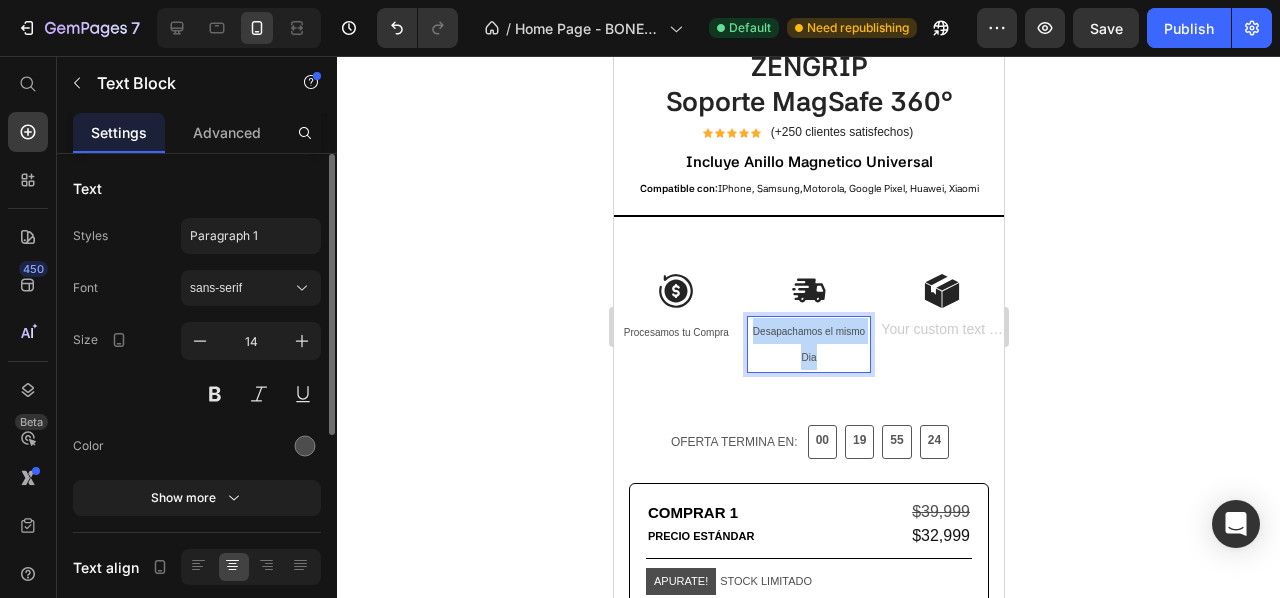 click on "Desapachamos el mismo Dia" at bounding box center (808, 344) 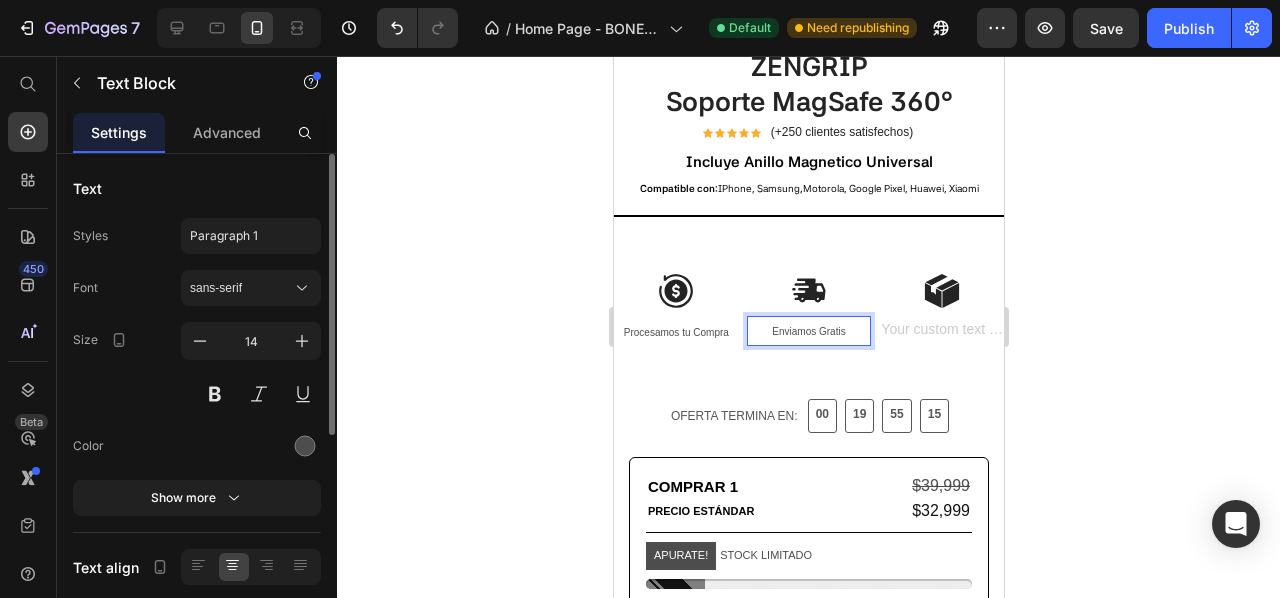 click 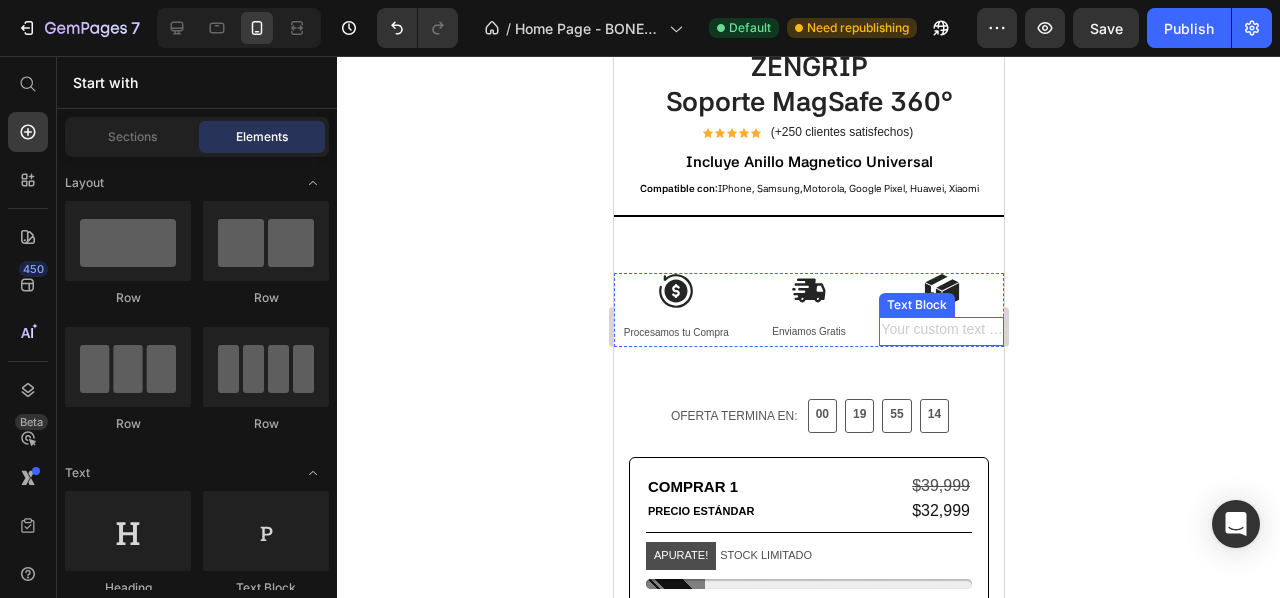 click at bounding box center (940, 331) 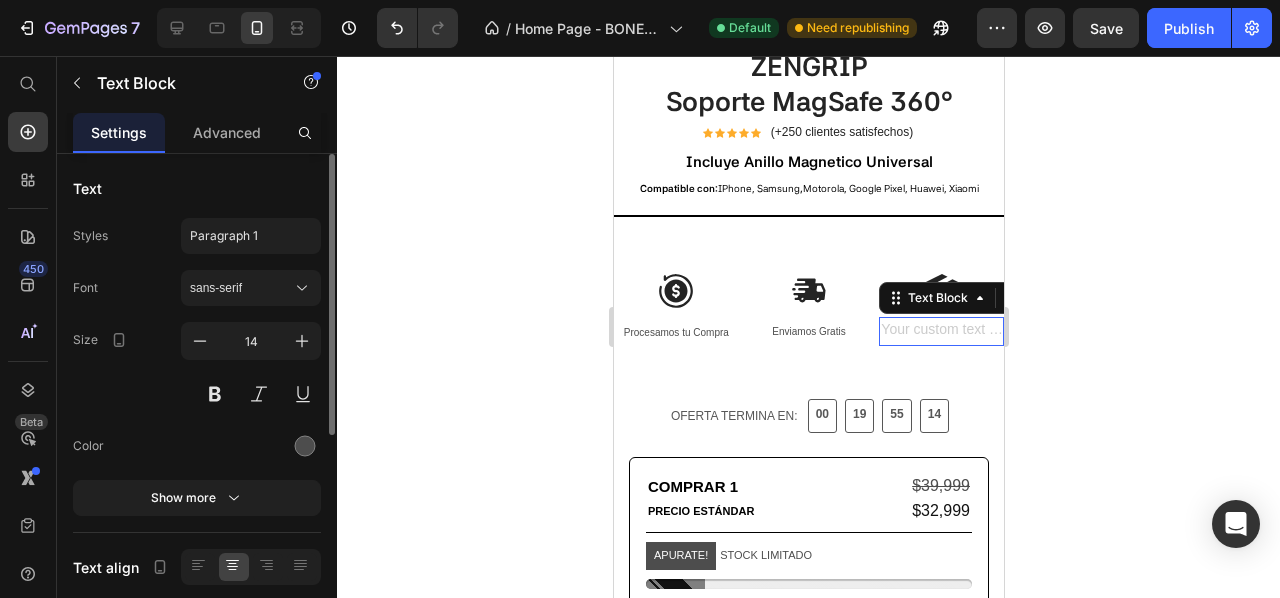 click at bounding box center (940, 331) 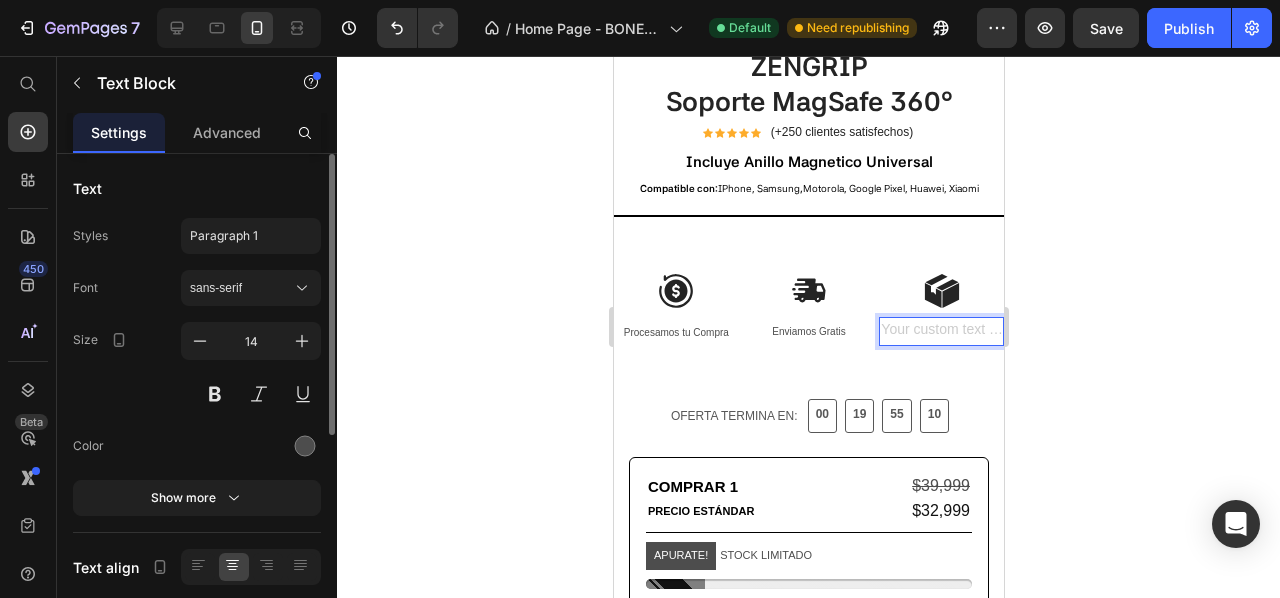 click 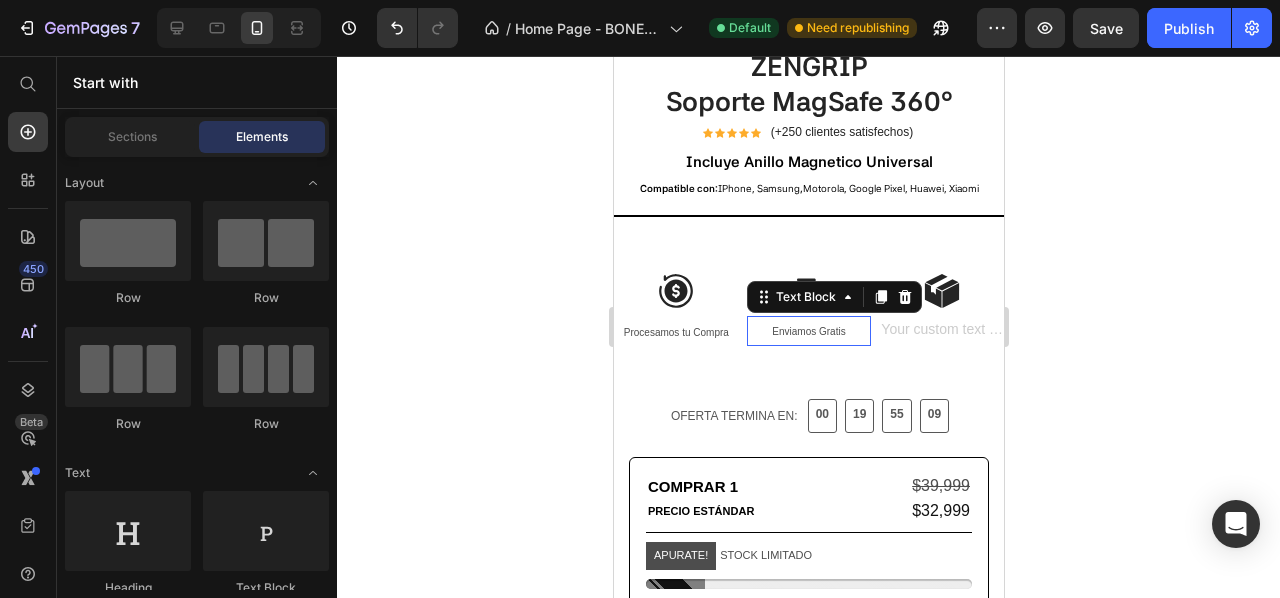 click on "Enviamos Gratis" at bounding box center (807, 331) 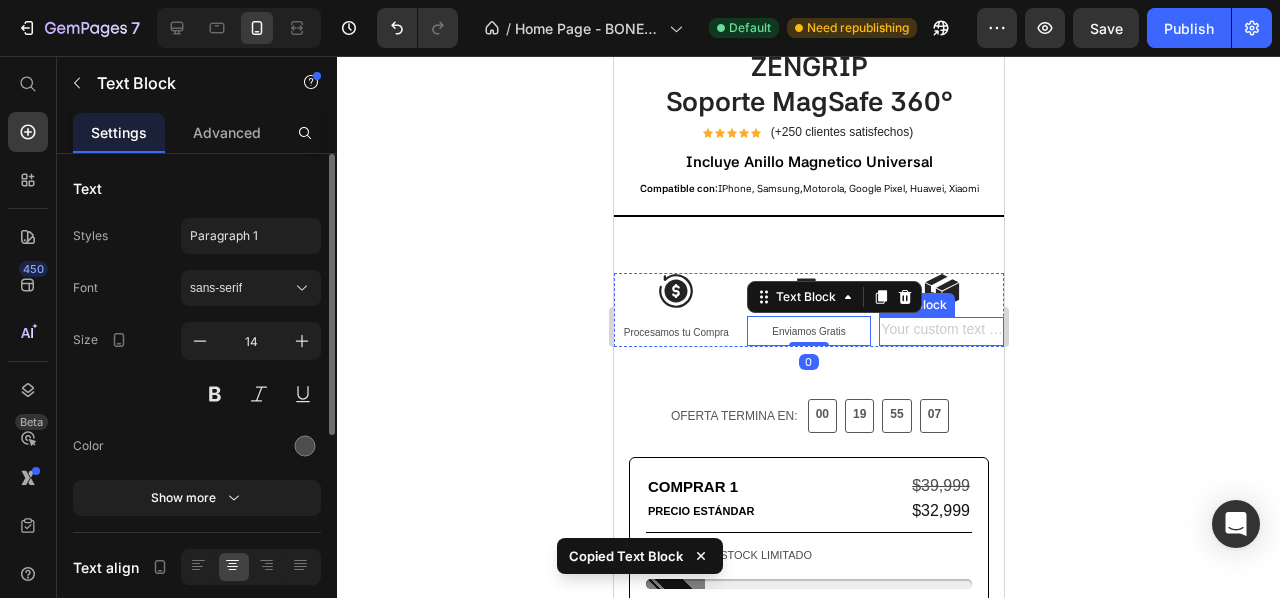 click at bounding box center (940, 331) 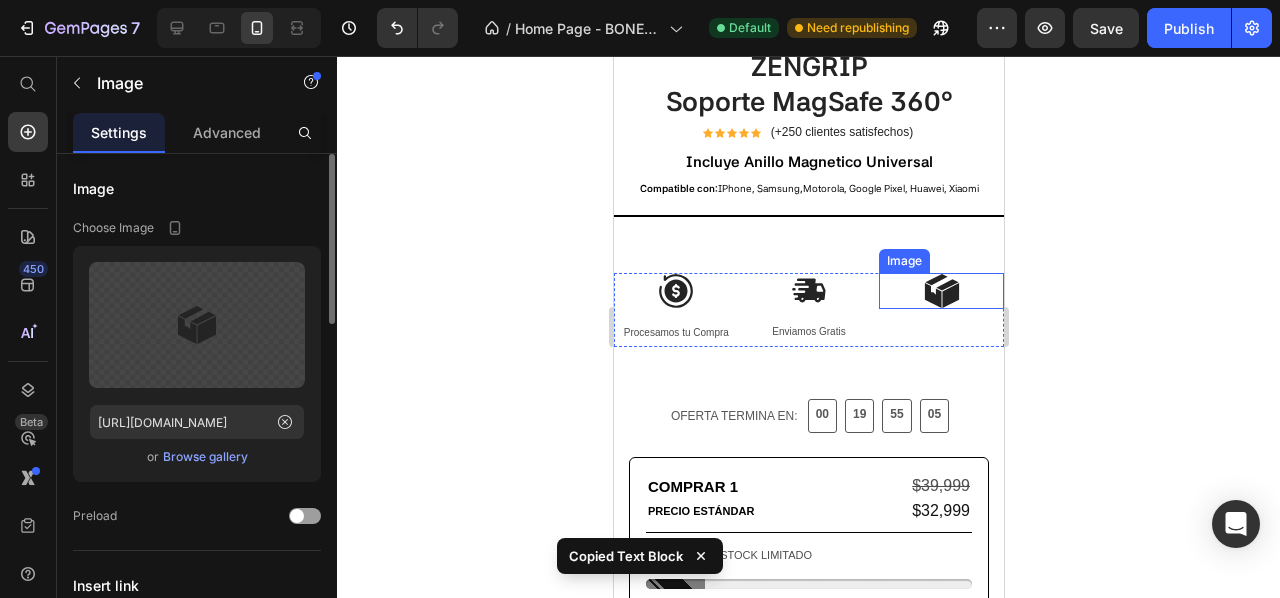 click at bounding box center (940, 291) 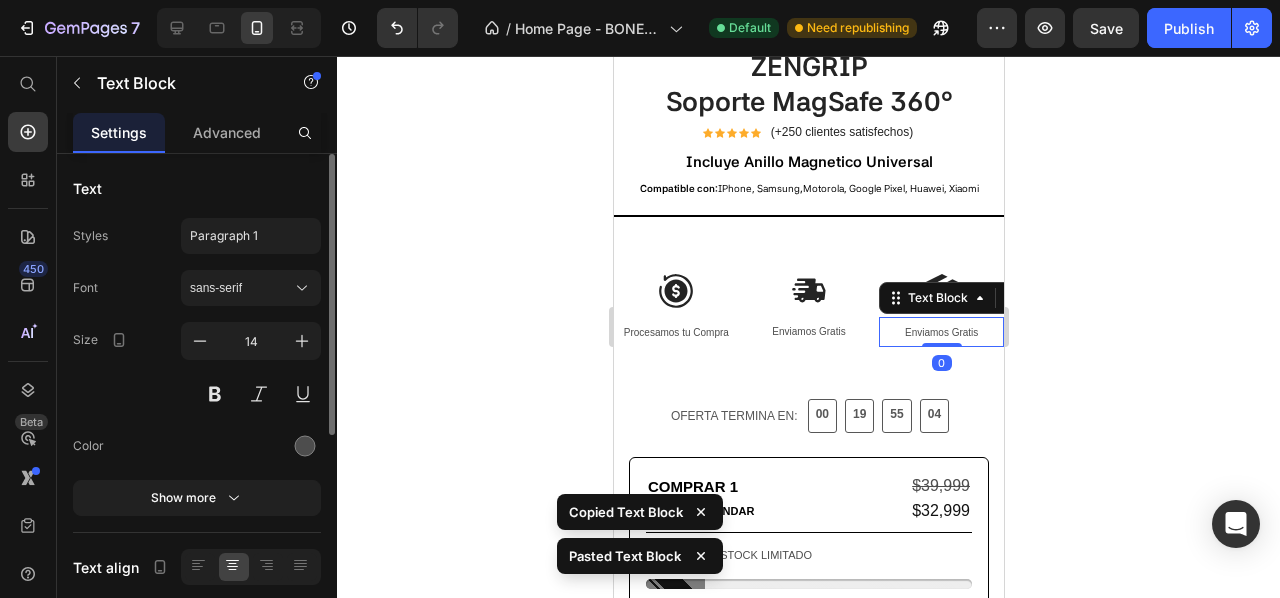 click on "Enviamos Gratis" at bounding box center (940, 332) 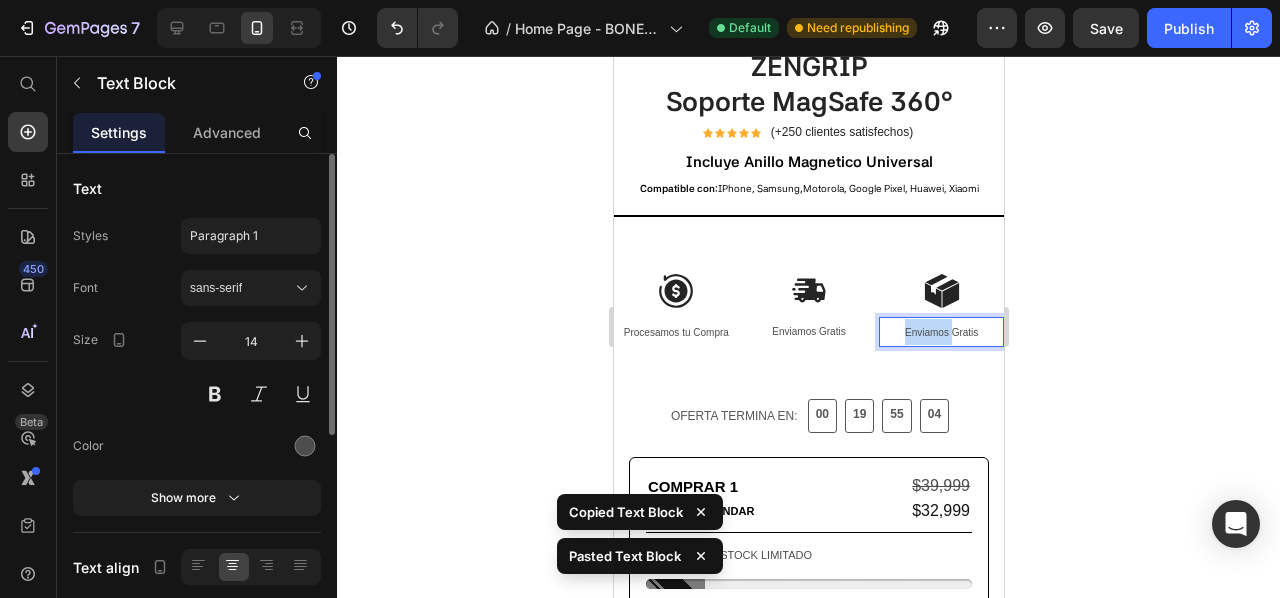 click on "Enviamos Gratis" at bounding box center (940, 332) 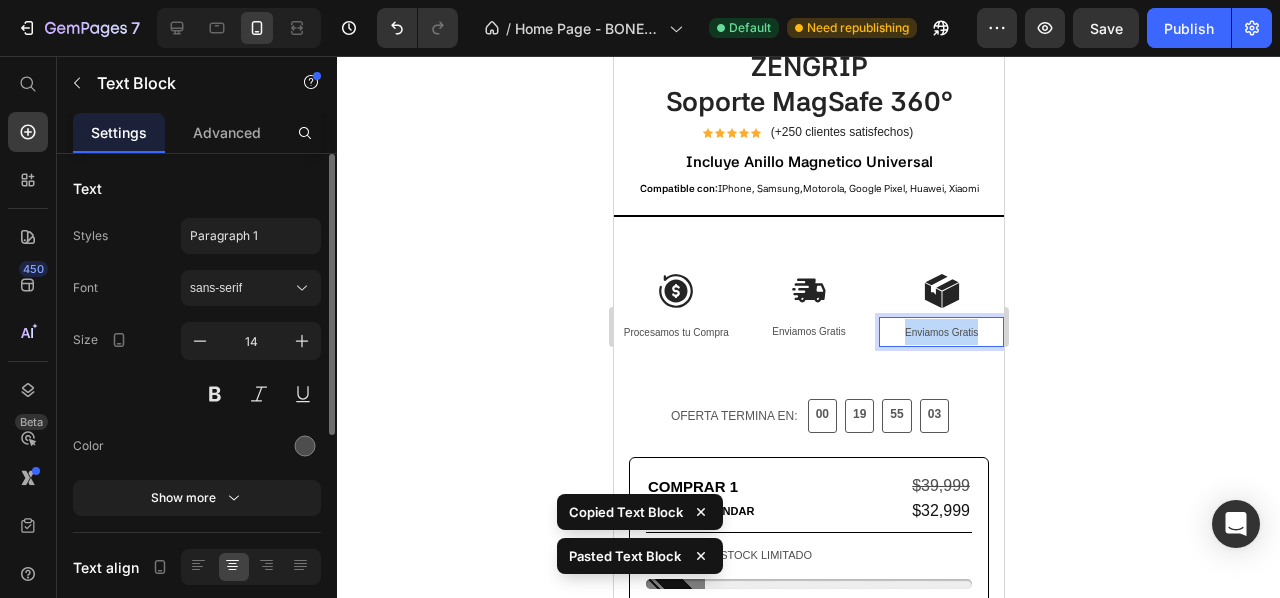 click on "Enviamos Gratis" at bounding box center (940, 332) 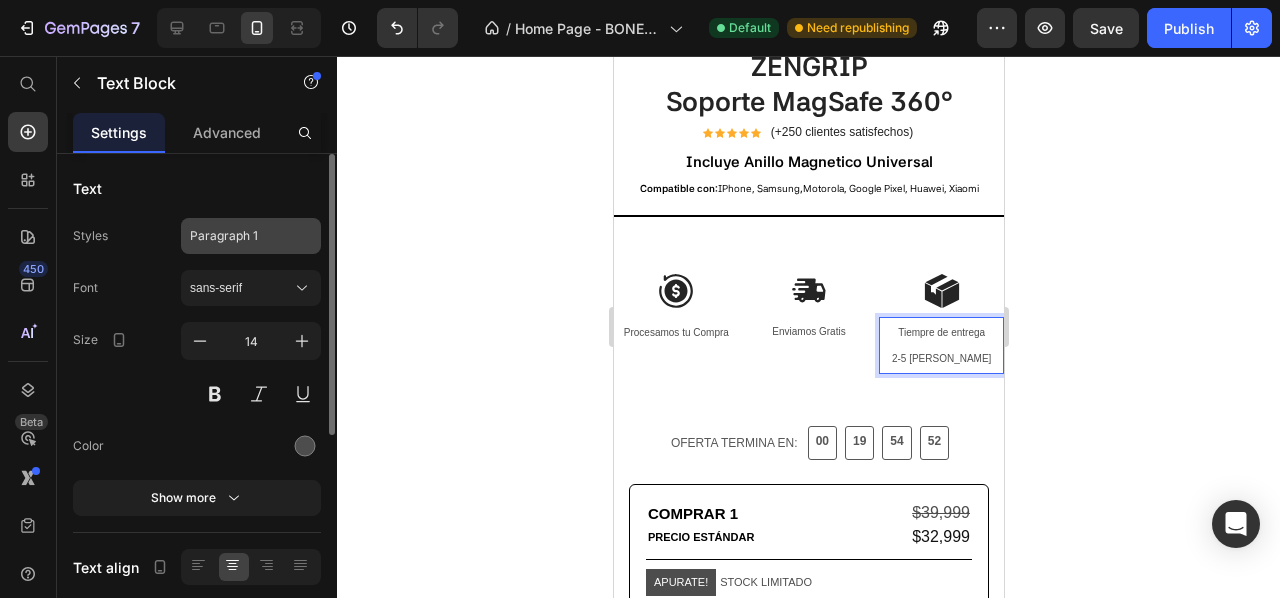 click on "Paragraph 1" at bounding box center [251, 236] 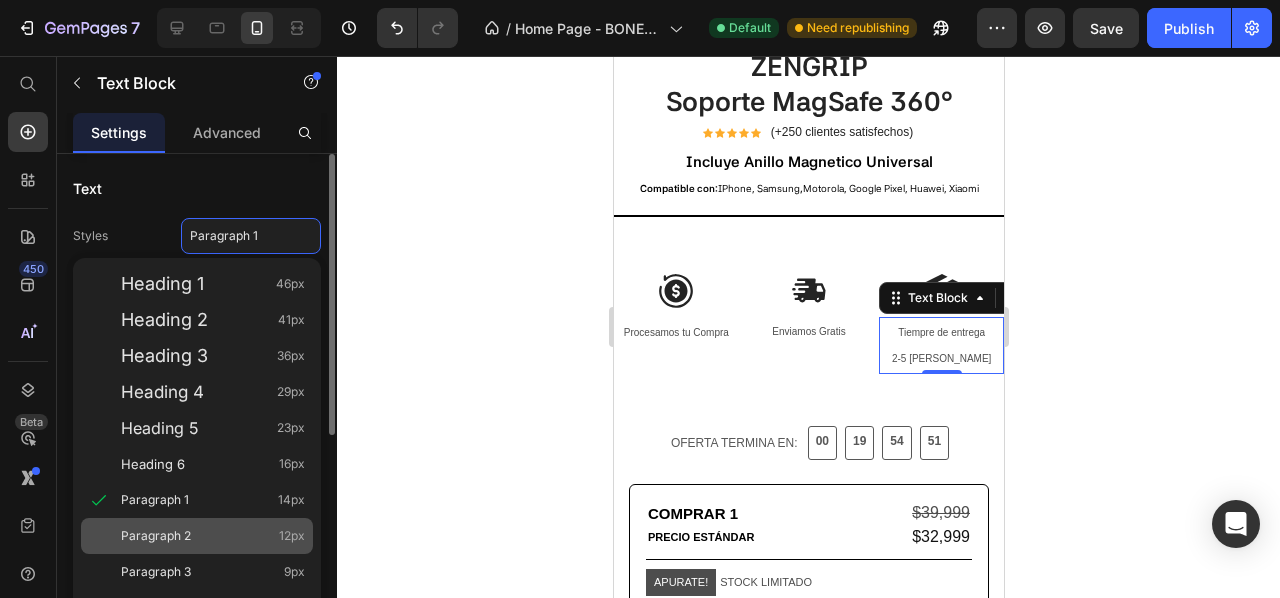 click on "Paragraph 2 12px" at bounding box center (213, 536) 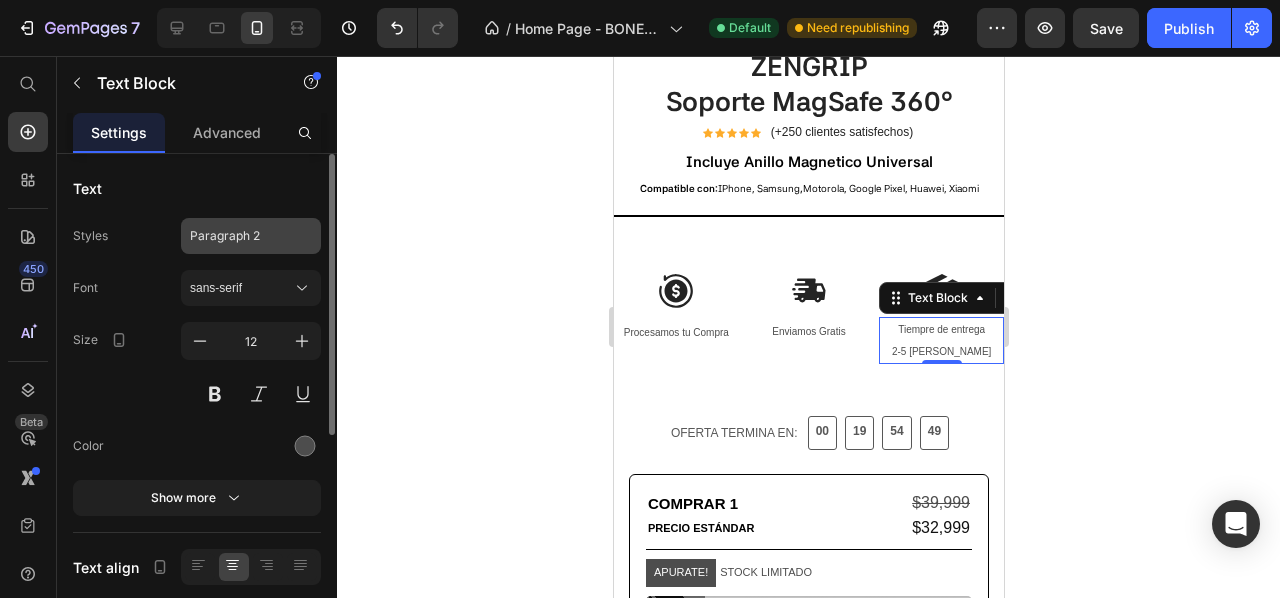 click on "Paragraph 2" 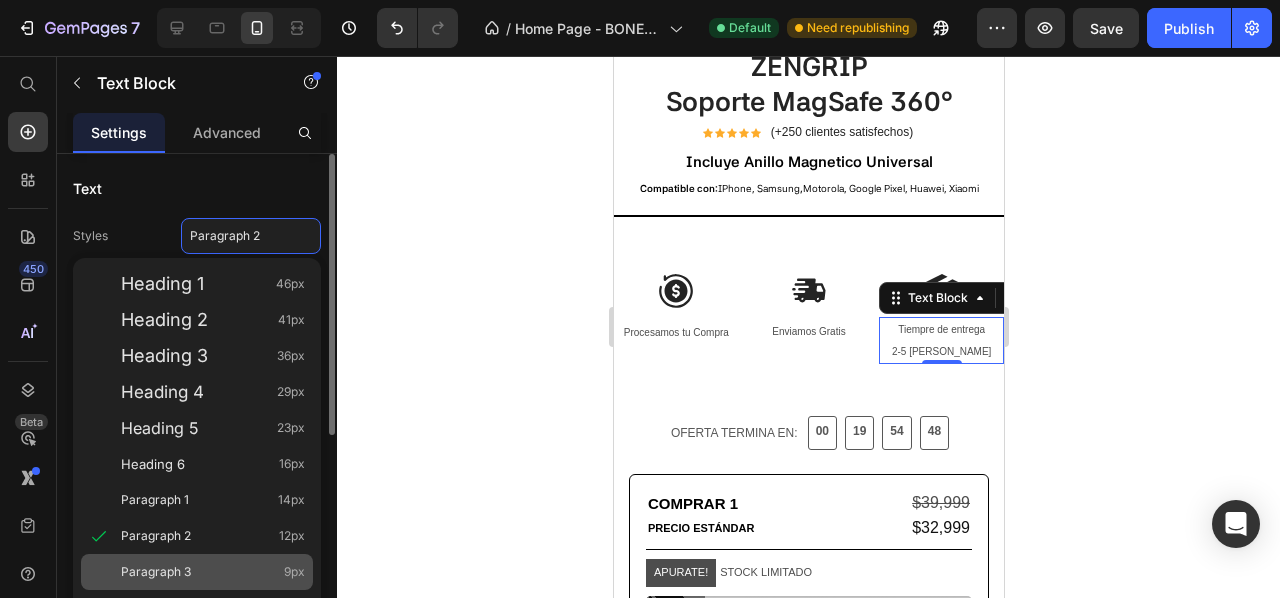 click on "Paragraph 3 9px" at bounding box center (213, 572) 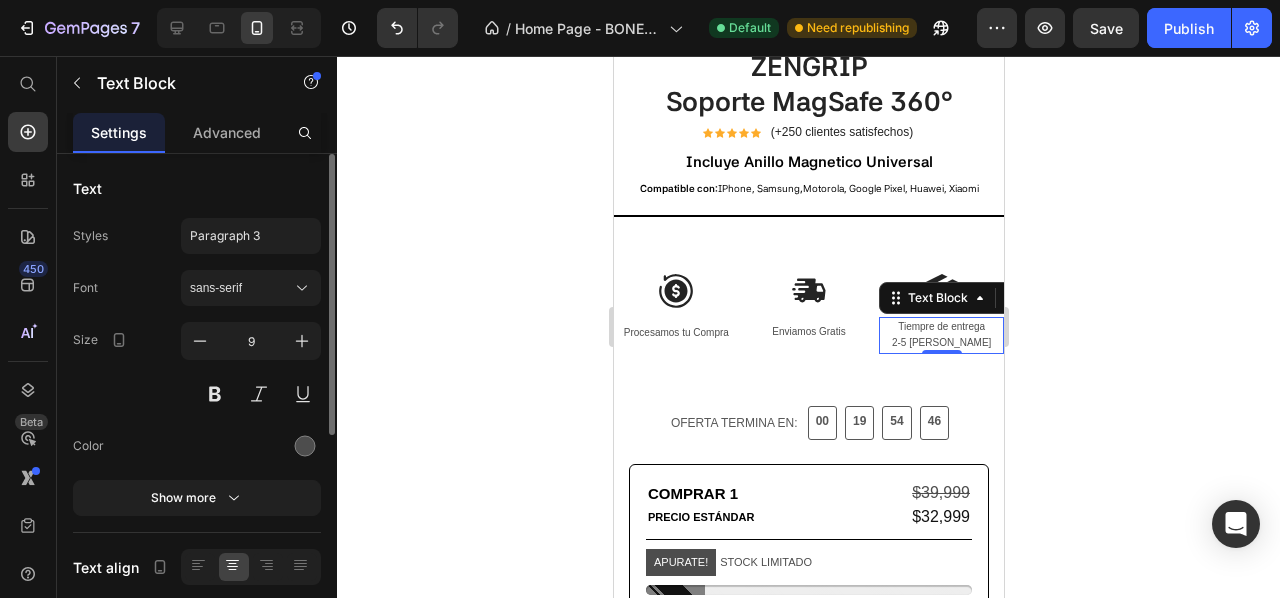 click 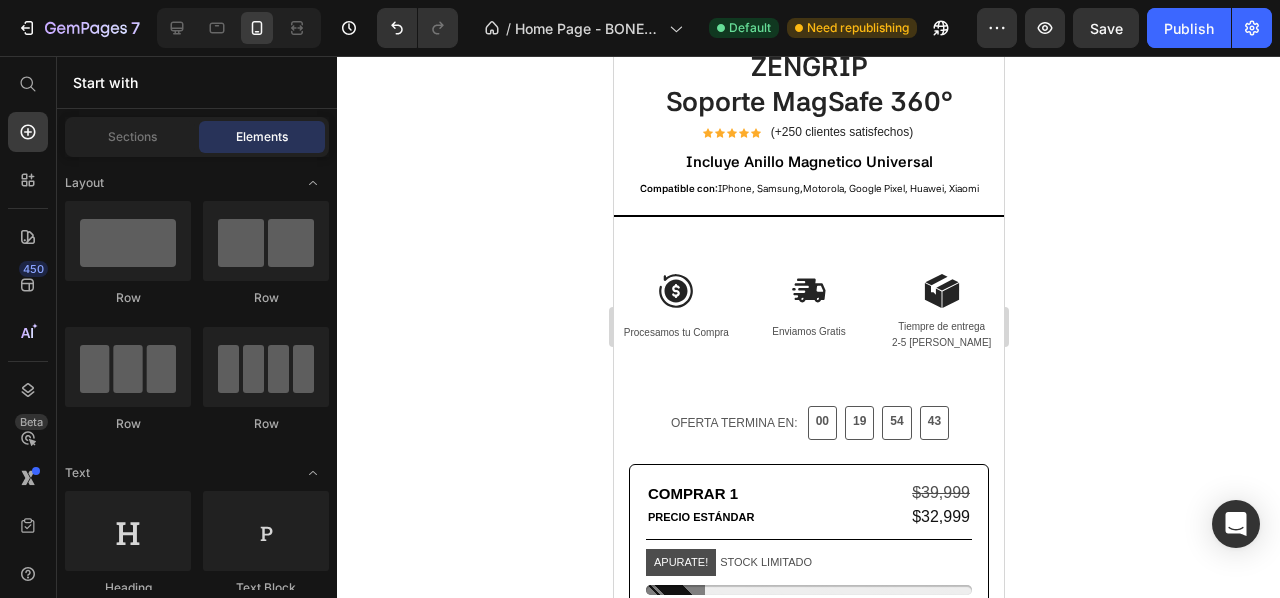 click 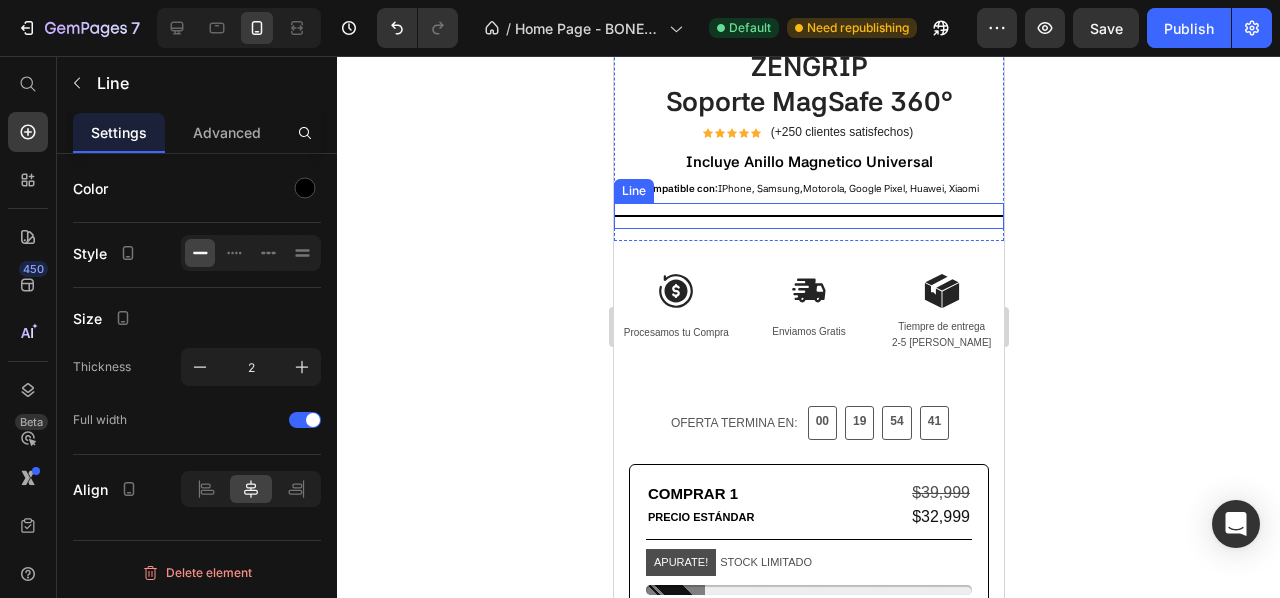 click at bounding box center [808, 216] 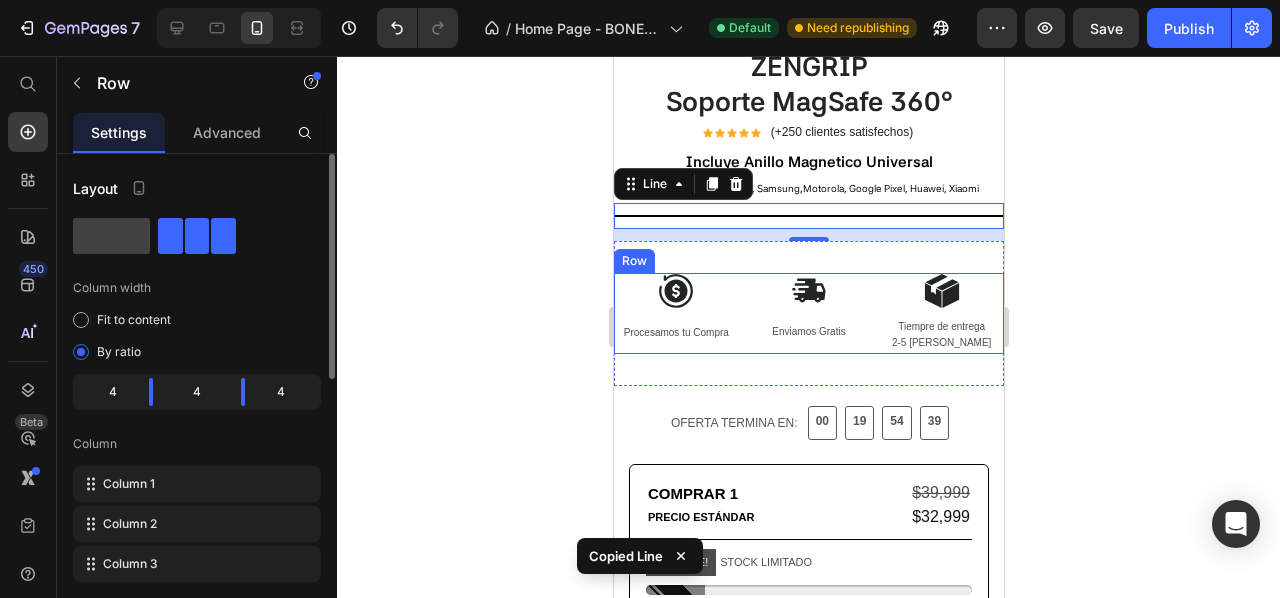 click on "Image Enviamos Gratis Text Block" at bounding box center [808, 313] 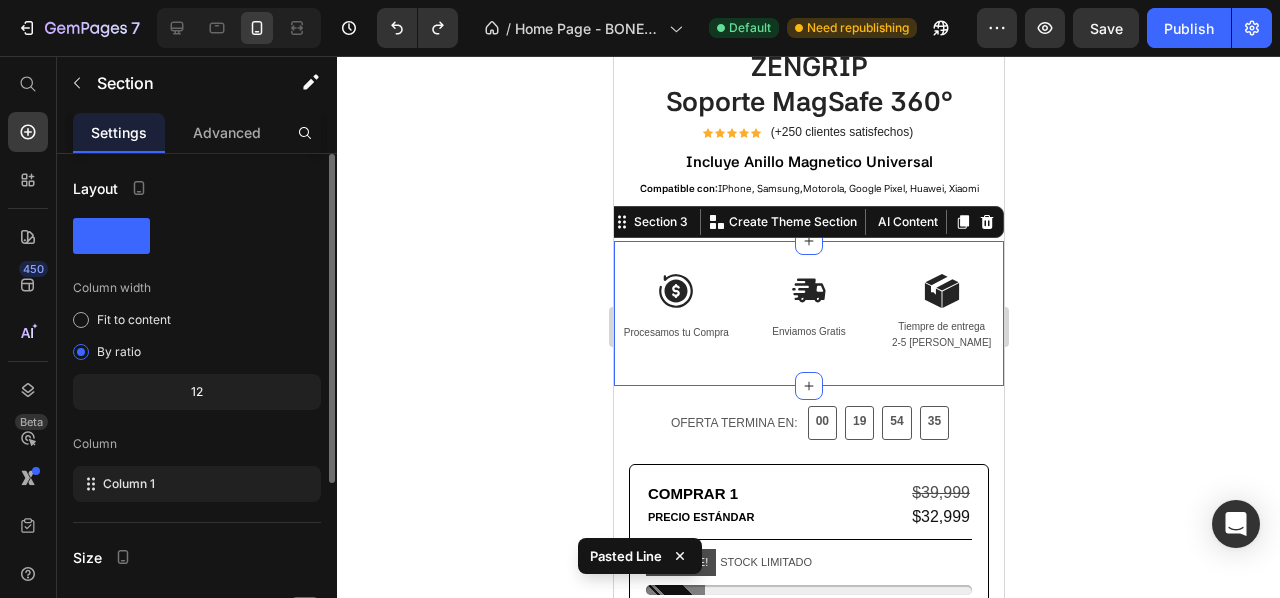 click on "Image Procesamos tu Compra Text Block Image Enviamos Gratis Text Block Image Tiempre de entrega 2-5 dias Text Block Row Section 3   You can create reusable sections Create Theme Section AI Content Write with GemAI What would you like to describe here? Tone and Voice Persuasive Product Show more Generate" at bounding box center (808, 313) 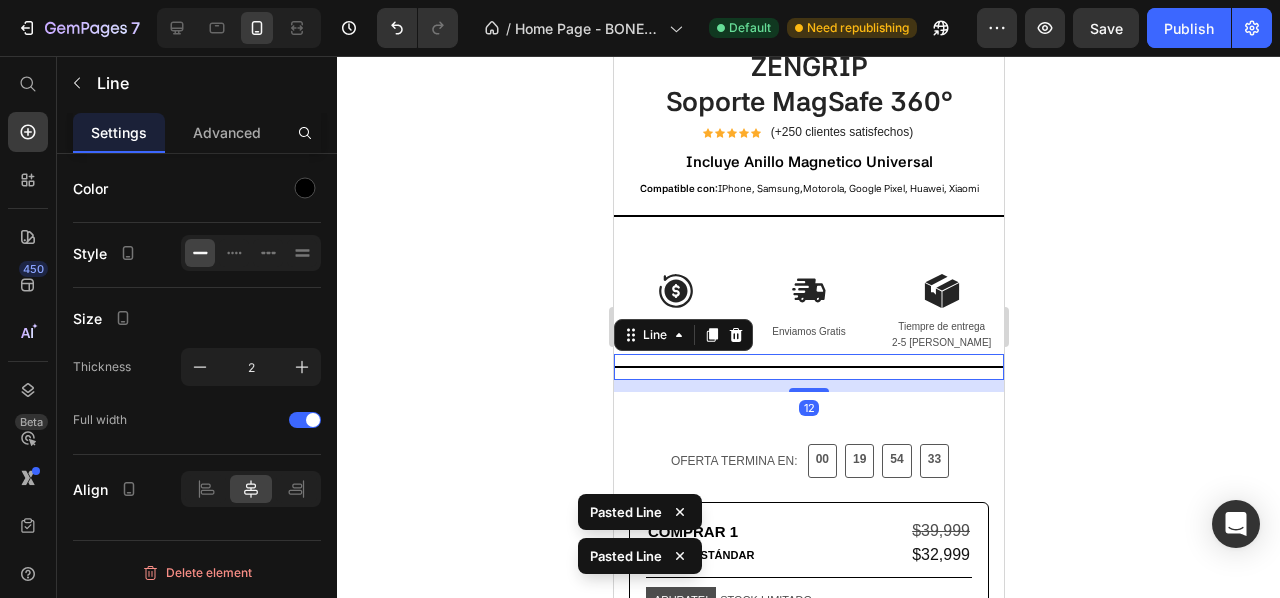 click 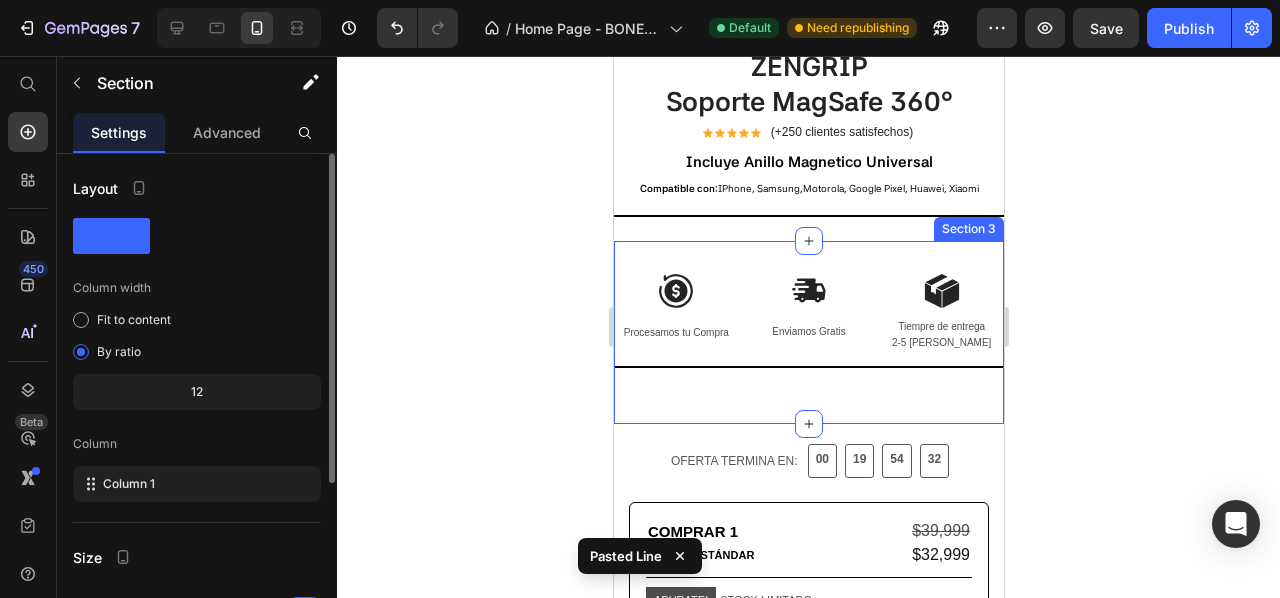 click on "Image Procesamos tu Compra Text Block Image Enviamos Gratis Text Block Image Tiempre de entrega 2-5 dias Text Block Row                Title Line Section 3" at bounding box center [808, 332] 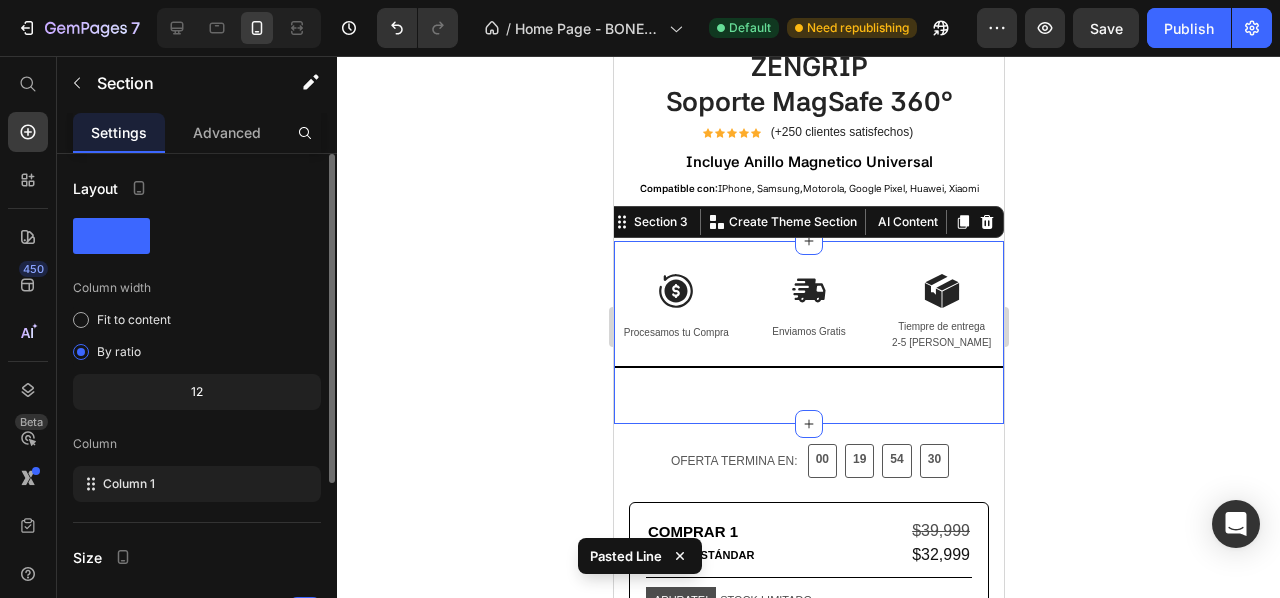 click 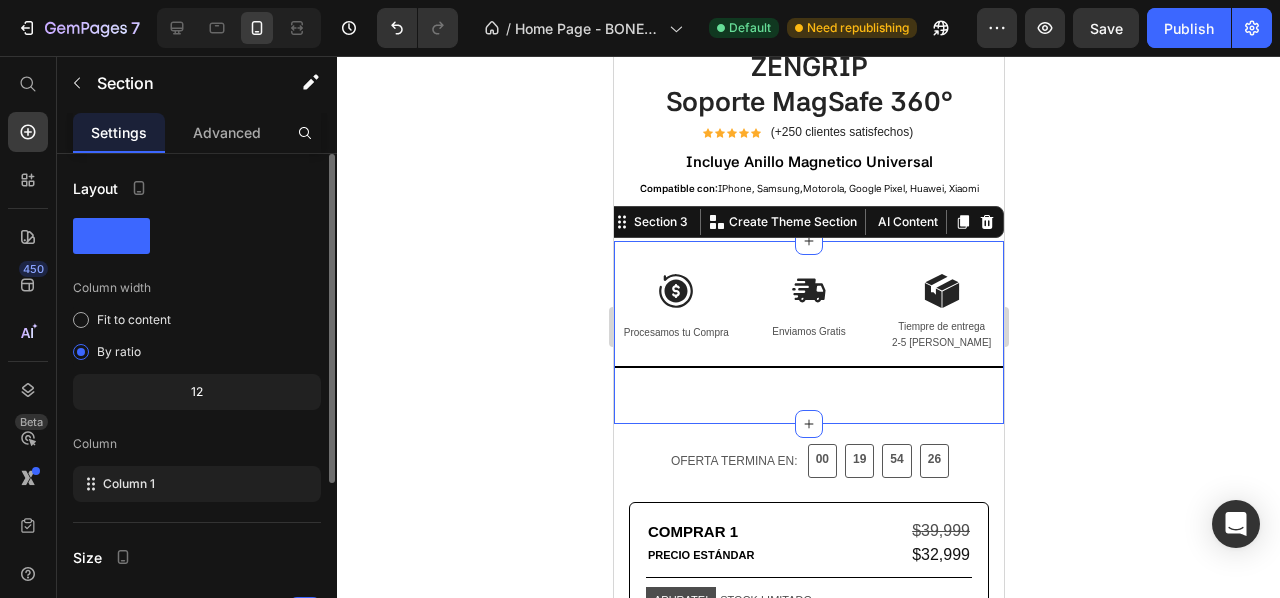 click on "Image Procesamos tu Compra Text Block Image Enviamos Gratis Text Block Image Tiempre de entrega 2-5 dias Text Block Row                Title Line Section 3   You can create reusable sections Create Theme Section AI Content Write with GemAI What would you like to describe here? Tone and Voice Persuasive Product X2 ZENGRIP - Soporte MagSafe 360° Show more Generate" at bounding box center [808, 332] 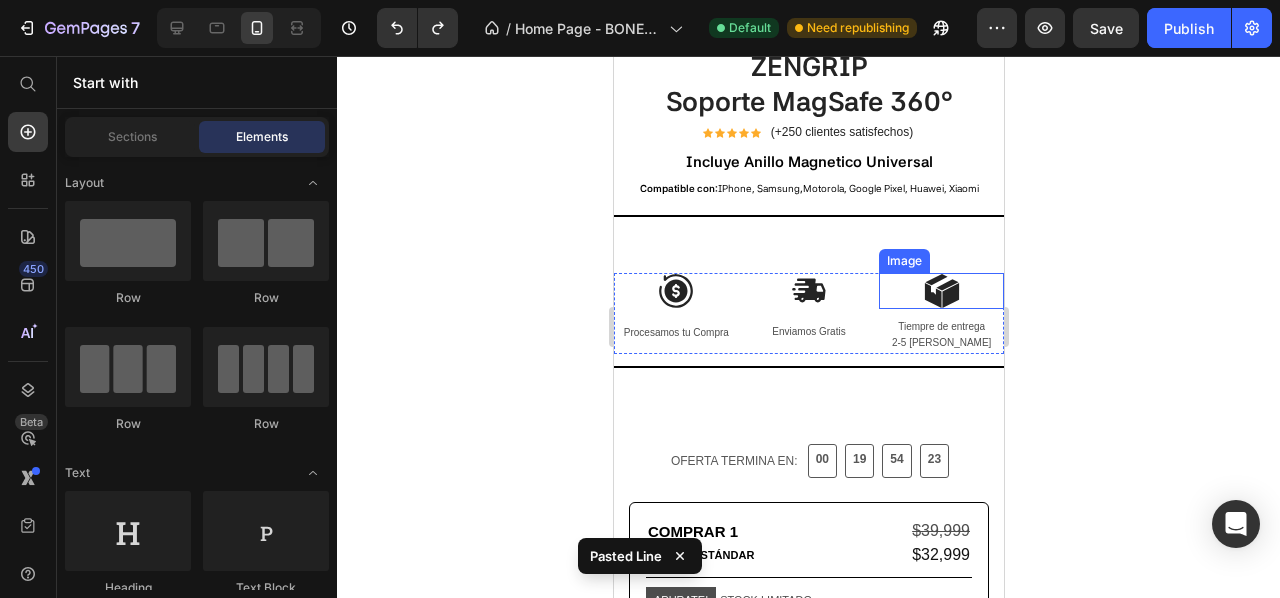 click 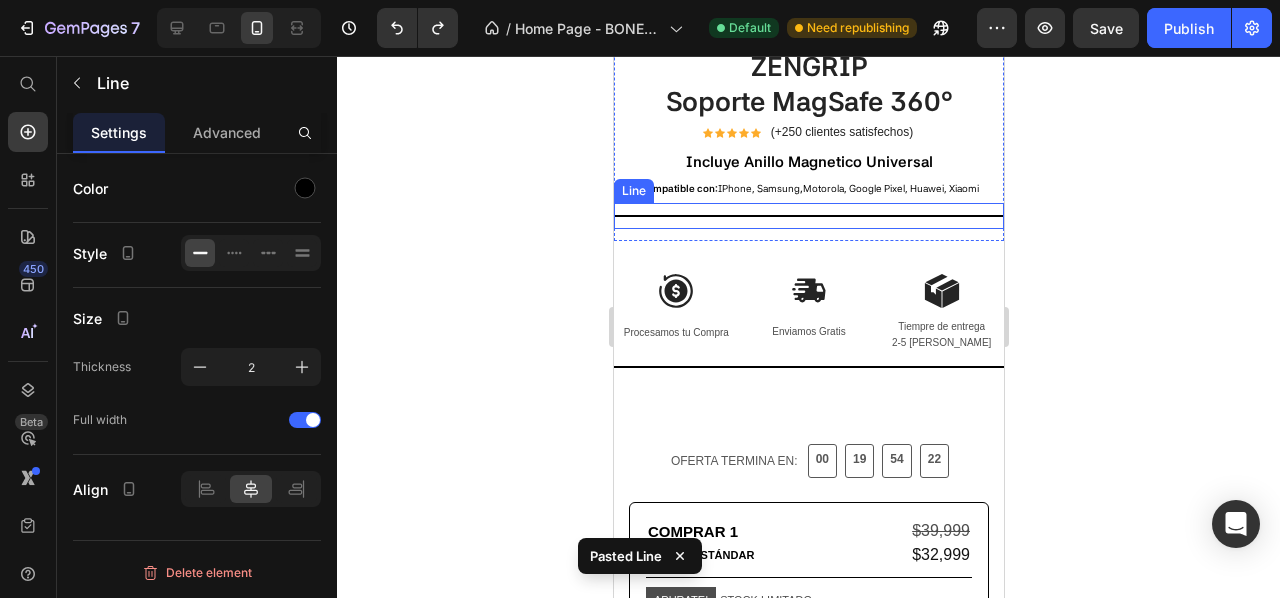 click on "Title Line" at bounding box center [808, 216] 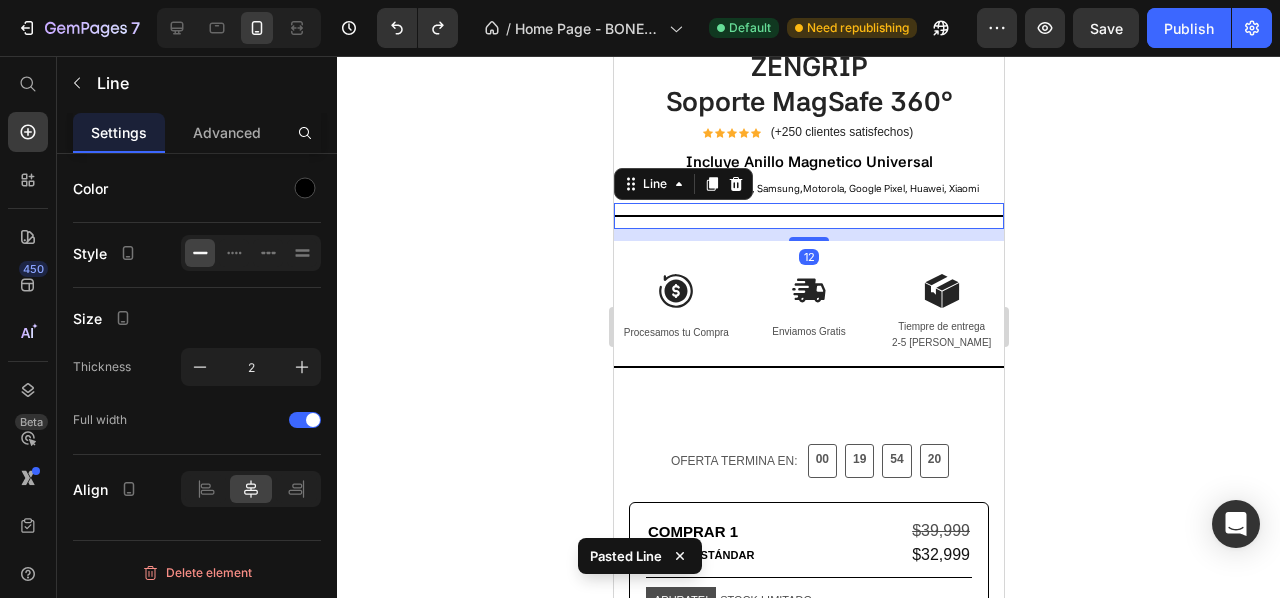 click 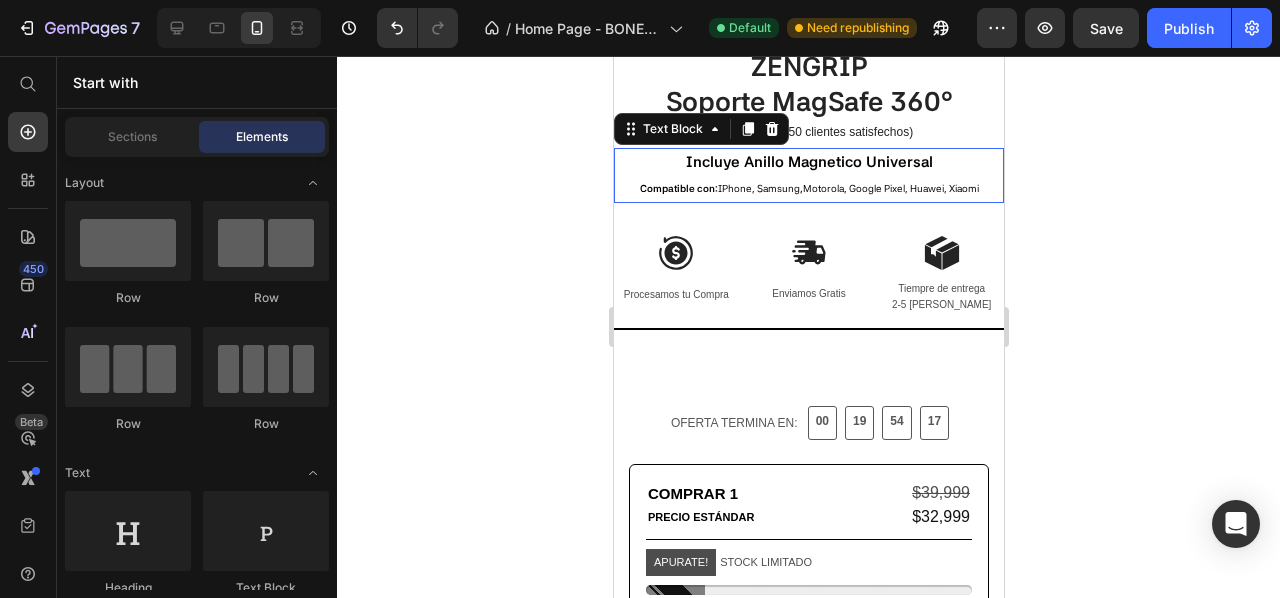 click on "Incluye Anillo Magnetico Universal Compatible con:  IPhone, Samsung ,  Motorola, Google Pixel, Huawei, Xiaomi" at bounding box center [808, 175] 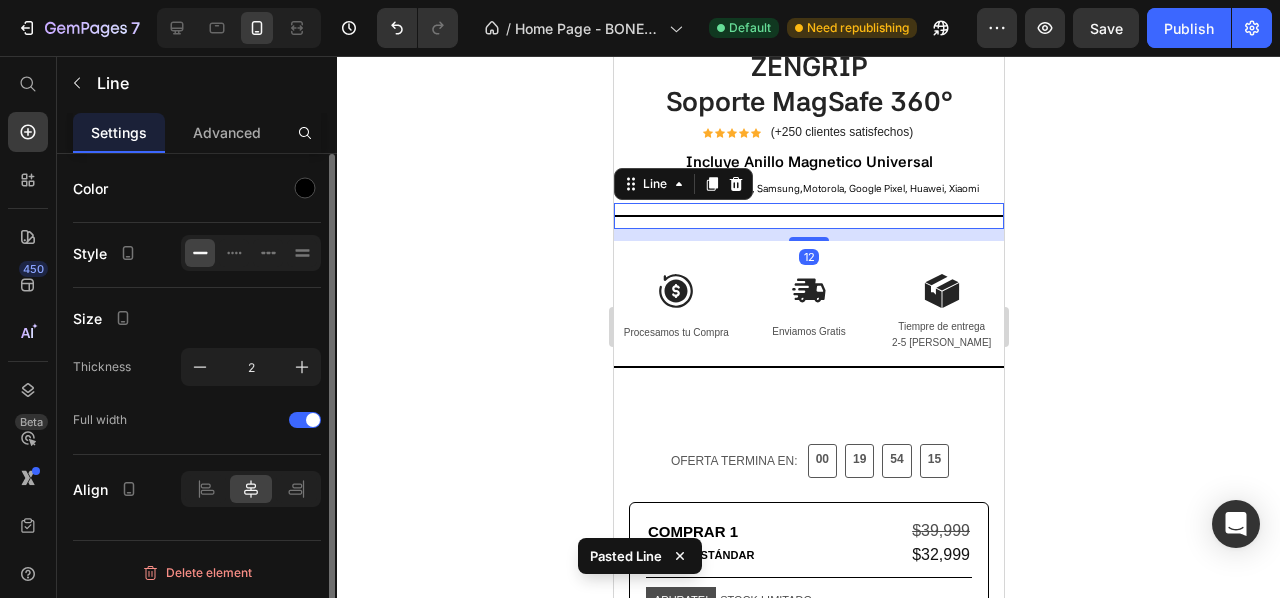 click 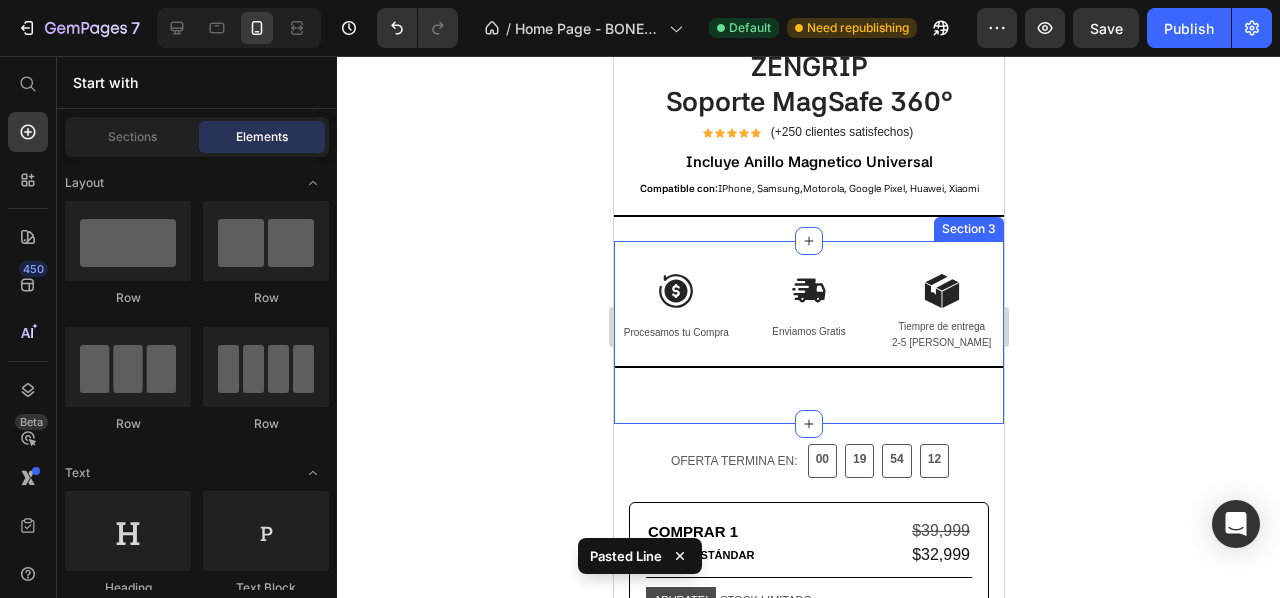 click on "Image Procesamos tu Compra Text Block Image Enviamos Gratis Text Block Image Tiempre de entrega 2-5 dias Text Block Row                Title Line Section 3" at bounding box center (808, 332) 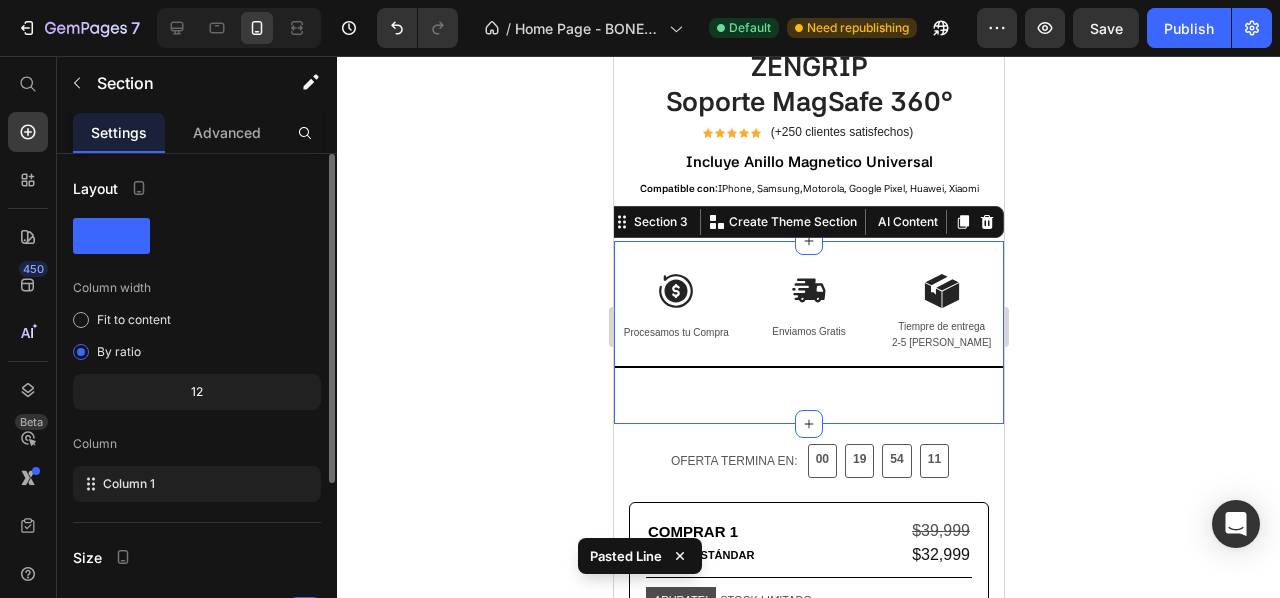 drag, startPoint x: 568, startPoint y: 207, endPoint x: 50, endPoint y: 154, distance: 520.70435 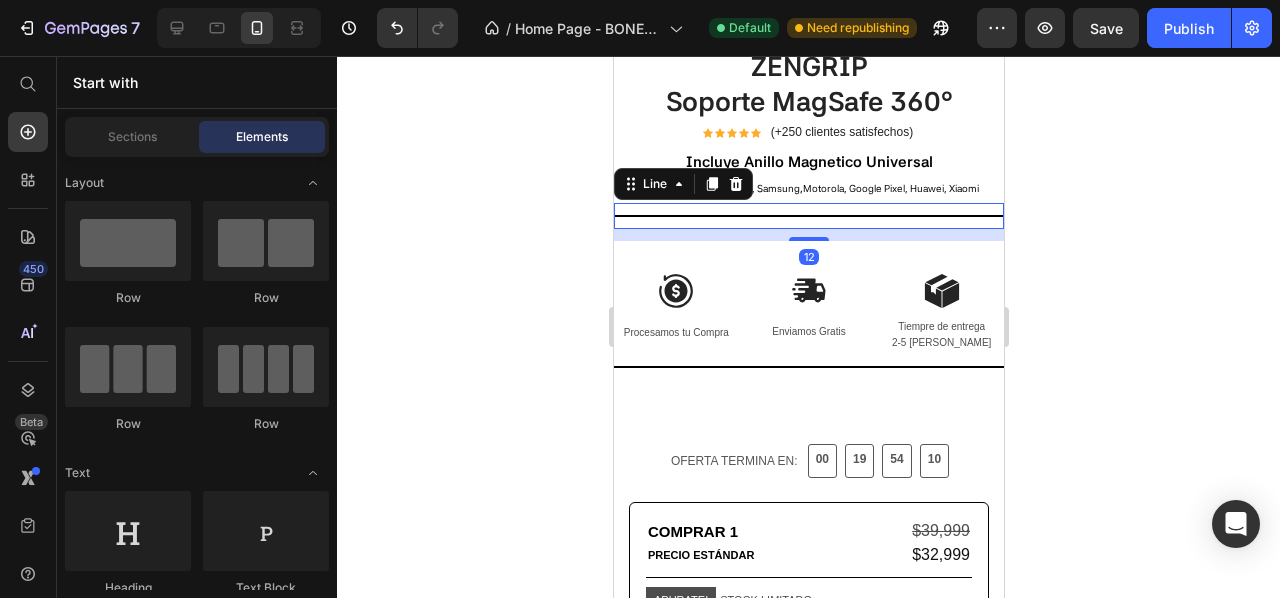 click on "Title Line   12" at bounding box center [808, 216] 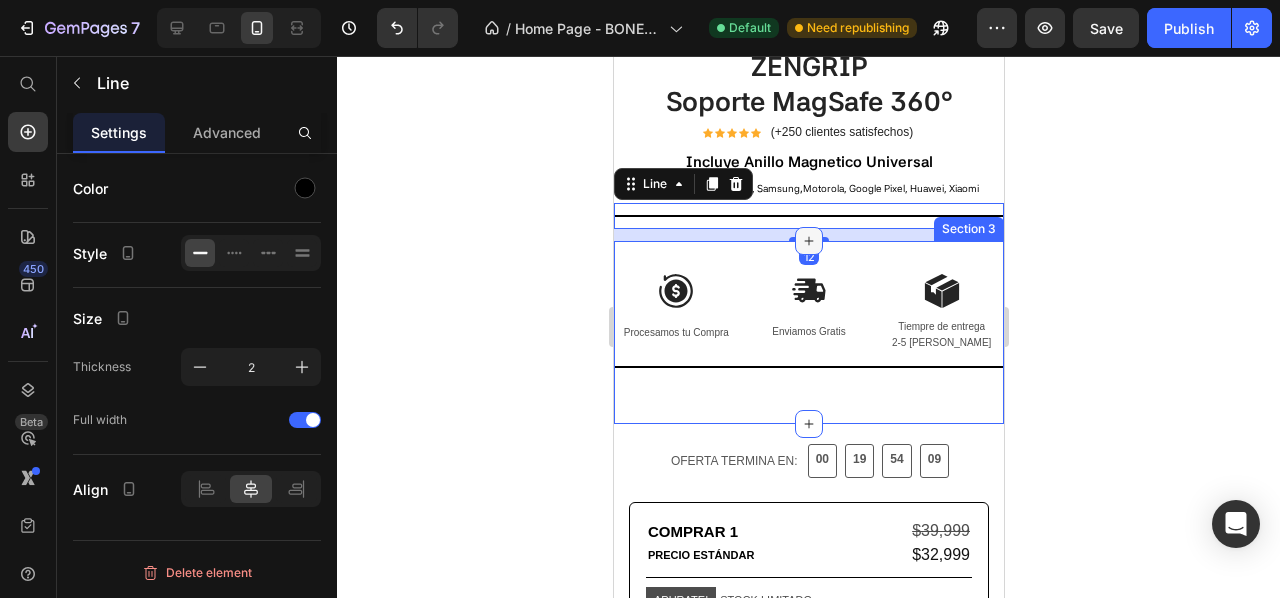 click 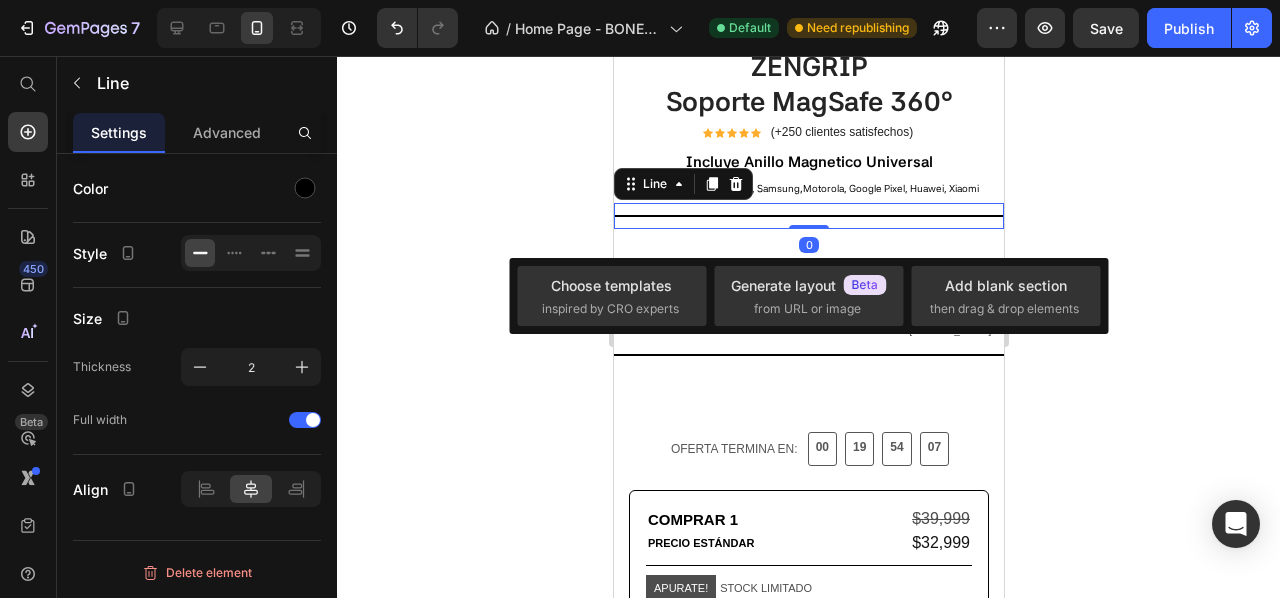drag, startPoint x: 786, startPoint y: 224, endPoint x: 775, endPoint y: 190, distance: 35.735138 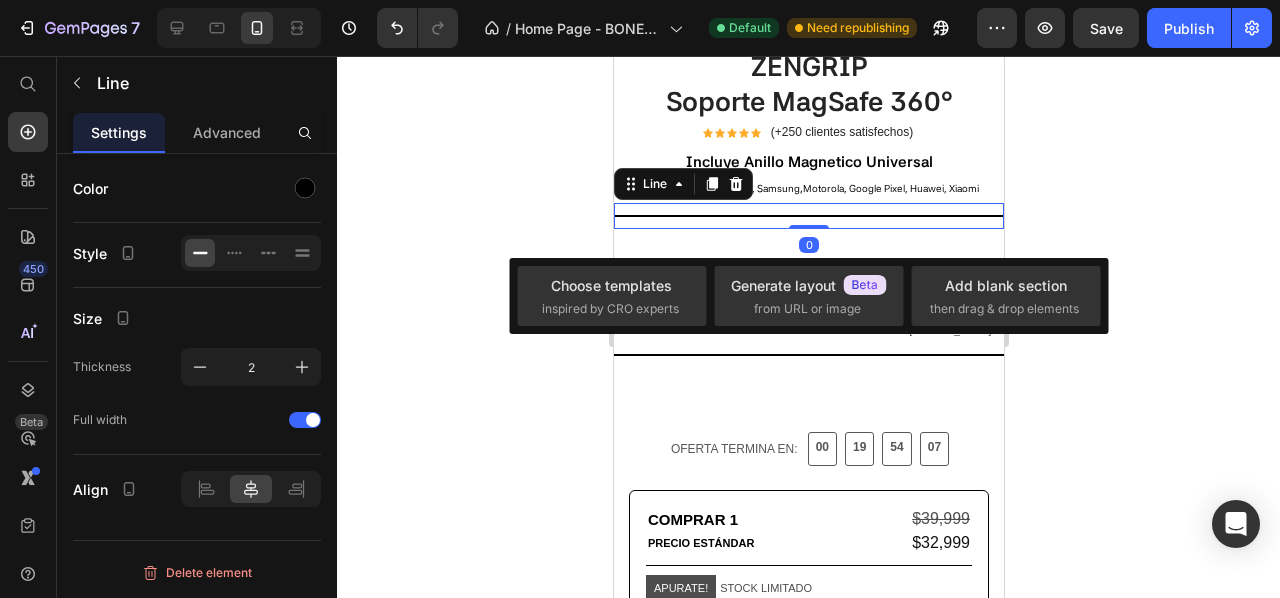 click 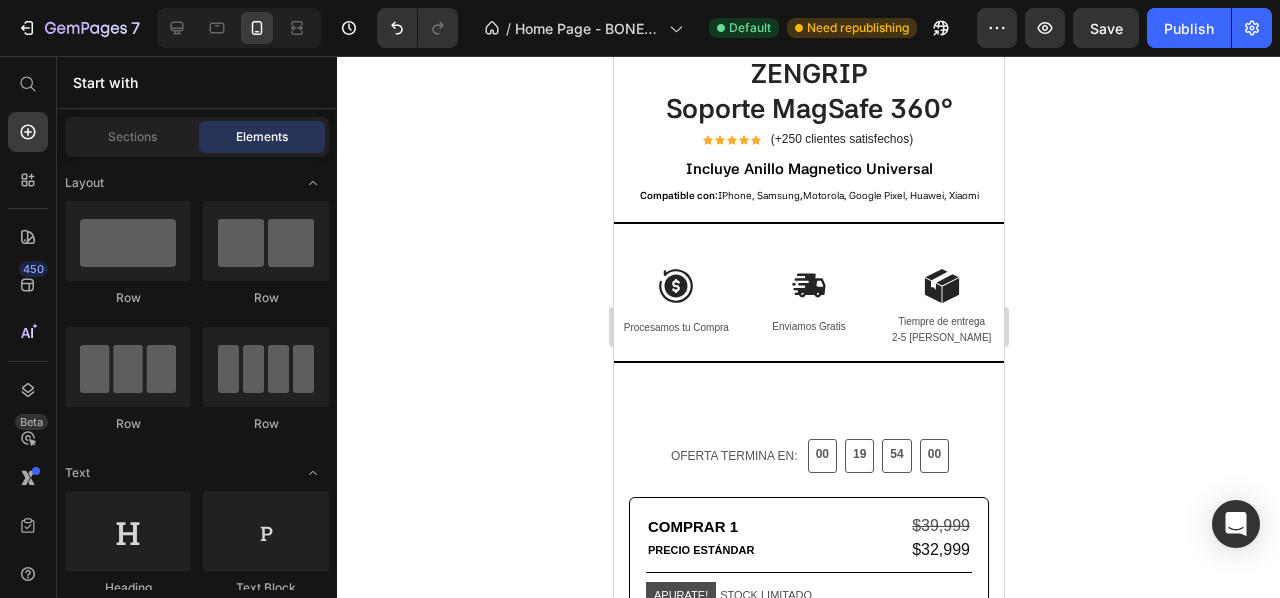 scroll, scrollTop: 534, scrollLeft: 0, axis: vertical 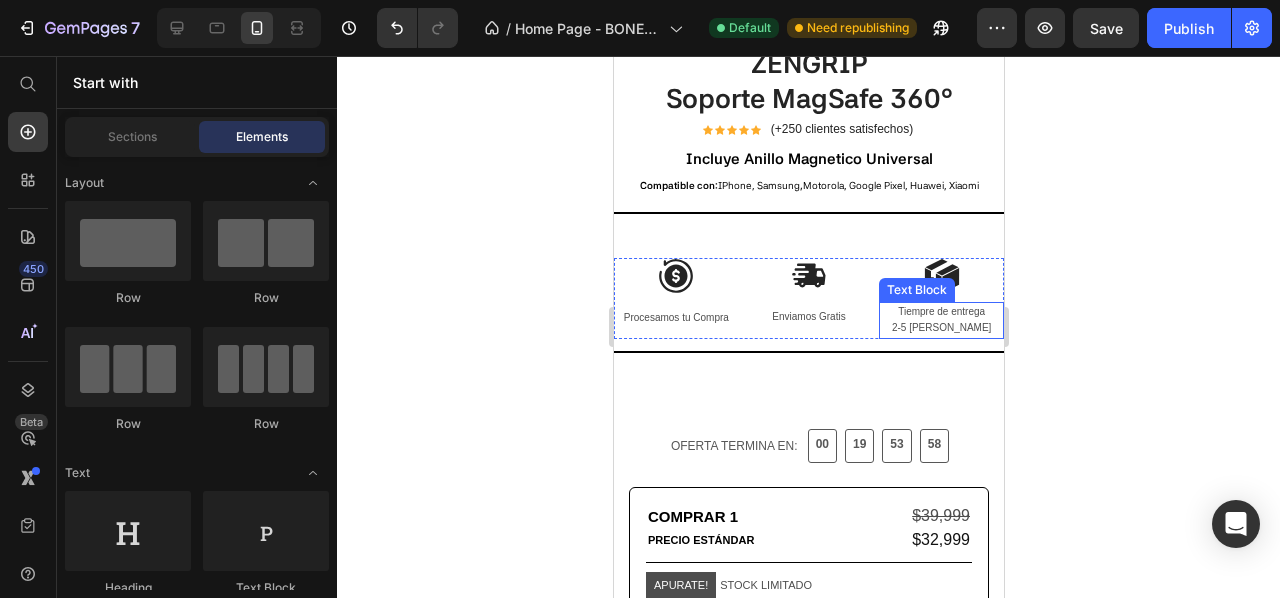click on "2-5 dias" at bounding box center (940, 328) 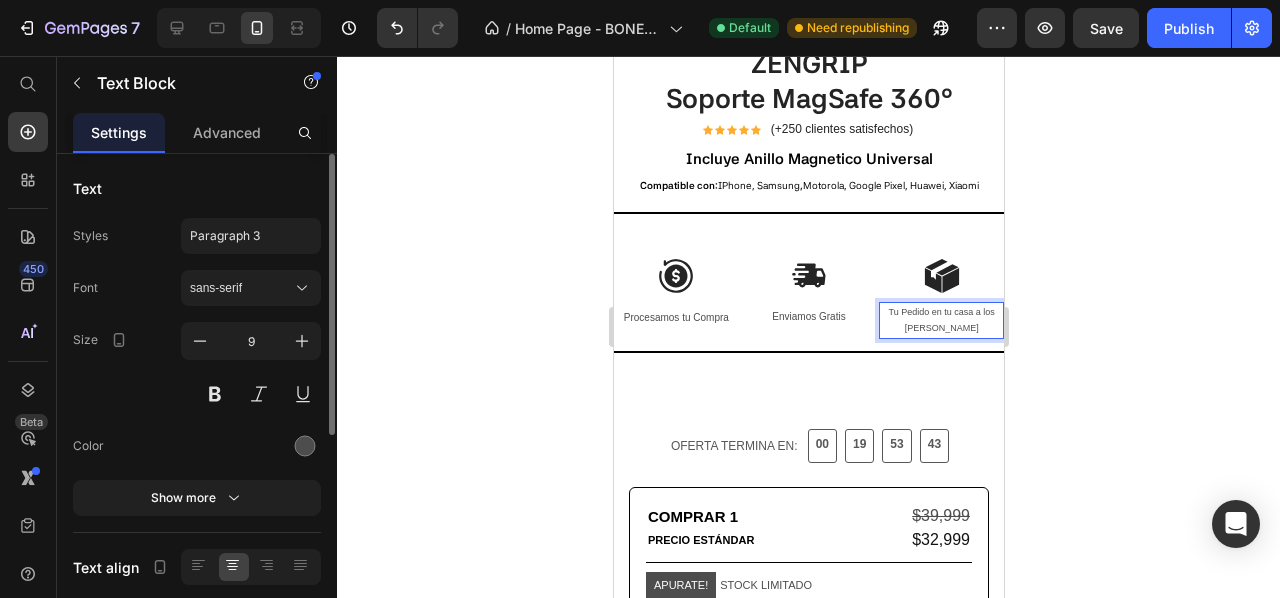 click on "Tu Pedido en tu casa a los dias" at bounding box center [940, 320] 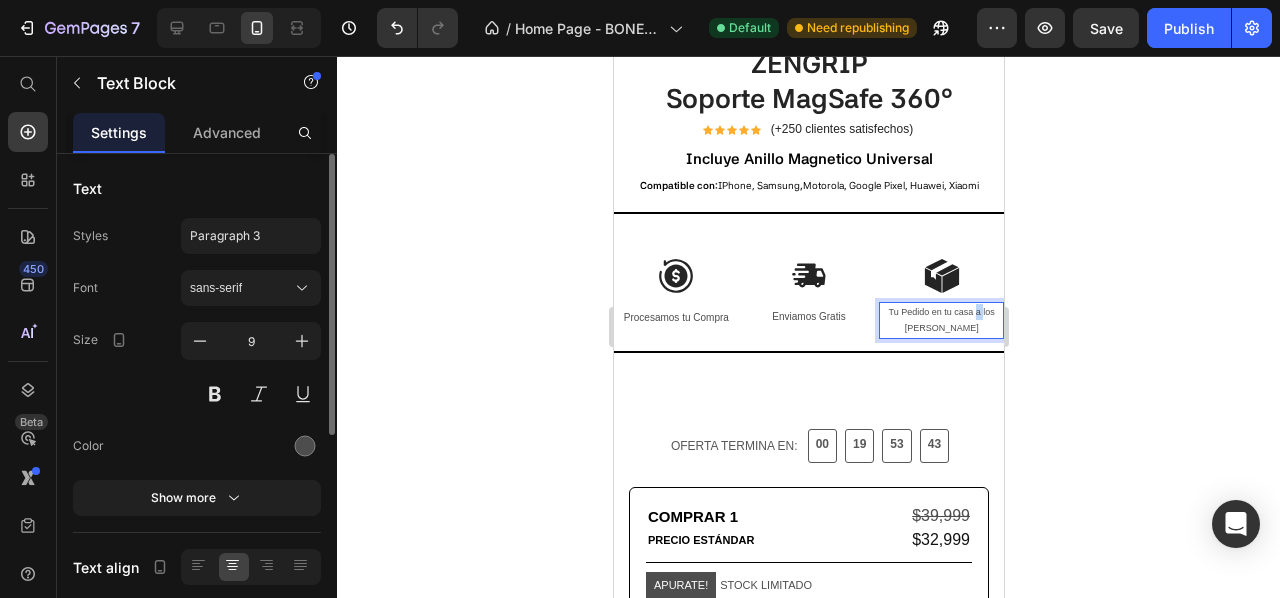 click on "Tu Pedido en tu casa a los dias" at bounding box center (940, 320) 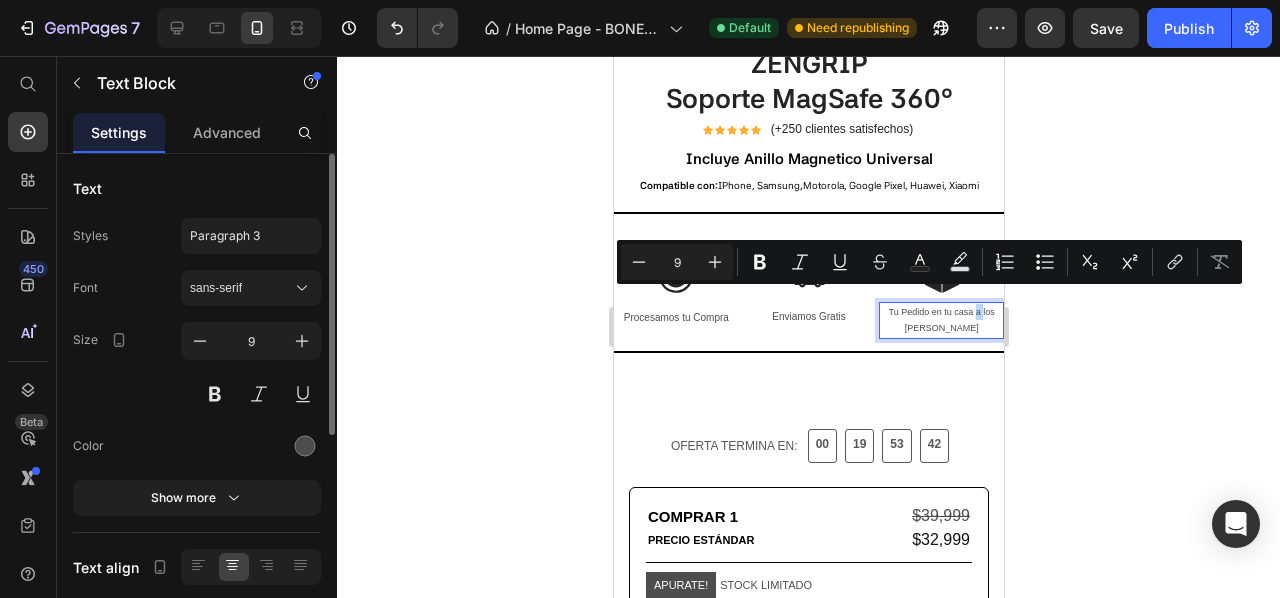 click on "Tu Pedido en tu casa a los dias" at bounding box center [940, 320] 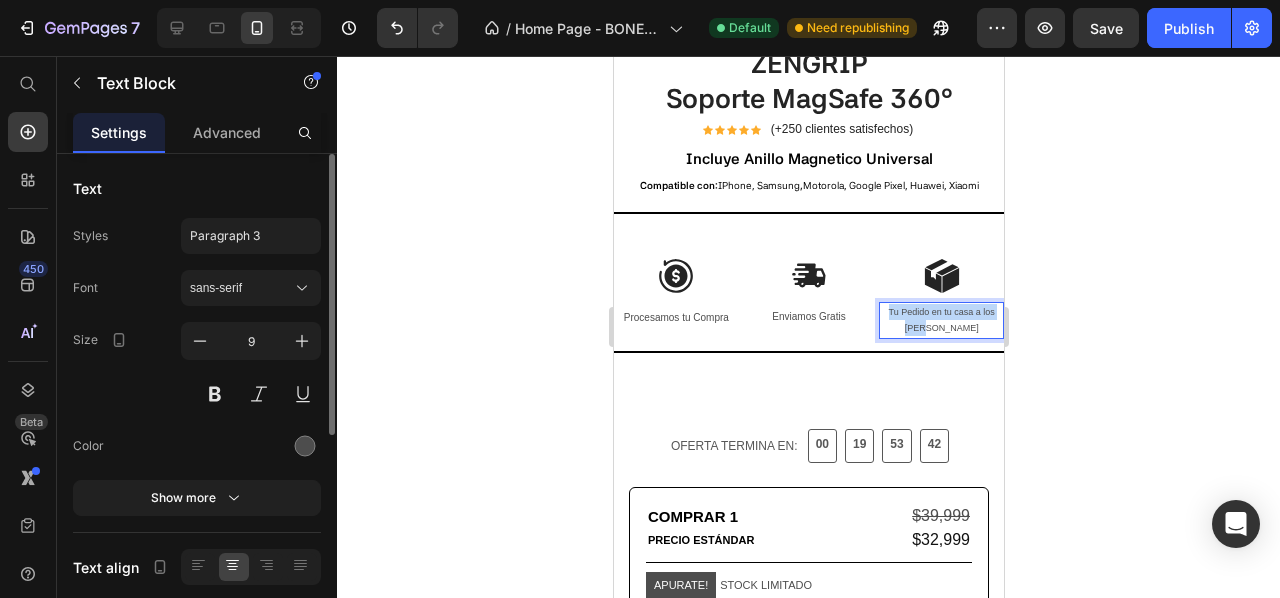 click on "Tu Pedido en tu casa a los dias" at bounding box center (940, 320) 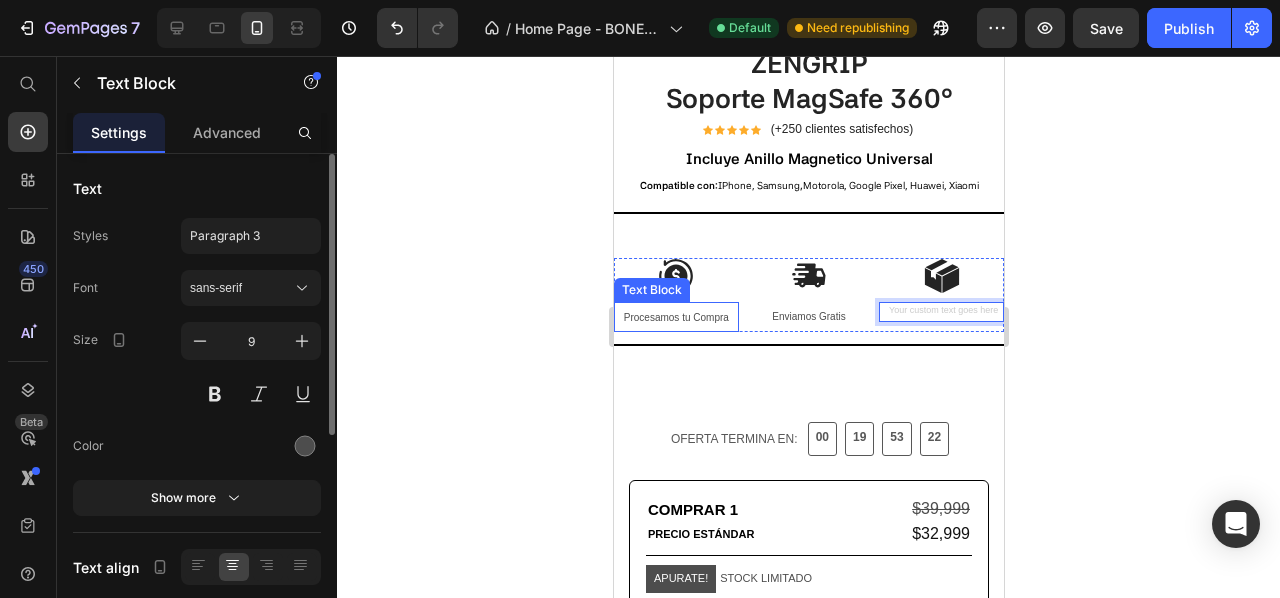 click on "Procesamos tu Compra" at bounding box center [675, 317] 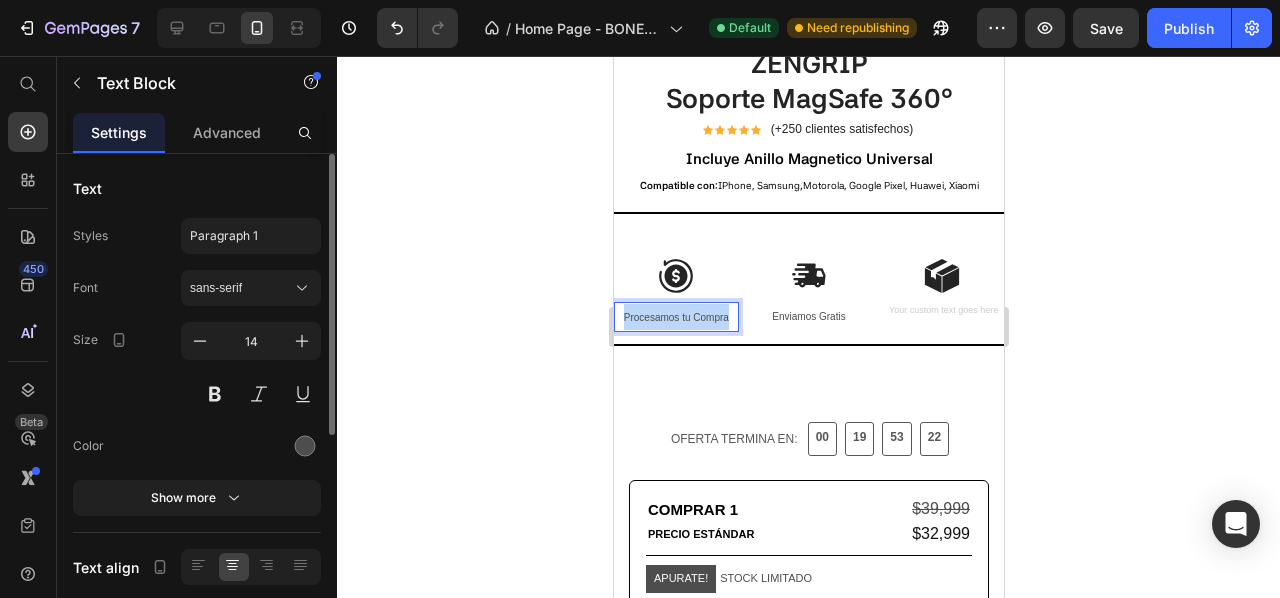 click on "Procesamos tu Compra" at bounding box center [675, 317] 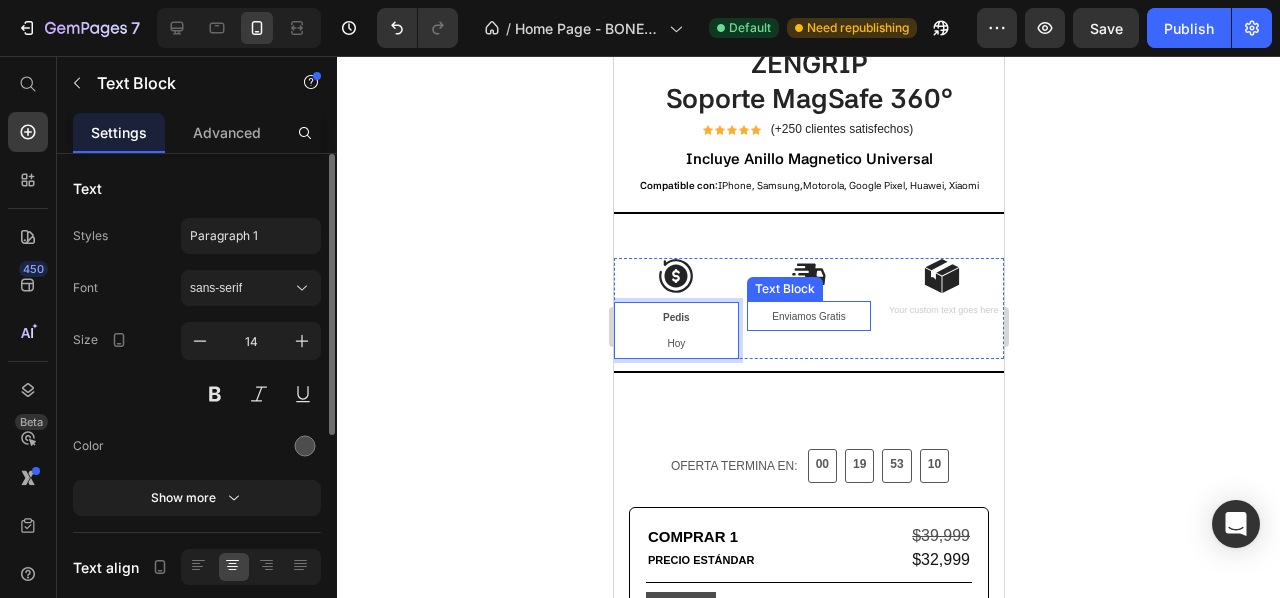 click on "Enviamos Gratis" at bounding box center [807, 316] 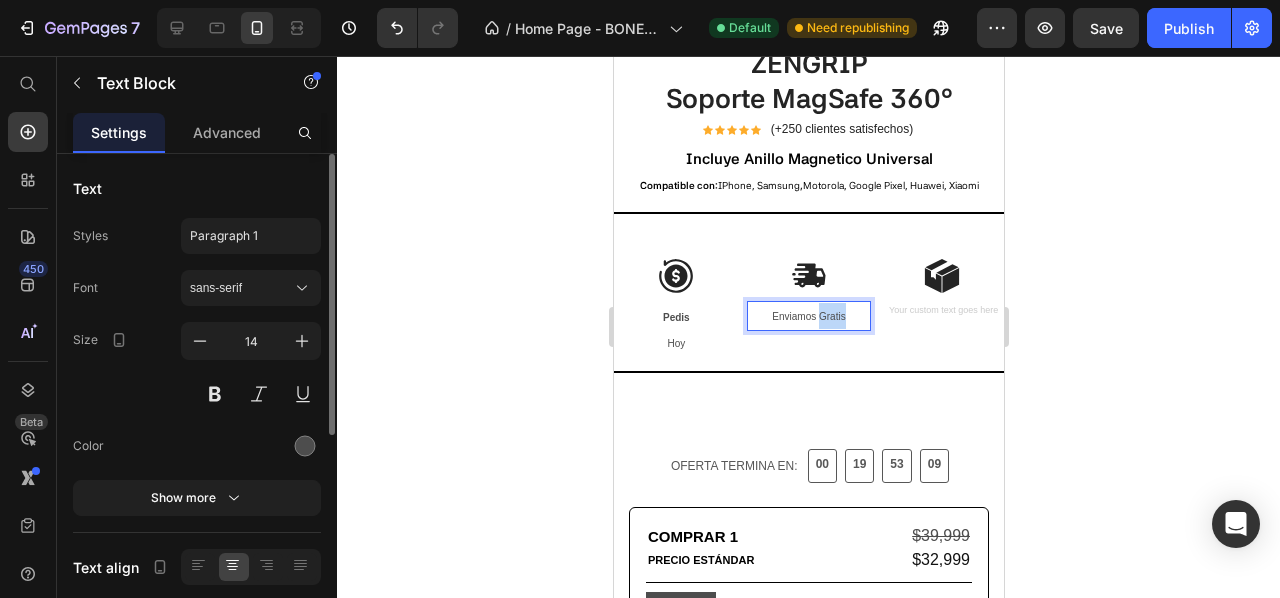 click on "Enviamos Gratis" at bounding box center (807, 316) 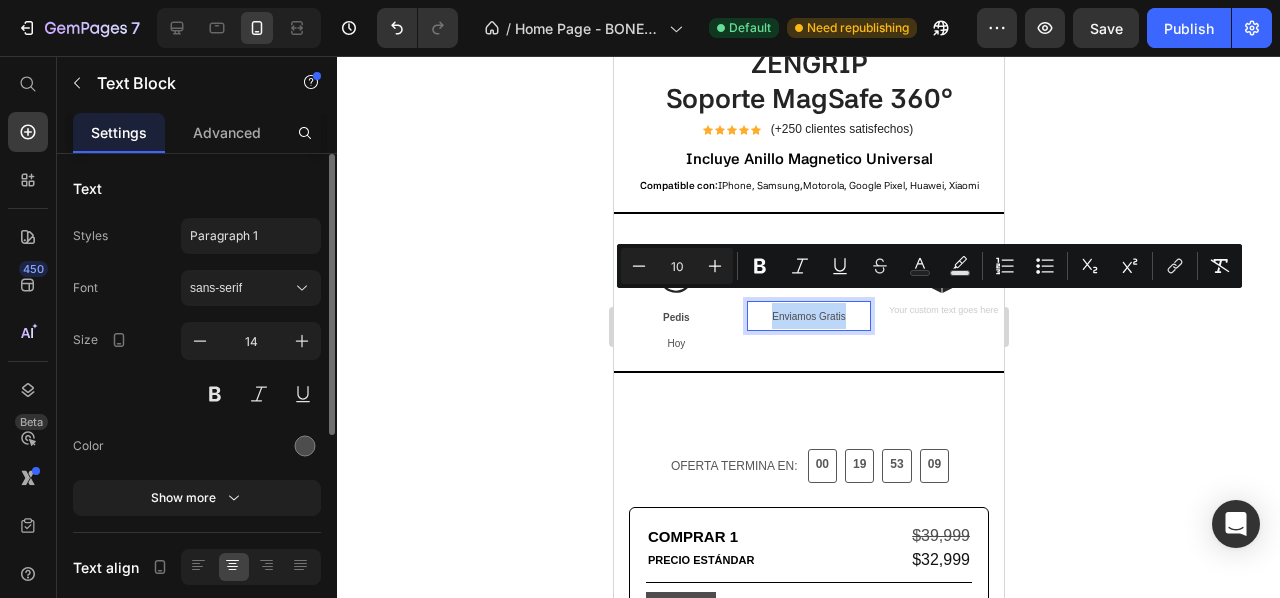 click on "Enviamos Gratis" at bounding box center [807, 316] 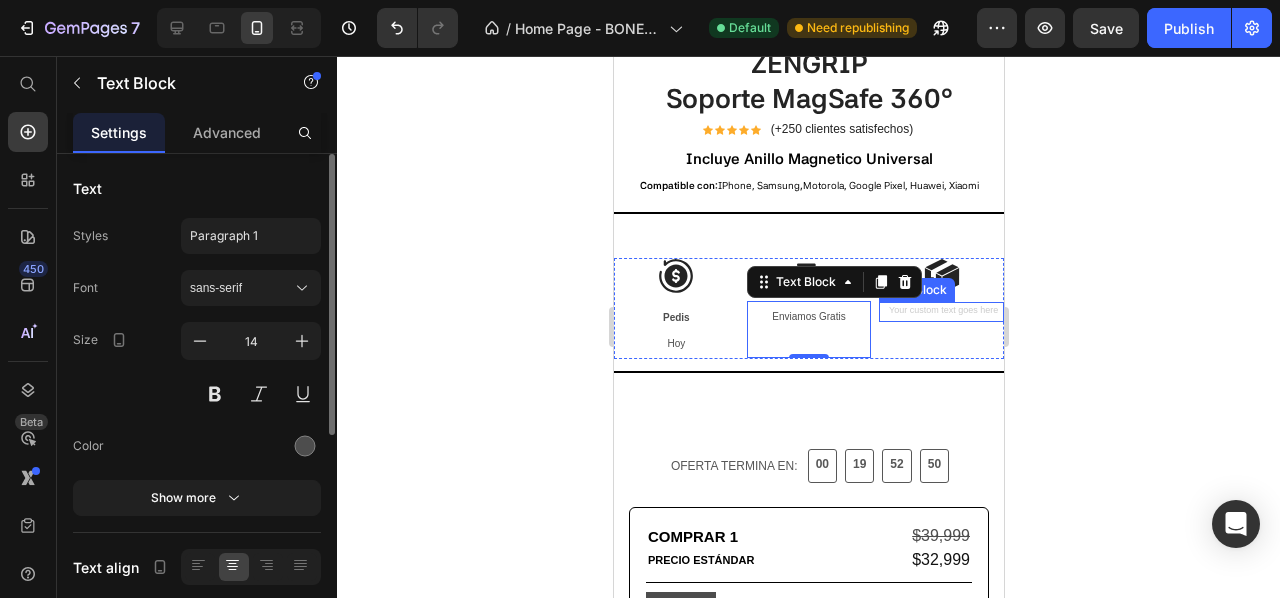 click 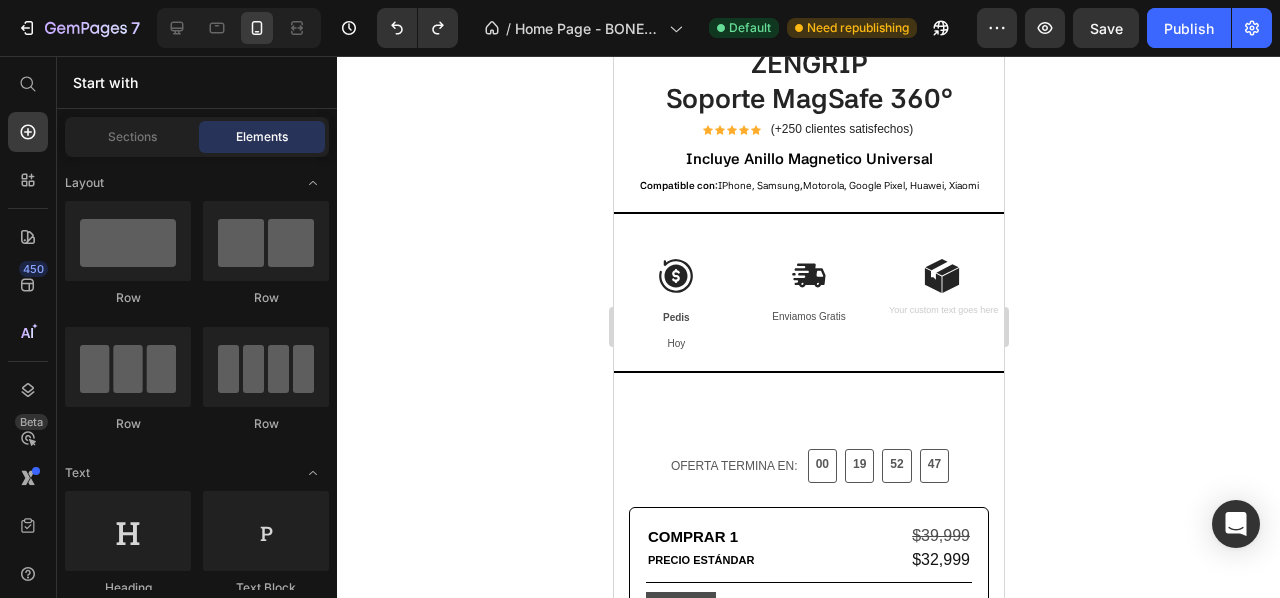 click 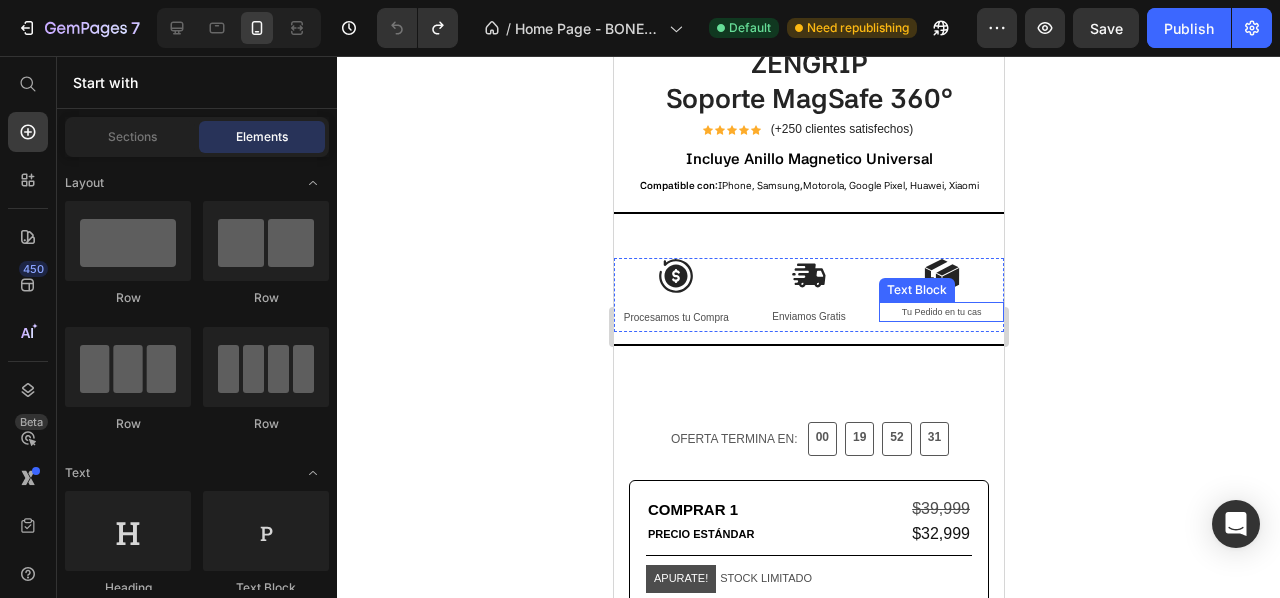 click on "Tu Pedido en tu cas" at bounding box center (940, 312) 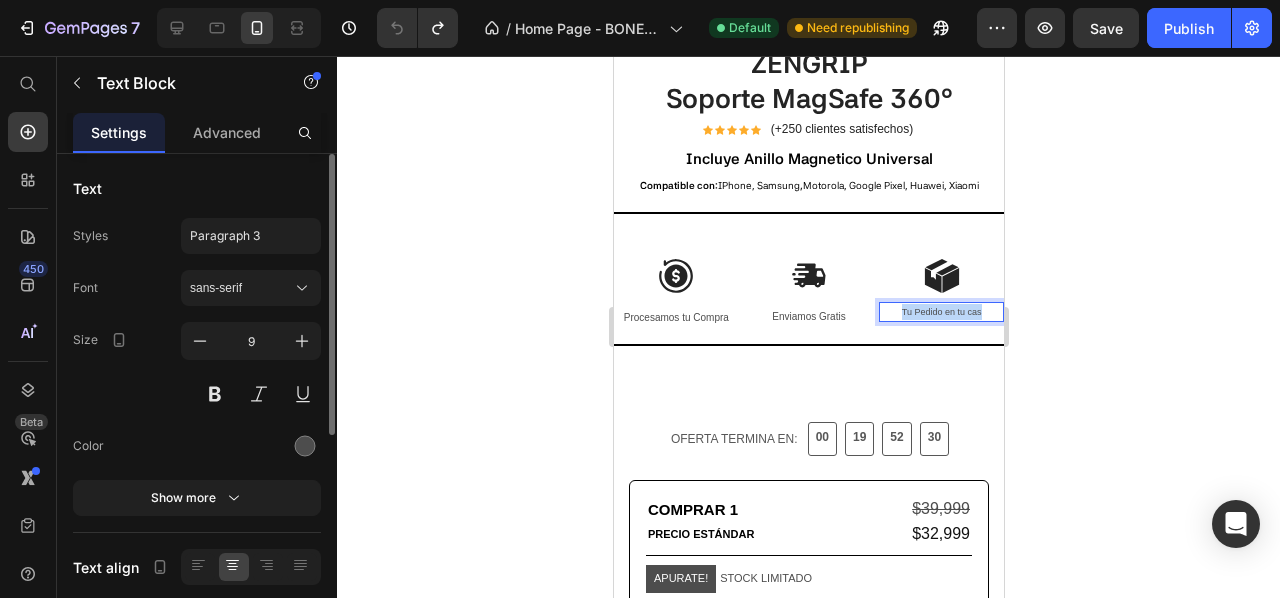 click on "Tu Pedido en tu cas" at bounding box center [940, 312] 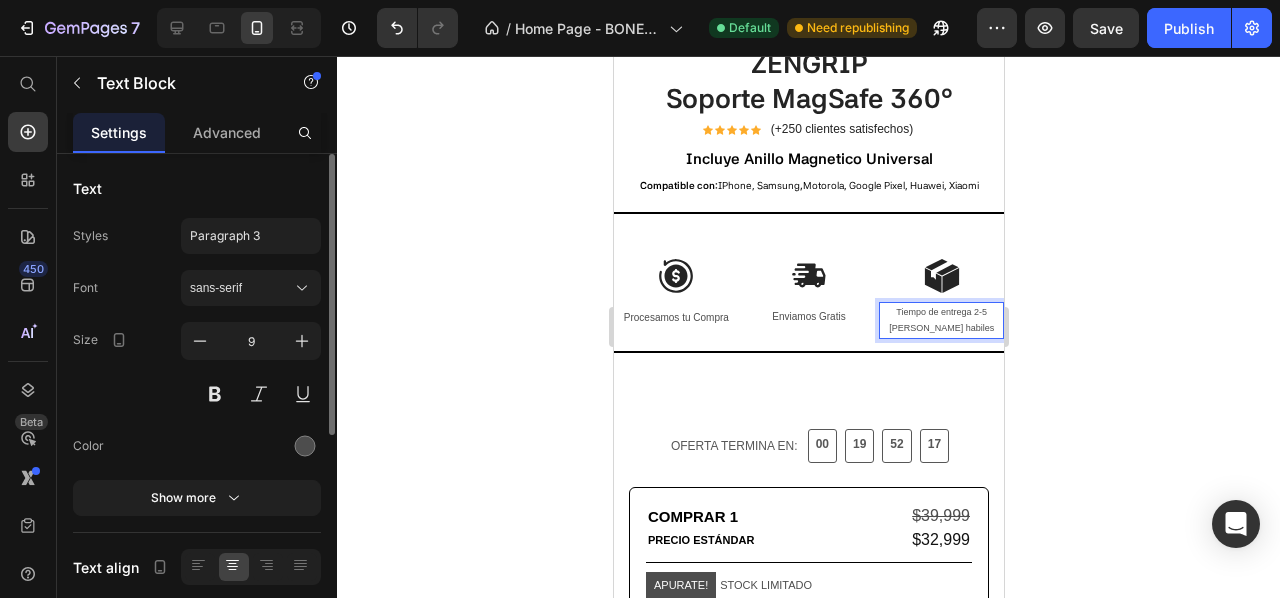 click 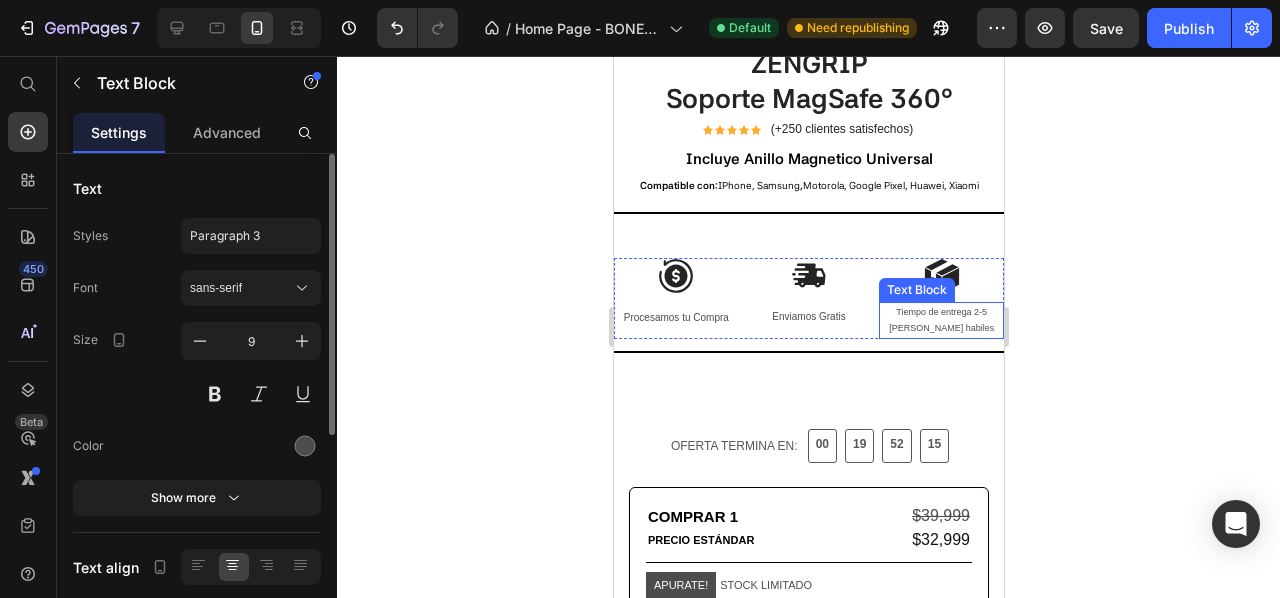 click on "Tiempo de entrega 2-5 dias habiles" at bounding box center (940, 320) 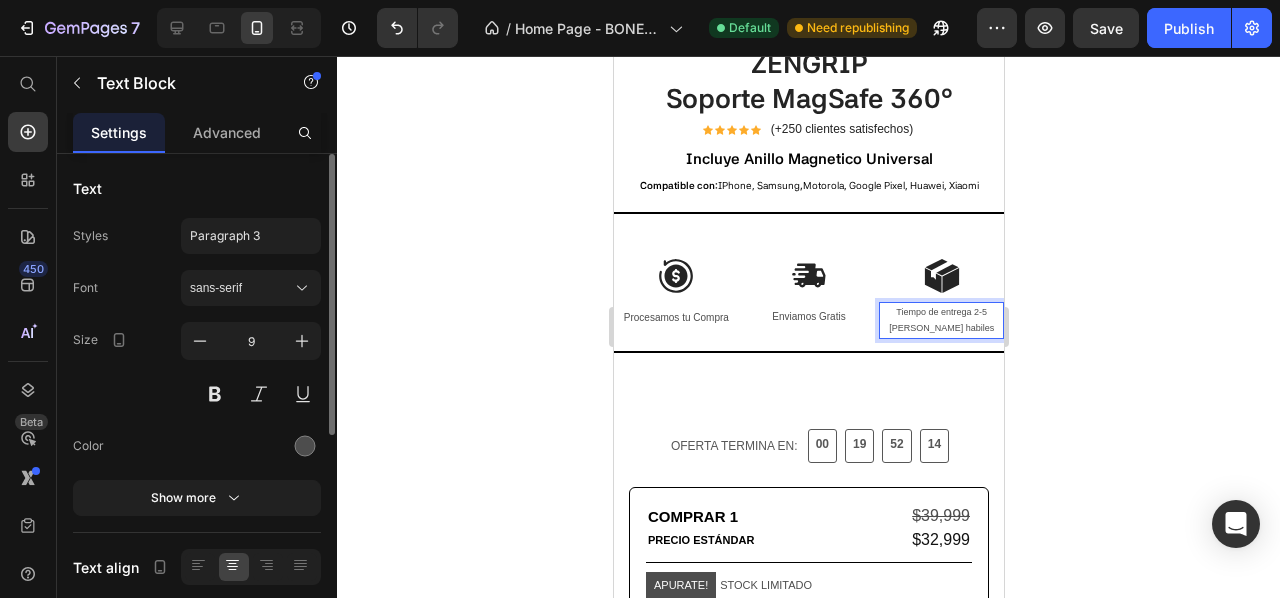 click on "Tiempo de entrega 2-5 dias habiles" at bounding box center [940, 320] 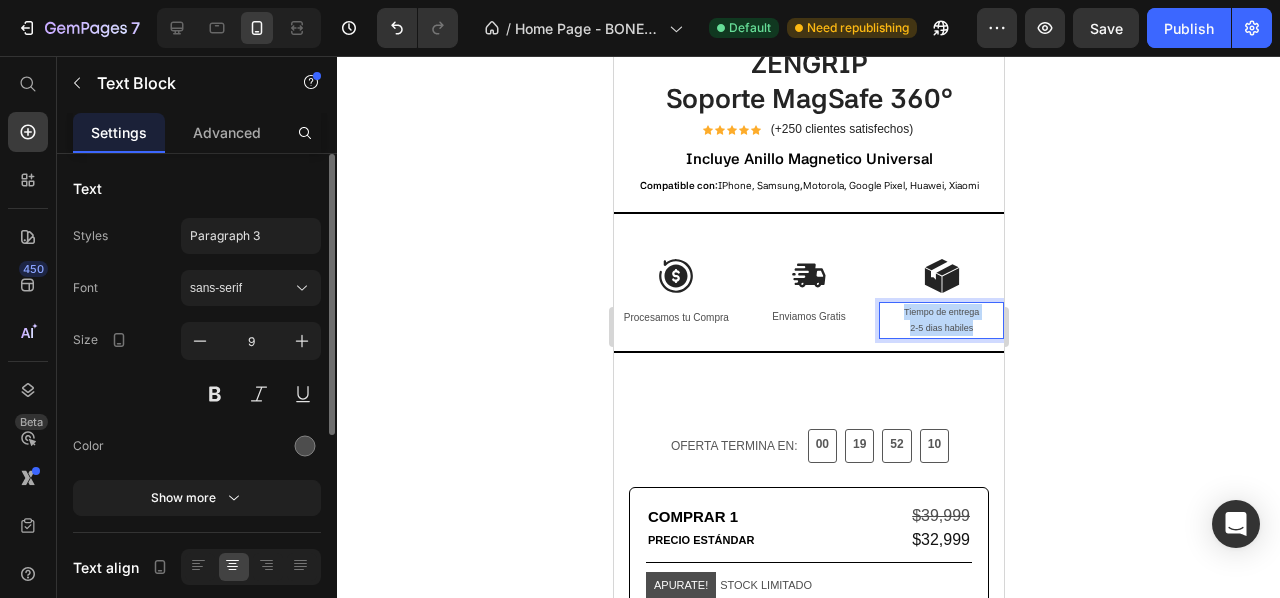 drag, startPoint x: 972, startPoint y: 317, endPoint x: 880, endPoint y: 297, distance: 94.14882 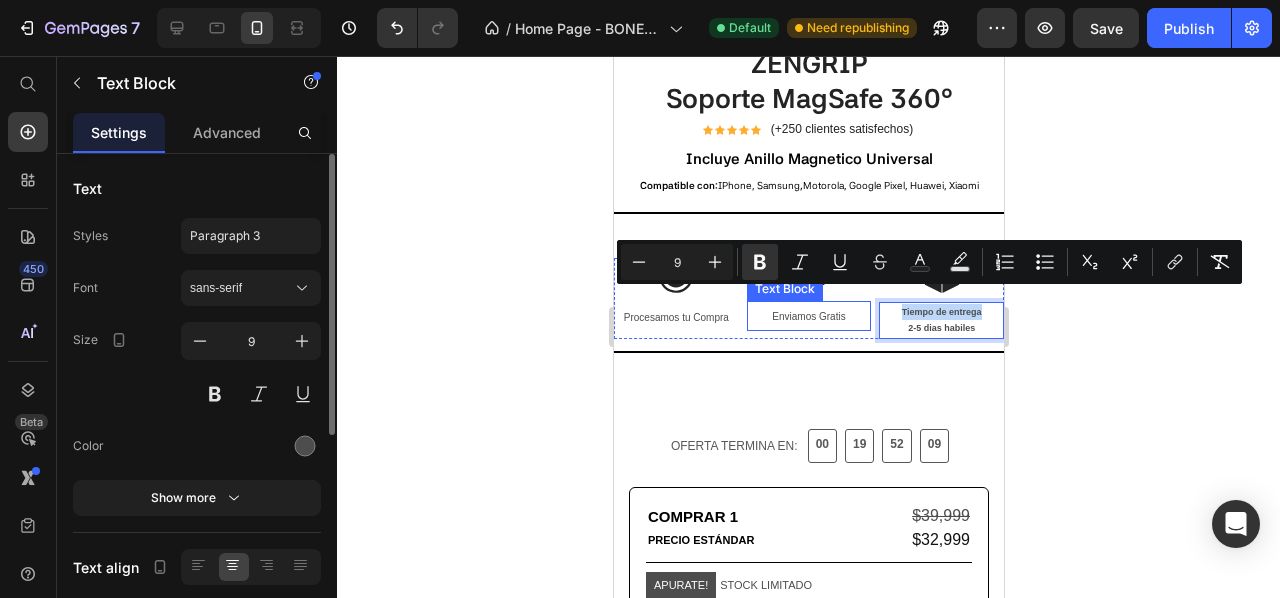 click on "Enviamos Gratis" at bounding box center [807, 316] 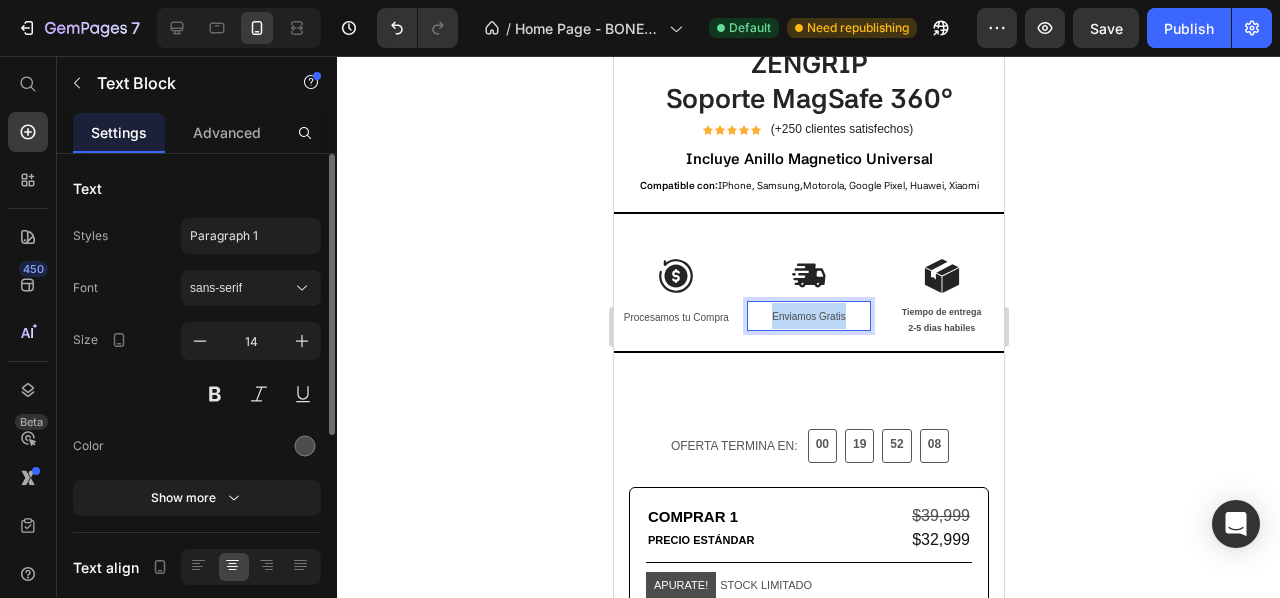 click on "Enviamos Gratis" at bounding box center (807, 316) 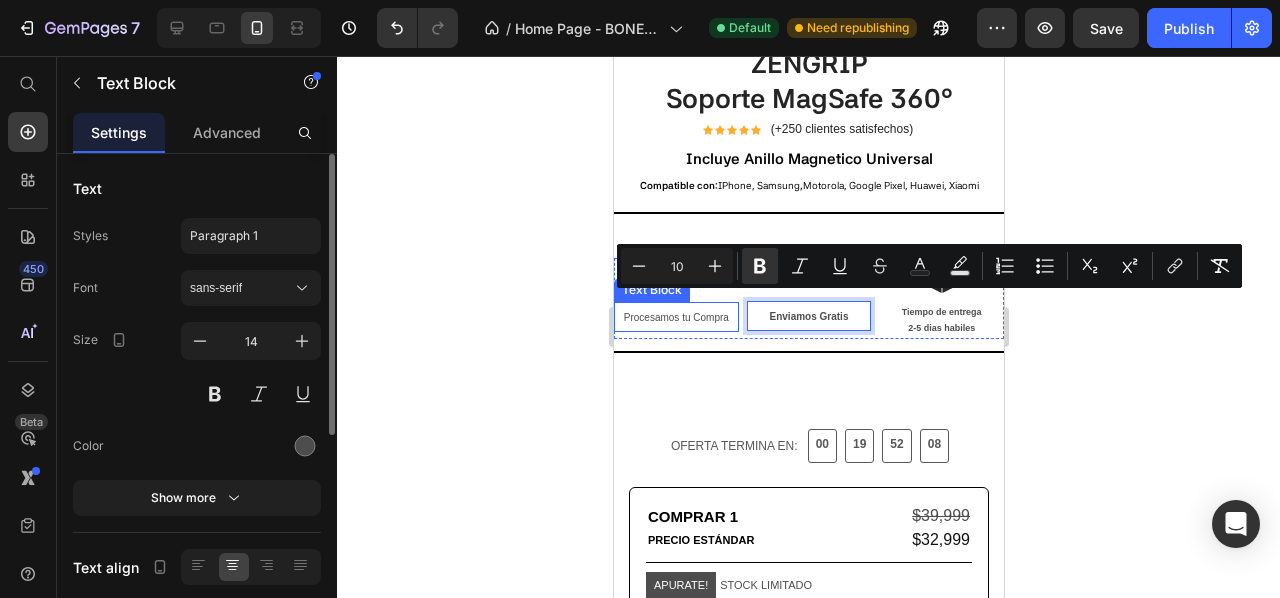 click on "Procesamos tu Compra" at bounding box center [675, 317] 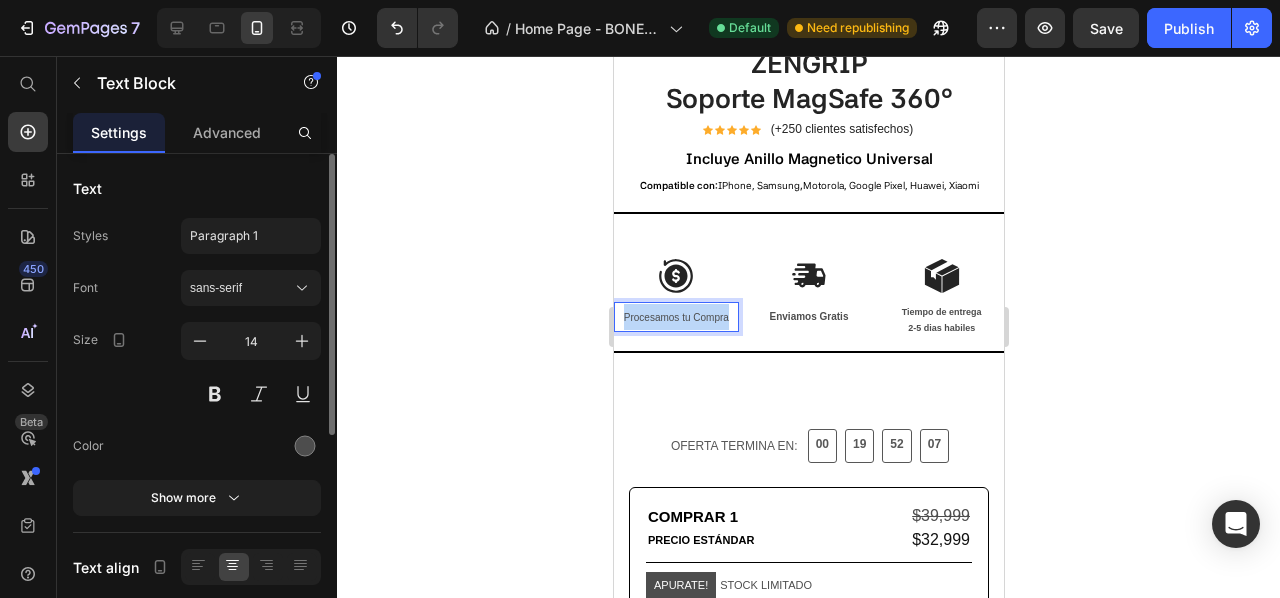 click on "Procesamos tu Compra" at bounding box center (675, 317) 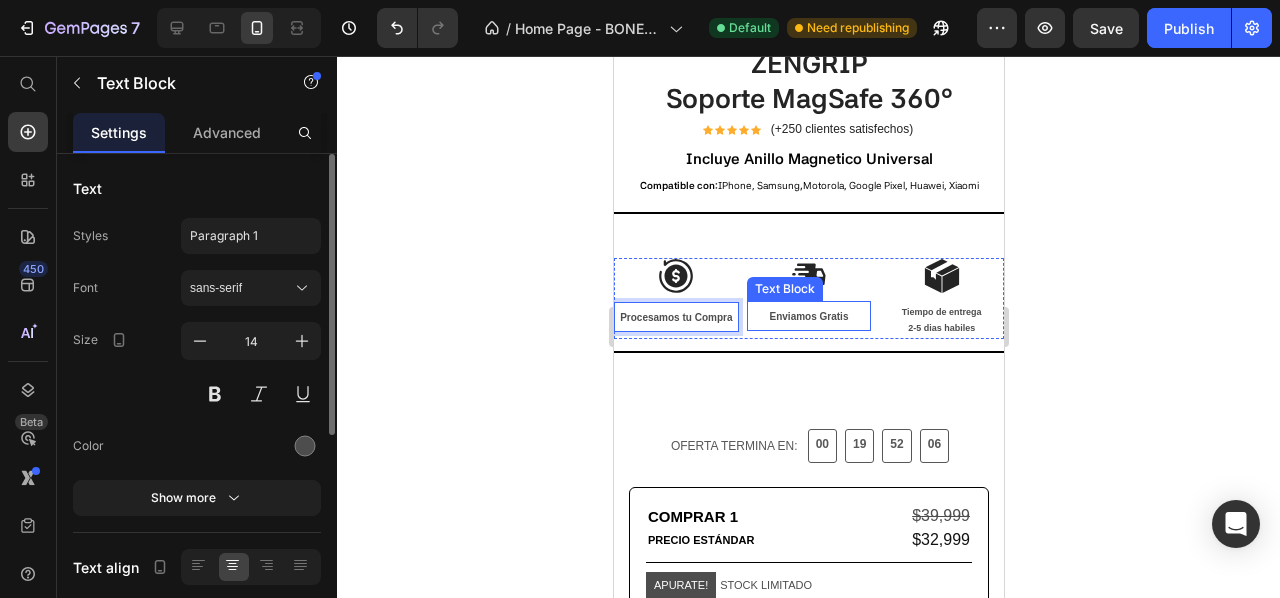 click on "Enviamos Gratis" at bounding box center [808, 316] 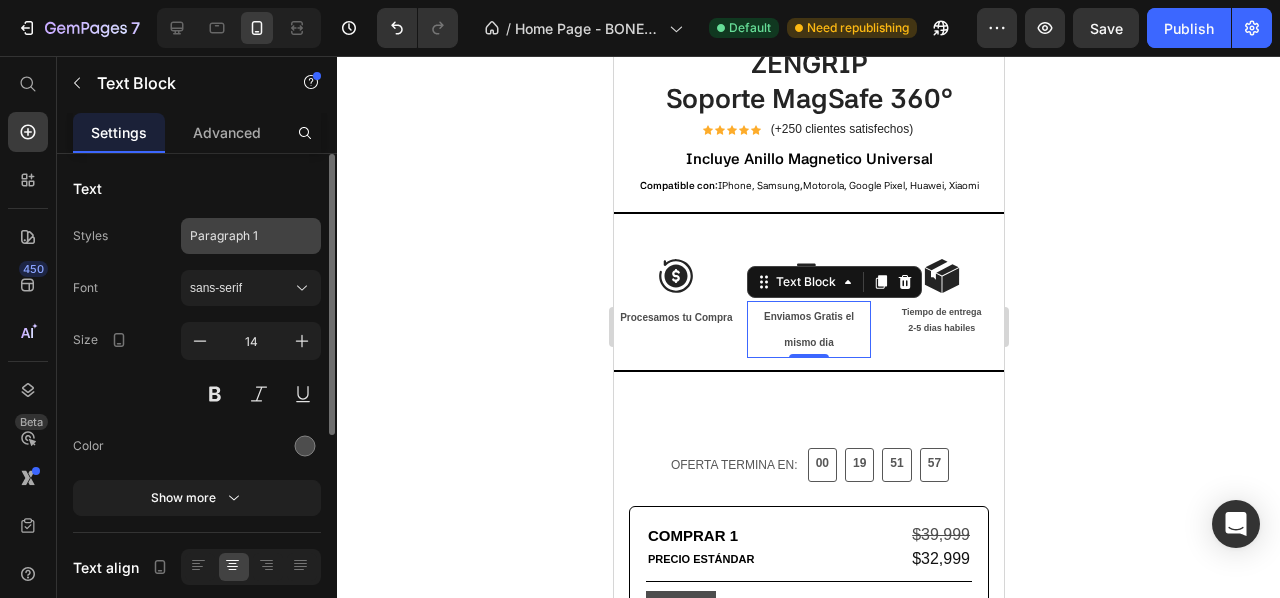 click on "Paragraph 1" at bounding box center [239, 236] 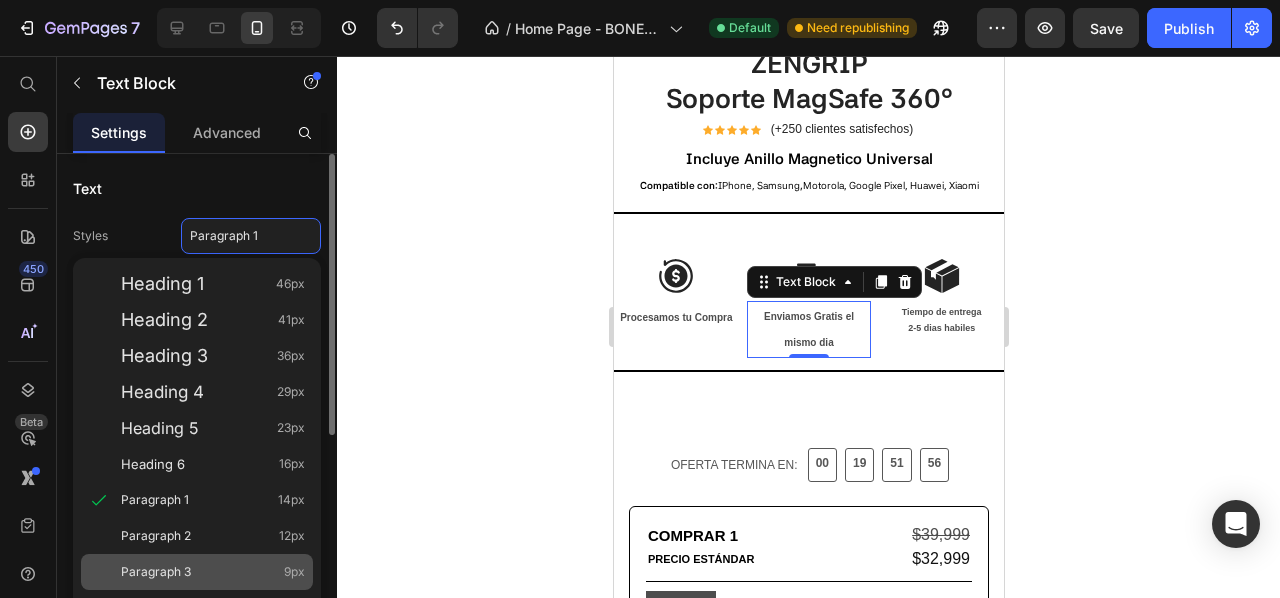 click on "Paragraph 3 9px" at bounding box center [213, 572] 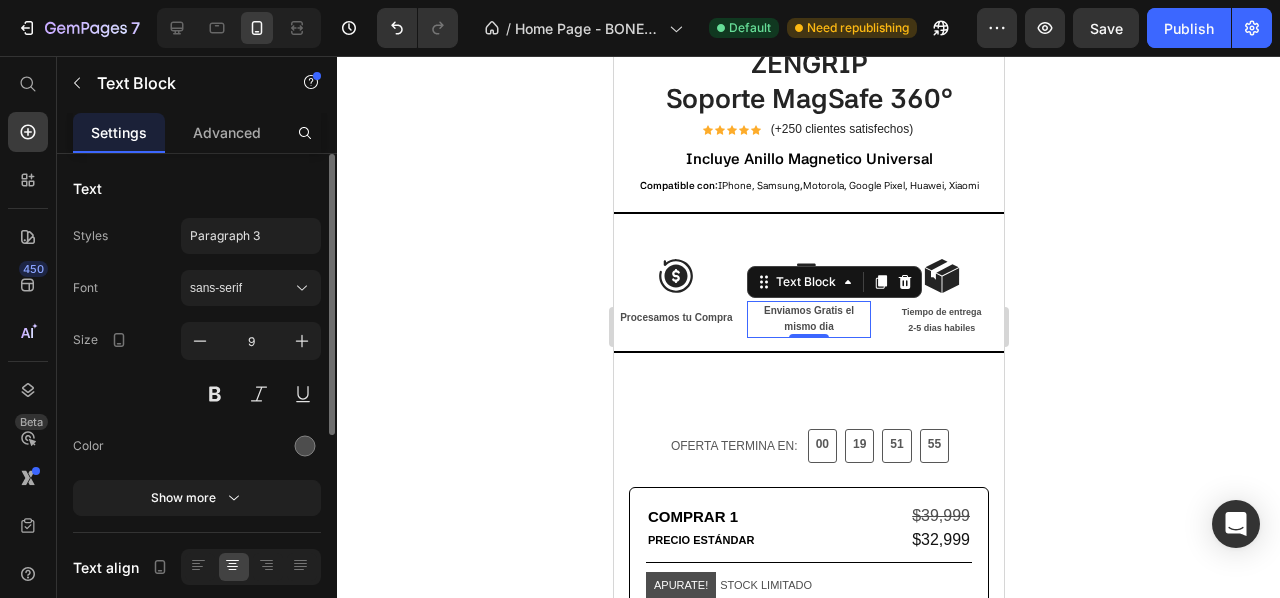 click 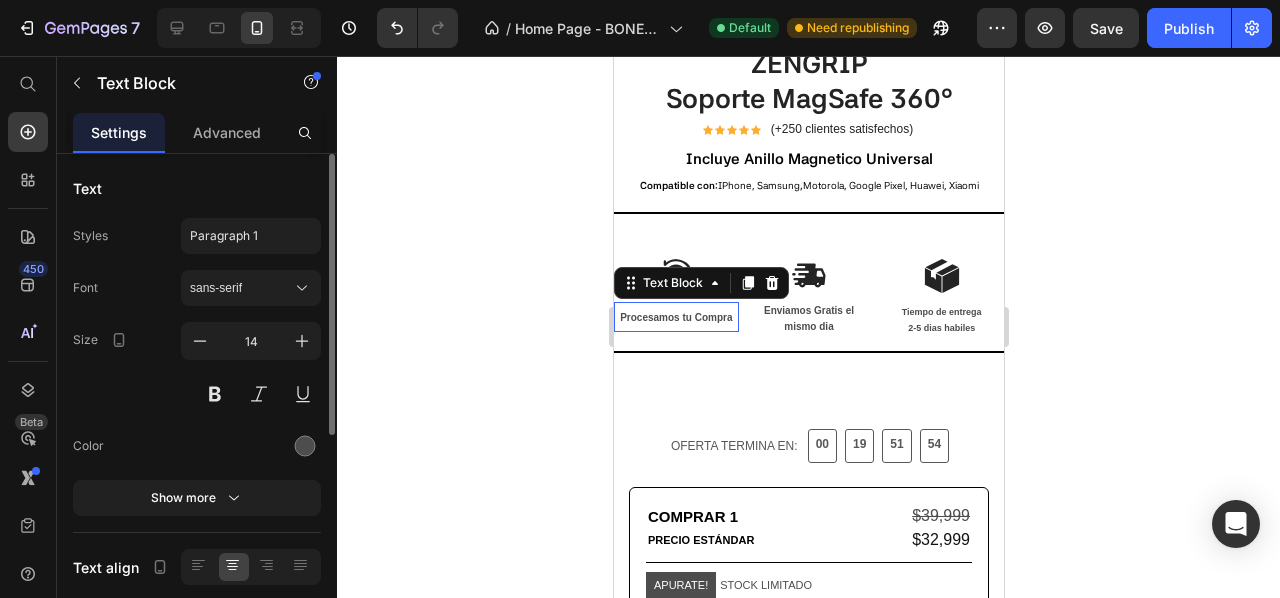 click on "Procesamos tu Compra" at bounding box center [675, 317] 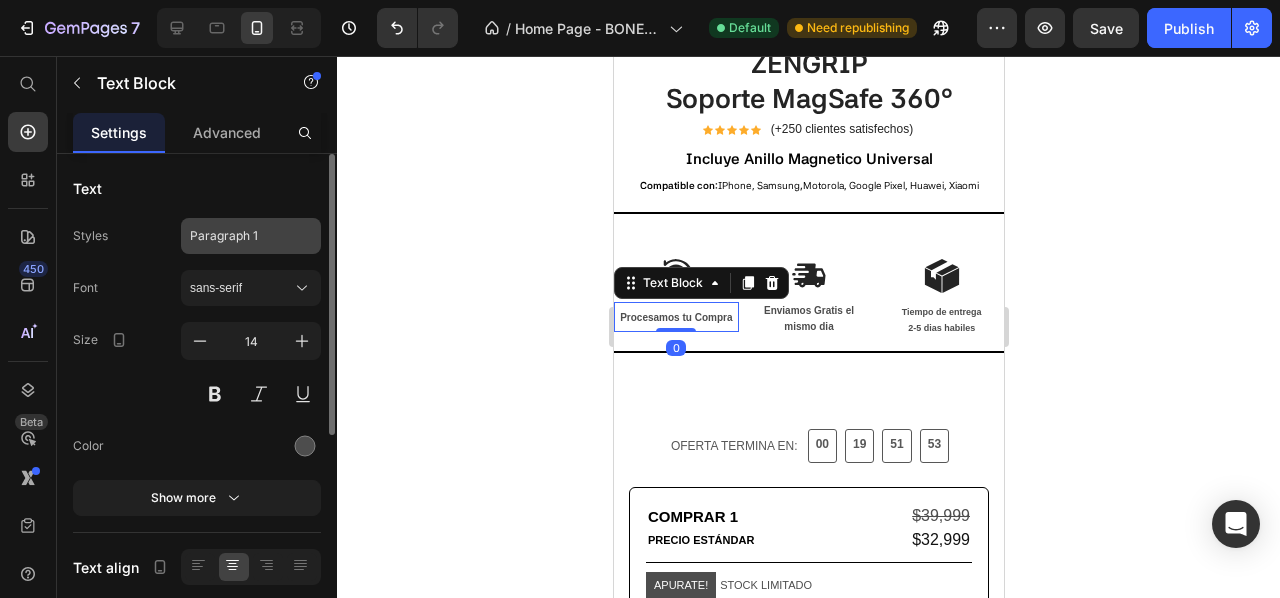 click on "Paragraph 1" at bounding box center [251, 236] 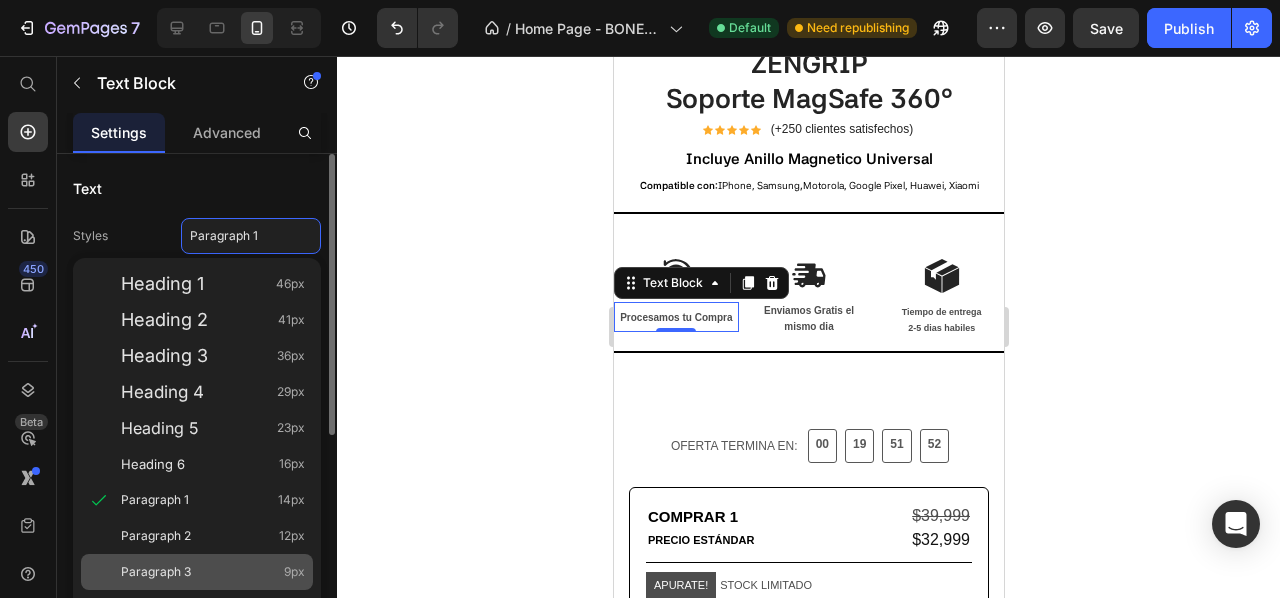 click on "Paragraph 3 9px" at bounding box center (213, 572) 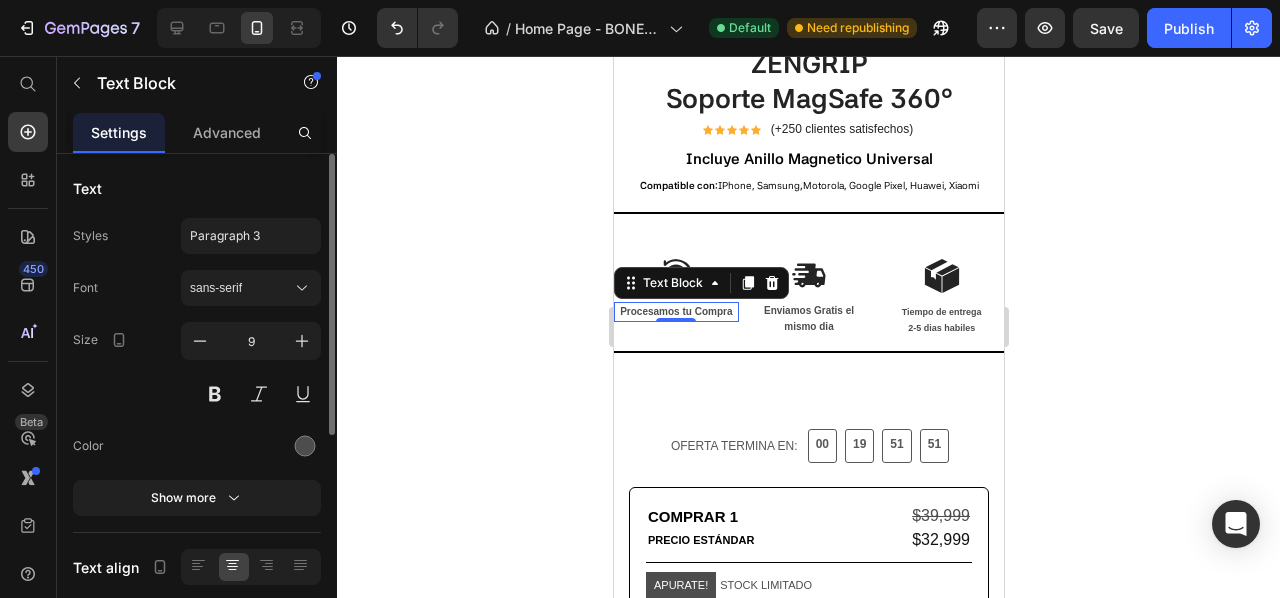 click 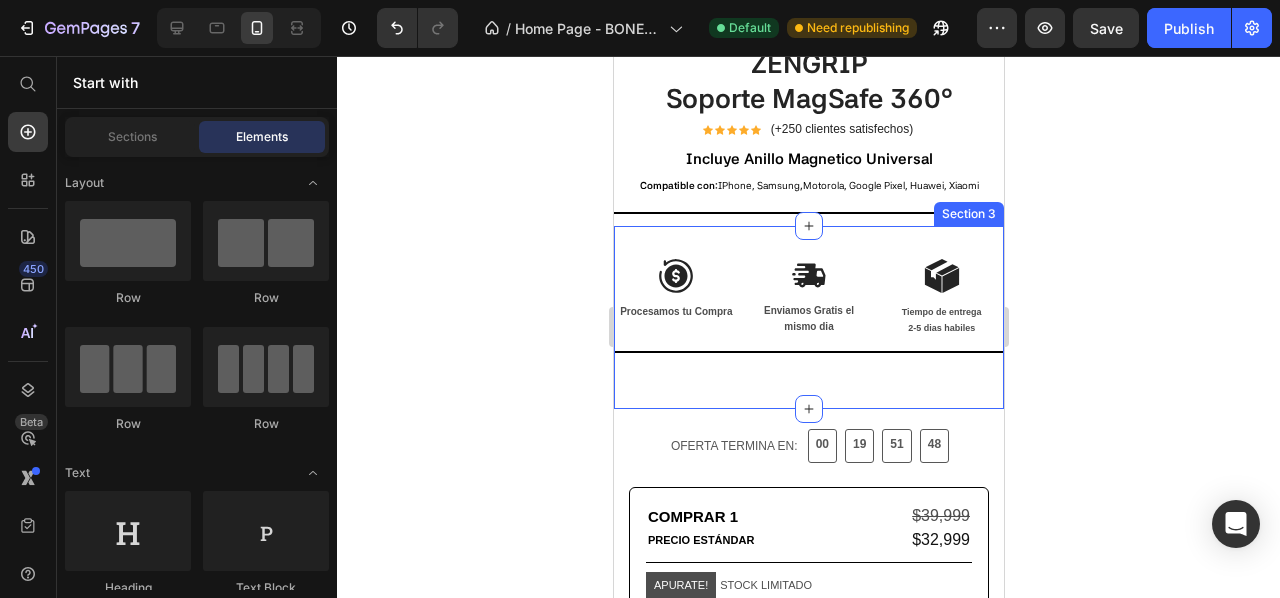 click on "Image Procesamos tu Compra Text Block Image Enviamos Gratis el mismo dia Text Block Image Tiempo de entrega  2-5 dias habiles Text Block Row                Title Line Section 3" at bounding box center [808, 317] 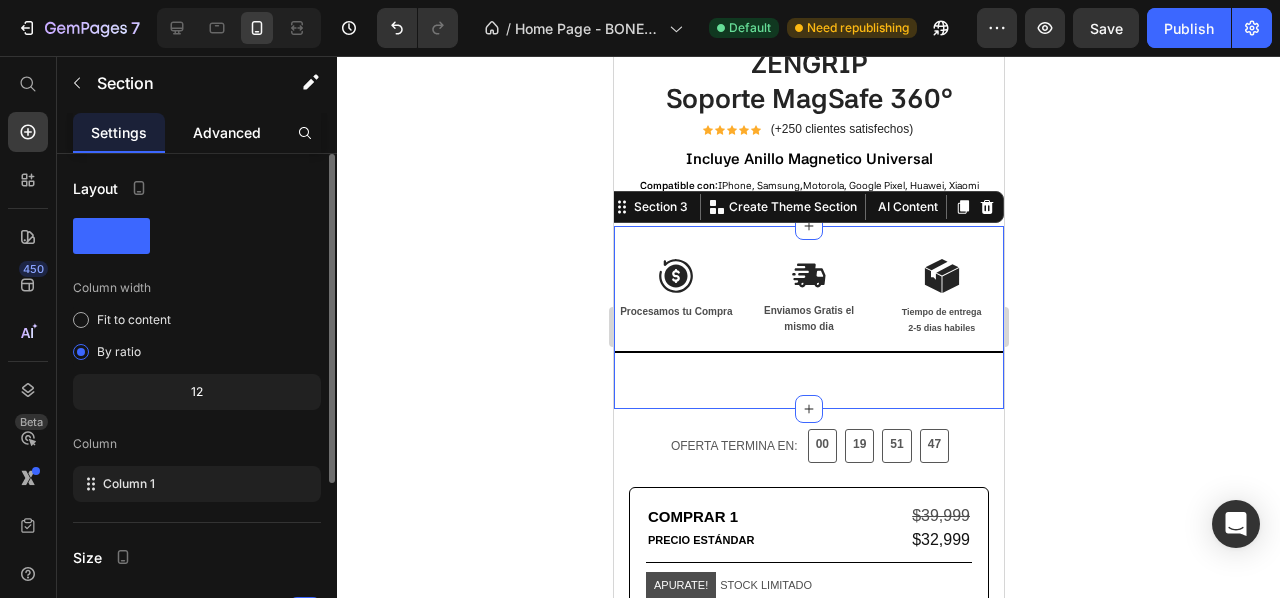 click on "Settings Advanced" at bounding box center [197, 133] 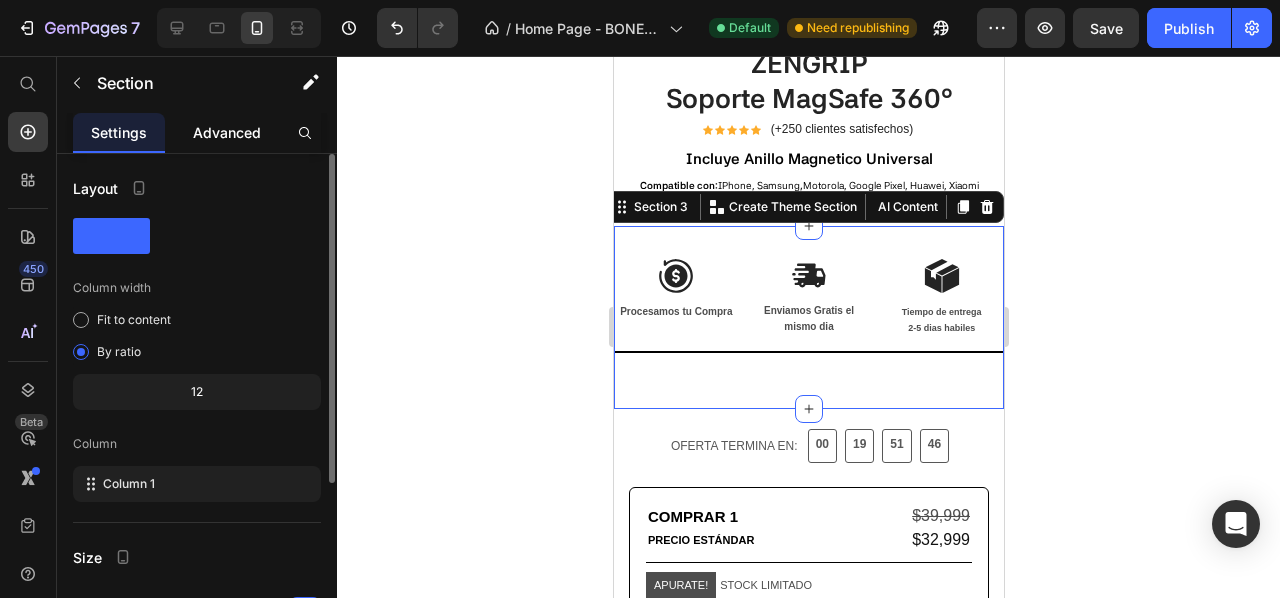 click on "Advanced" at bounding box center (227, 132) 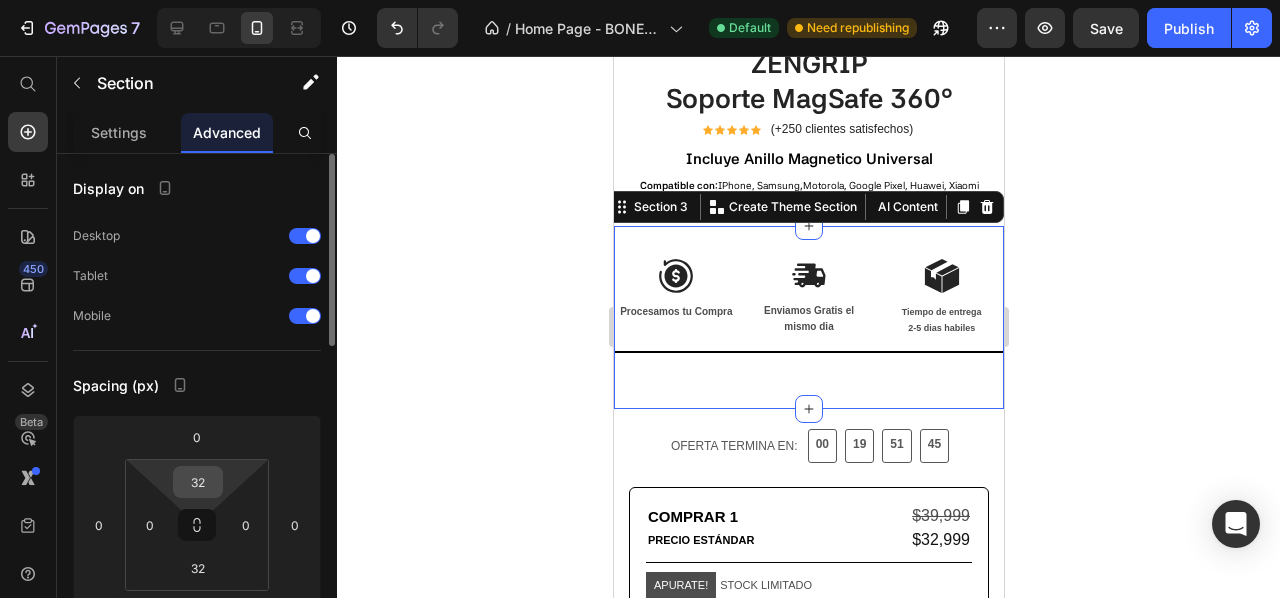 click on "32" at bounding box center (198, 482) 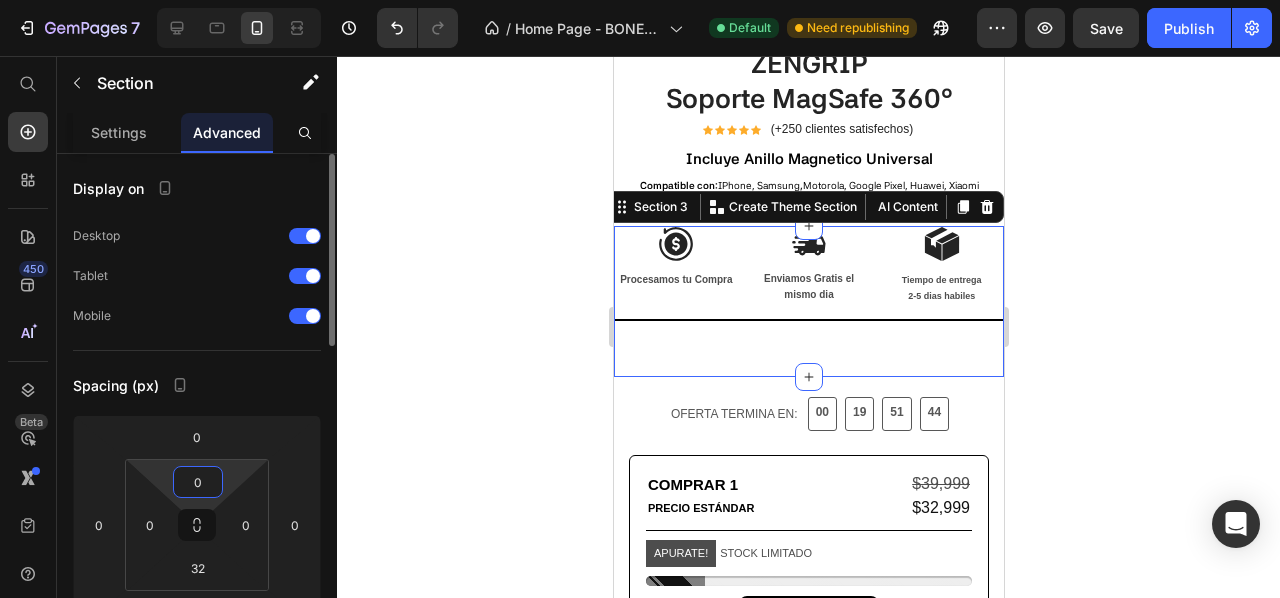 type on "0" 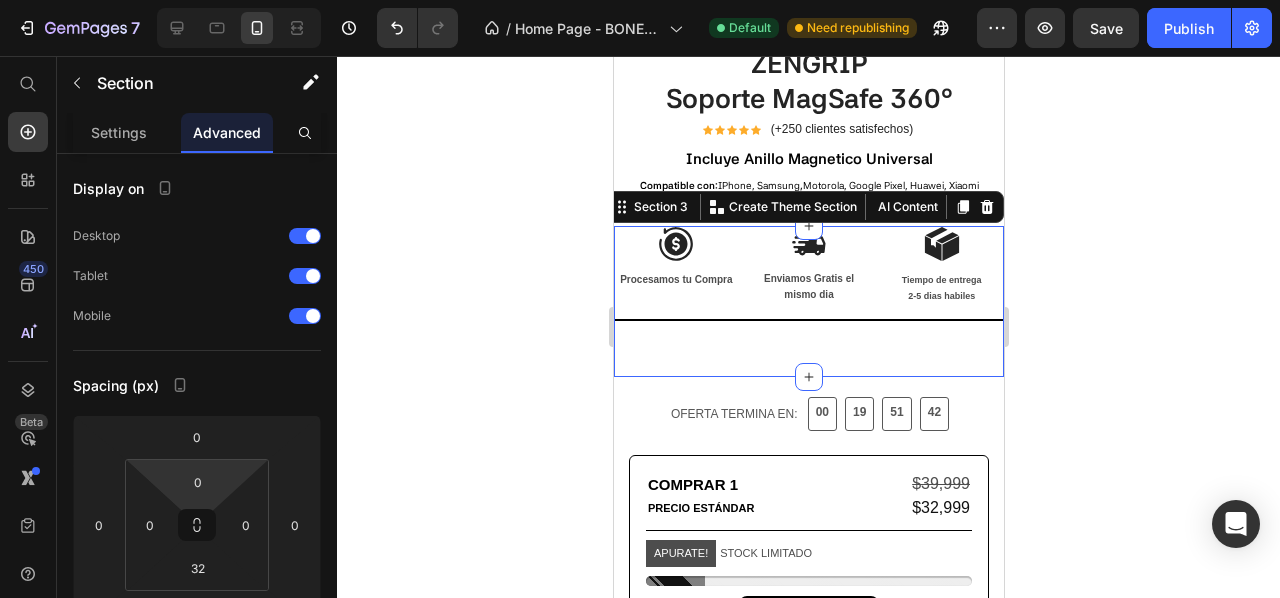 click 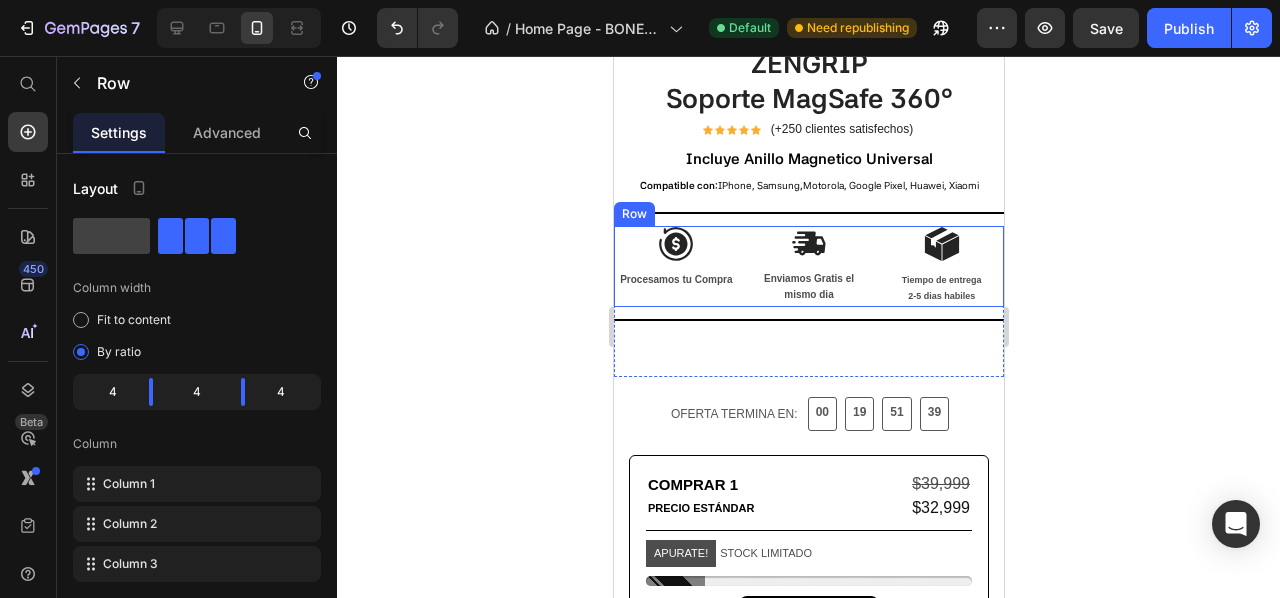 click on "Image Procesamos tu Compra Text Block" at bounding box center (675, 266) 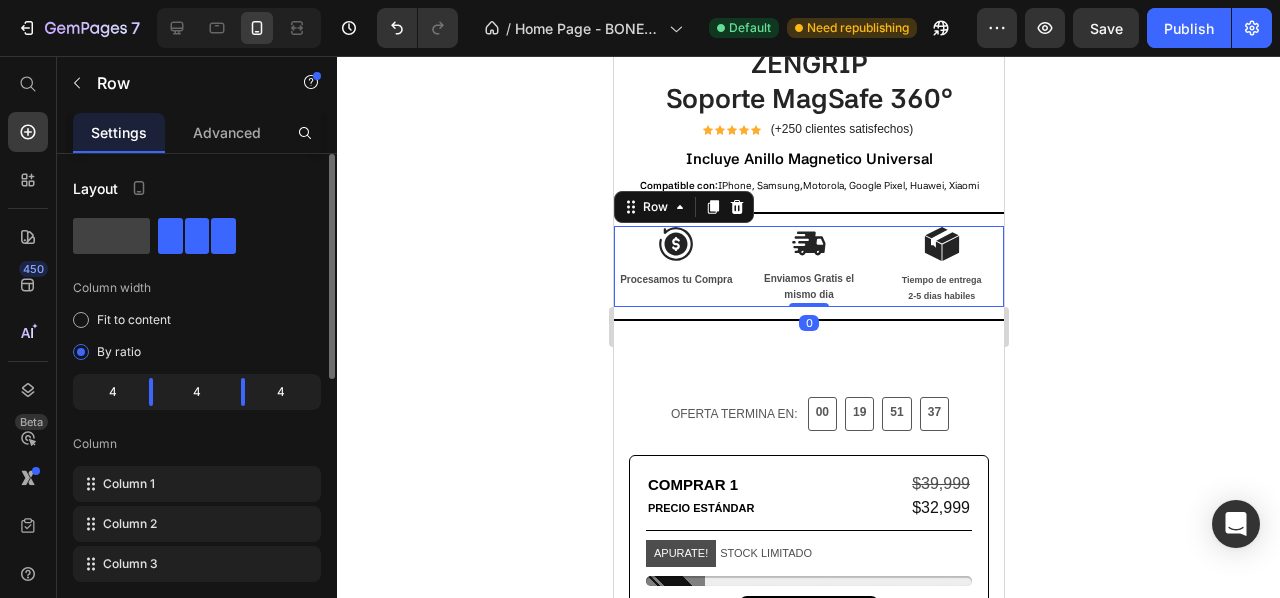 click on "Layout Column width Fit to content By ratio 4 4 4 Column Column 1 Column 2 Column 3 Align Vertical
Size Full width Width 100 % px Height Full Fit Column gap 8 px Background Color Image Video  Color   Delete element" at bounding box center [197, 712] 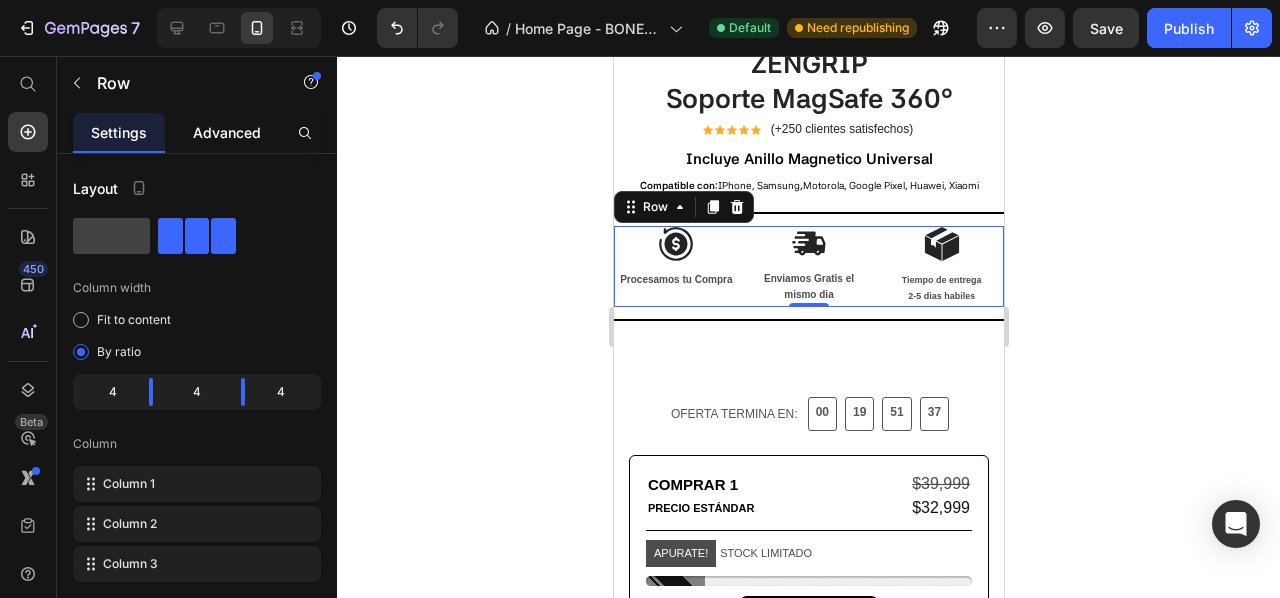 click on "Advanced" 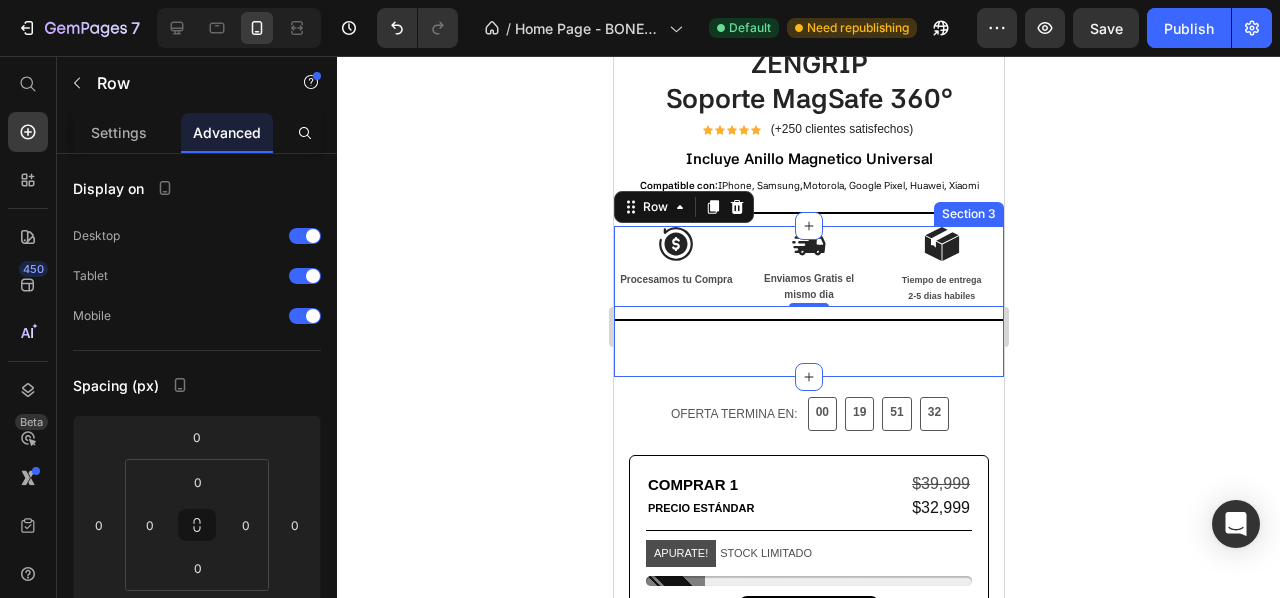 click on "Image Procesamos tu Compra Text Block Image Enviamos Gratis el mismo dia Text Block Image Tiempo de entrega  2-5 dias habiles Text Block Row   0                Title Line Section 3" at bounding box center (808, 301) 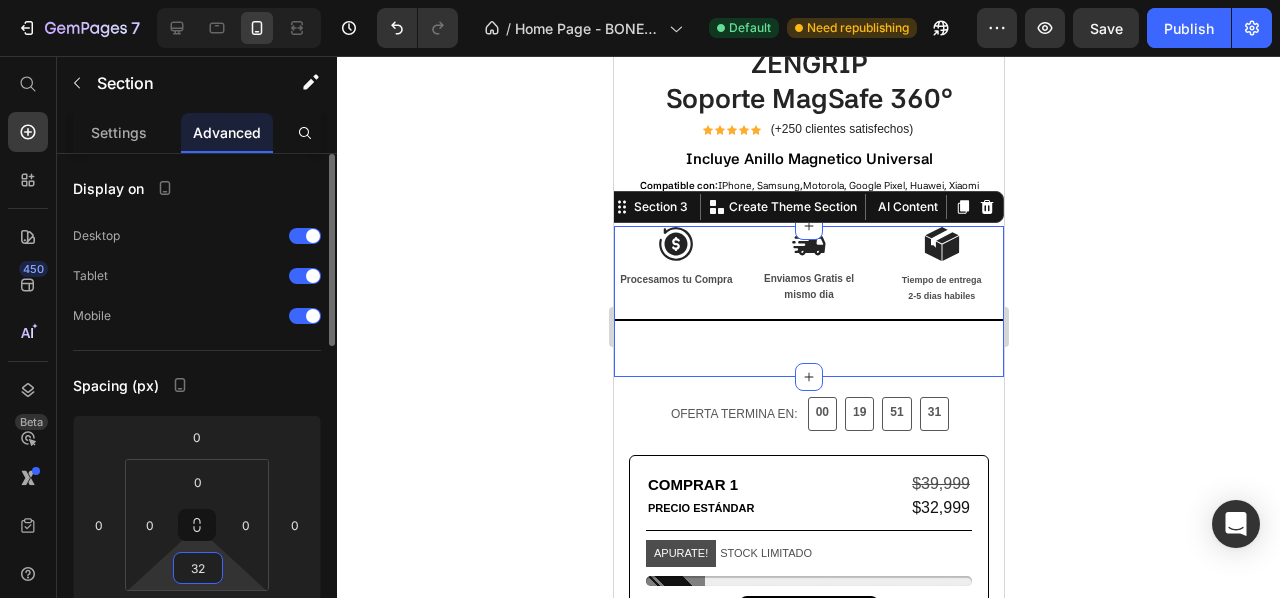 click on "32" at bounding box center [198, 568] 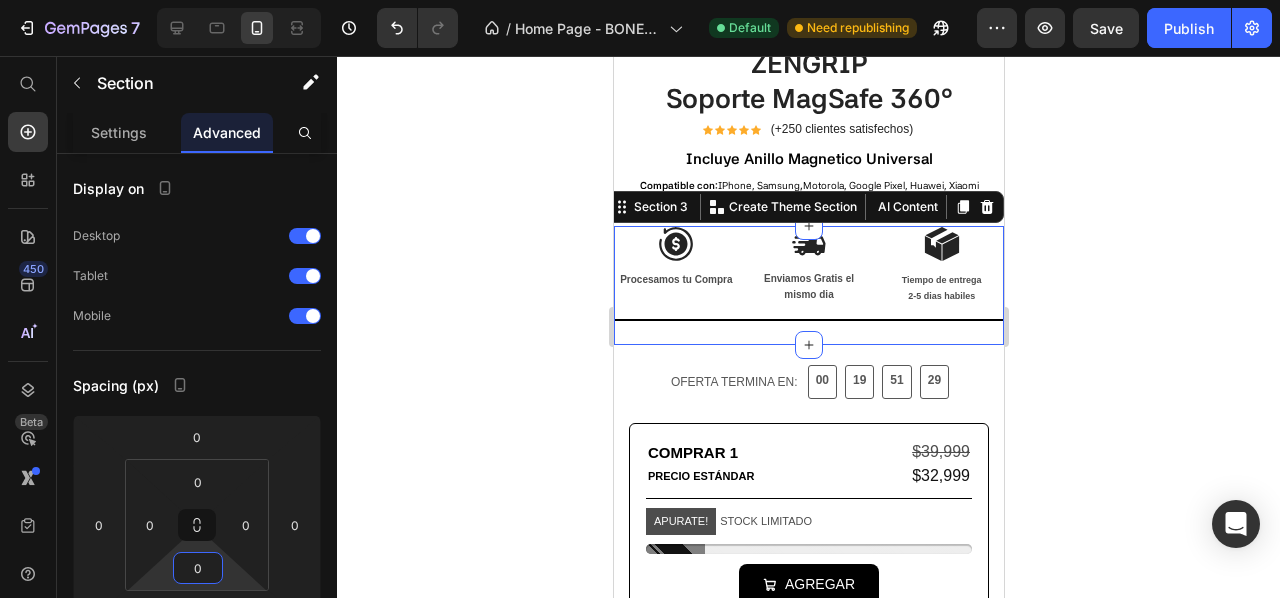 type on "0" 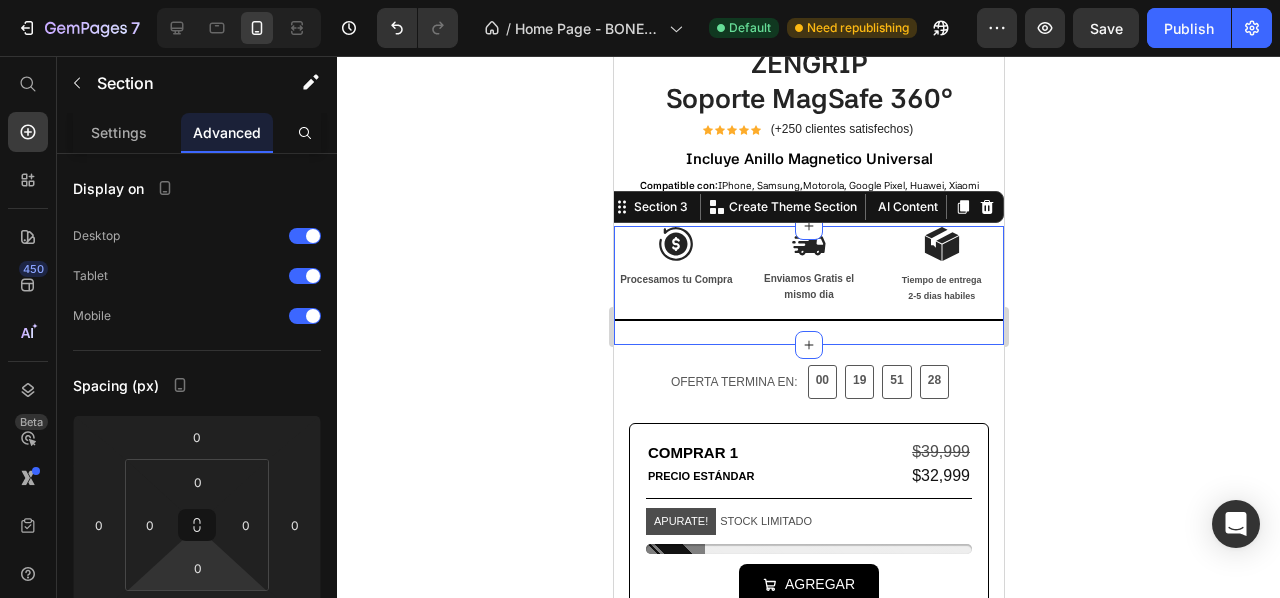 click 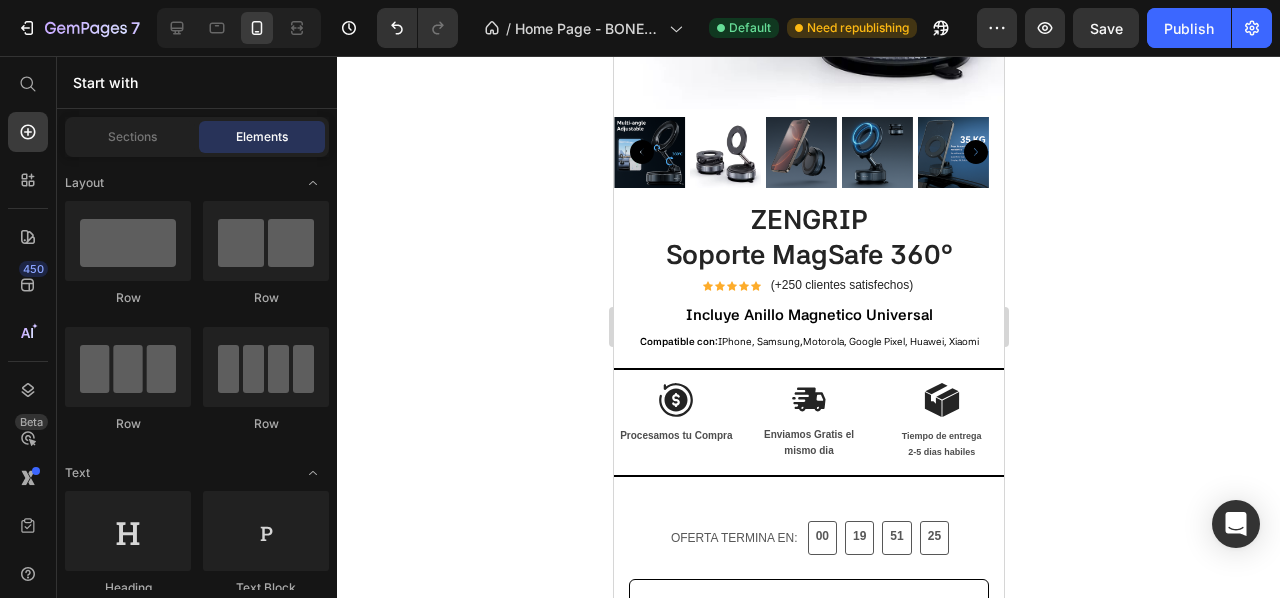 scroll, scrollTop: 342, scrollLeft: 0, axis: vertical 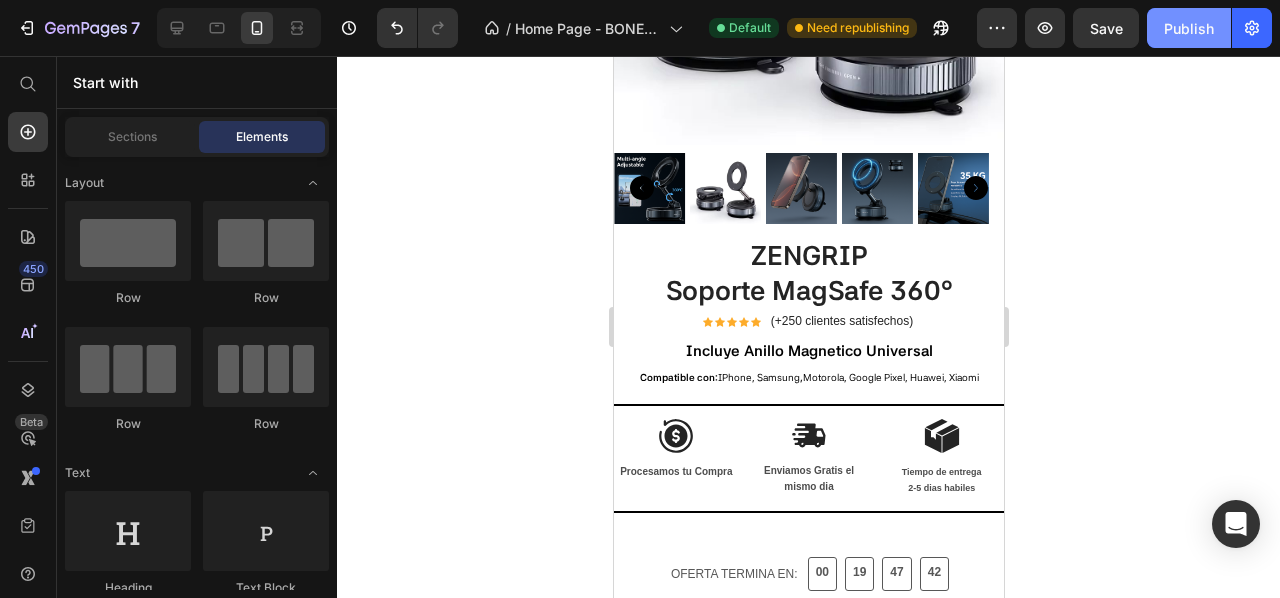 click on "Publish" 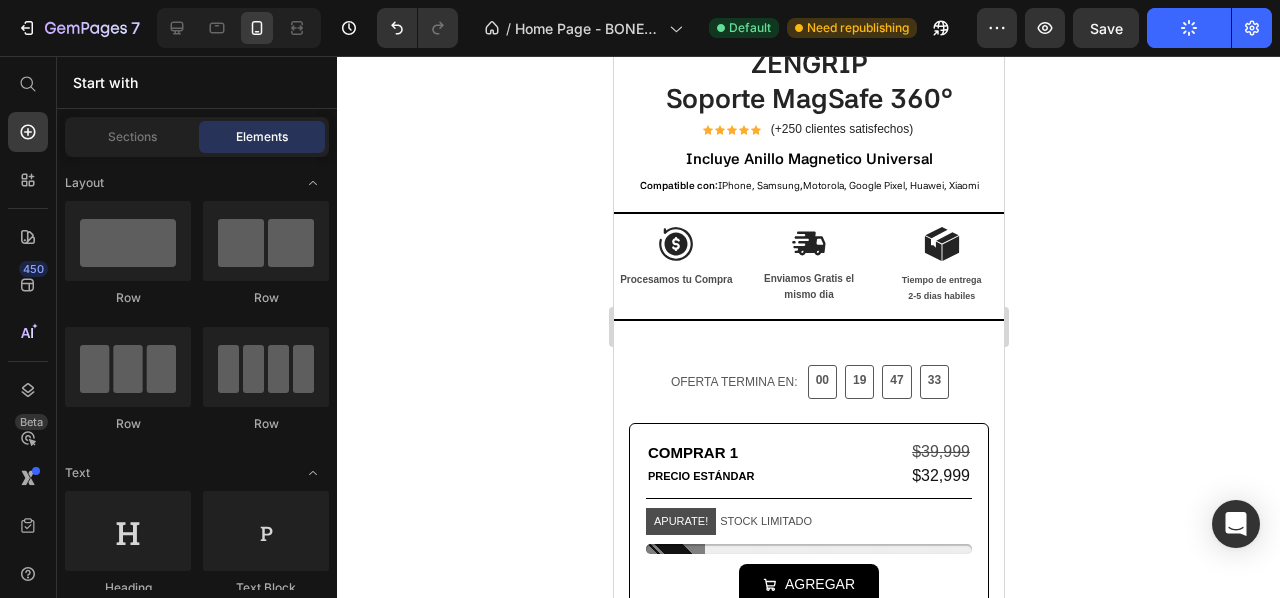 scroll, scrollTop: 588, scrollLeft: 0, axis: vertical 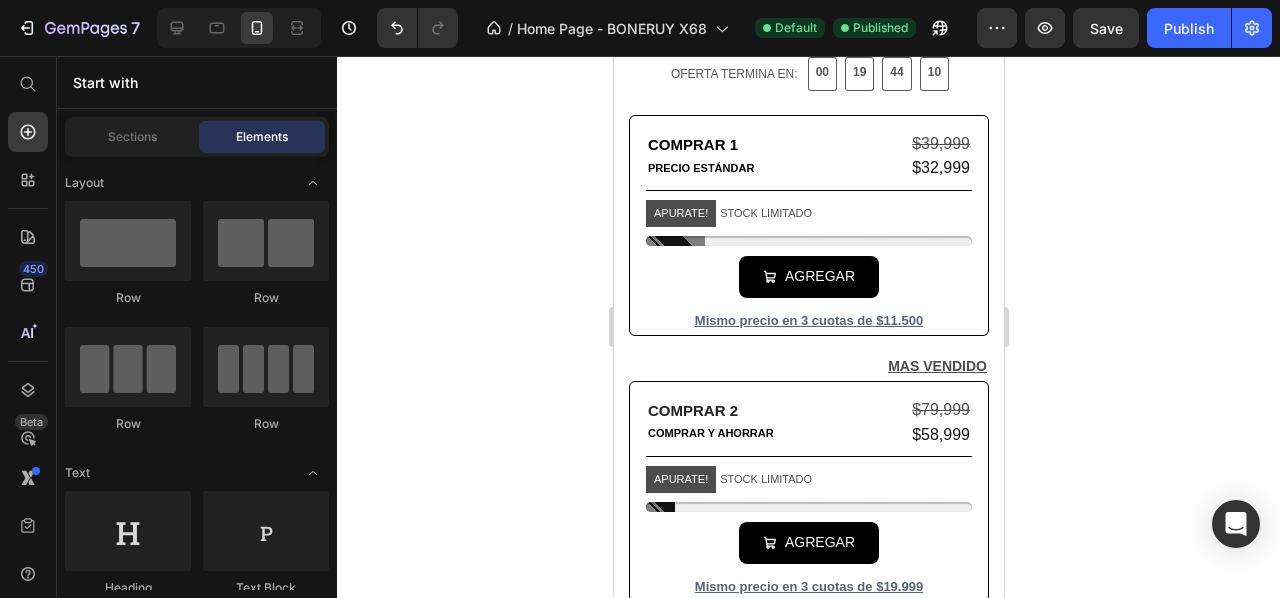 drag, startPoint x: 1100, startPoint y: 347, endPoint x: 1093, endPoint y: 336, distance: 13.038404 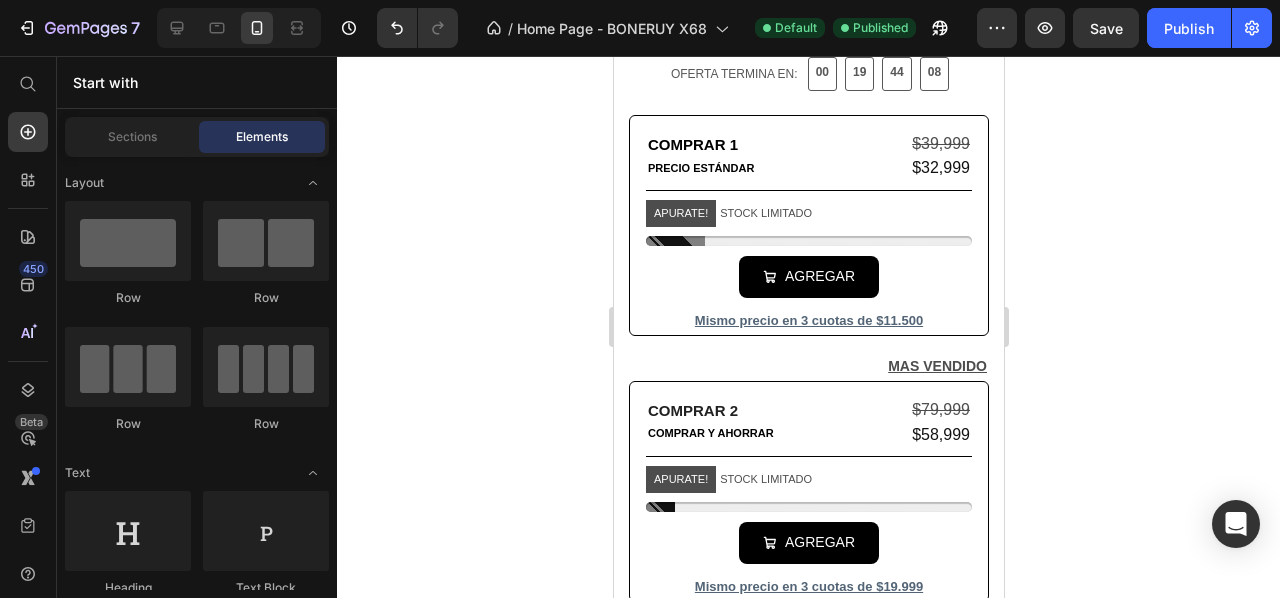 click 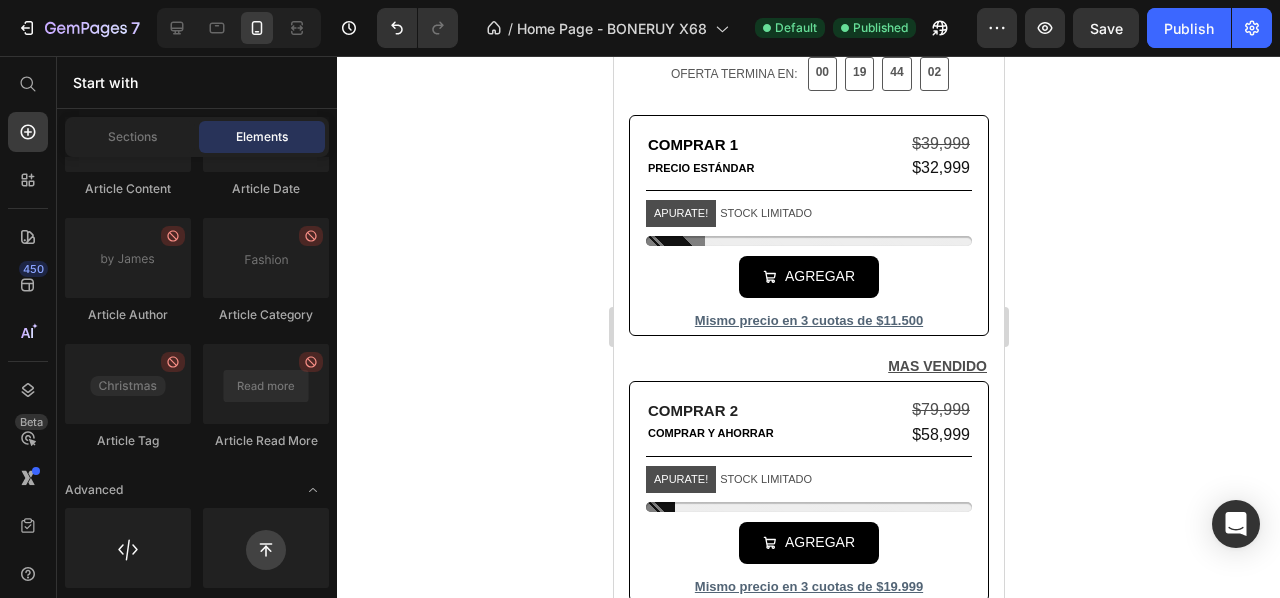 scroll, scrollTop: 5746, scrollLeft: 0, axis: vertical 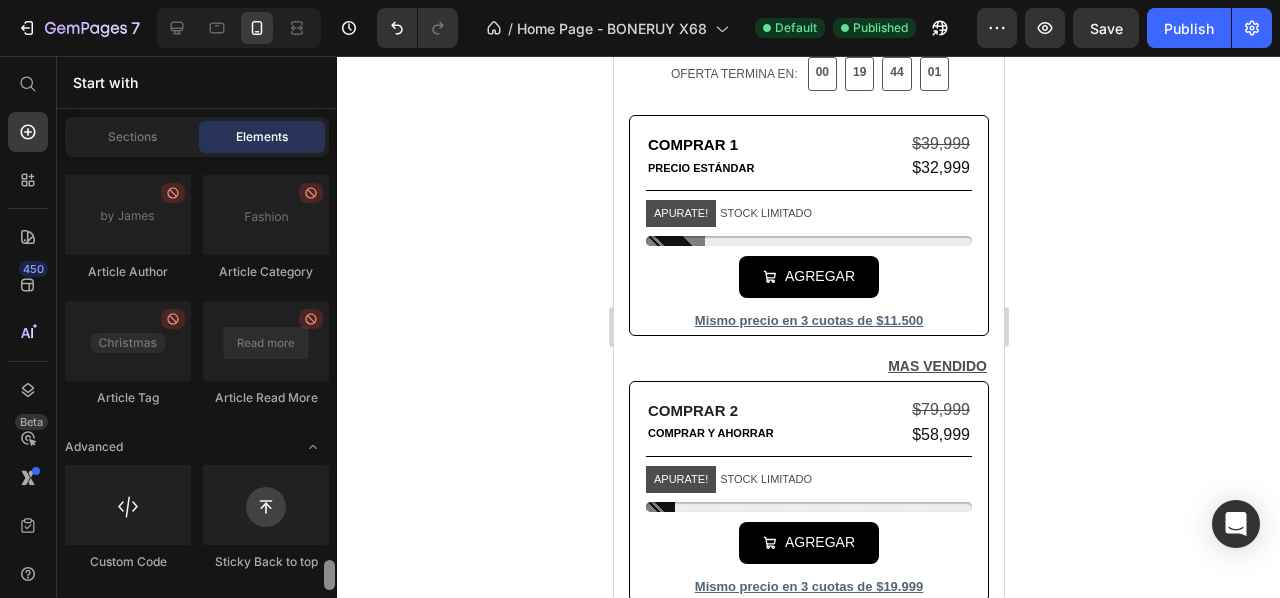 drag, startPoint x: 331, startPoint y: 171, endPoint x: 327, endPoint y: 581, distance: 410.0195 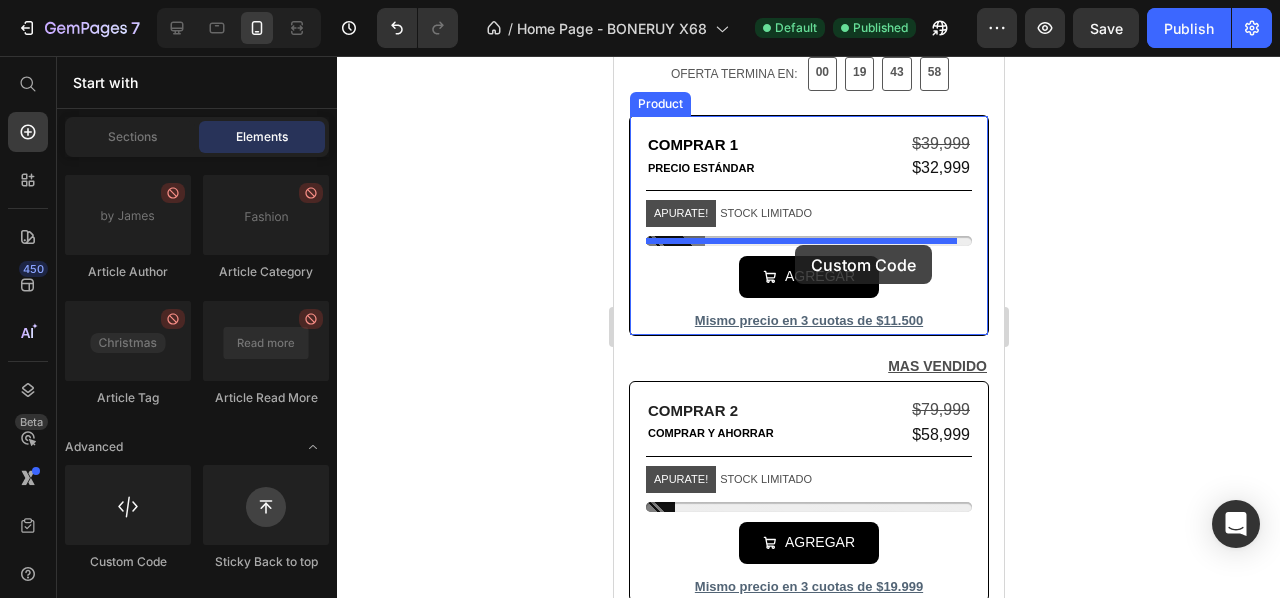 drag, startPoint x: 758, startPoint y: 563, endPoint x: 794, endPoint y: 245, distance: 320.03125 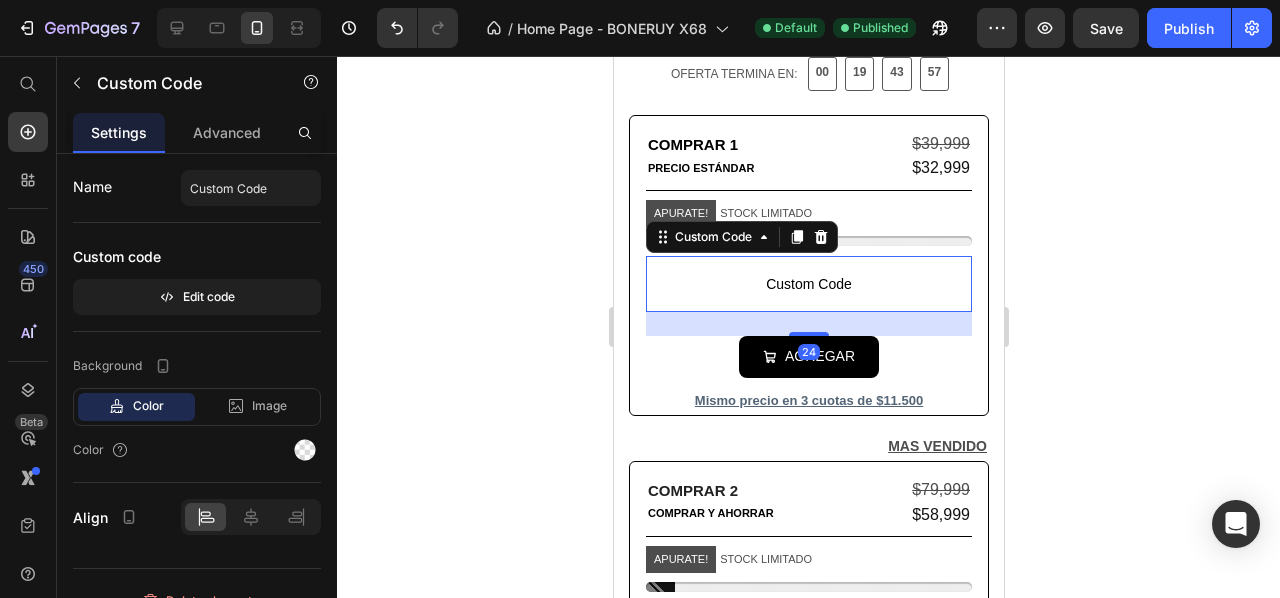 click on "Custom Code" at bounding box center [808, 284] 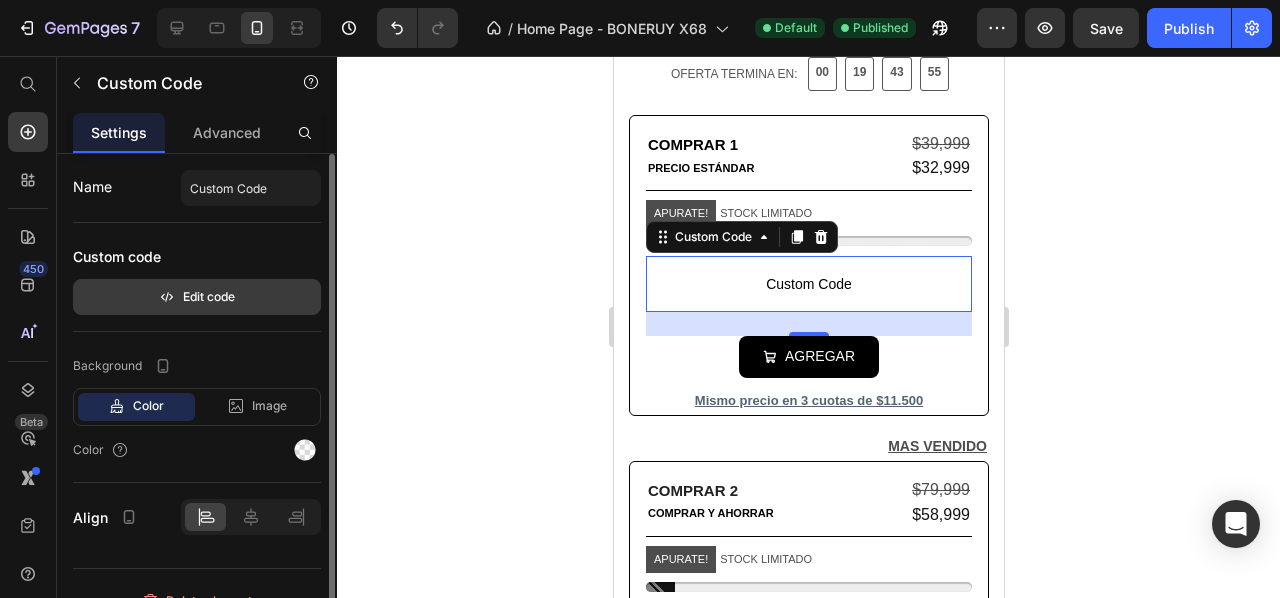 click on "Edit code" at bounding box center [197, 297] 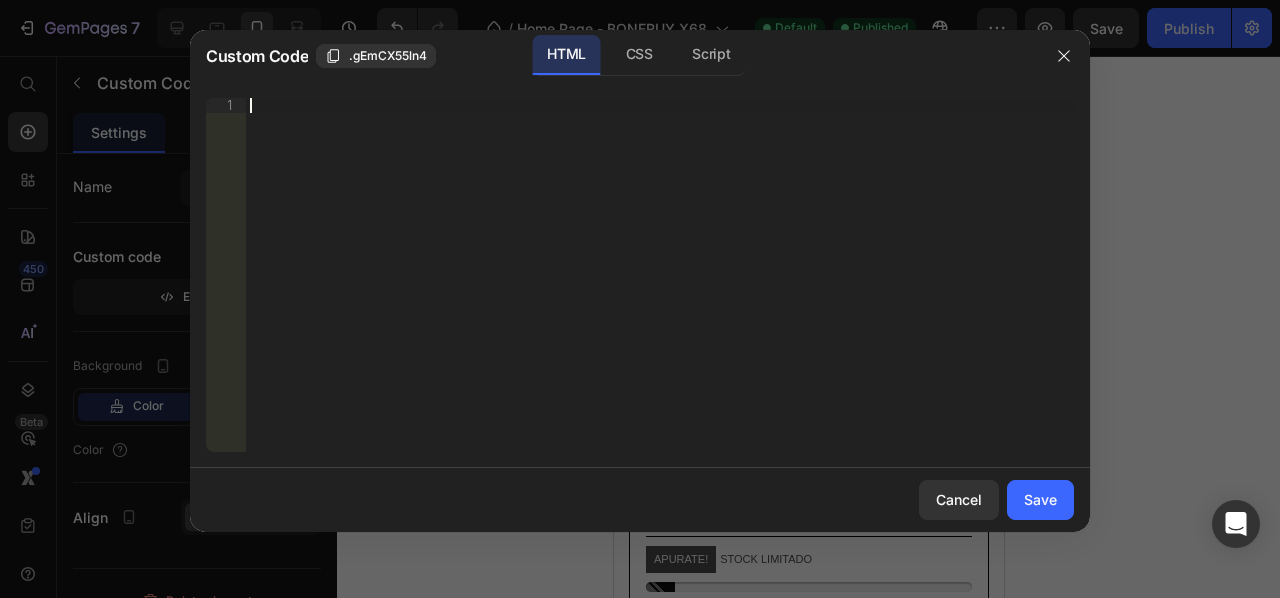 click on "Insert the 3rd-party installation code, HTML code, or Liquid code to display custom content." at bounding box center (660, 290) 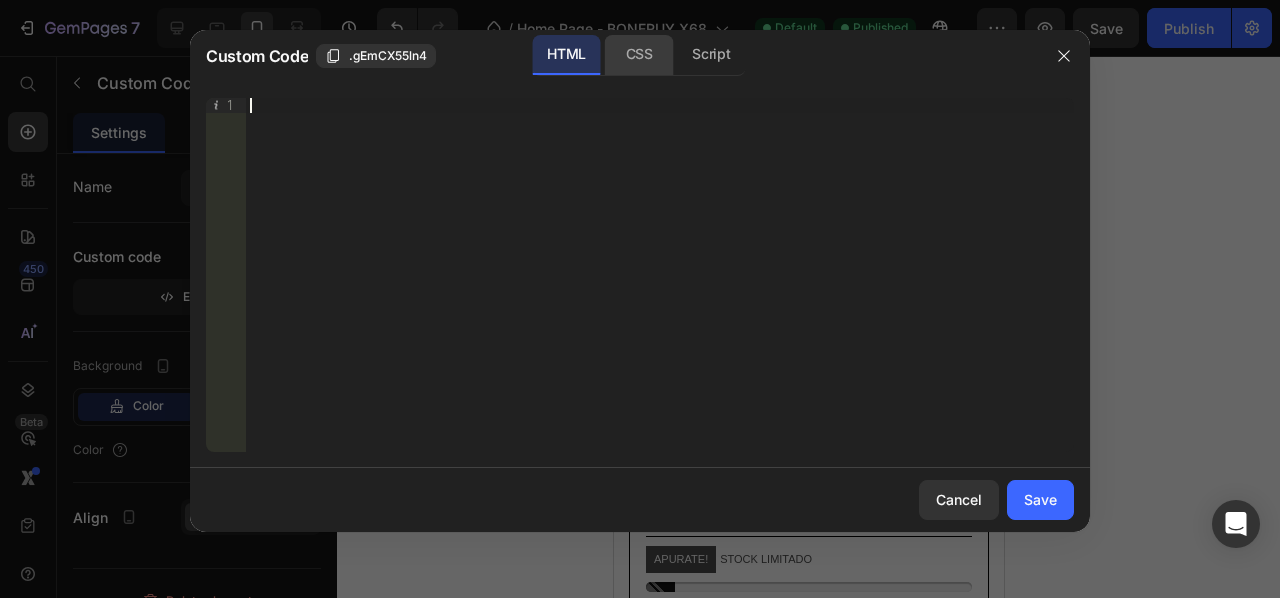 click on "CSS" 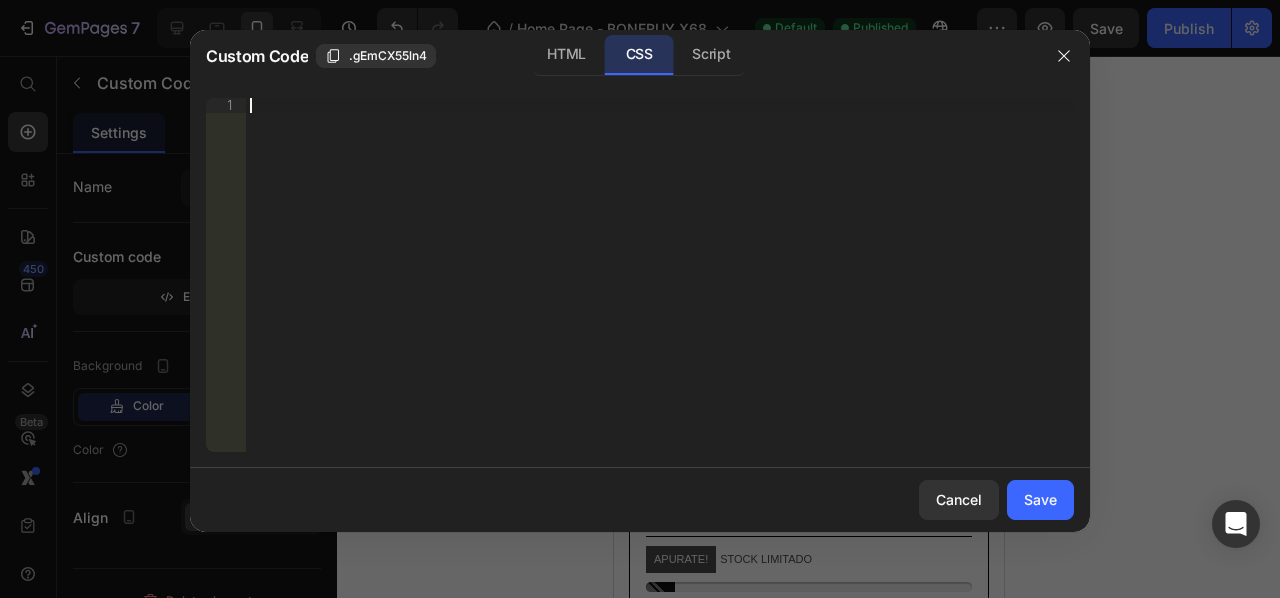 click on "Insert the CSS code to style your content right here." at bounding box center (660, 290) 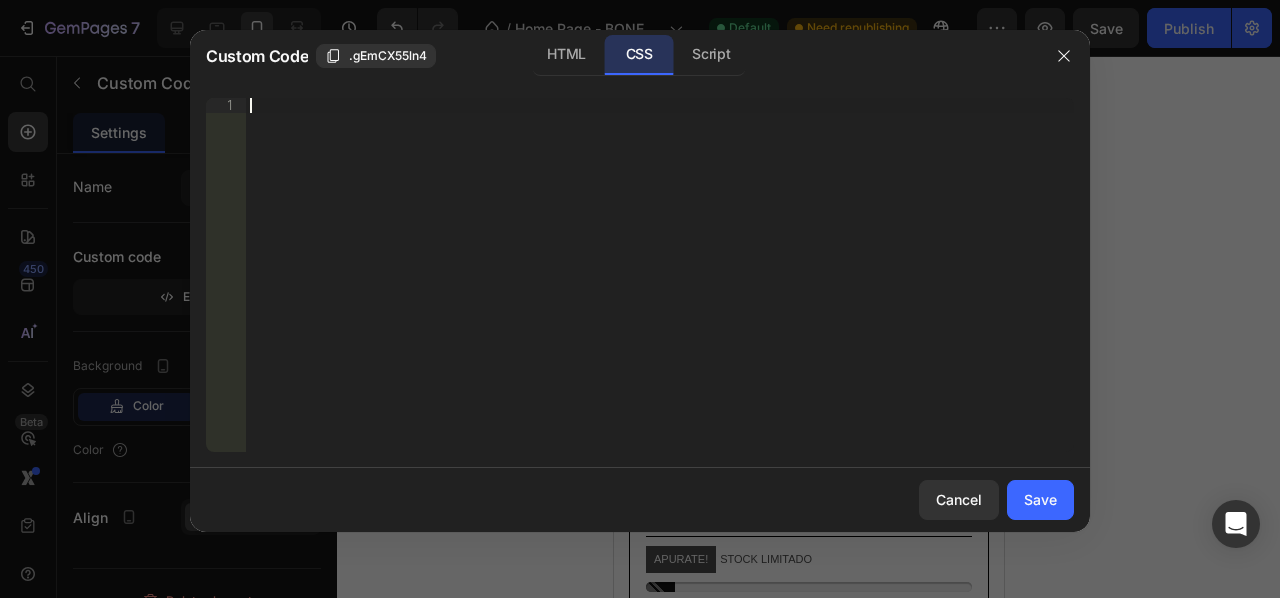 paste on "Almost sold out! 4 available </div>" 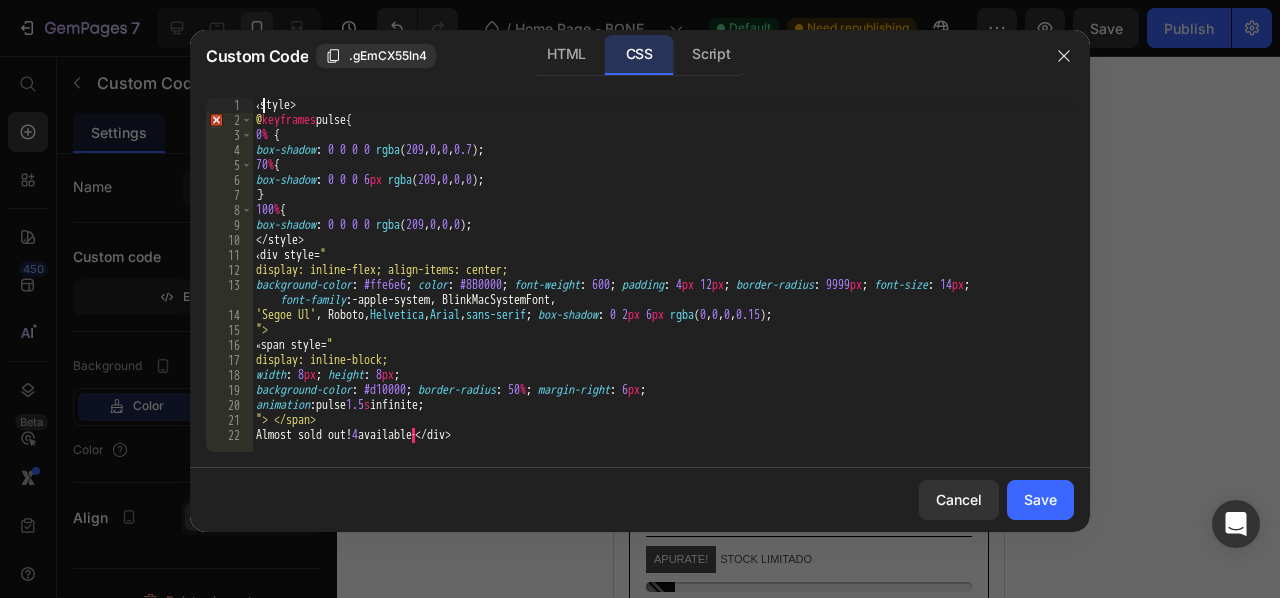 click on "‹ style > @ keyframes  pulse  { 0 %   { box-shadow :   0   0   0   0   rgba ( 209 ,  0 ,  0 ,  0.7 ) ; 70 %  { box-shadow :   0   0   0   6 px   rgba  ( 209 ,  0 ,  0 ,  0 ) ; ｝ 100 %  { box-shadow :   0   0   0   0   rgba ( 209 ,  0 ,  0 ,  0 ) ; </style> ‹div style= " display: inline-flex; align-items: center; background-color :   #ffe6e6 ;   color :   #8B0000 ;   font-weight :   600 ;   padding :   4 px   12 px ;   border-radius :   9999 px ;   font-size :   14 px ;        font-family :  -apple-system, BlinkMacSystemFont, ' Segoe Ul ' , Roboto,  Helvetica ,  Arial ,  sans-serif ;   box-shadow :   0   2 px   6 px   rgba ( 0 , 0 , 0 , 0.15 ) ; " > «span style= " display: inline-block; width :   8 px ;   height :   8 px ; background-color :   #d10000 ;   border-radius :   50 % ;   margin-right :   6 px ; animation :  pulse  1.5 s  infinite ; " > </span> Almost sold out!  4  available · </div>" at bounding box center [663, 290] 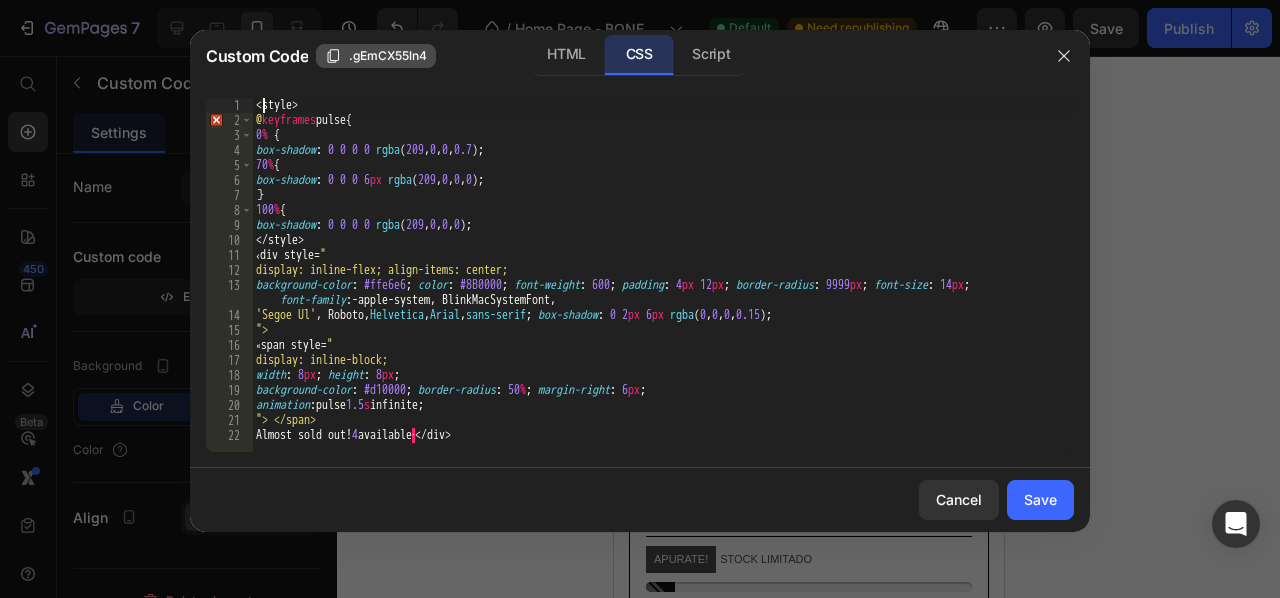 scroll, scrollTop: 0, scrollLeft: 0, axis: both 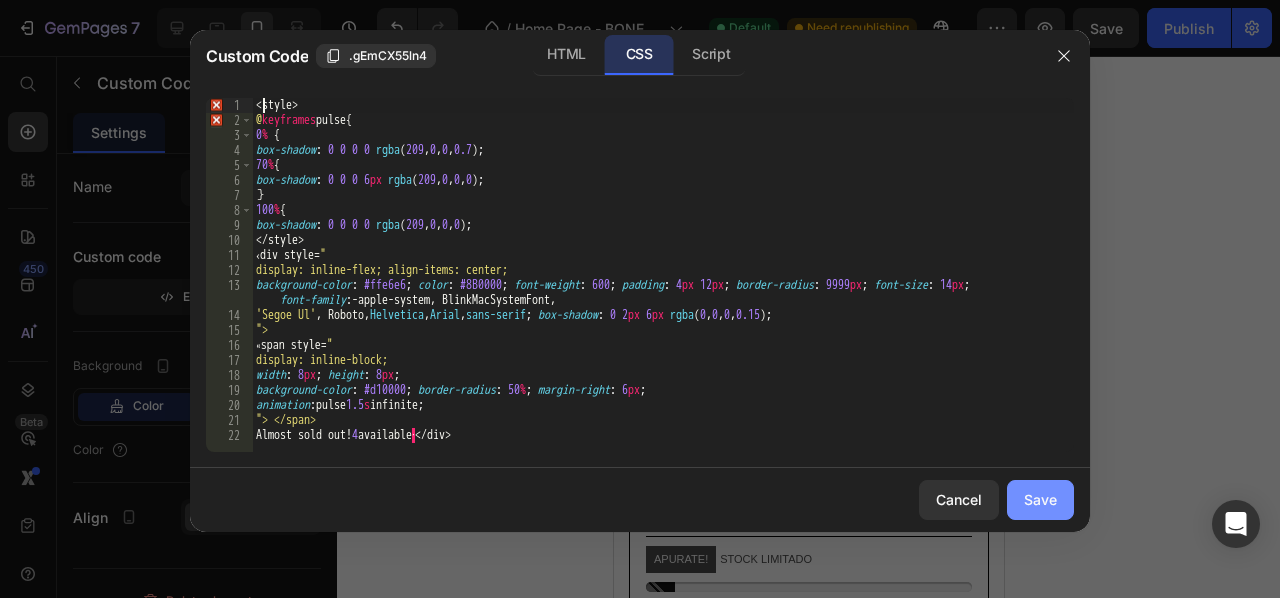 type on "<style>" 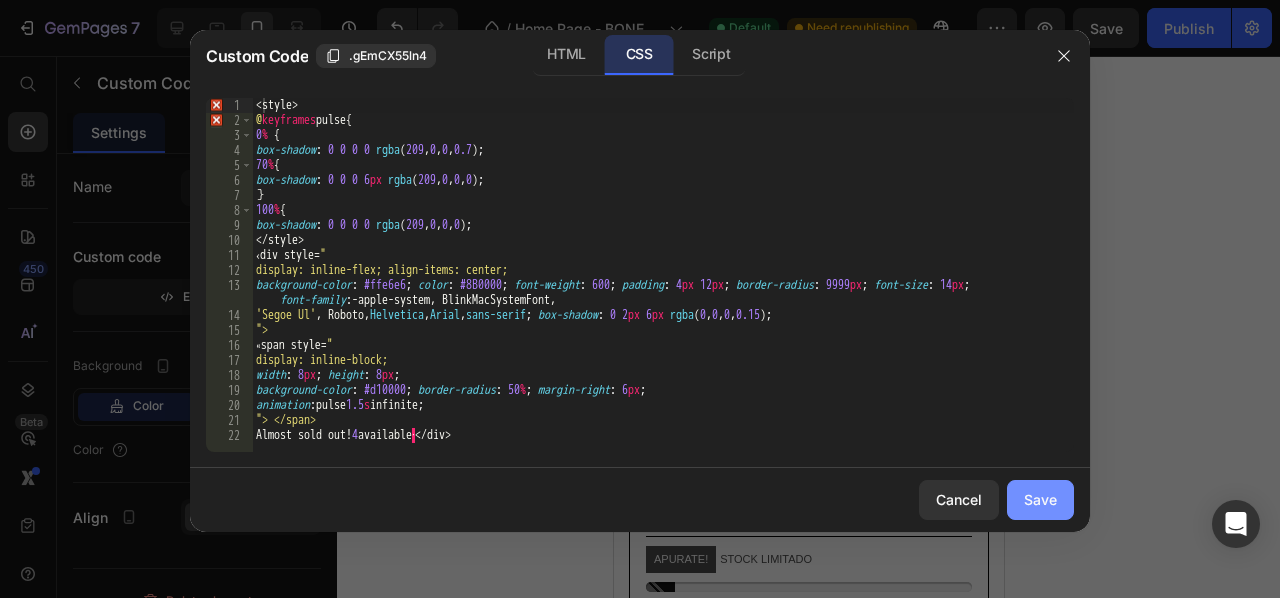 click on "Save" at bounding box center [1040, 499] 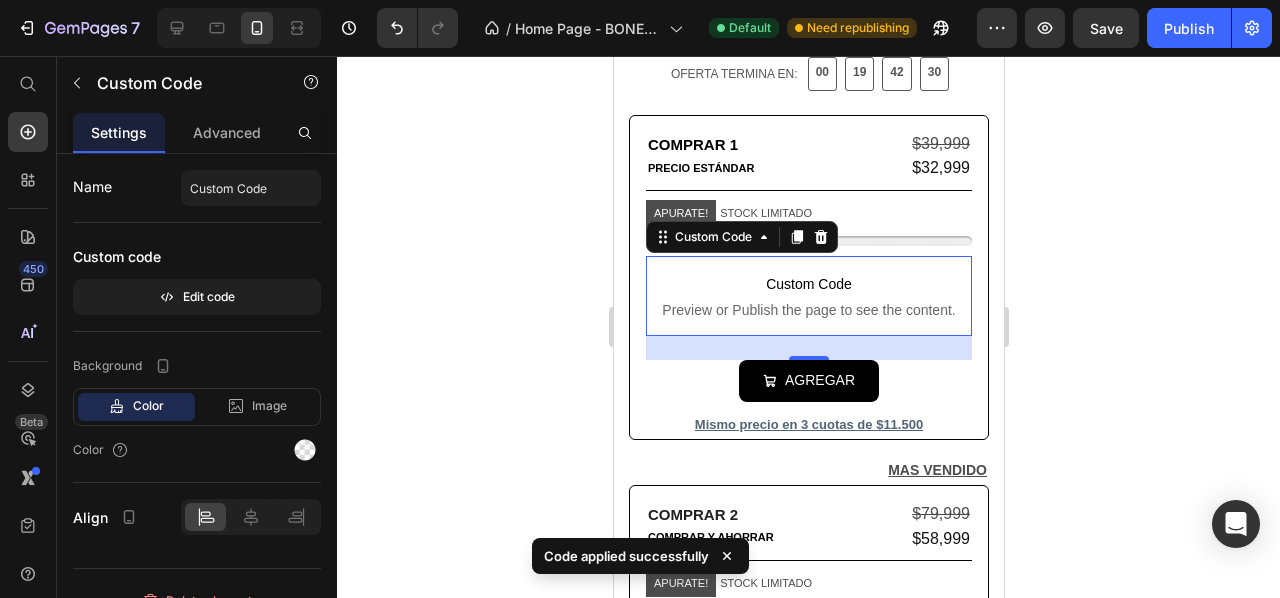 click on "Preview or Publish the page to see the content." at bounding box center (808, 310) 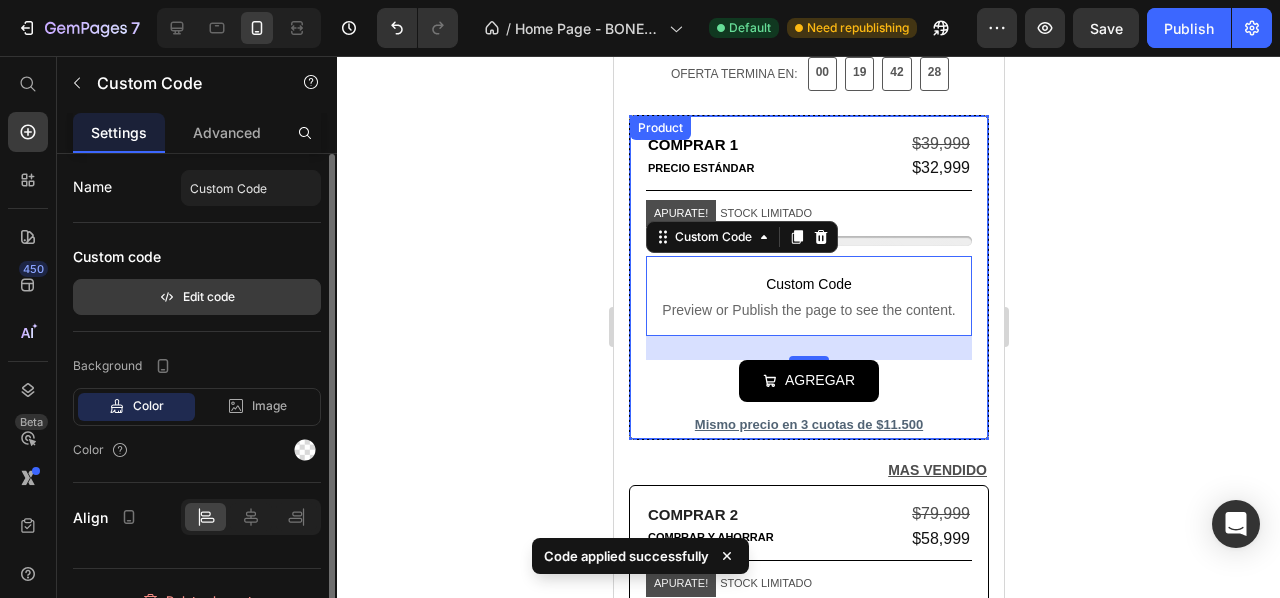 click on "Edit code" at bounding box center (197, 297) 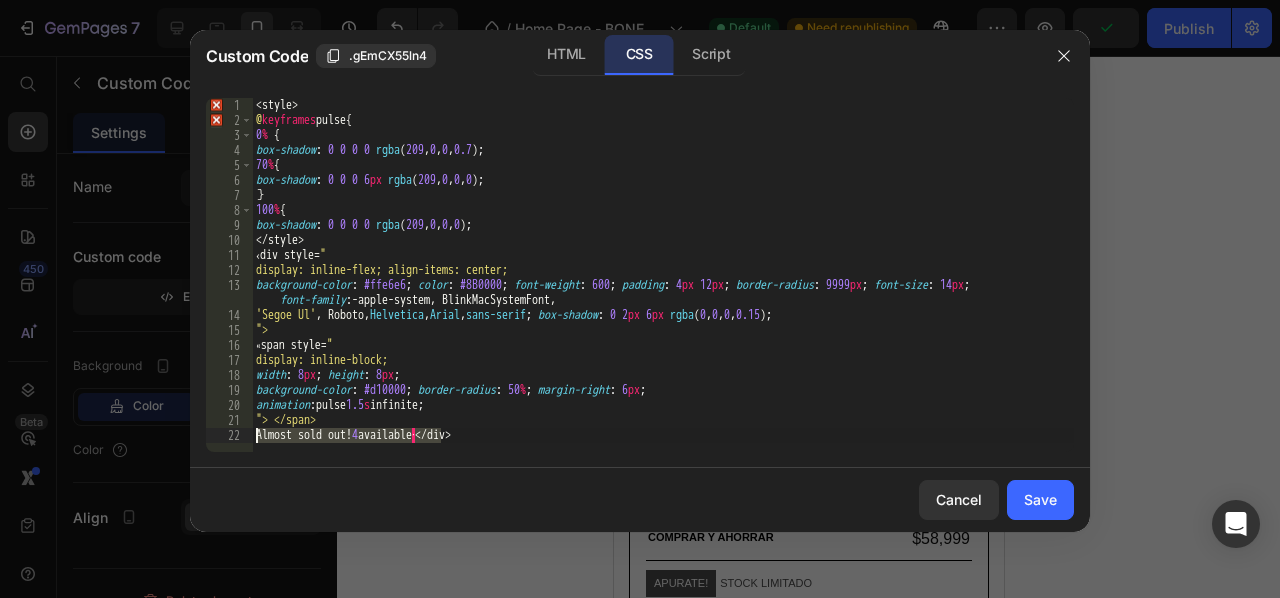 drag, startPoint x: 438, startPoint y: 435, endPoint x: 256, endPoint y: 437, distance: 182.01099 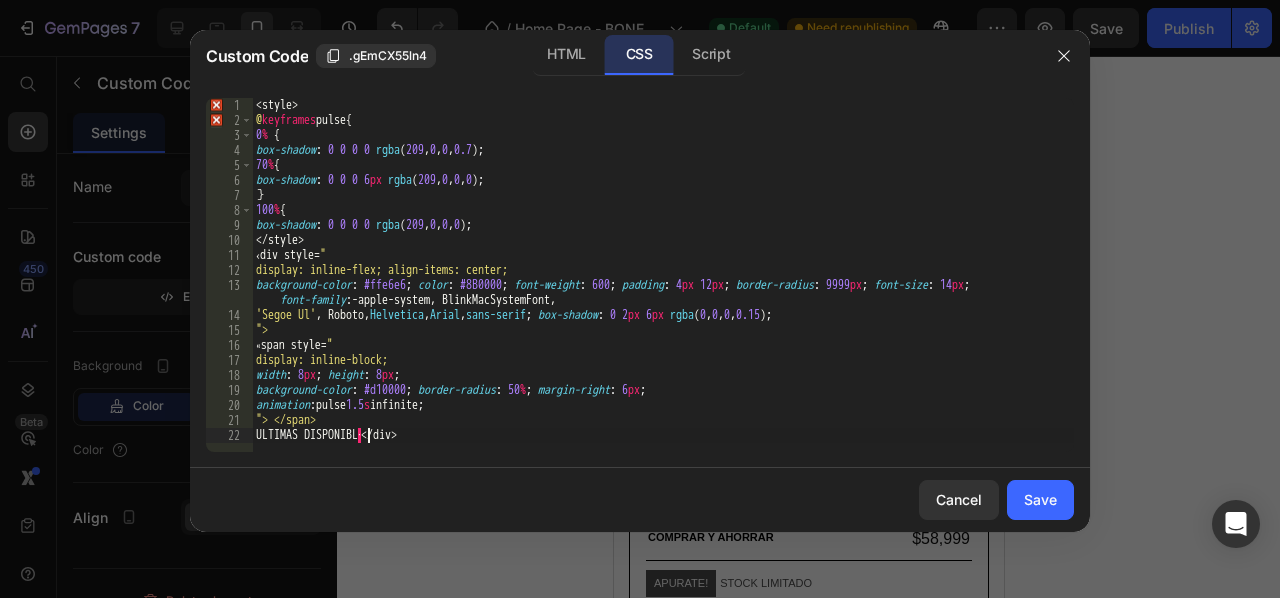 scroll, scrollTop: 0, scrollLeft: 10, axis: horizontal 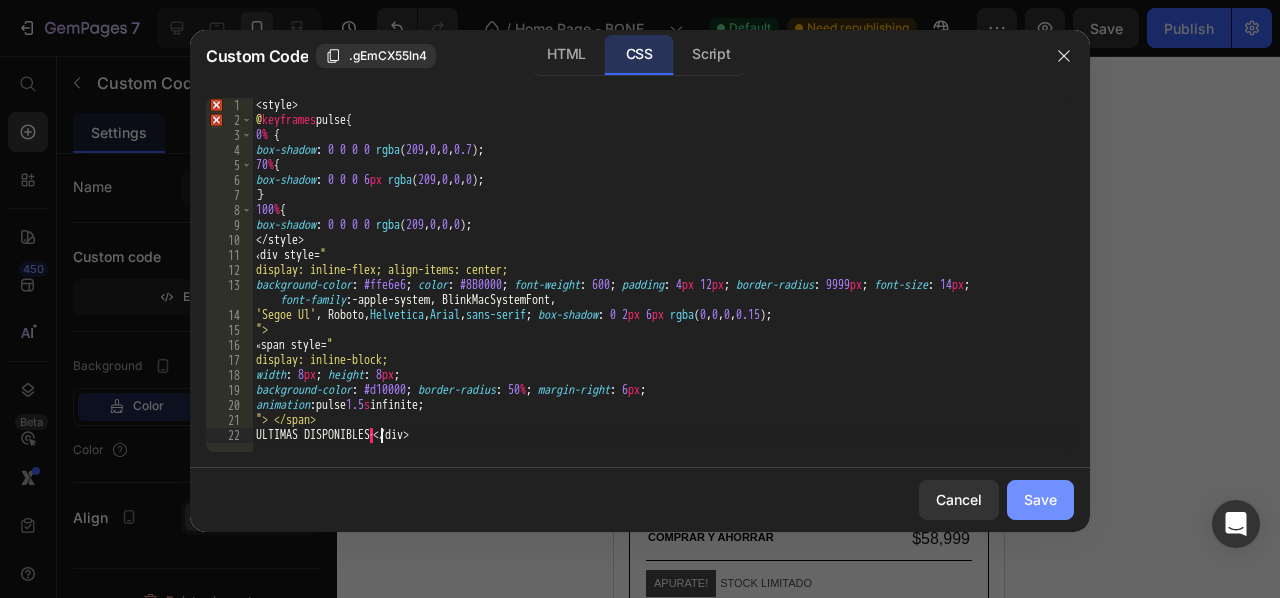 type on "ULTIMAS DISPONIBLES </div>" 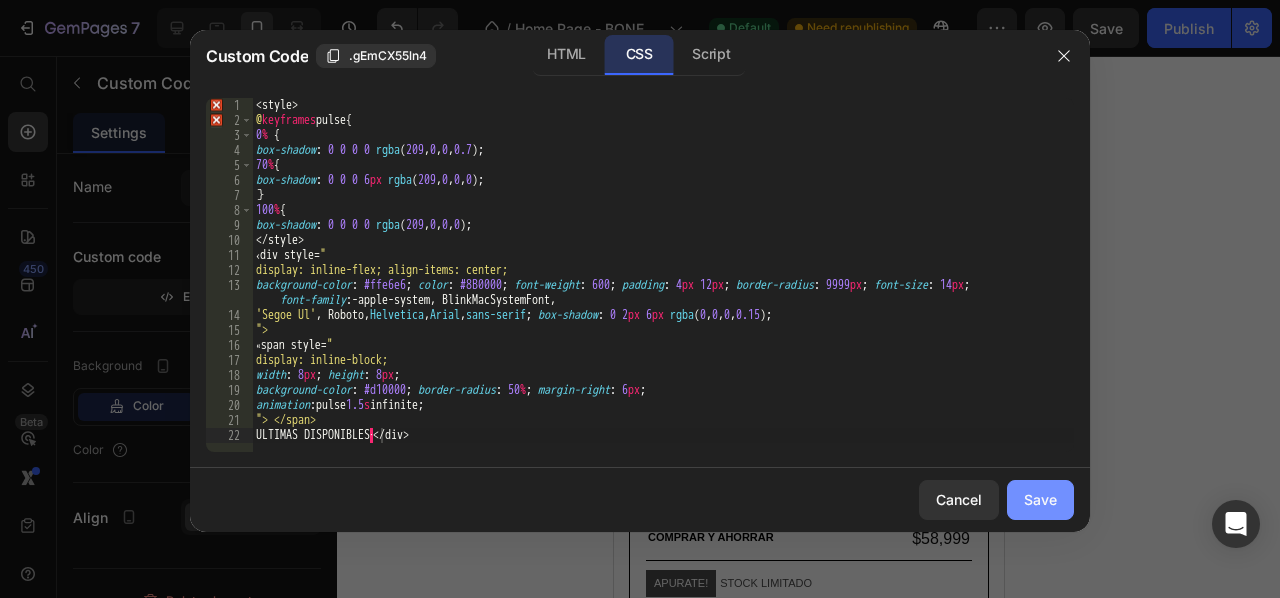 click on "Save" at bounding box center [1040, 499] 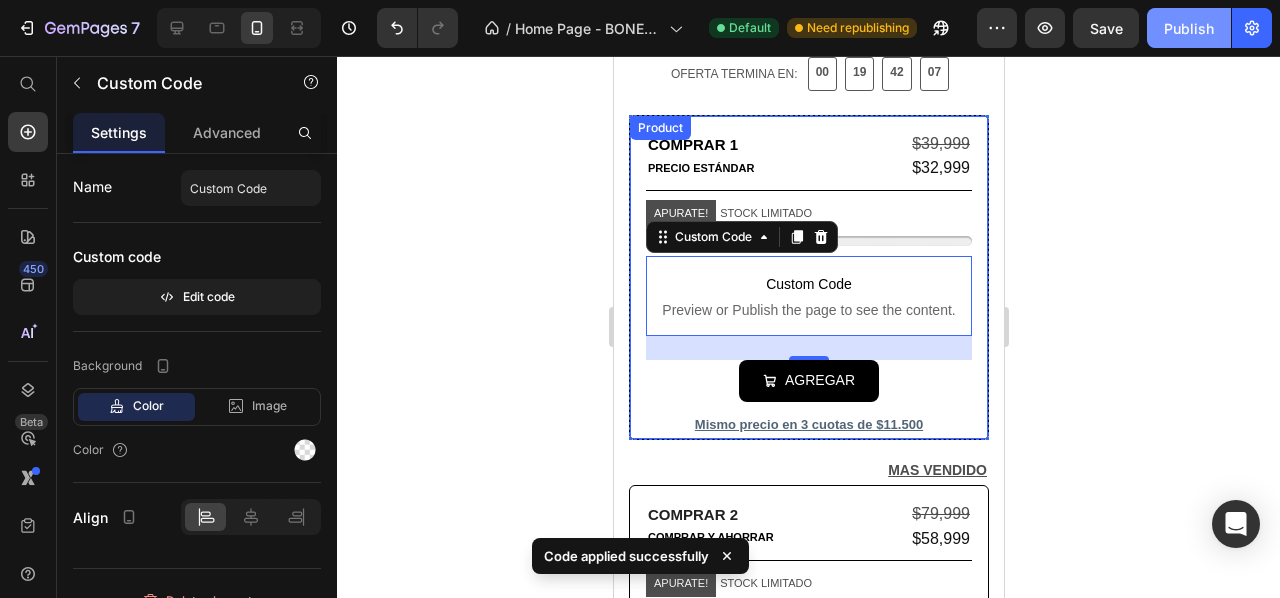 click on "Publish" at bounding box center [1189, 28] 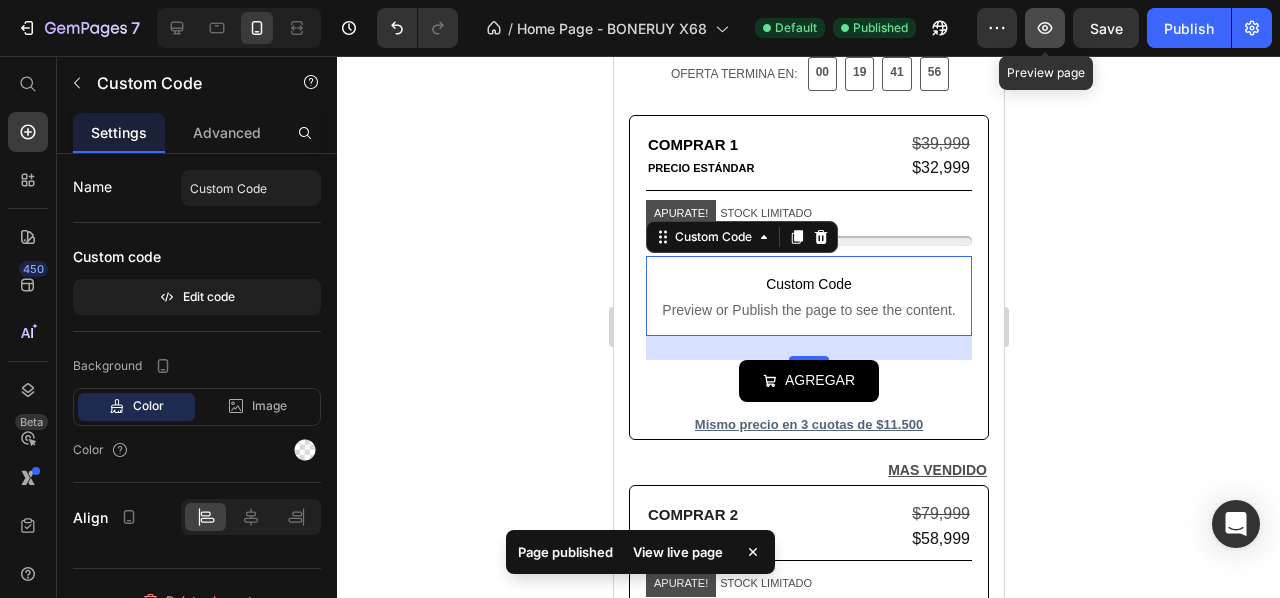 click 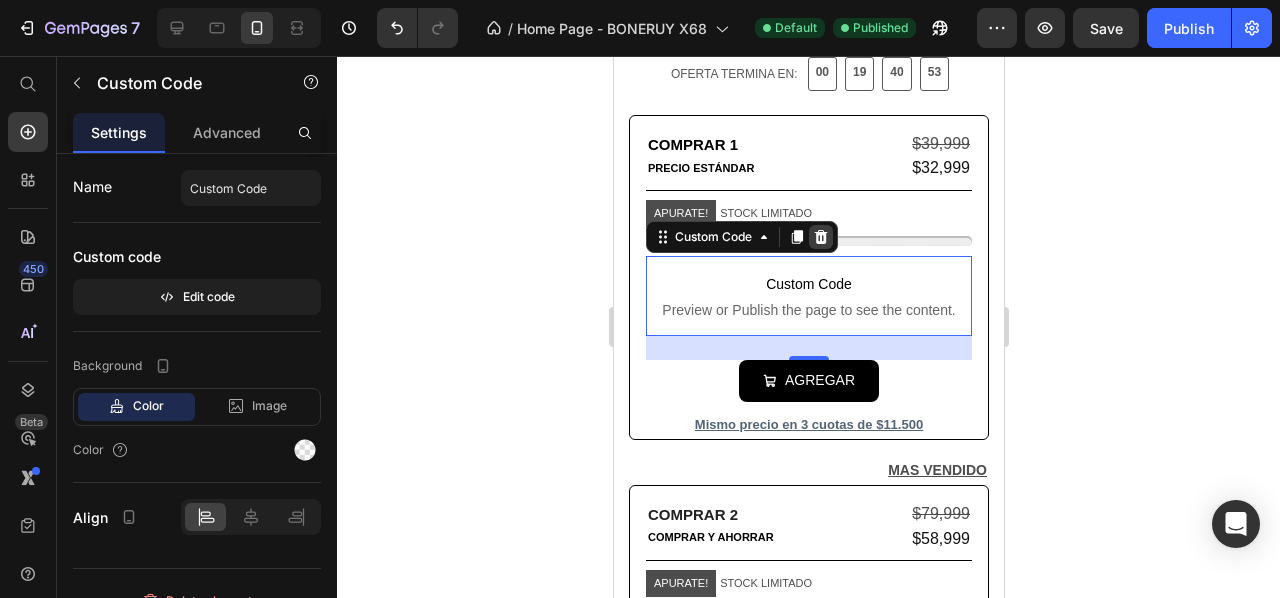click 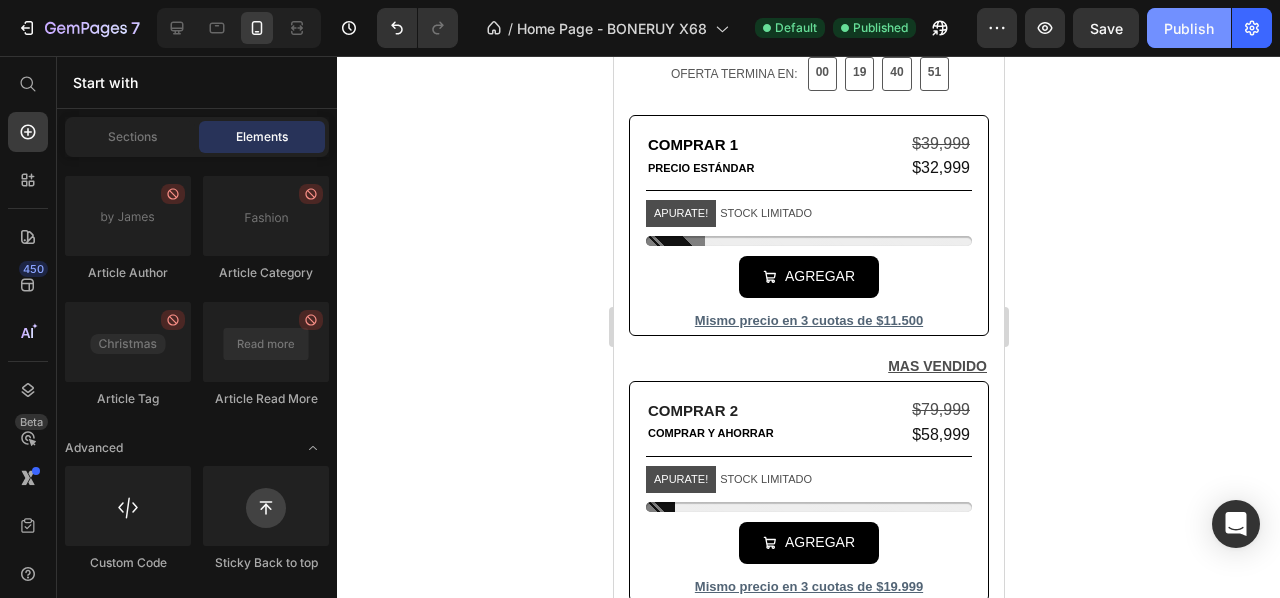 click on "Publish" at bounding box center [1189, 28] 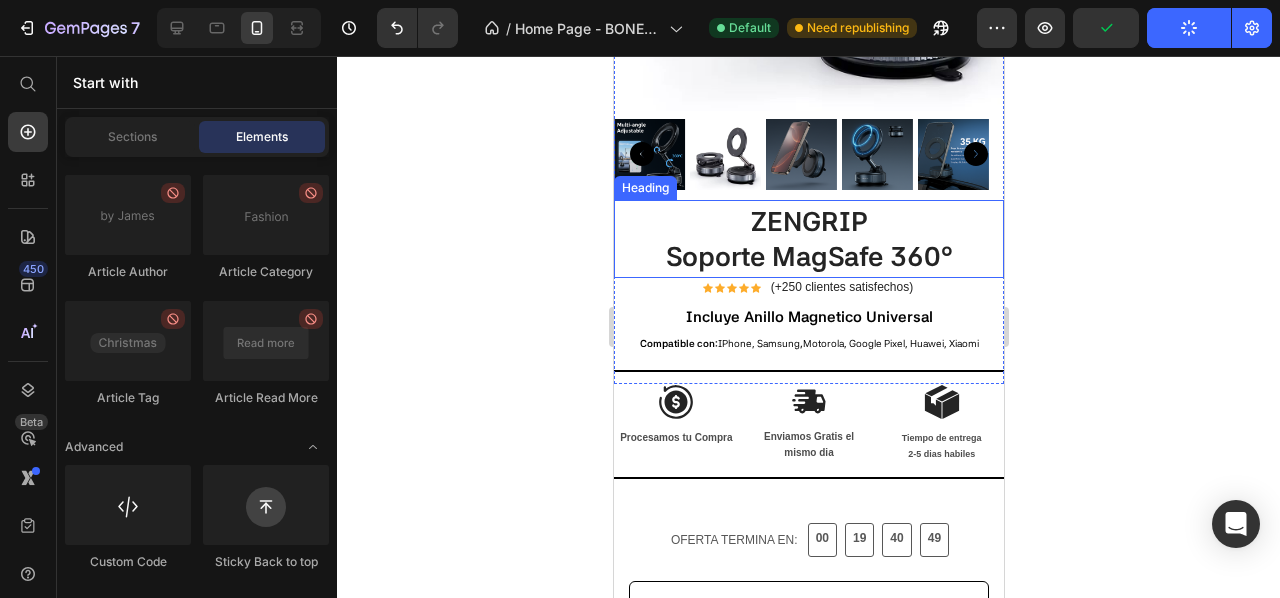 scroll, scrollTop: 380, scrollLeft: 0, axis: vertical 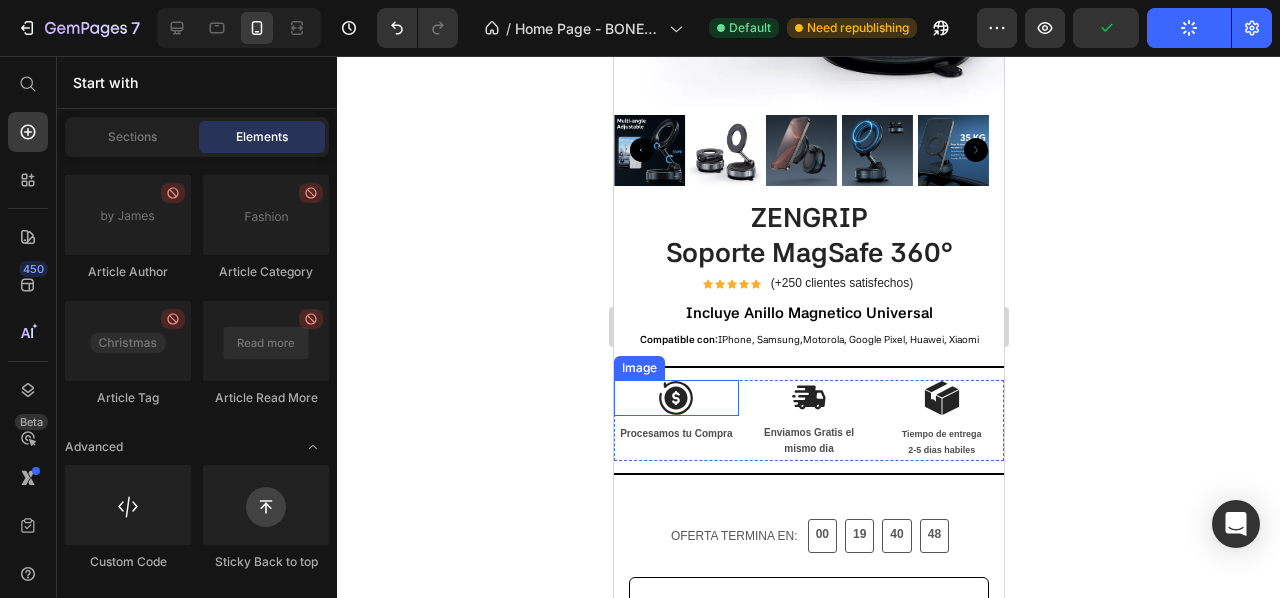 click at bounding box center (675, 398) 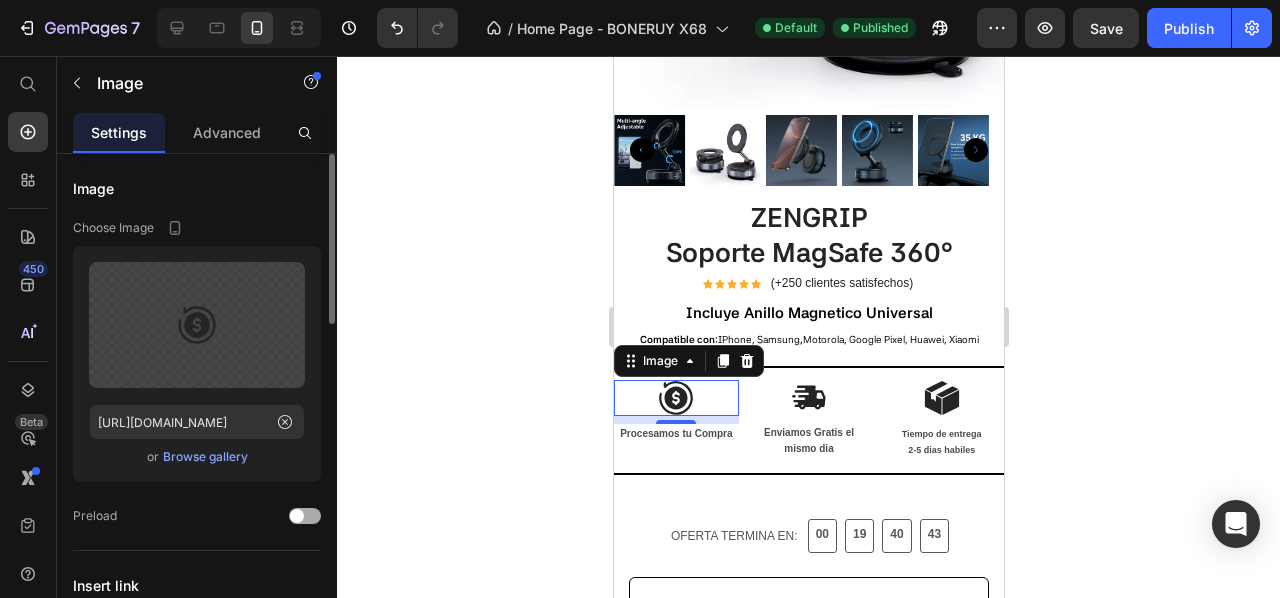 click at bounding box center [305, 516] 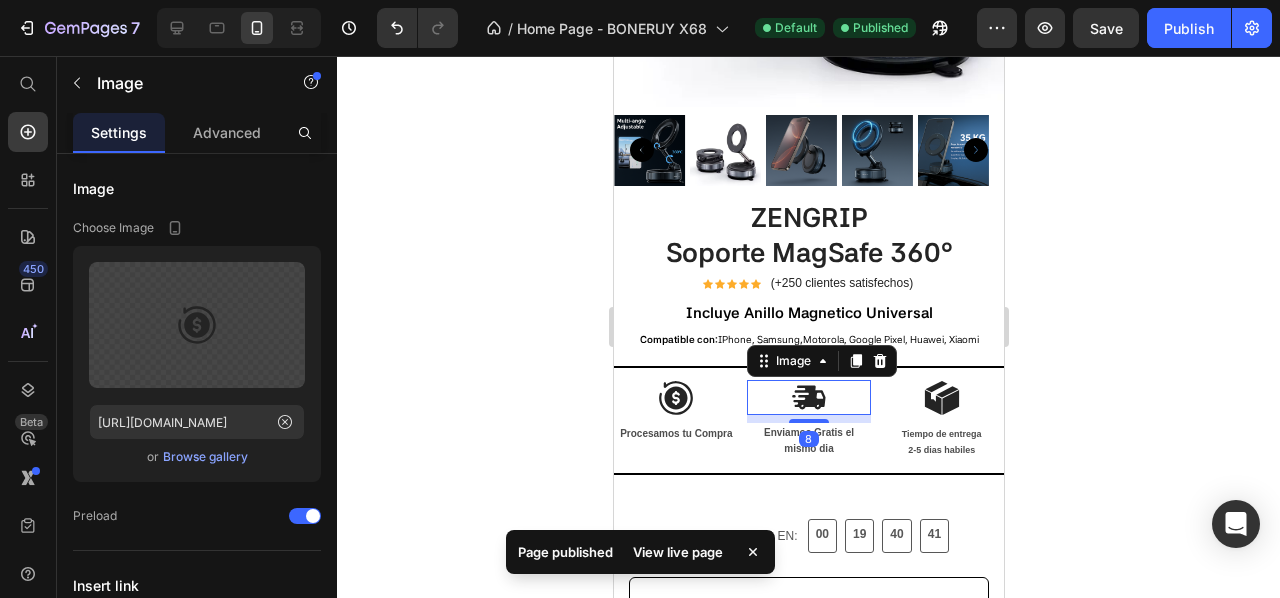 click at bounding box center [808, 397] 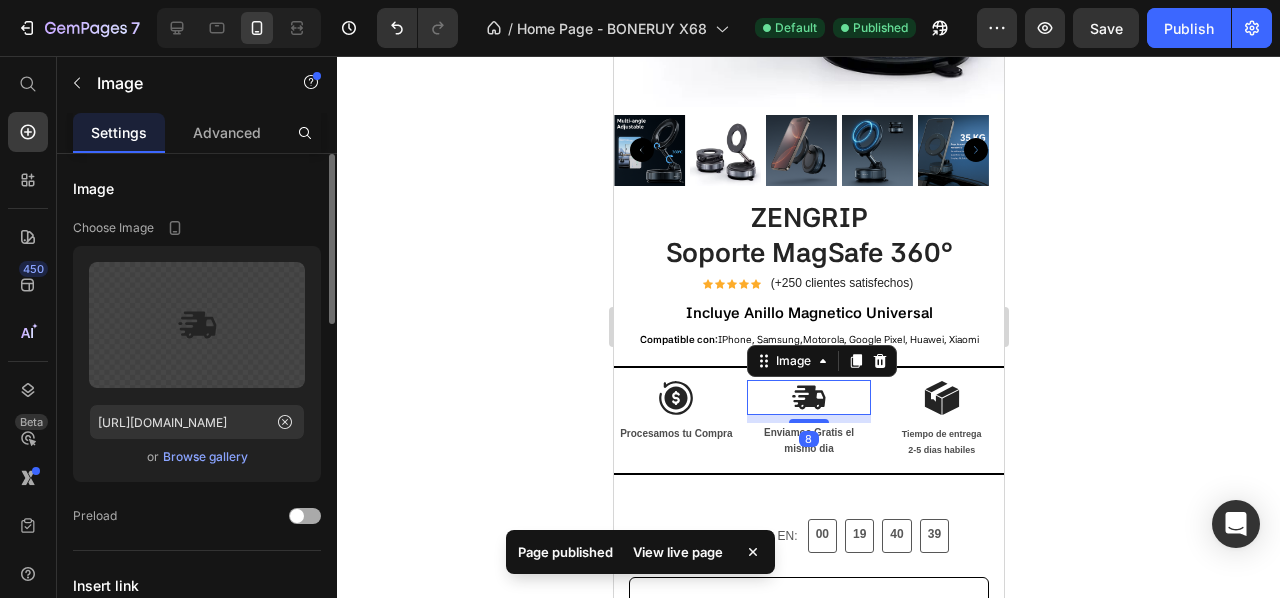 click at bounding box center (305, 516) 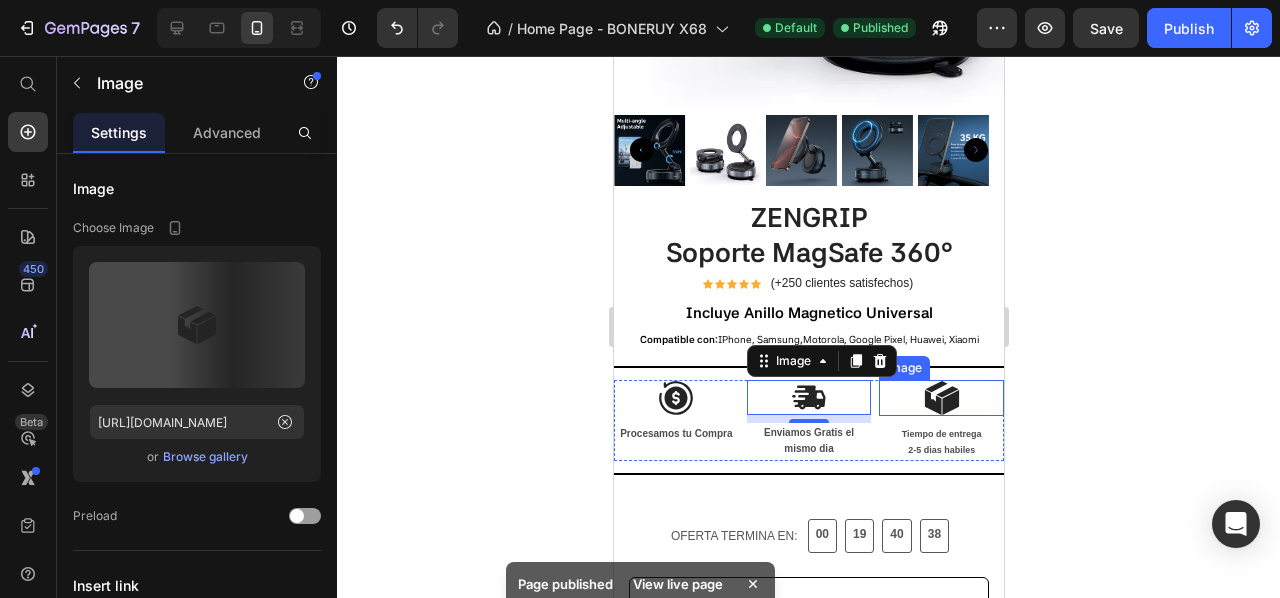 click at bounding box center (940, 398) 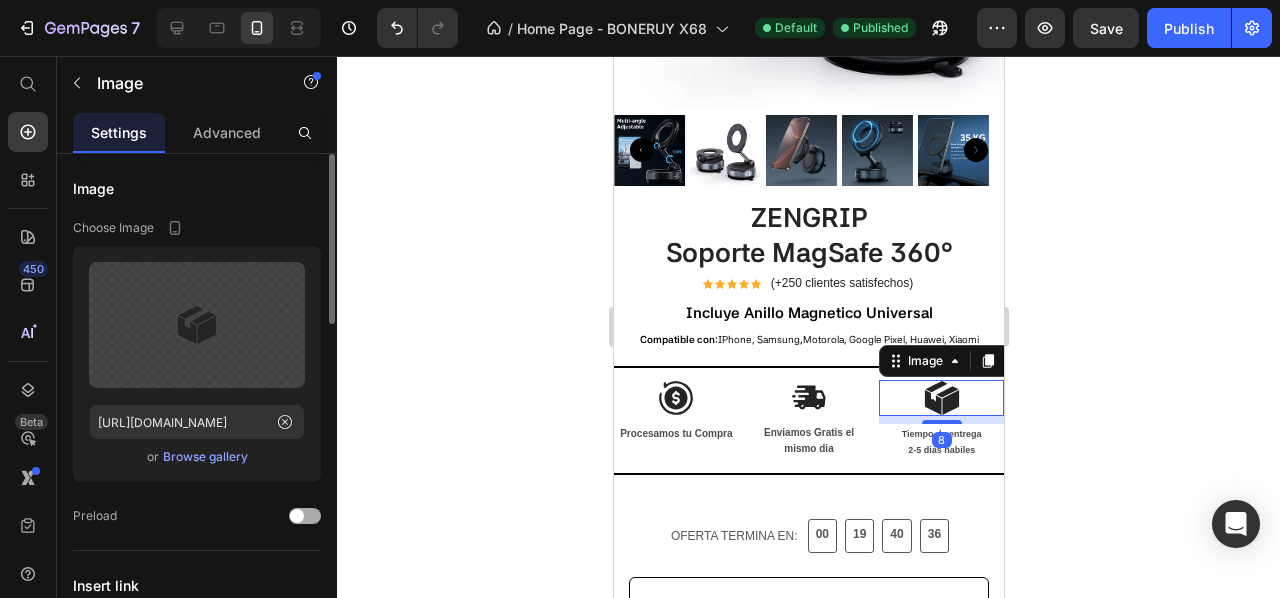 click at bounding box center [305, 516] 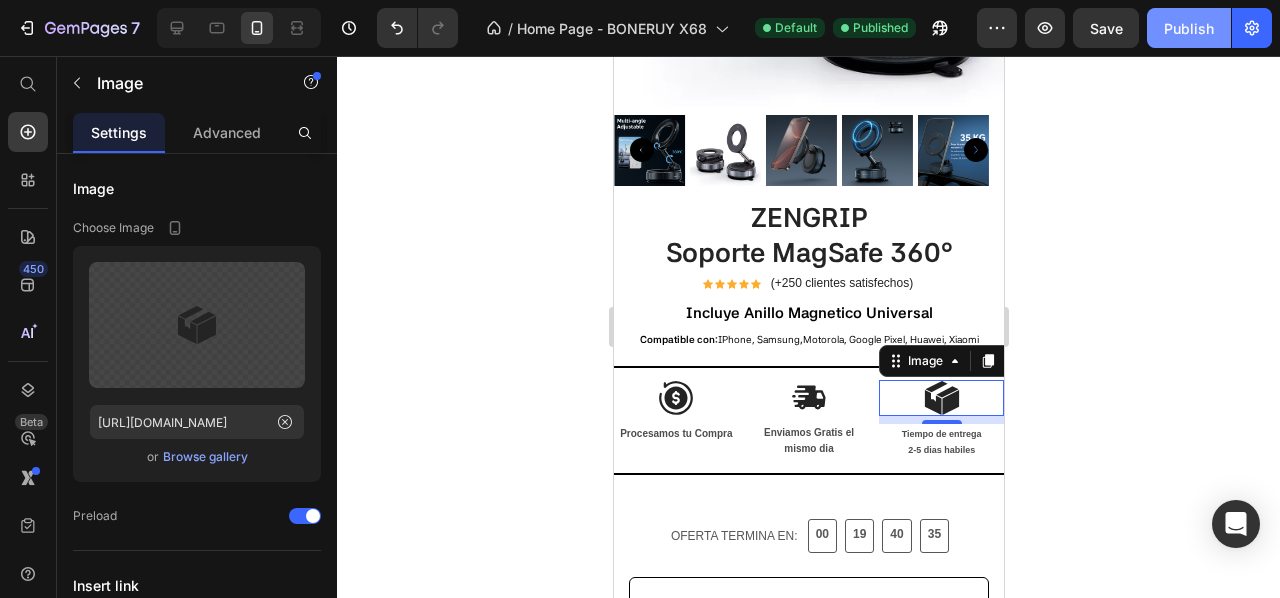 click on "Publish" at bounding box center [1189, 28] 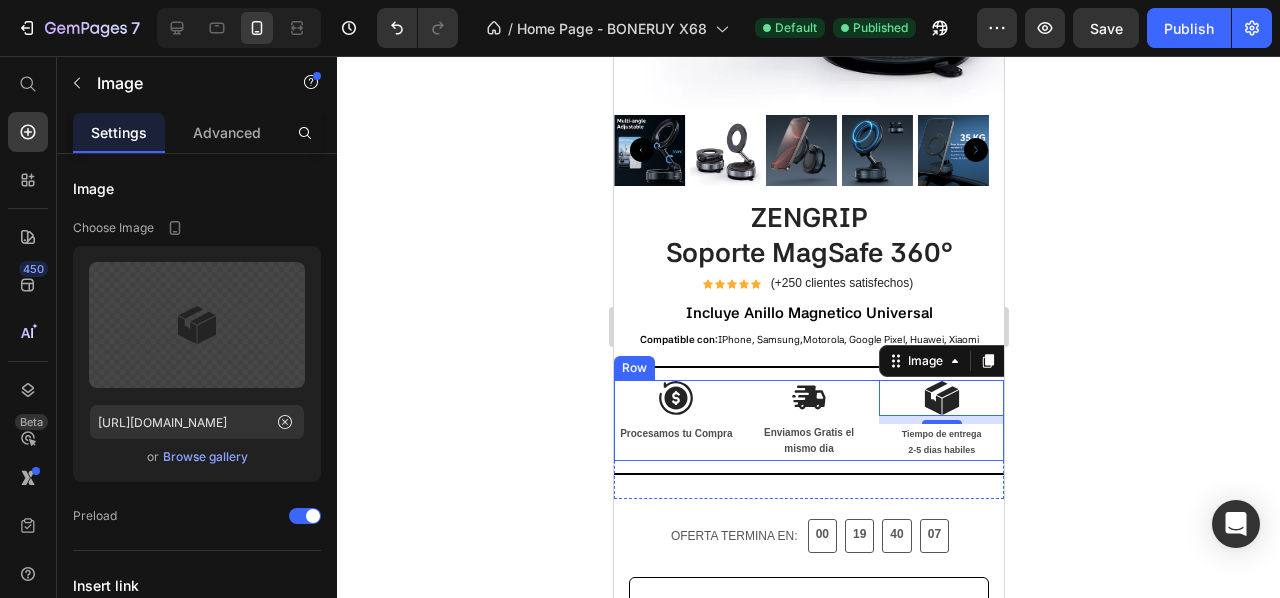 click on "Image Procesamos tu Compra Text Block Image Enviamos Gratis el mismo dia Text Block Image   8 Tiempo de entrega  2-5 dias habiles Text Block Row" at bounding box center (808, 420) 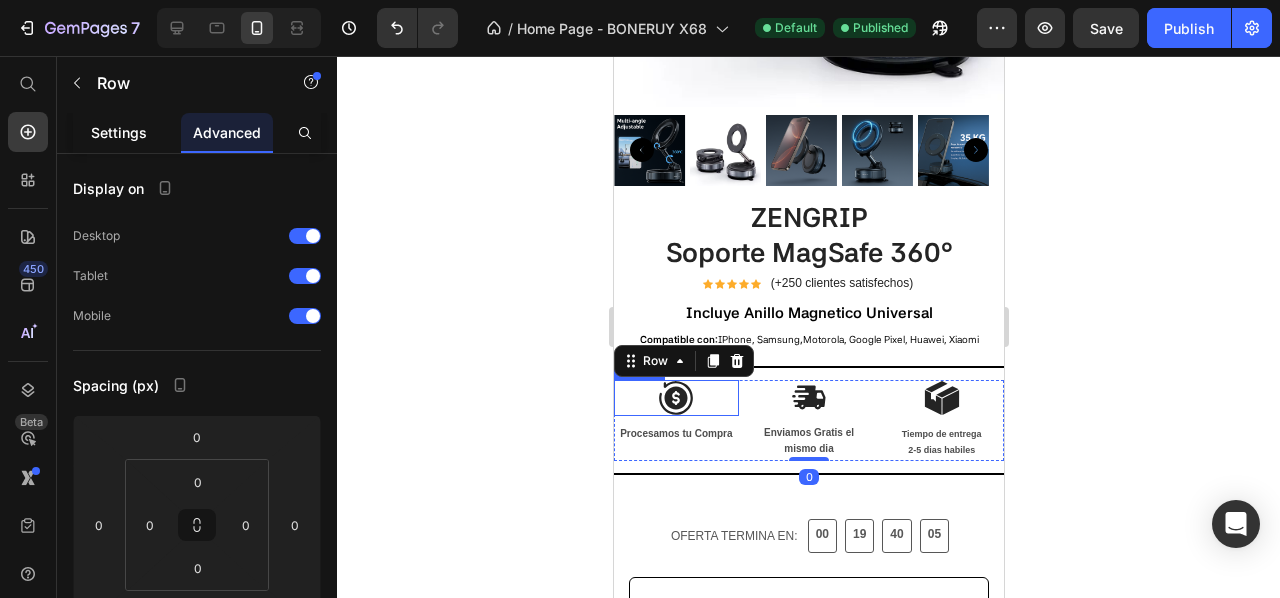 click on "Settings" at bounding box center [119, 132] 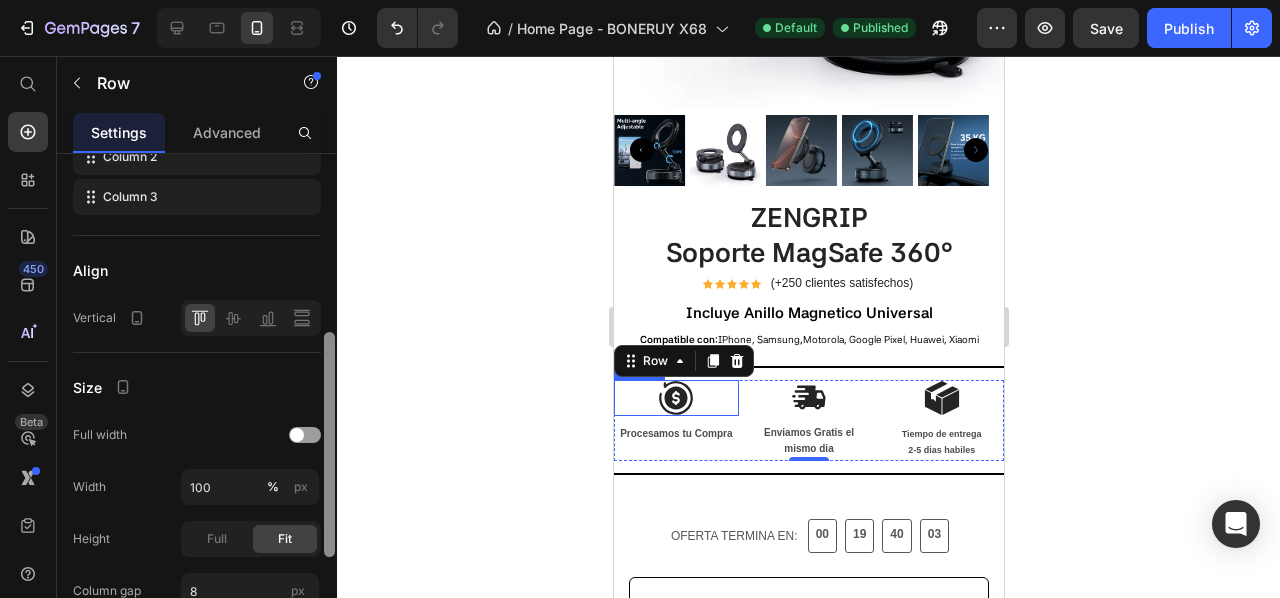scroll, scrollTop: 380, scrollLeft: 0, axis: vertical 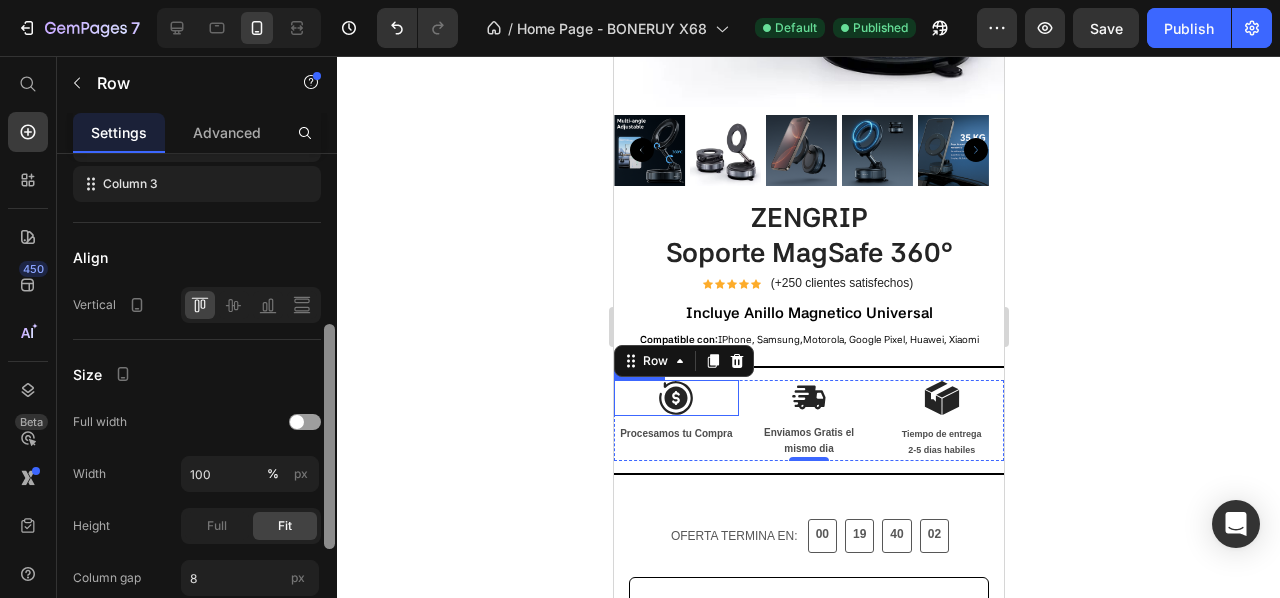 drag, startPoint x: 335, startPoint y: 230, endPoint x: 344, endPoint y: 395, distance: 165.24527 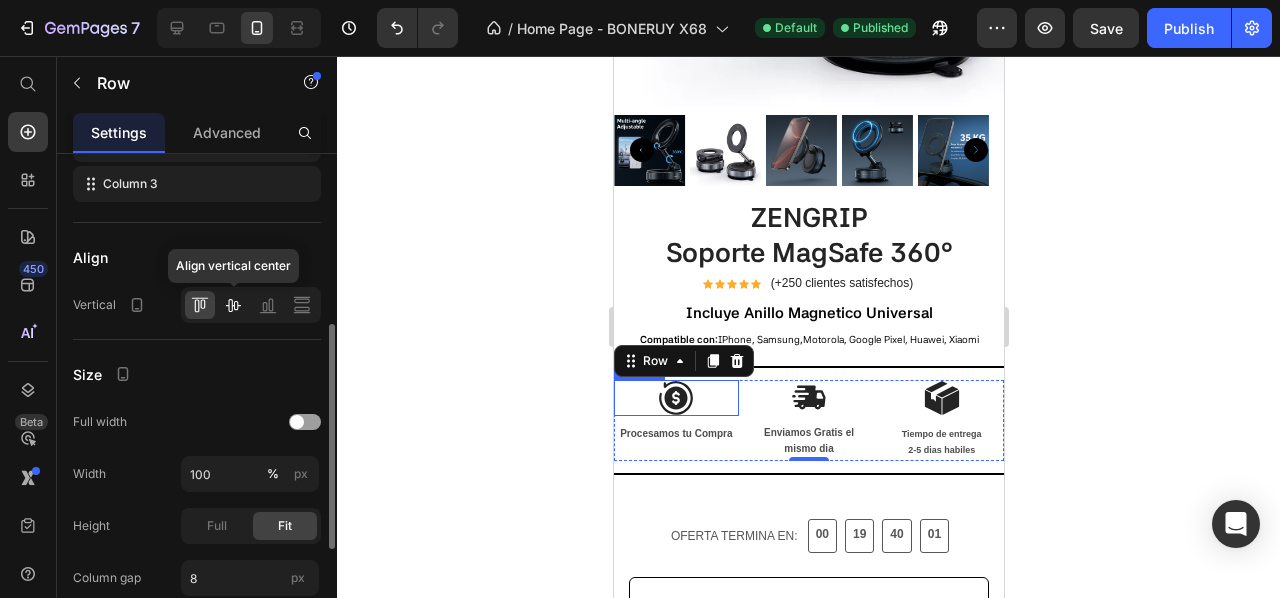 click 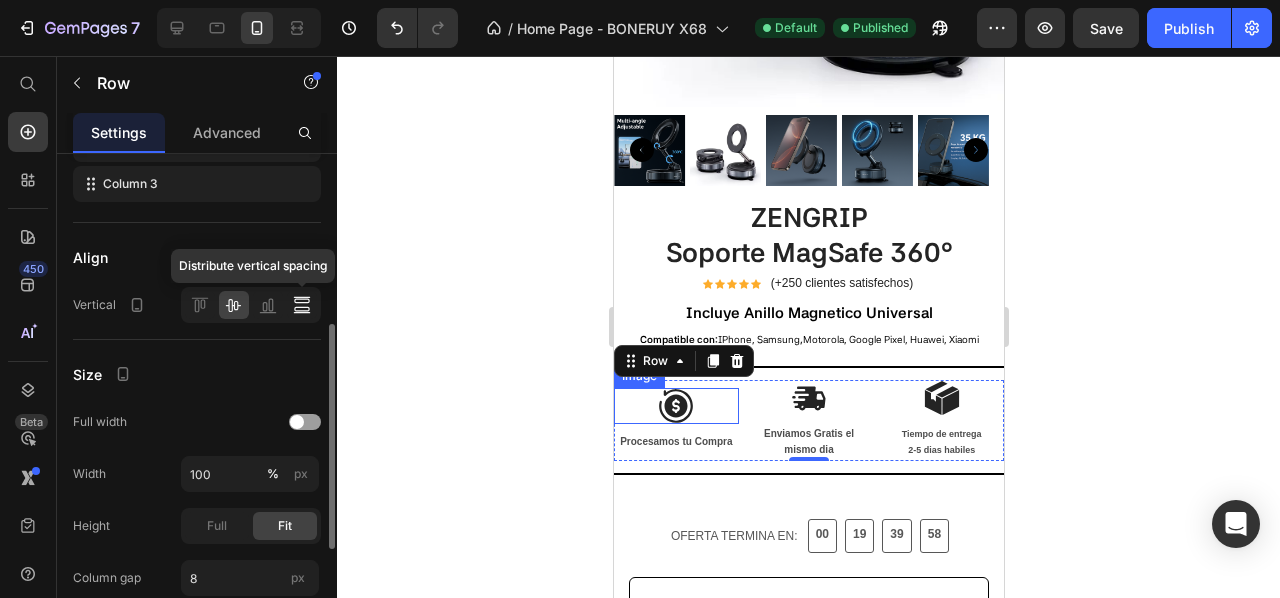 click 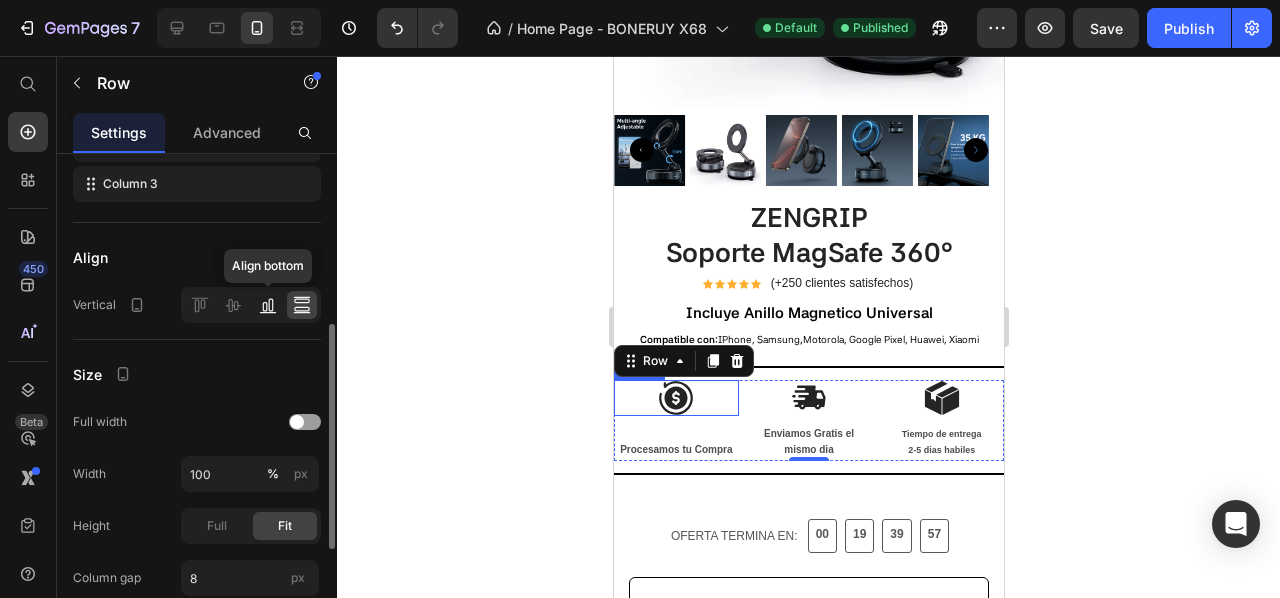 click 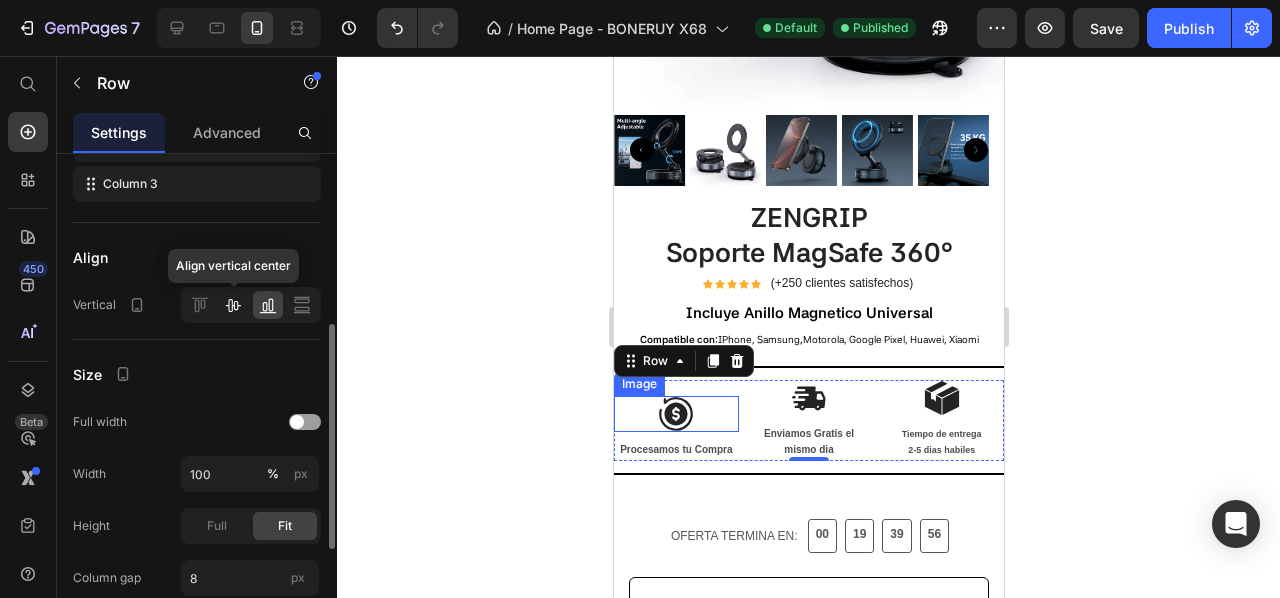 click 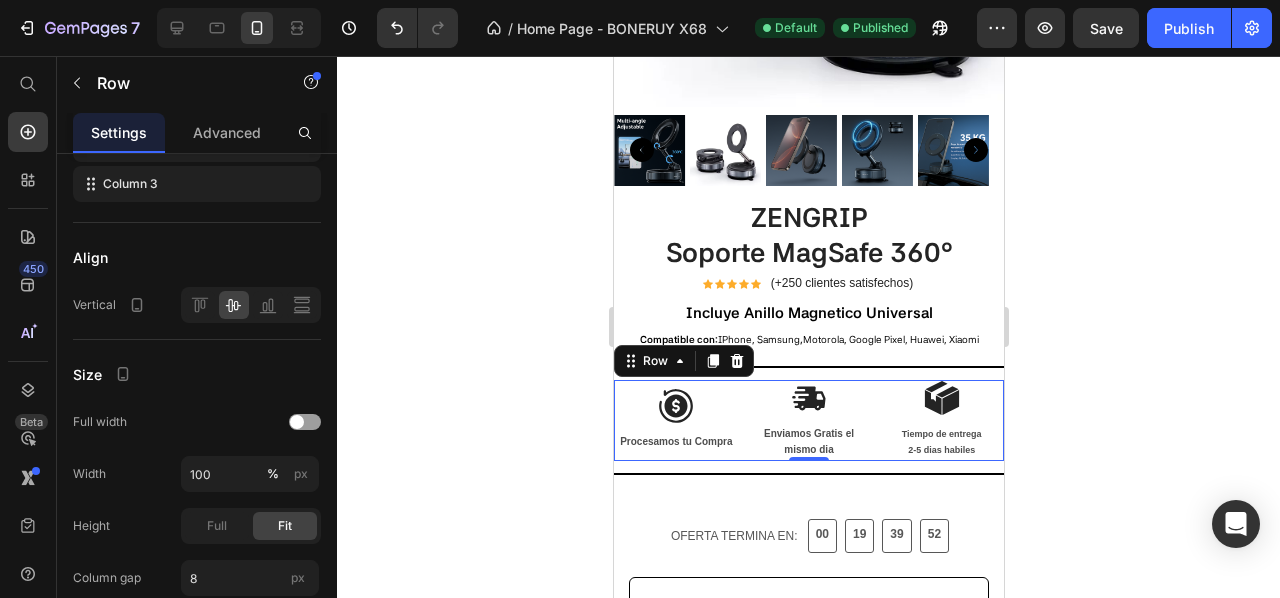 click on "Image Procesamos tu Compra Text Block Image Enviamos Gratis el mismo dia Text Block Image Tiempo de entrega  2-5 dias habiles Text Block Row   0" at bounding box center (808, 420) 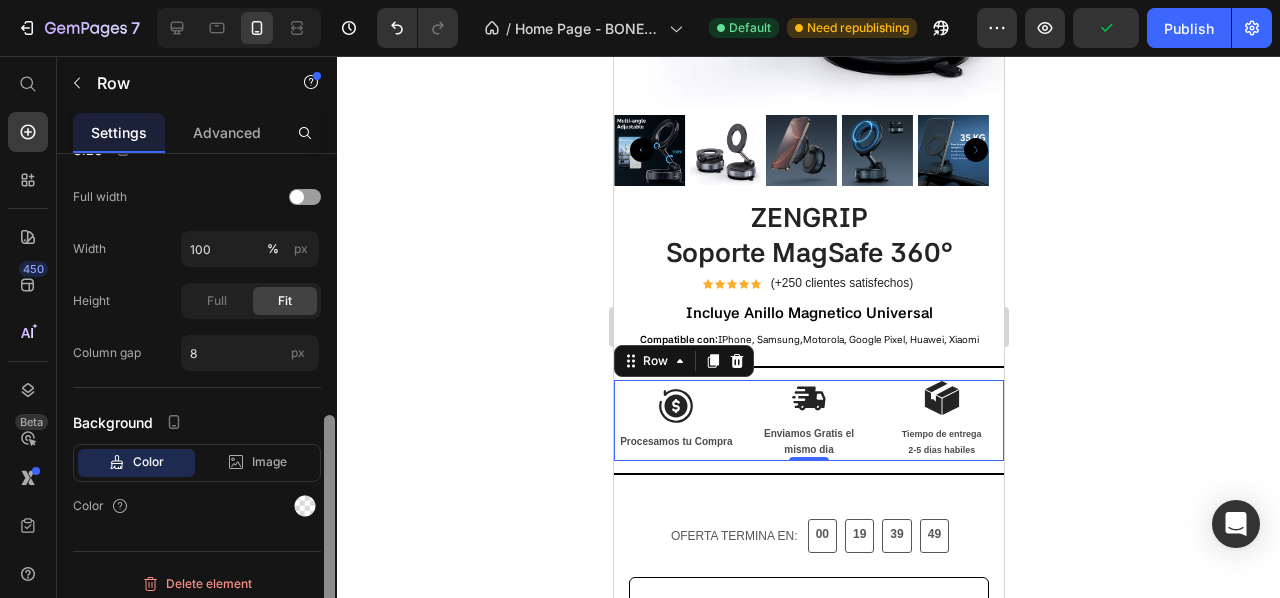 scroll, scrollTop: 607, scrollLeft: 0, axis: vertical 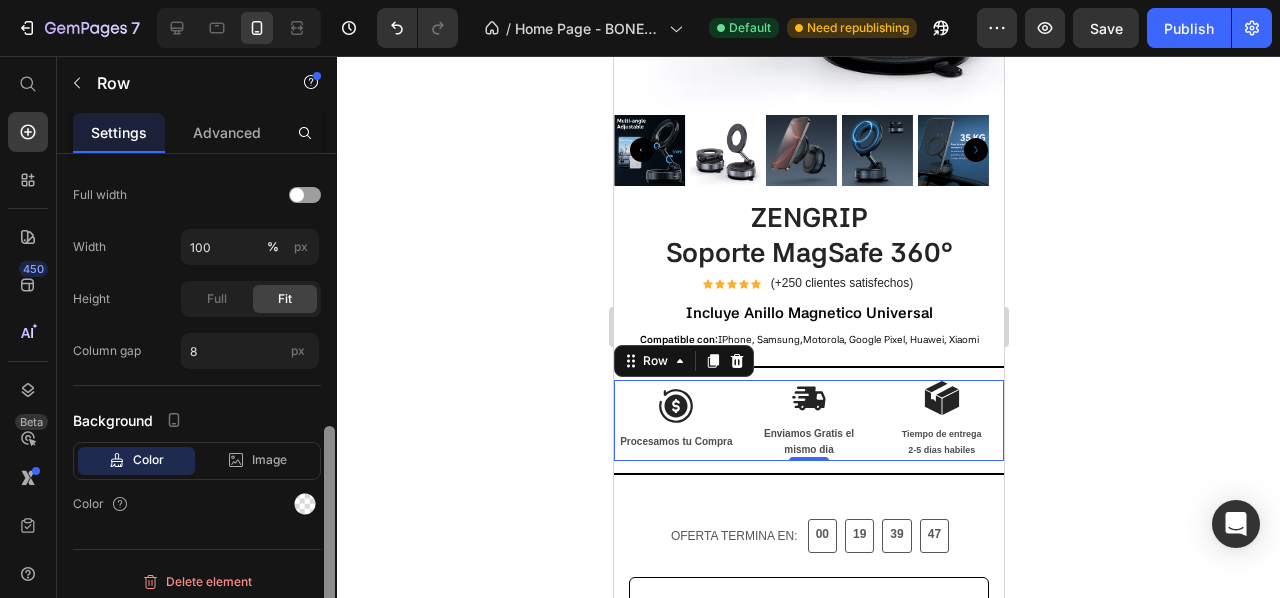 drag, startPoint x: 332, startPoint y: 373, endPoint x: 343, endPoint y: 475, distance: 102.59142 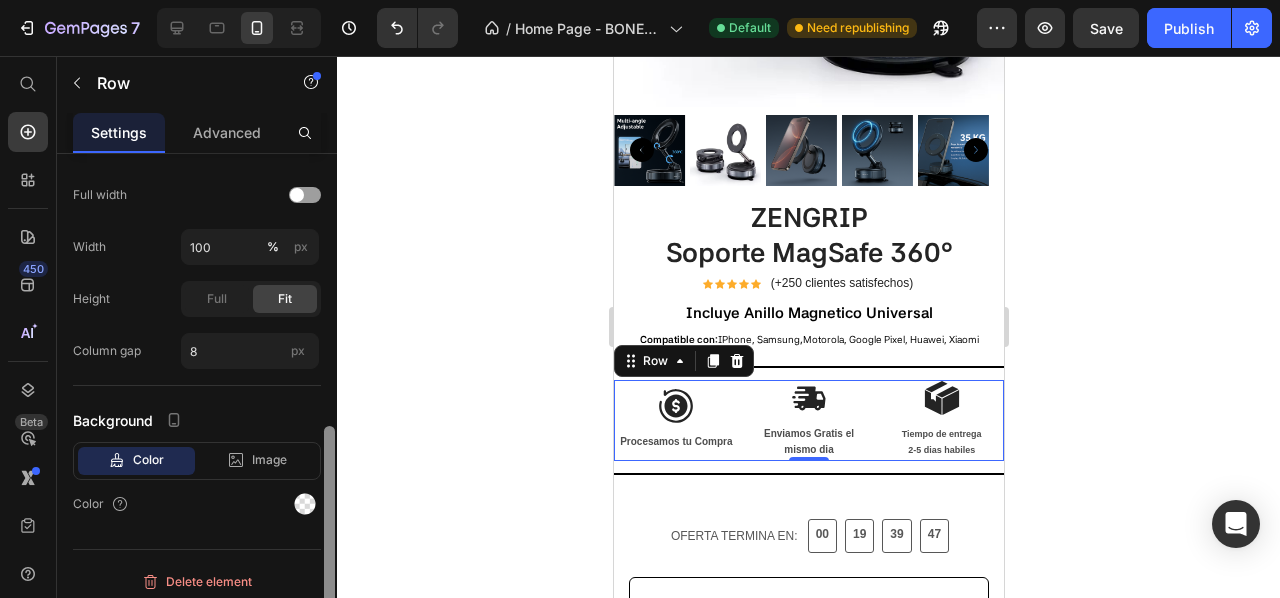click on "7   /  Home Page - BONERUY X68 Default Need republishing Preview  Save   Publish  450 Beta Start with Sections Elements Hero Section Product Detail Brands Trusted Badges Guarantee Product Breakdown How to use Testimonials Compare Bundle FAQs Social Proof Brand Story Product List Collection Blog List Contact Sticky Add to Cart Custom Footer Browse Library 450 Layout
Row
Row
Row
Row Text
Heading
Text Block Button
Button
Button
Sticky Back to top Media
Image
Image" 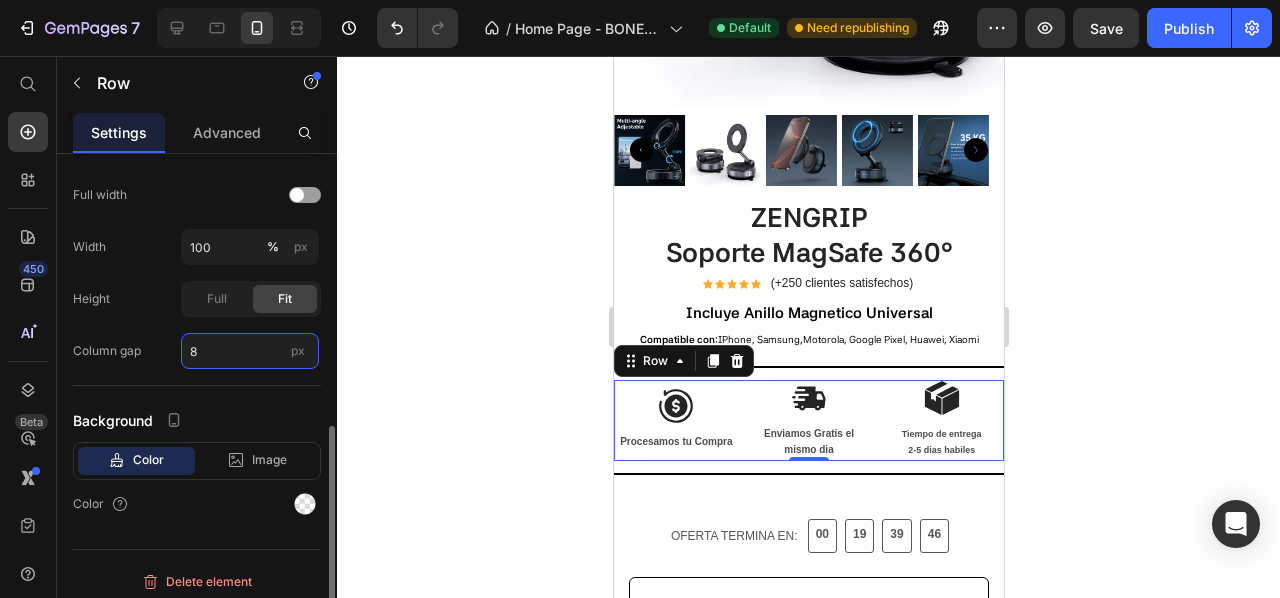 click on "8" at bounding box center [250, 351] 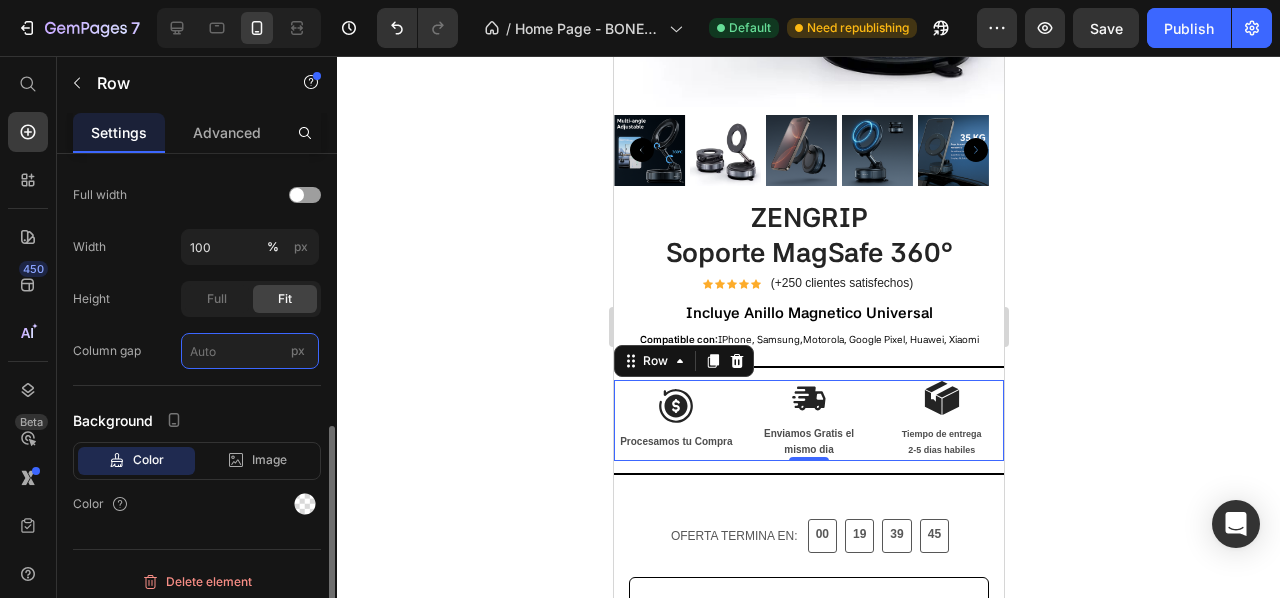 type on "0" 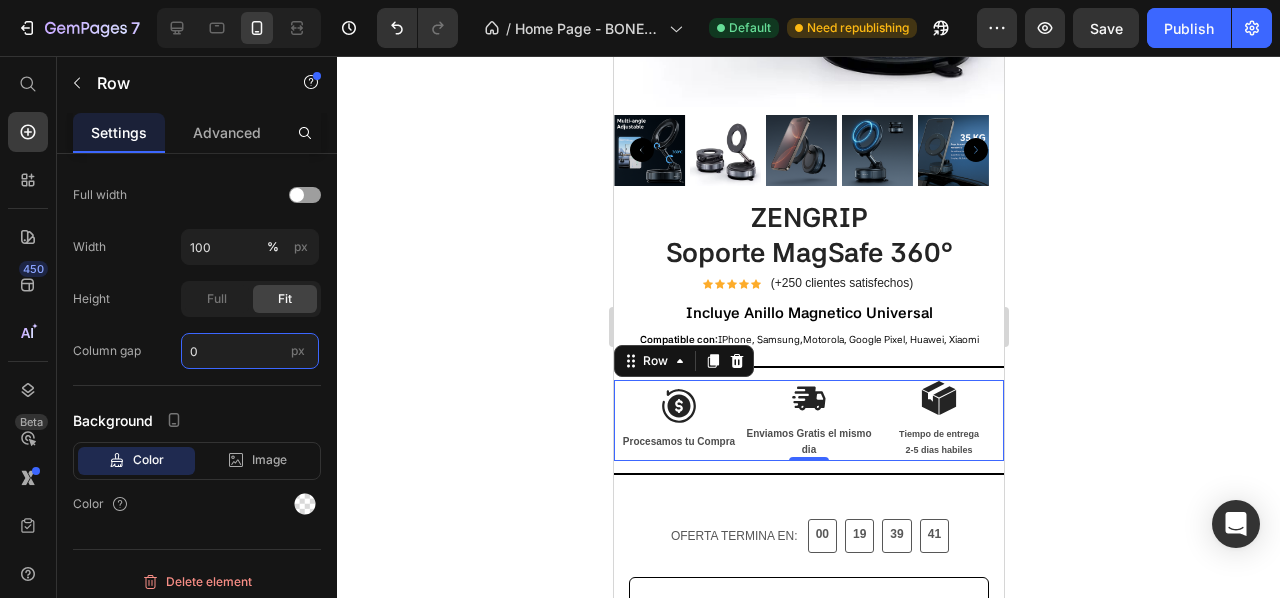 type on "0" 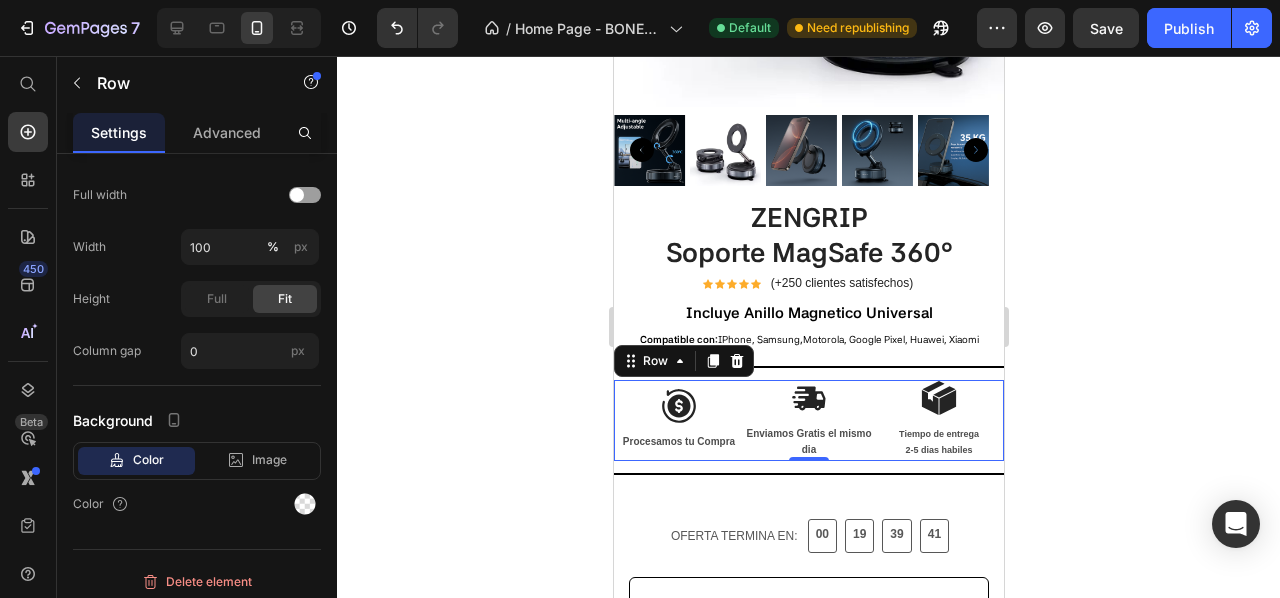 click 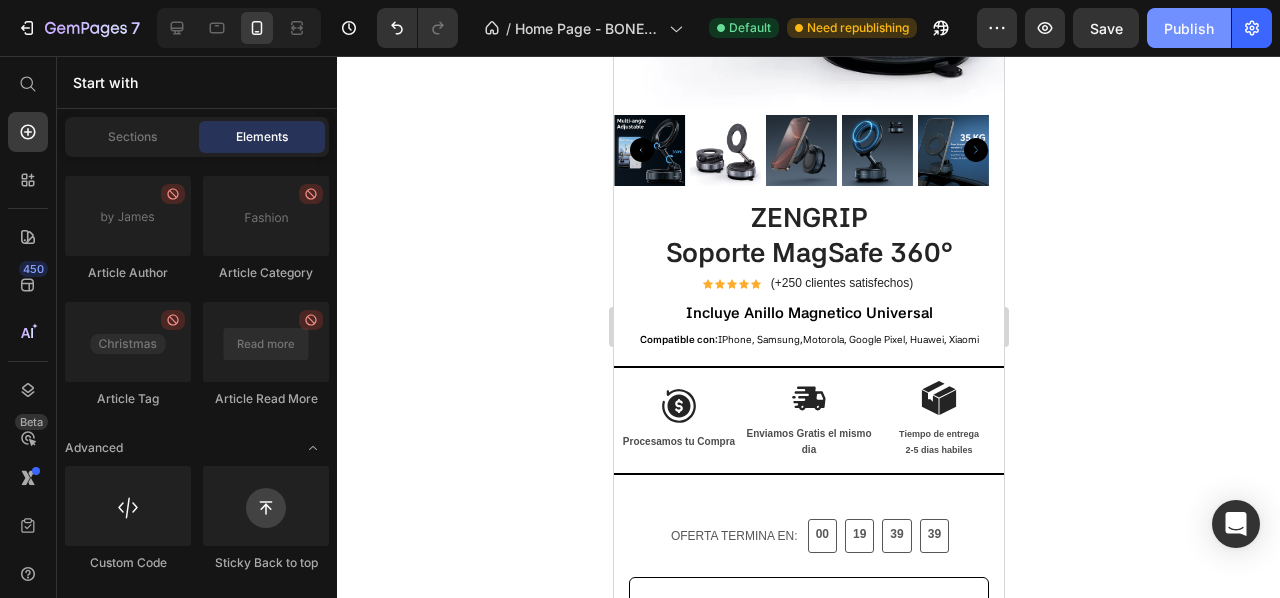 click on "Publish" at bounding box center [1189, 28] 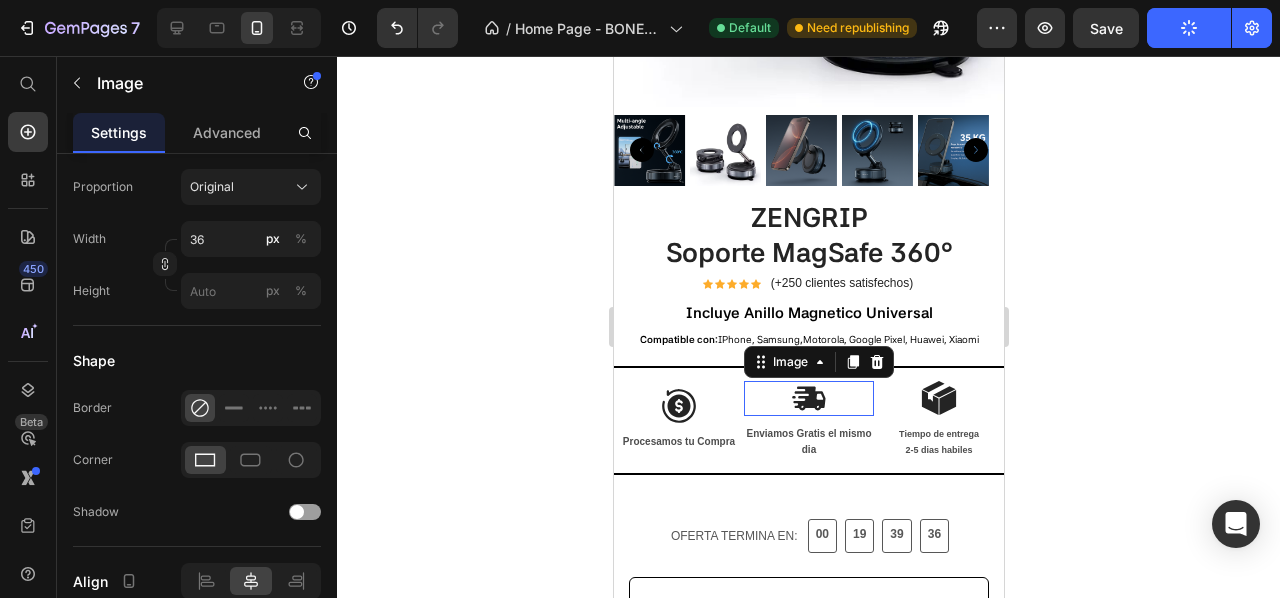 click at bounding box center [808, 398] 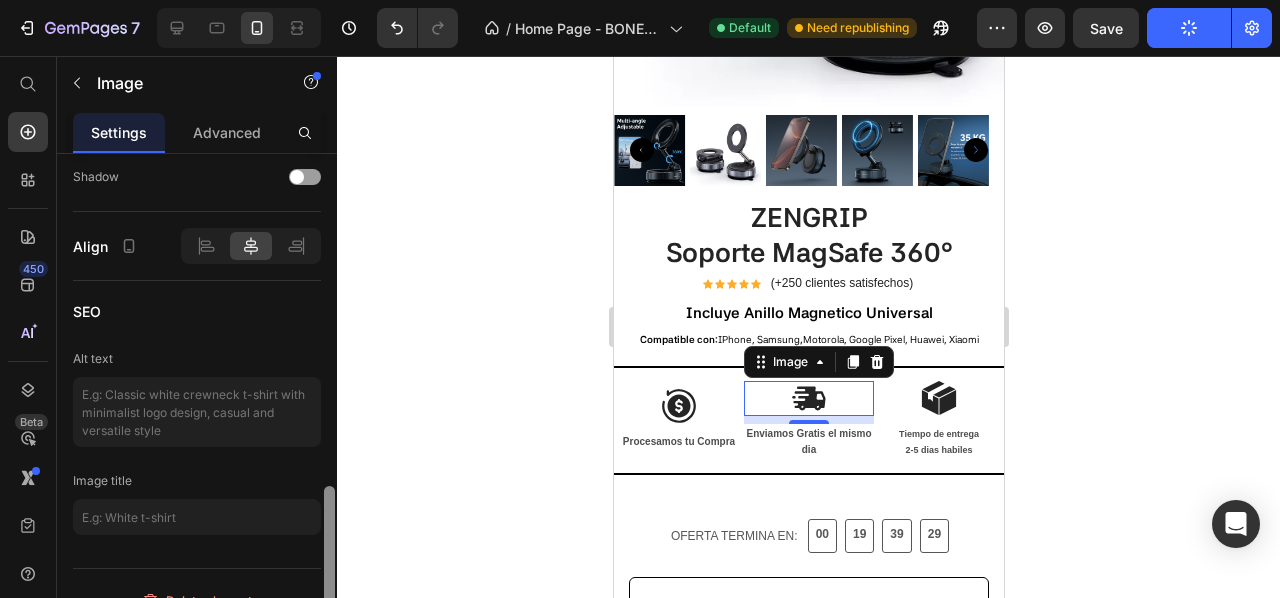 scroll, scrollTop: 959, scrollLeft: 0, axis: vertical 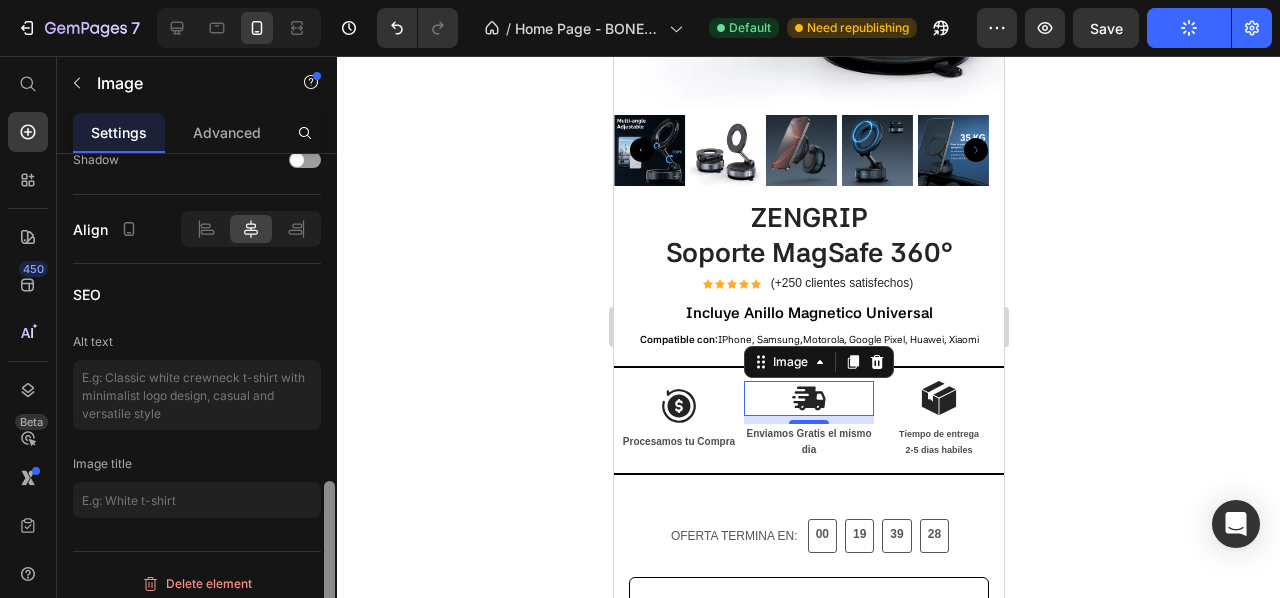 drag, startPoint x: 330, startPoint y: 198, endPoint x: 350, endPoint y: 527, distance: 329.60733 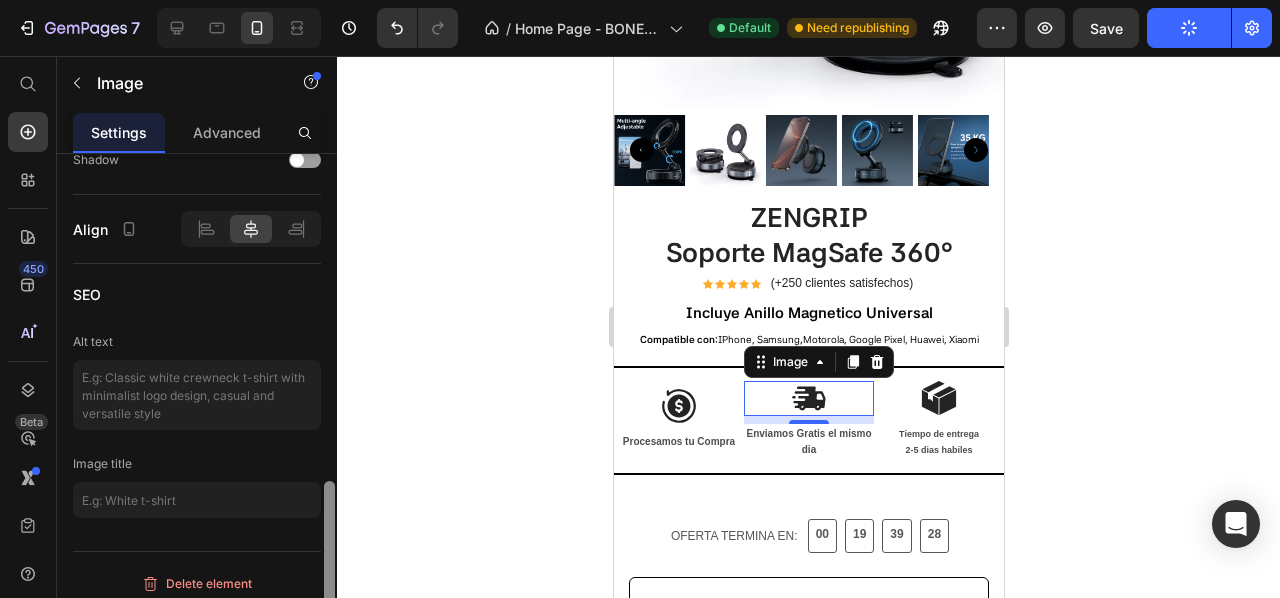 click on "7   /  Home Page - BONERUY X68 Default Need republishing Preview  Save   Publish  450 Beta Start with Sections Elements Hero Section Product Detail Brands Trusted Badges Guarantee Product Breakdown How to use Testimonials Compare Bundle FAQs Social Proof Brand Story Product List Collection Blog List Contact Sticky Add to Cart Custom Footer Browse Library 450 Layout
Row
Row
Row
Row Text
Heading
Text Block Button
Button
Button
Sticky Back to top Media
Image
Image" 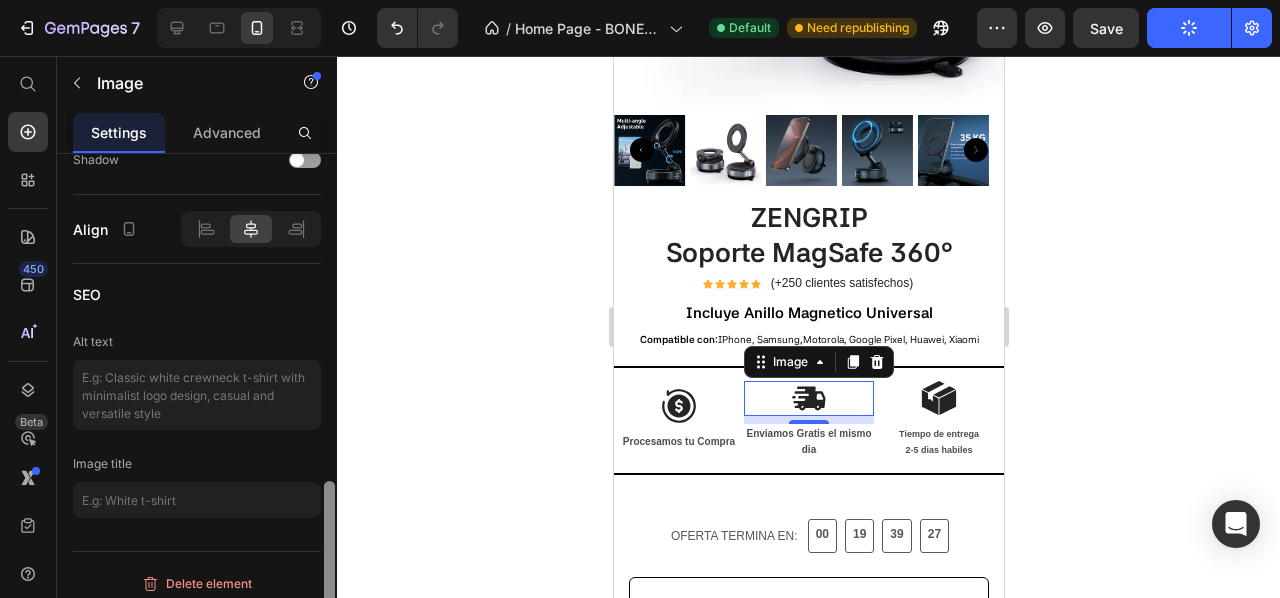 scroll, scrollTop: 962, scrollLeft: 0, axis: vertical 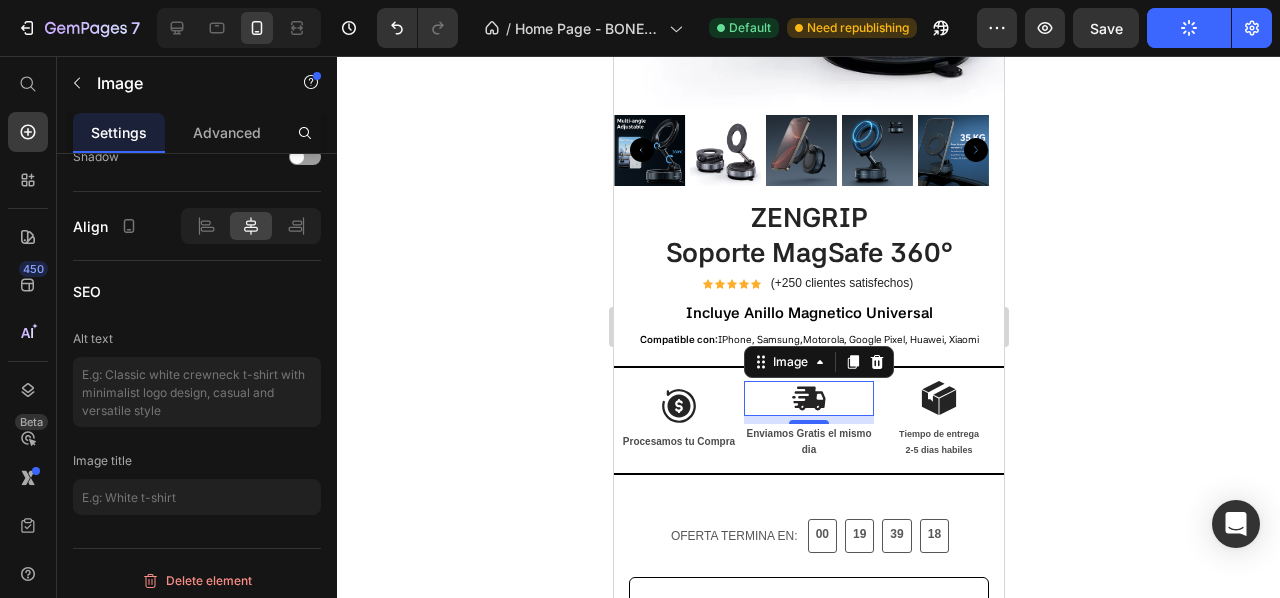 click 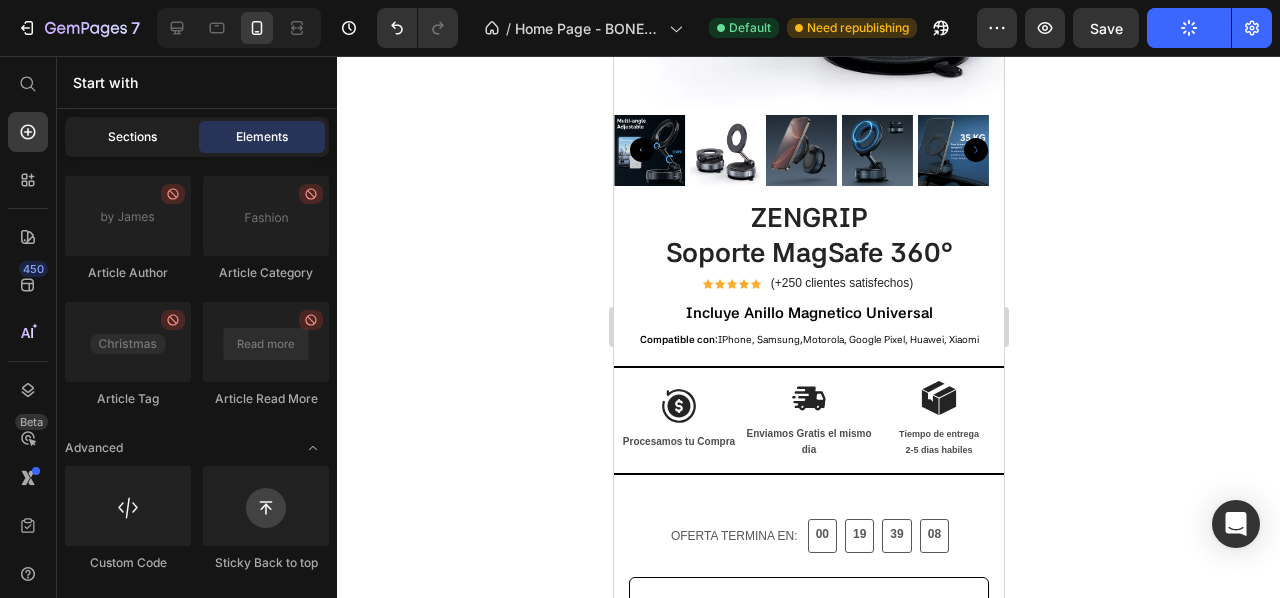 click on "Sections" at bounding box center (132, 137) 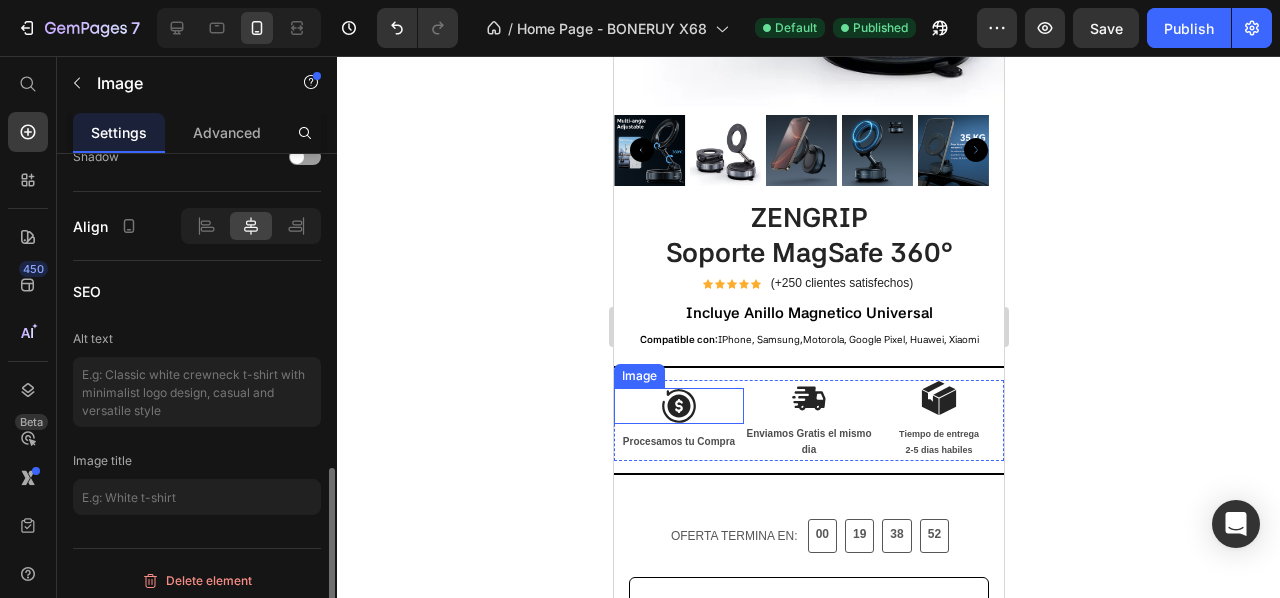 click at bounding box center [678, 406] 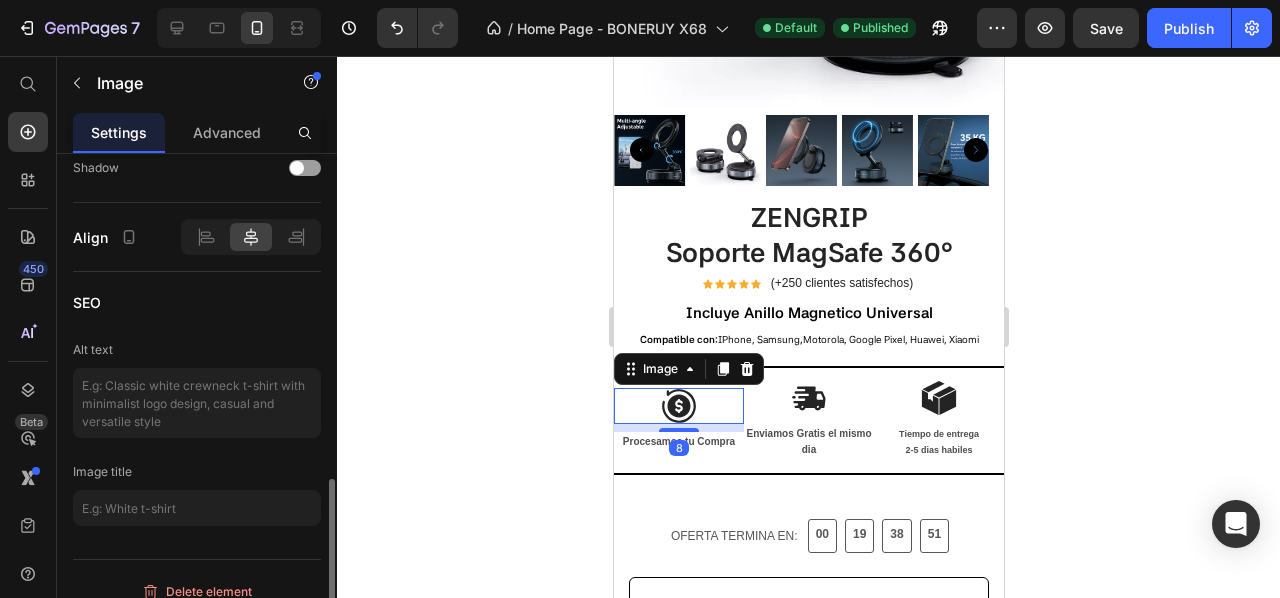 click 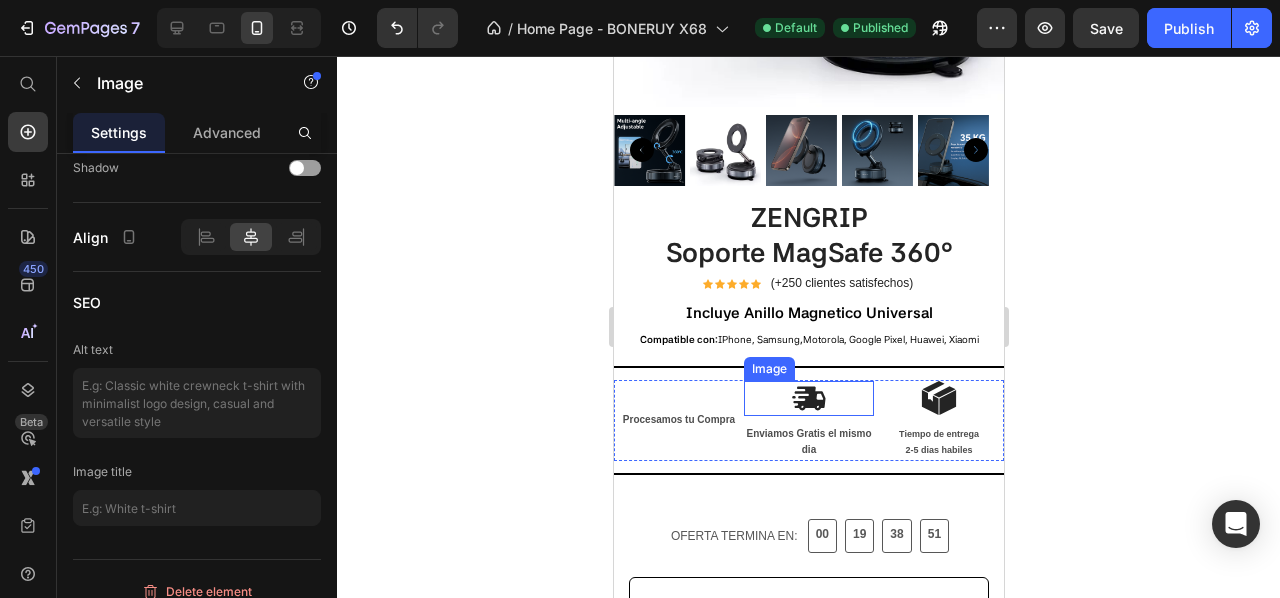 click at bounding box center (808, 398) 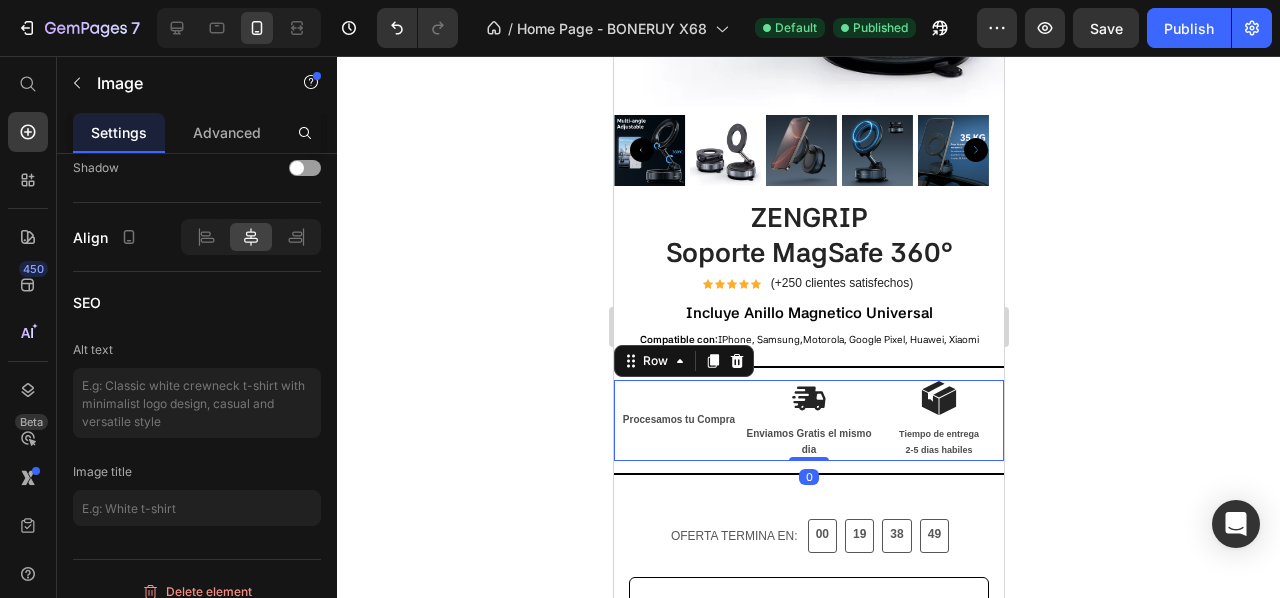 scroll, scrollTop: 0, scrollLeft: 0, axis: both 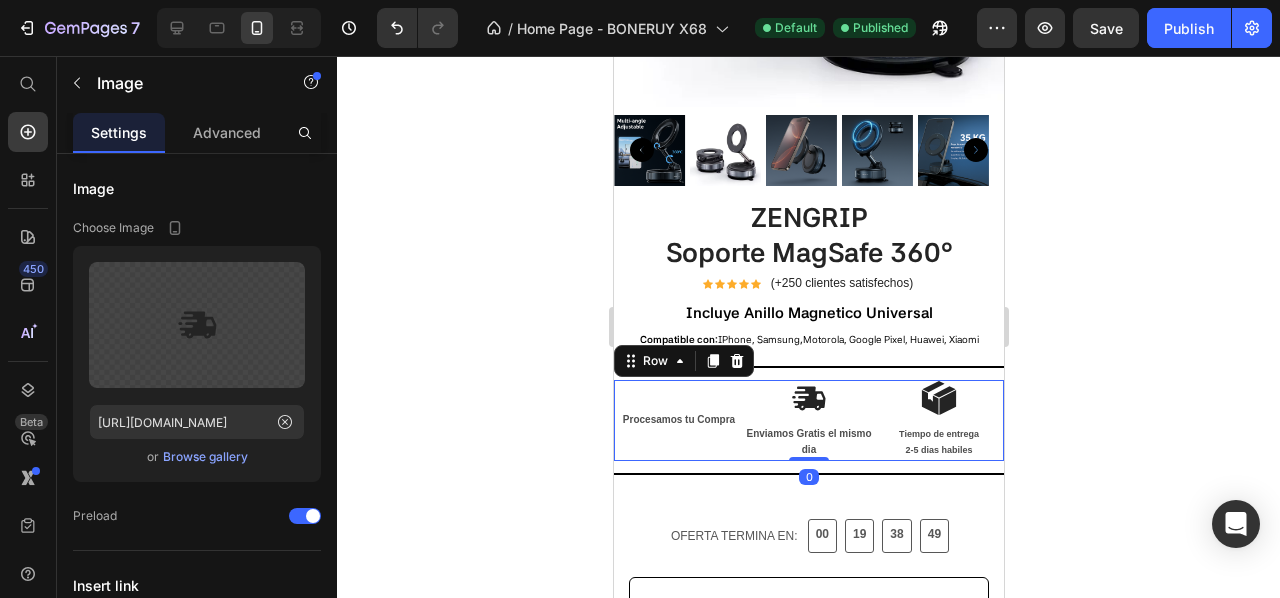 click on "Procesamos tu Compra Text Block" at bounding box center (678, 420) 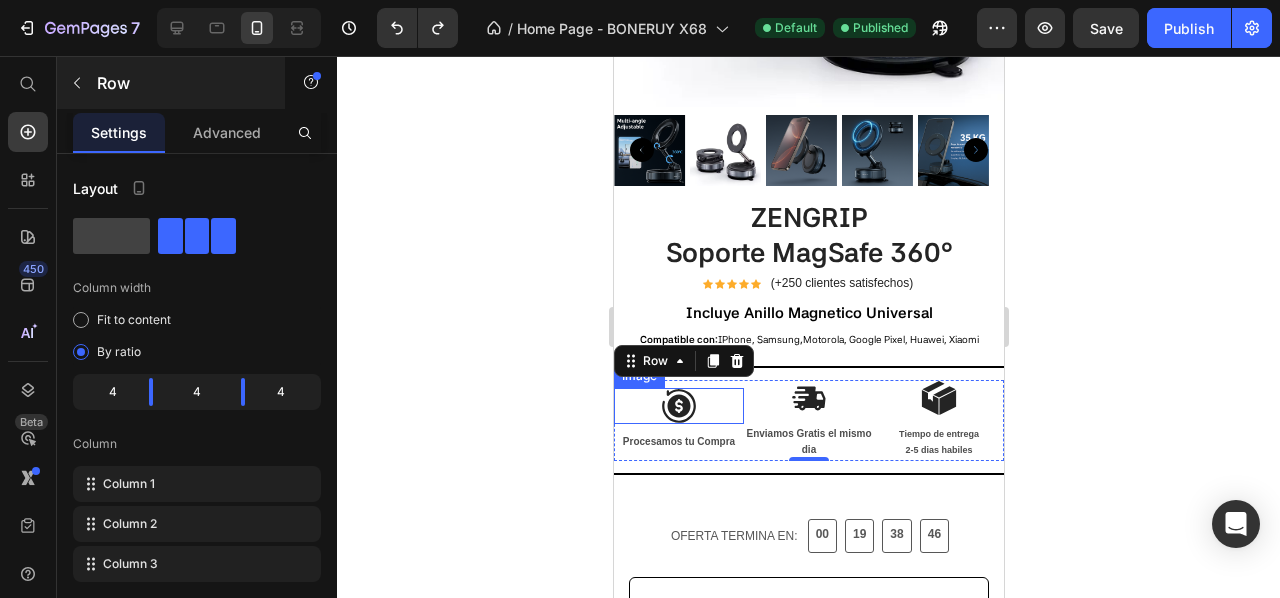 click on "450 Beta" at bounding box center [28, 327] 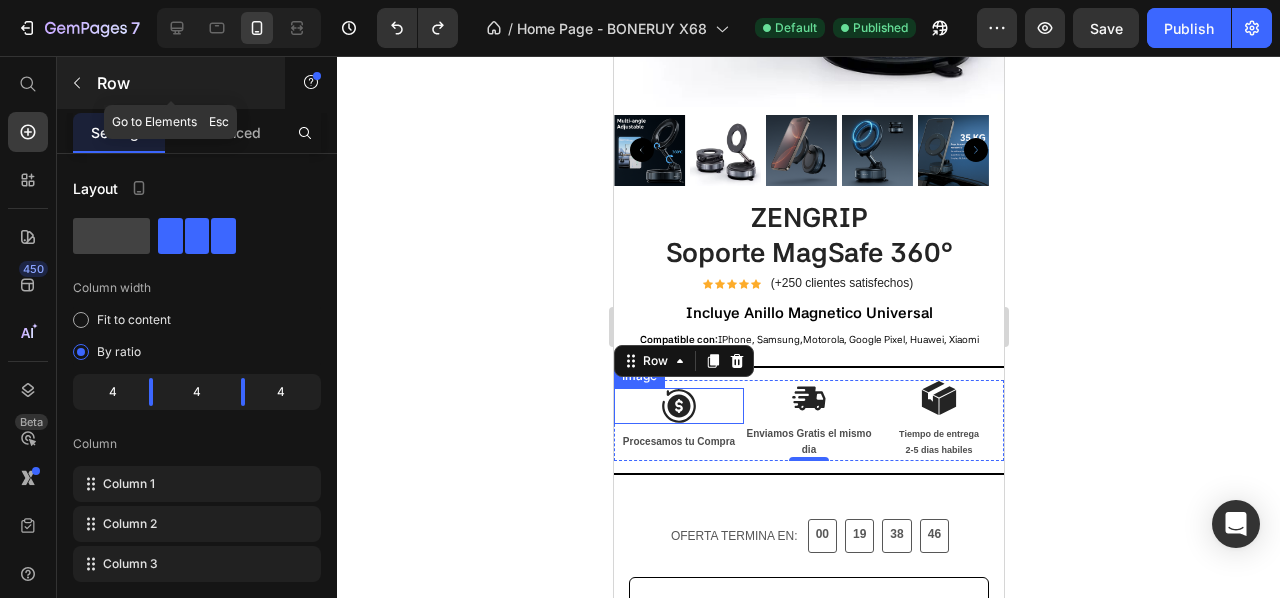 click at bounding box center [77, 83] 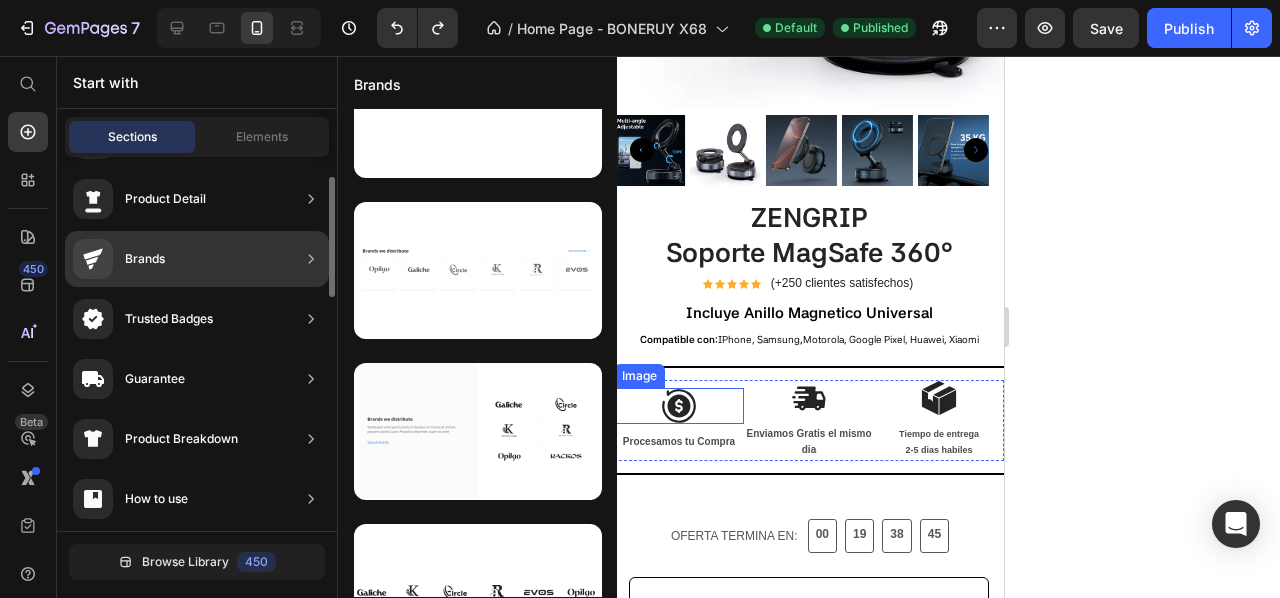scroll, scrollTop: 466, scrollLeft: 0, axis: vertical 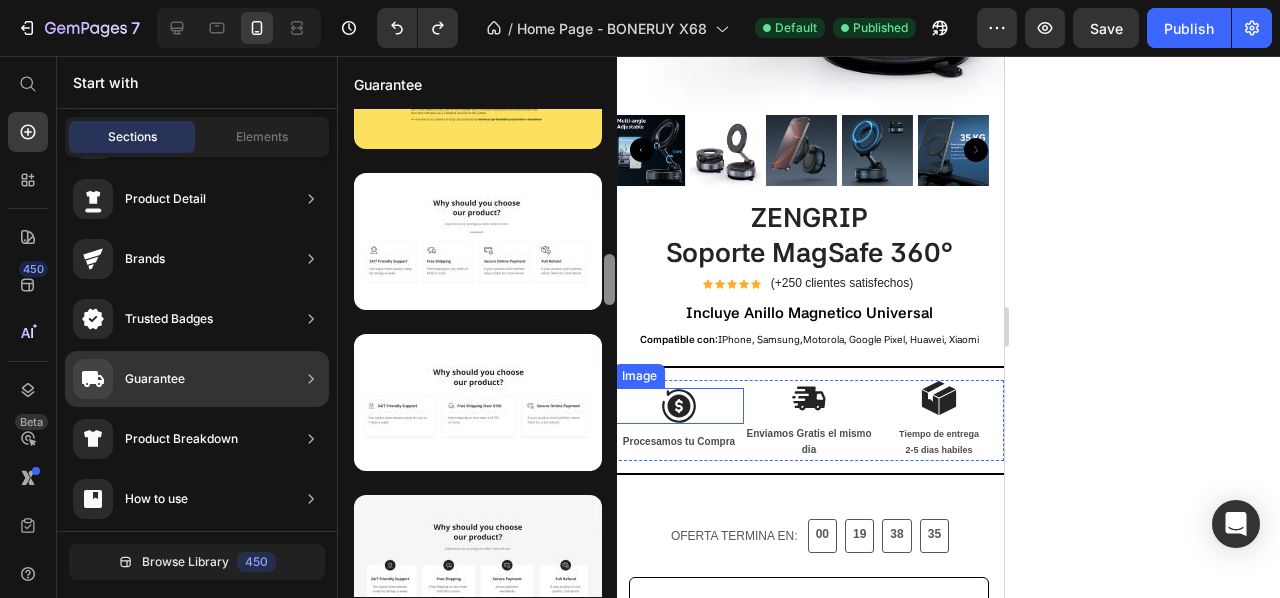 drag, startPoint x: 608, startPoint y: 189, endPoint x: 603, endPoint y: 286, distance: 97.128784 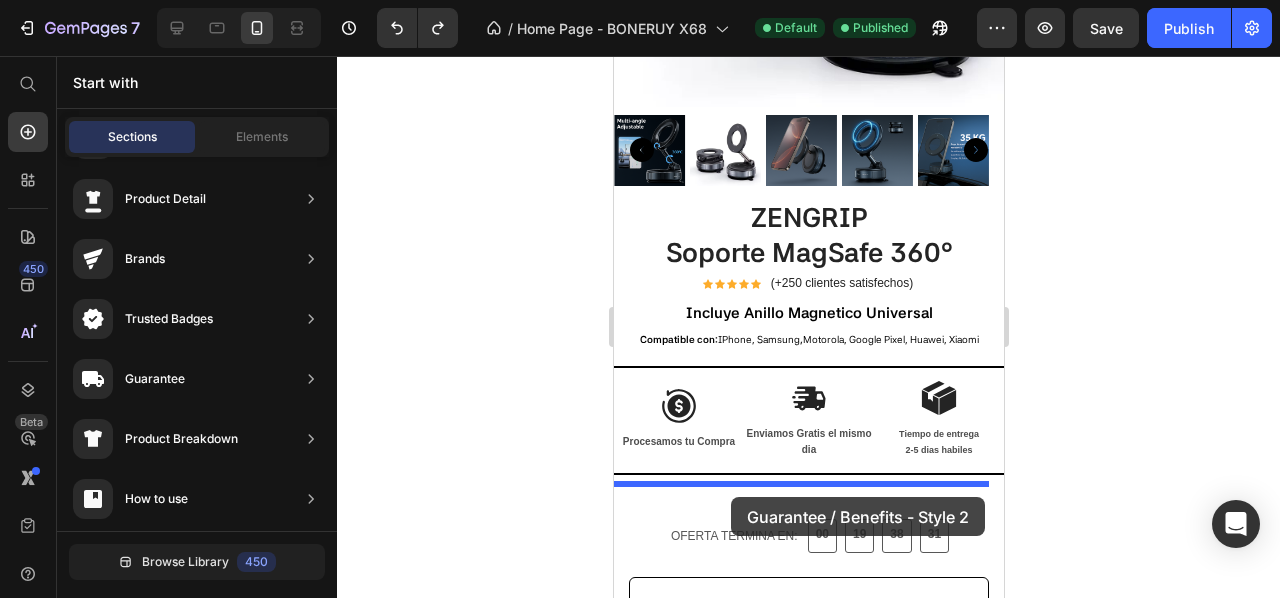 drag, startPoint x: 1101, startPoint y: 287, endPoint x: 728, endPoint y: 487, distance: 423.23633 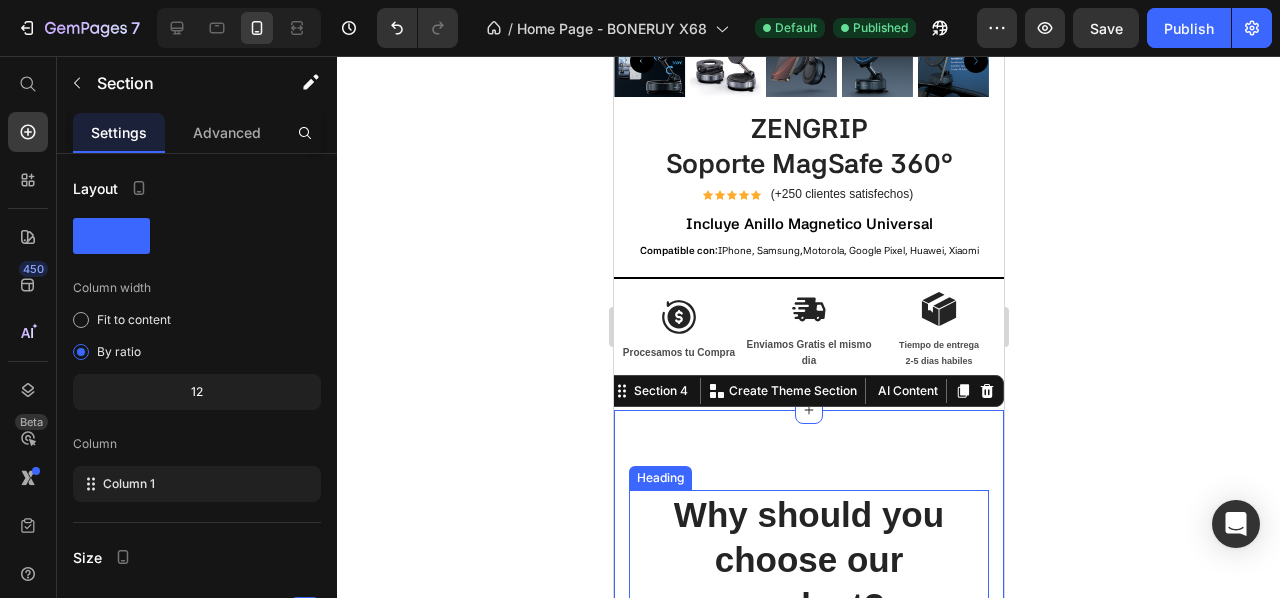 scroll, scrollTop: 738, scrollLeft: 0, axis: vertical 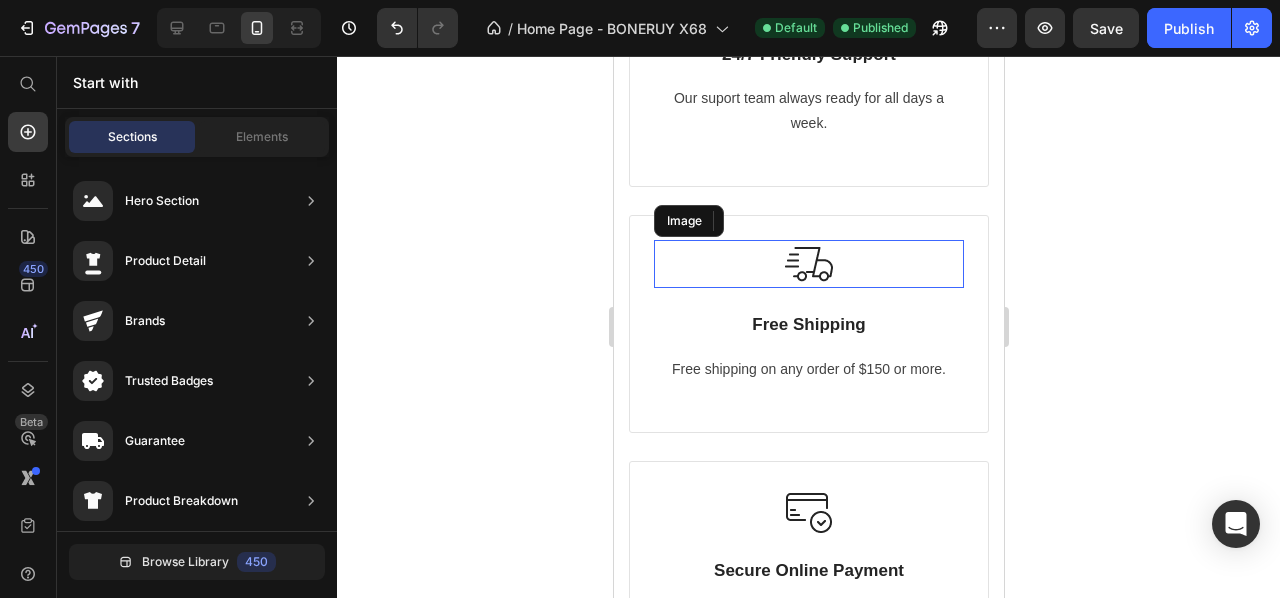 click at bounding box center [808, 264] 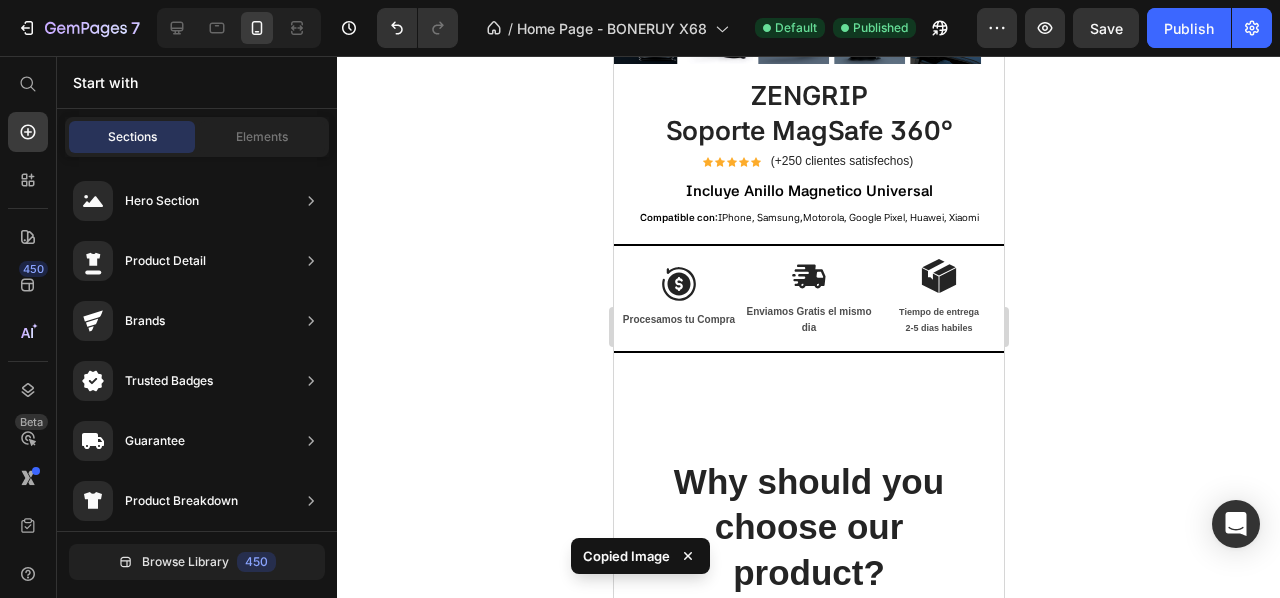 scroll, scrollTop: 481, scrollLeft: 0, axis: vertical 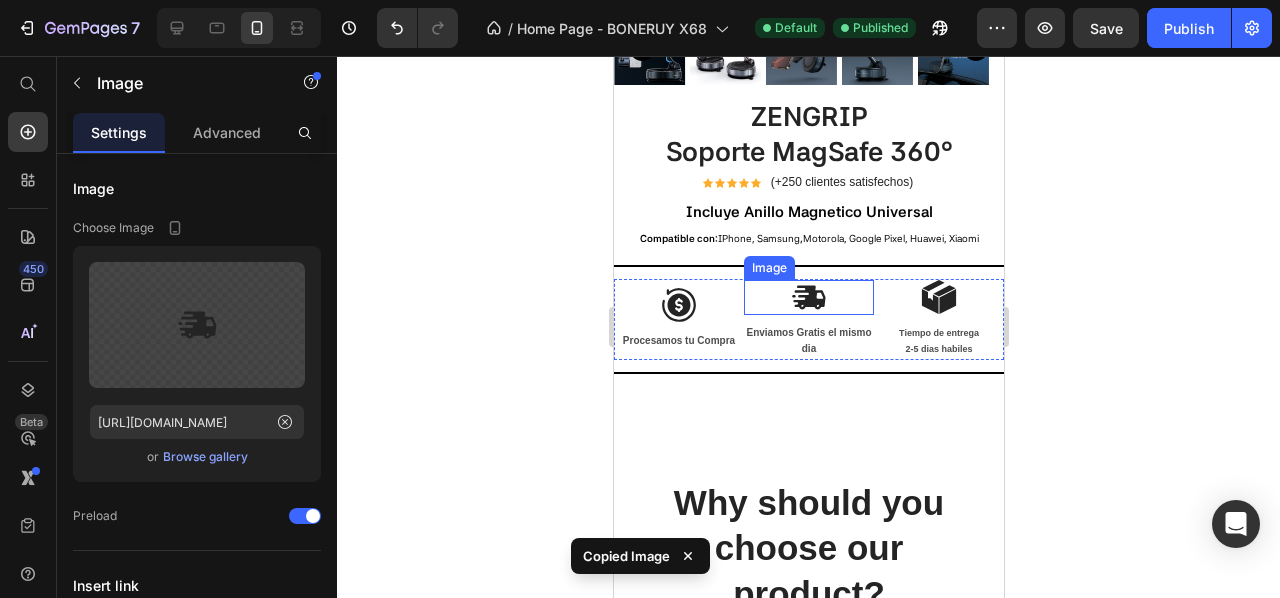 click at bounding box center [808, 297] 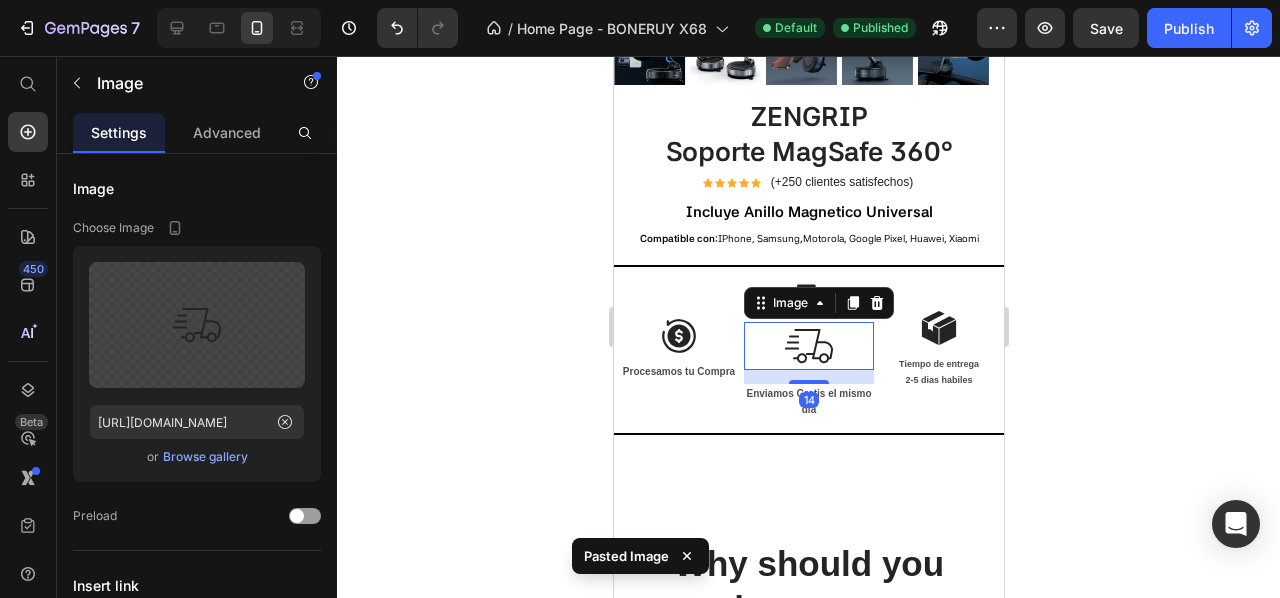 drag, startPoint x: 814, startPoint y: 375, endPoint x: 794, endPoint y: 315, distance: 63.245552 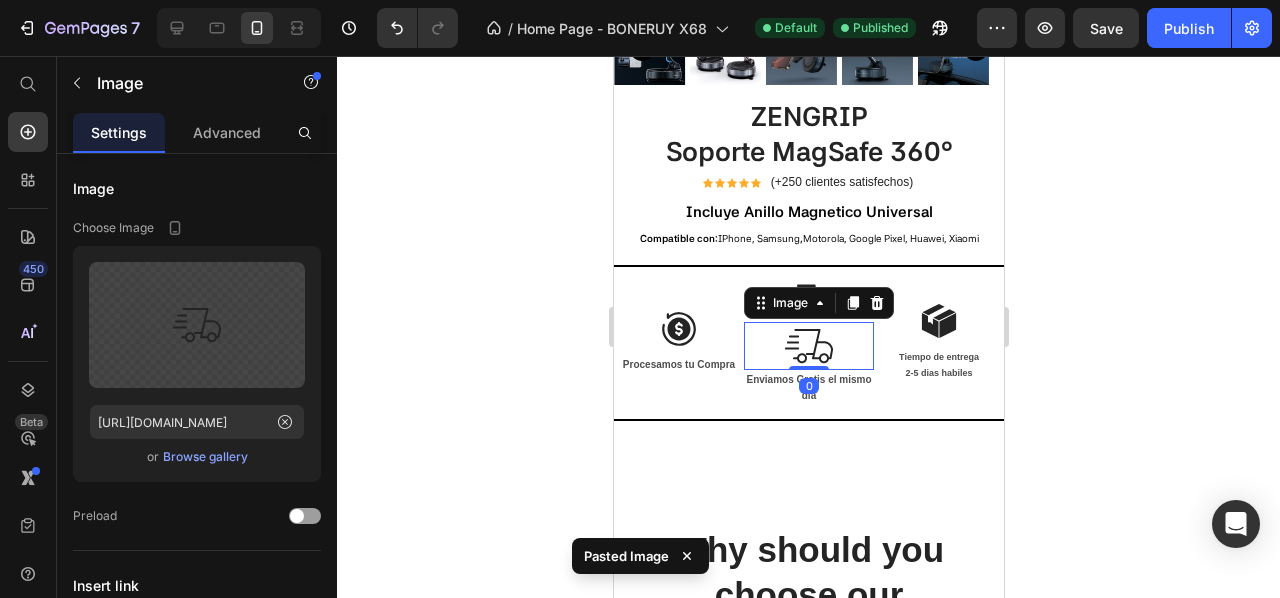 drag, startPoint x: 1084, startPoint y: 294, endPoint x: 1072, endPoint y: 295, distance: 12.0415945 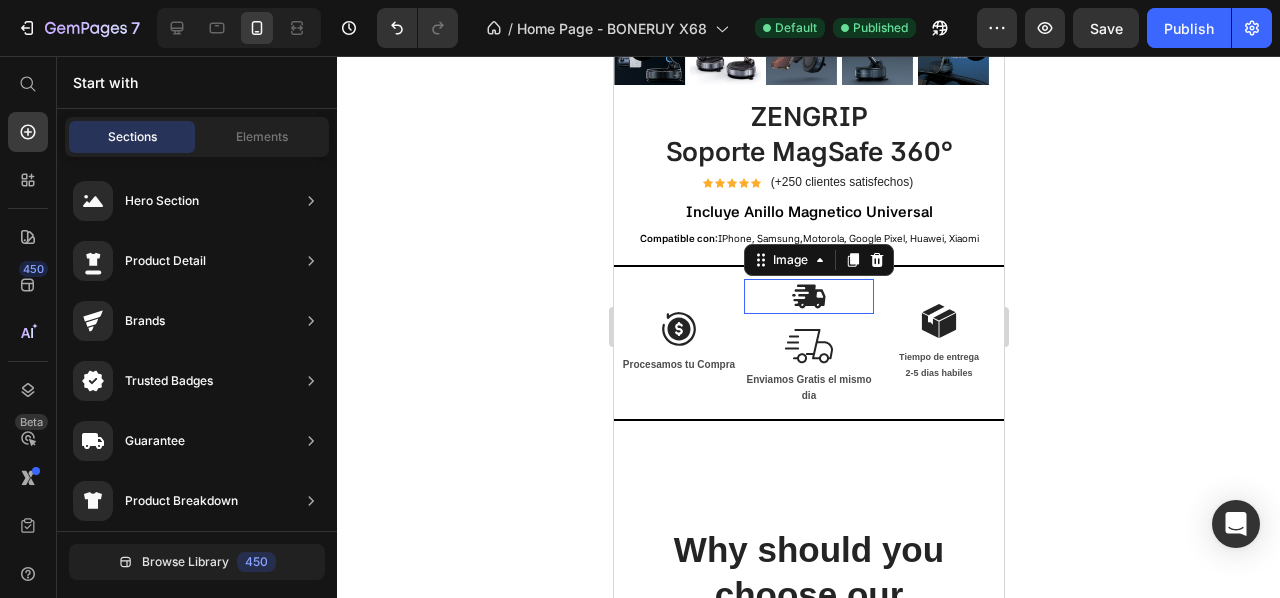 click at bounding box center (808, 296) 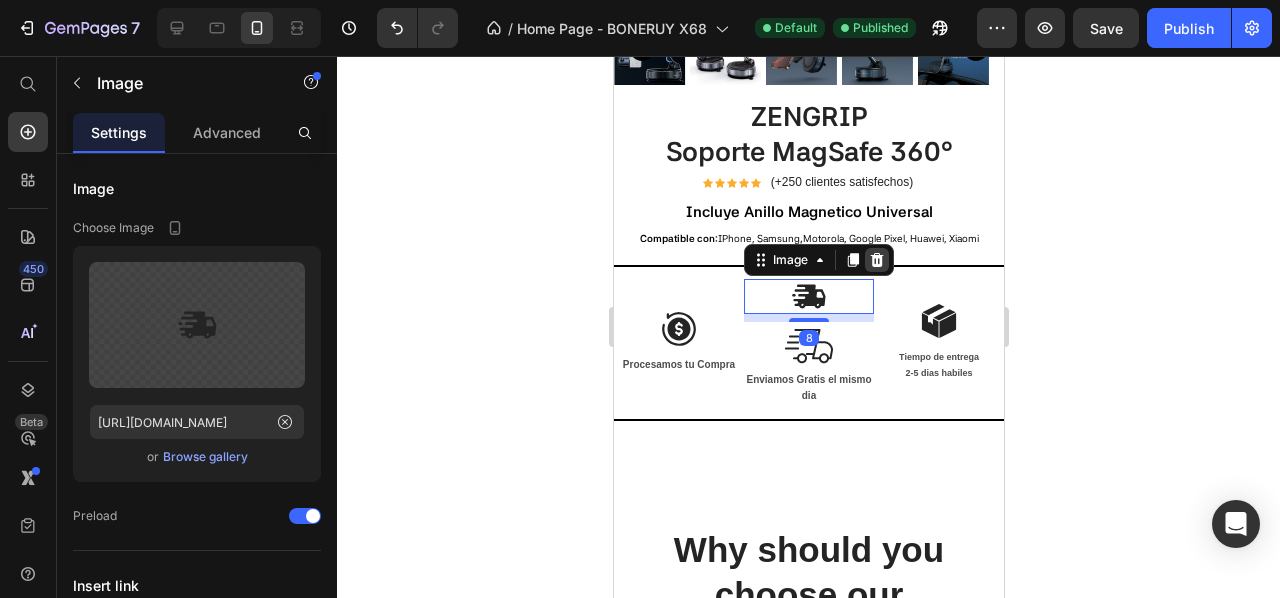 click 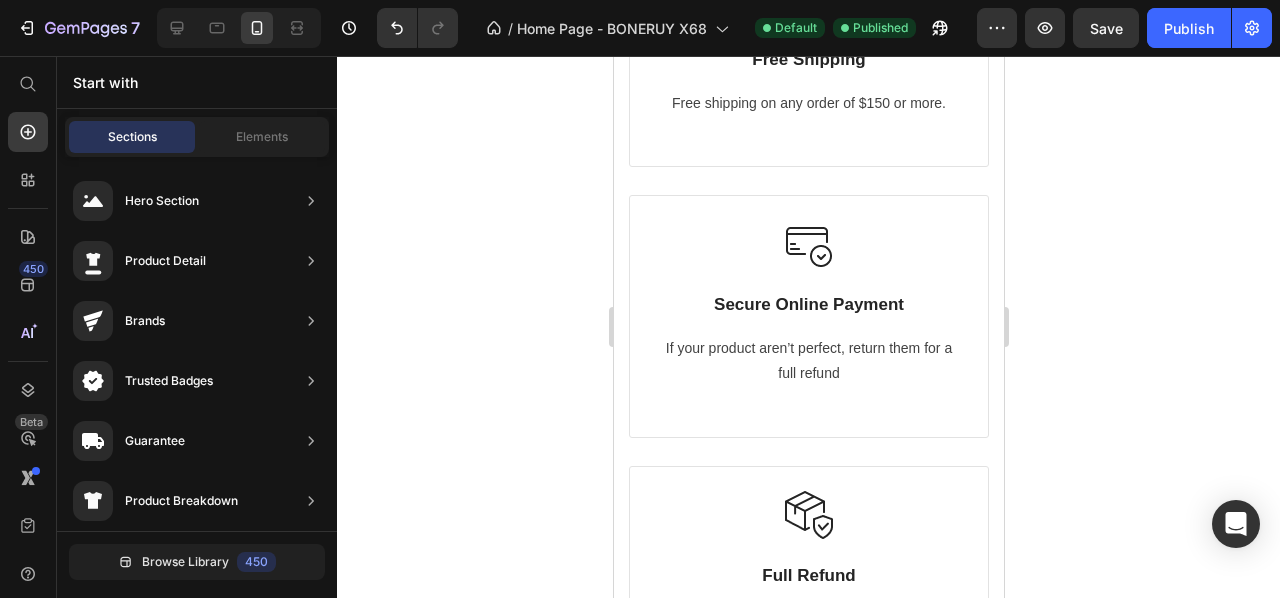scroll, scrollTop: 1554, scrollLeft: 0, axis: vertical 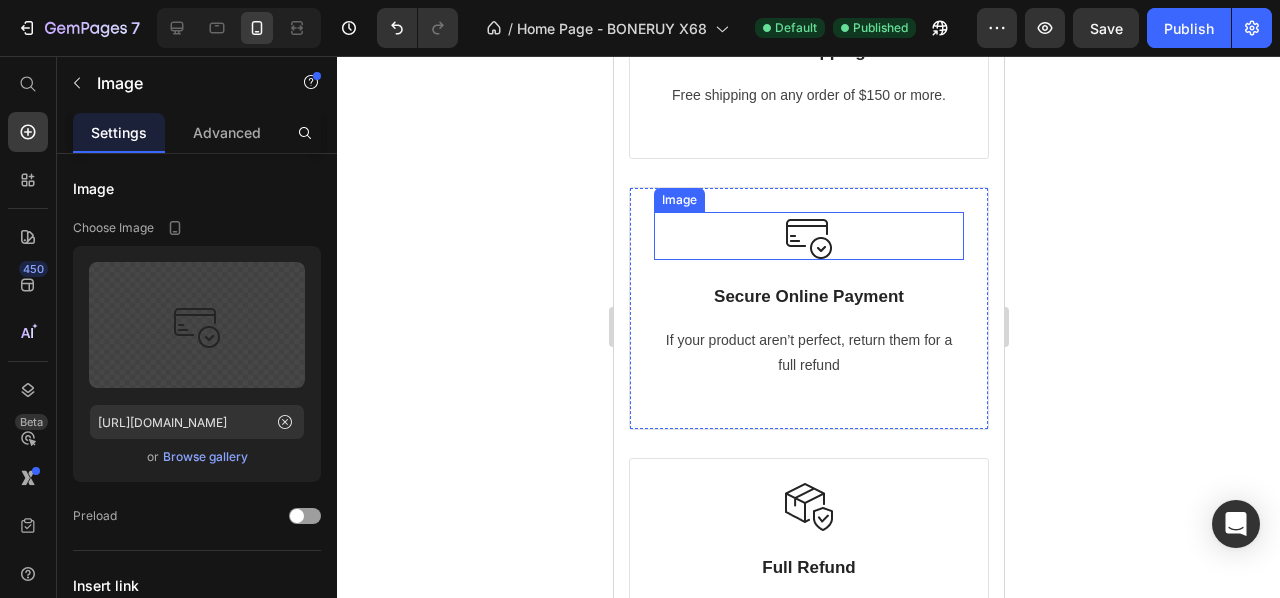 click at bounding box center [808, 236] 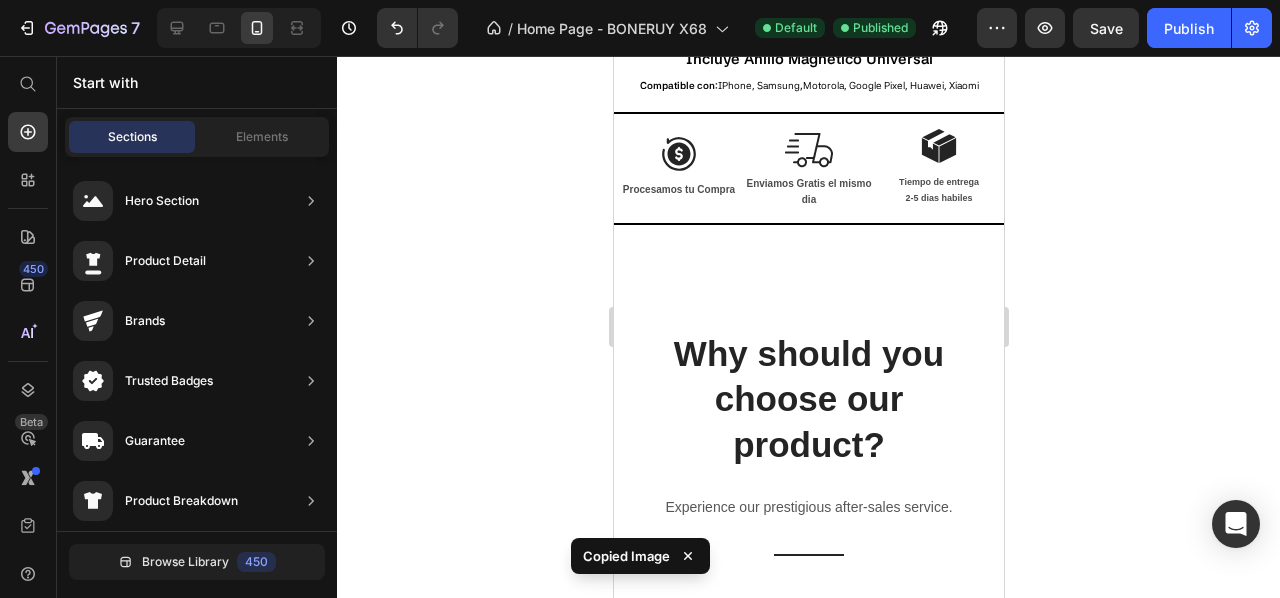 scroll, scrollTop: 523, scrollLeft: 0, axis: vertical 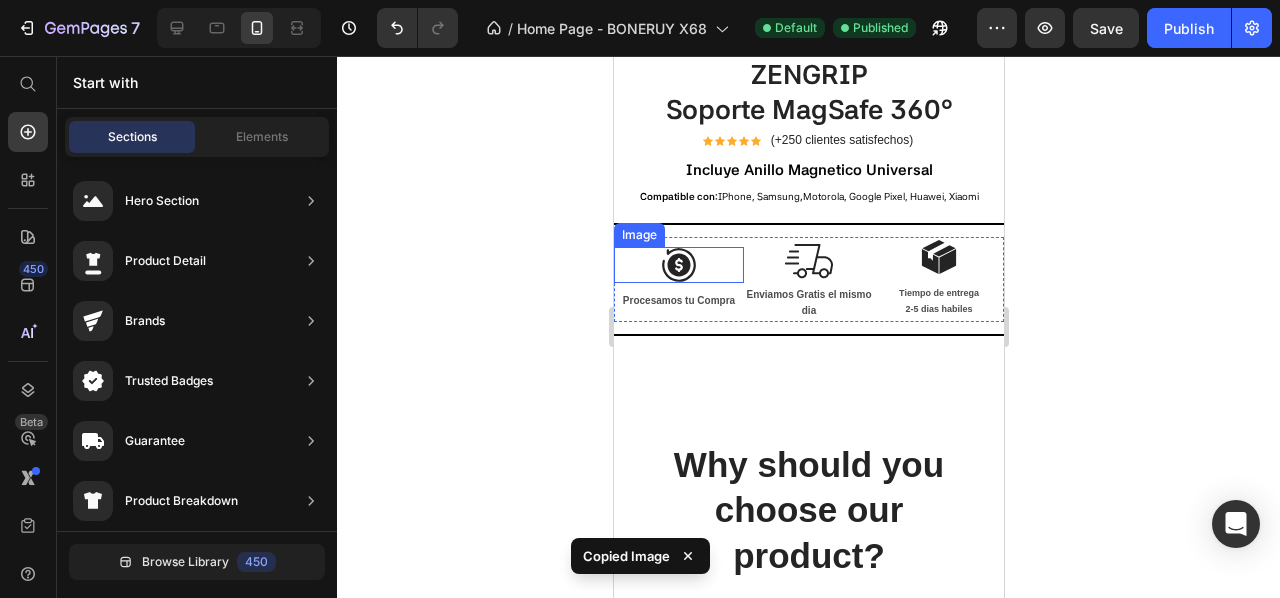 click at bounding box center [678, 265] 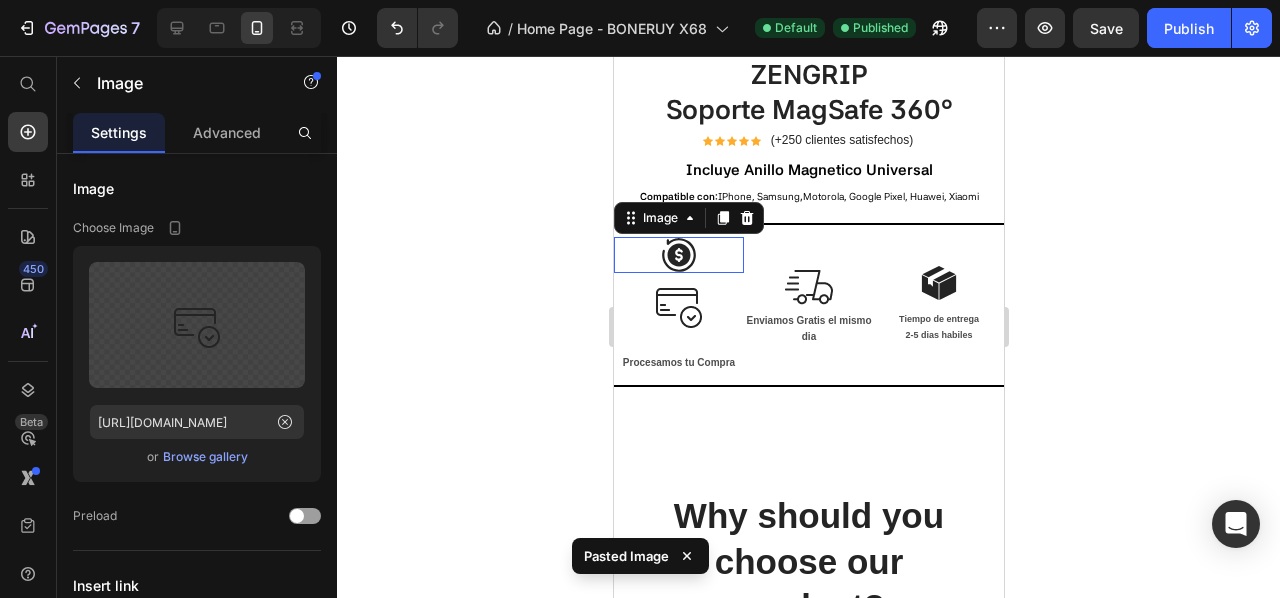 click at bounding box center [678, 255] 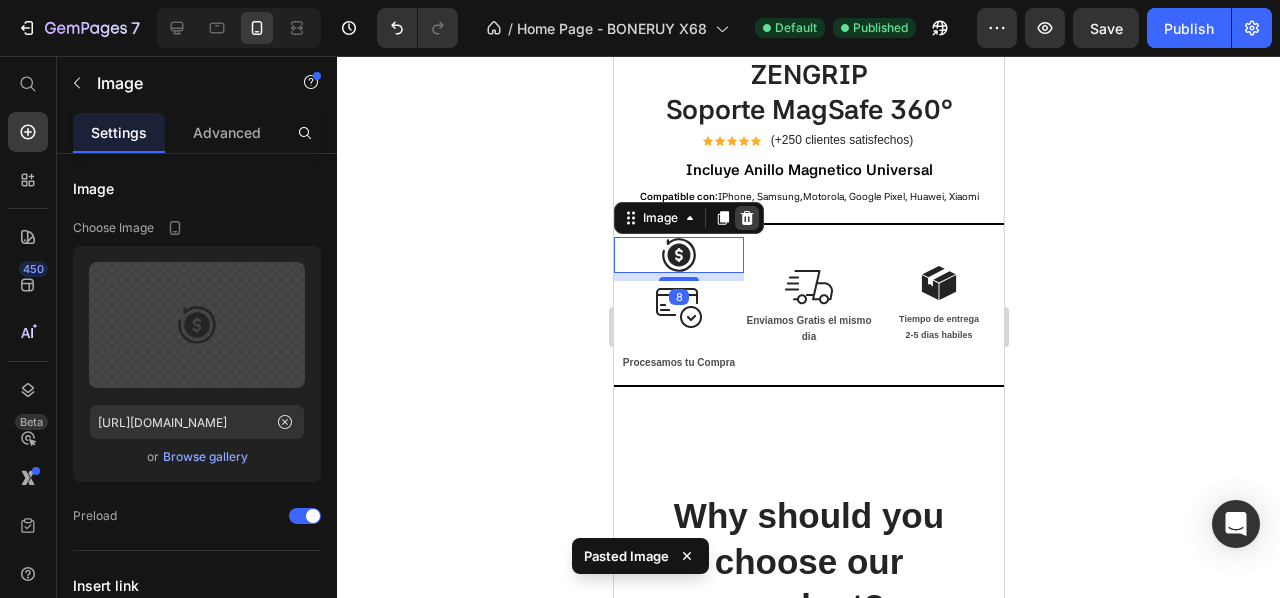 click 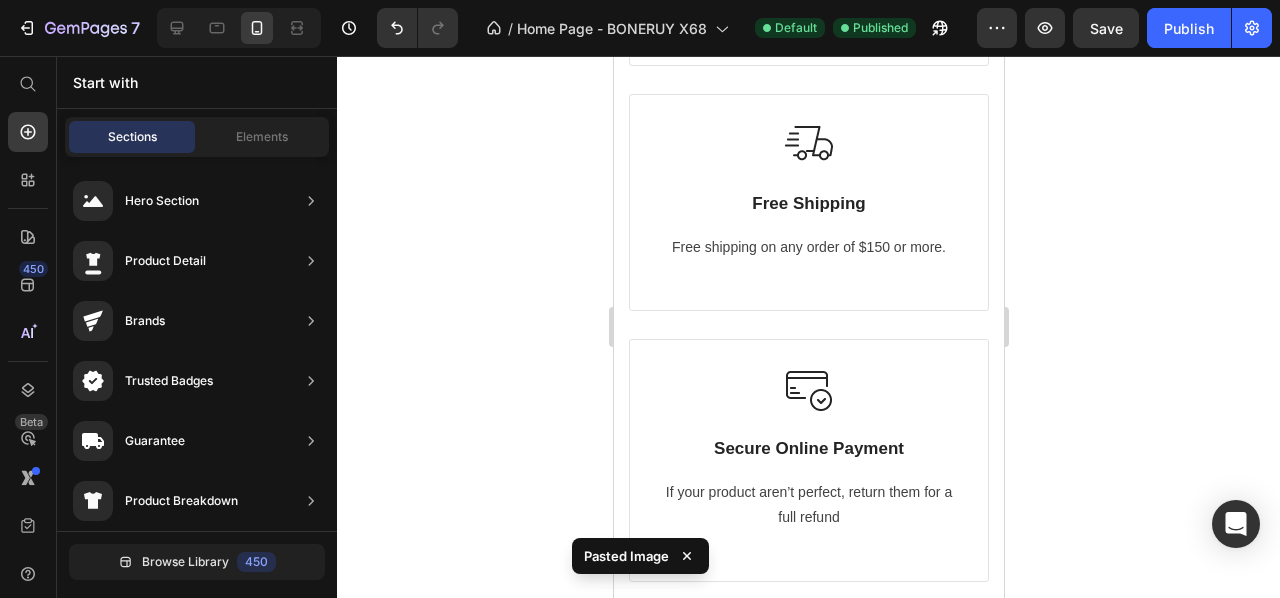 scroll, scrollTop: 1437, scrollLeft: 0, axis: vertical 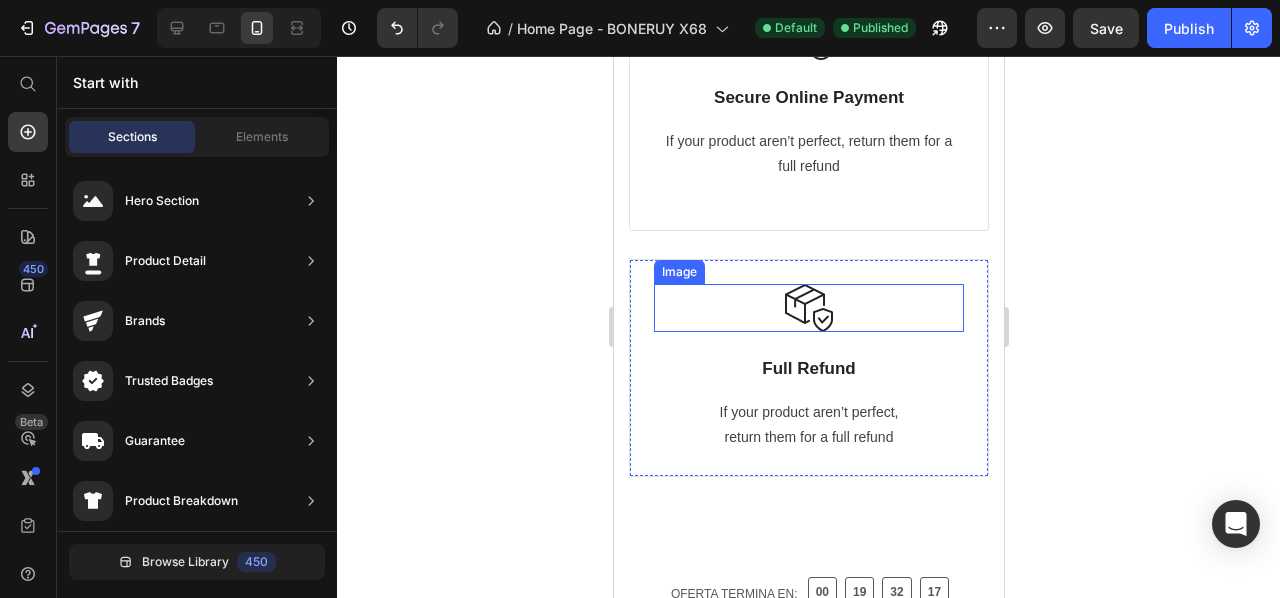 click at bounding box center [808, 308] 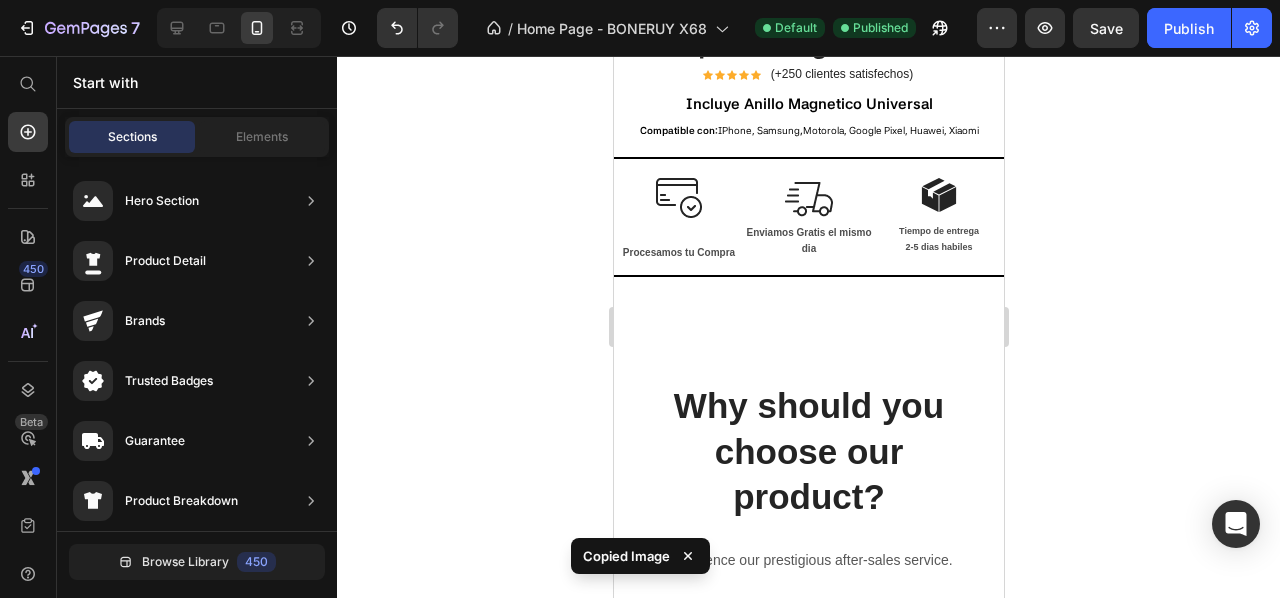 scroll, scrollTop: 450, scrollLeft: 0, axis: vertical 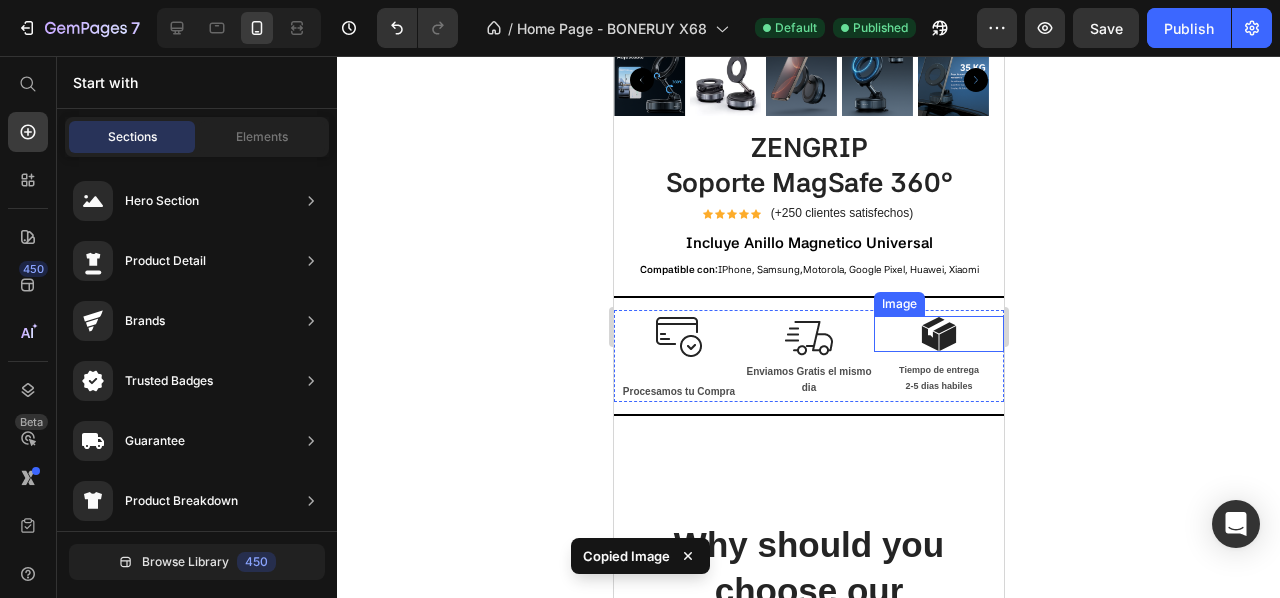click at bounding box center (938, 334) 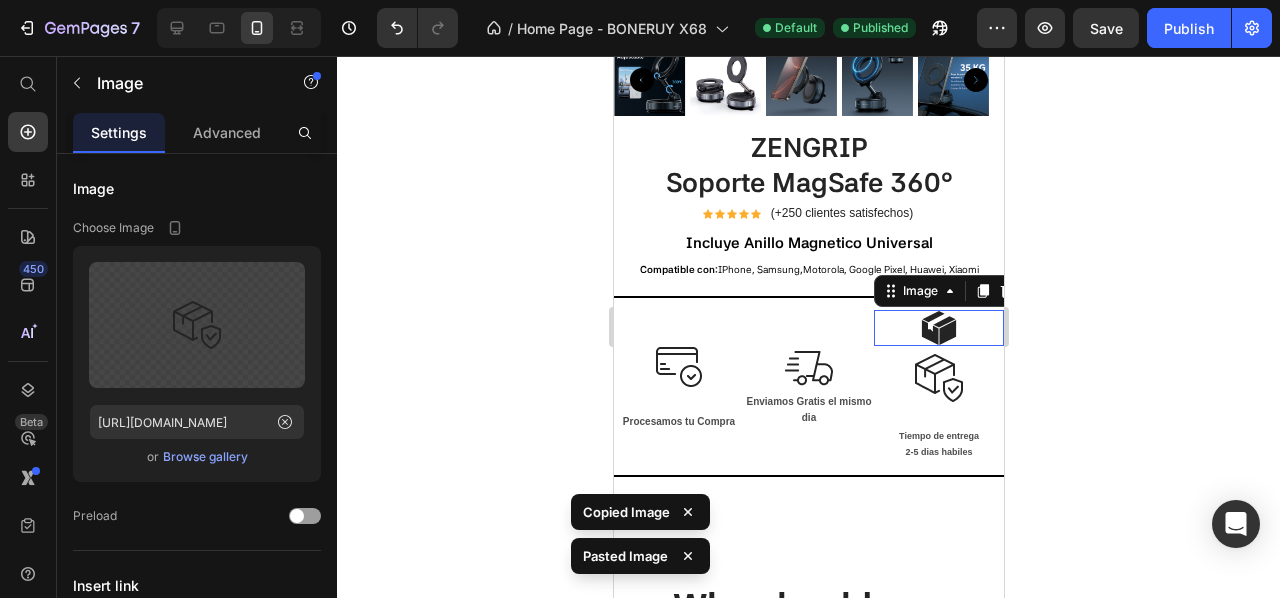 click at bounding box center [938, 328] 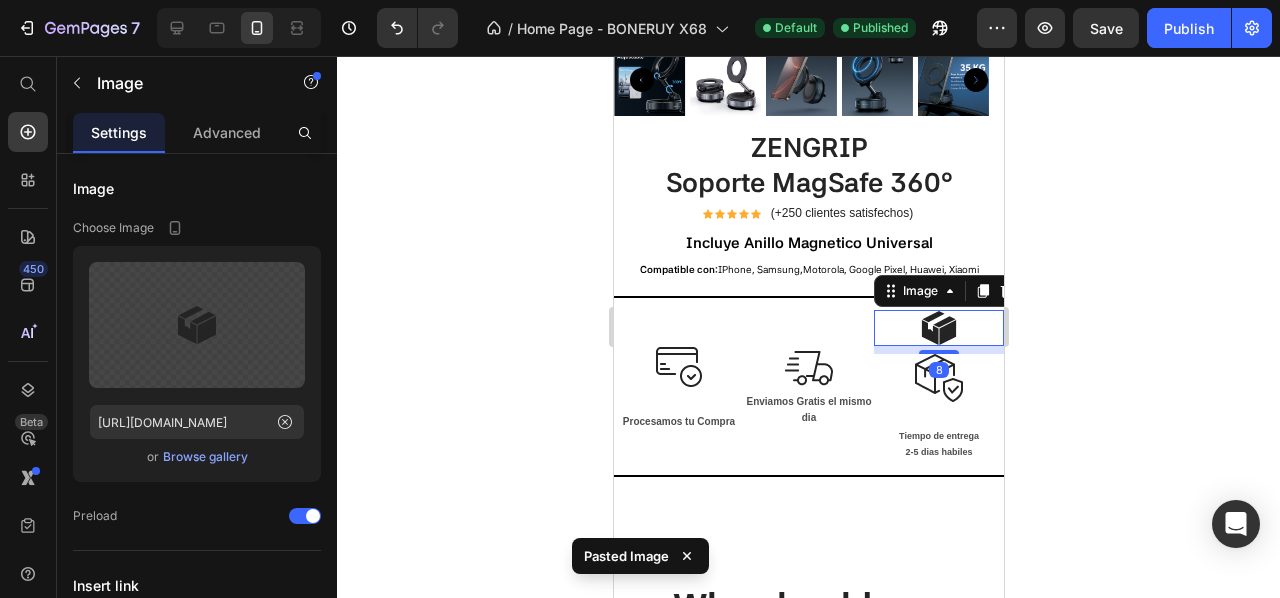 click at bounding box center (938, 328) 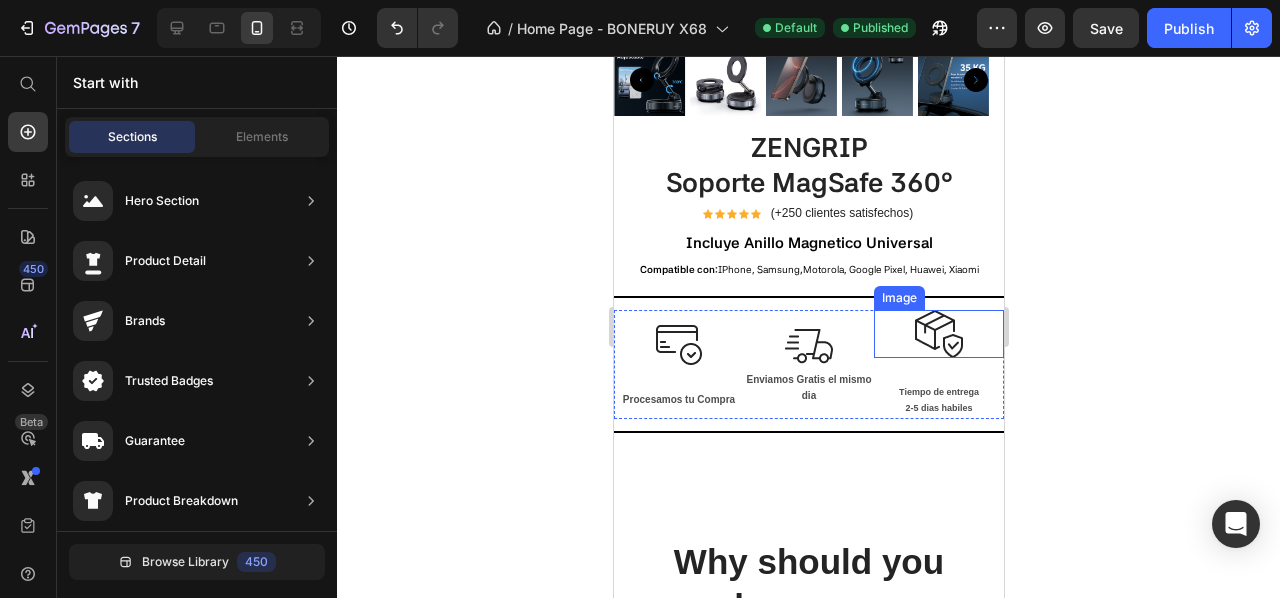 click at bounding box center (938, 334) 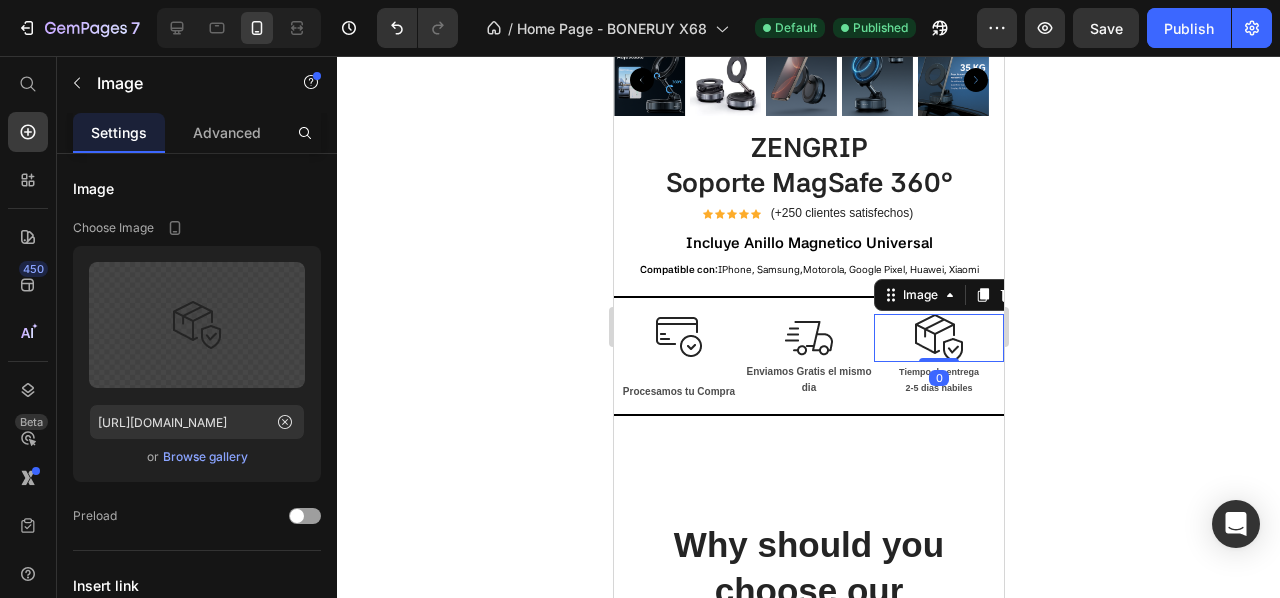 drag, startPoint x: 934, startPoint y: 365, endPoint x: 920, endPoint y: 305, distance: 61.611687 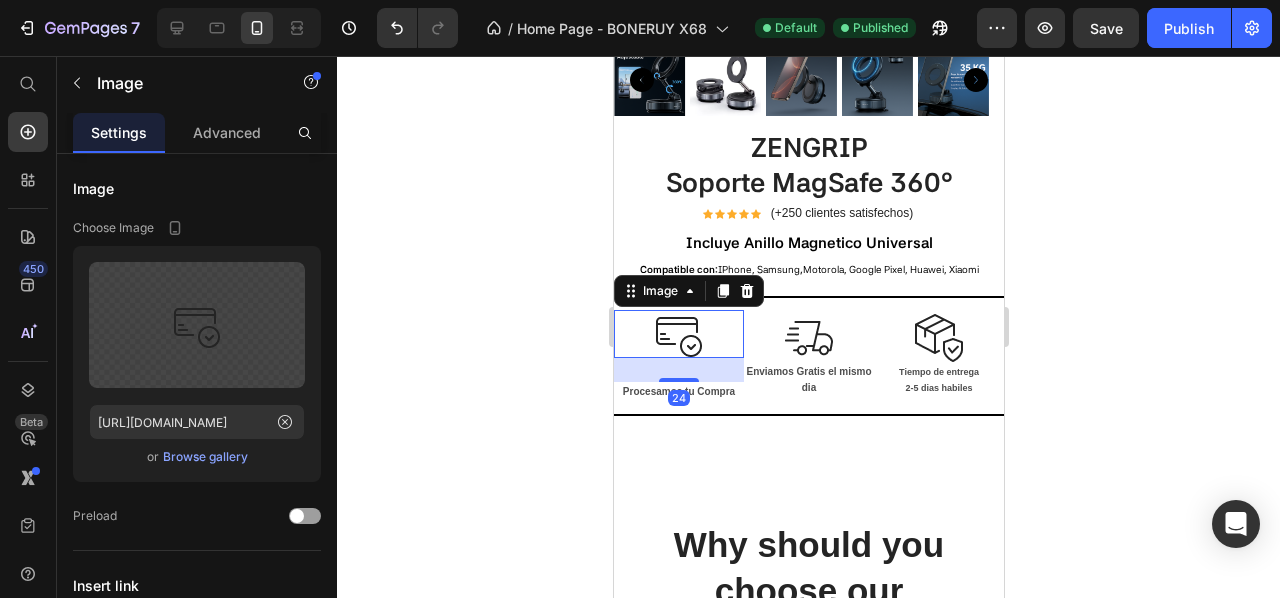 click at bounding box center [678, 334] 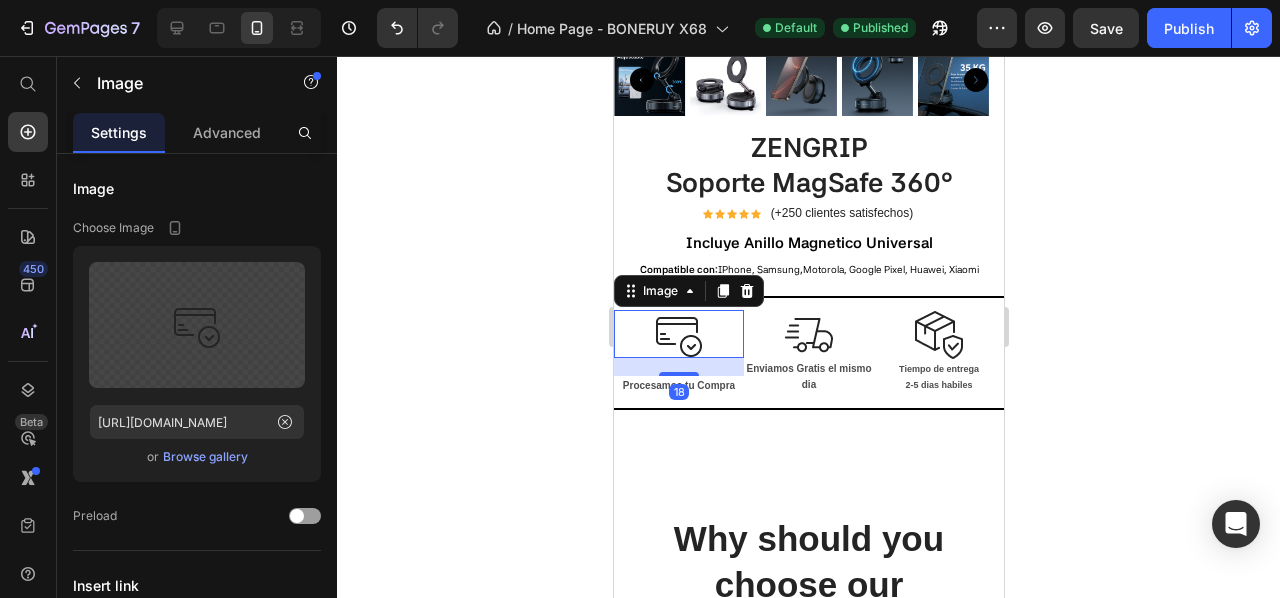 drag, startPoint x: 679, startPoint y: 365, endPoint x: 673, endPoint y: 297, distance: 68.26419 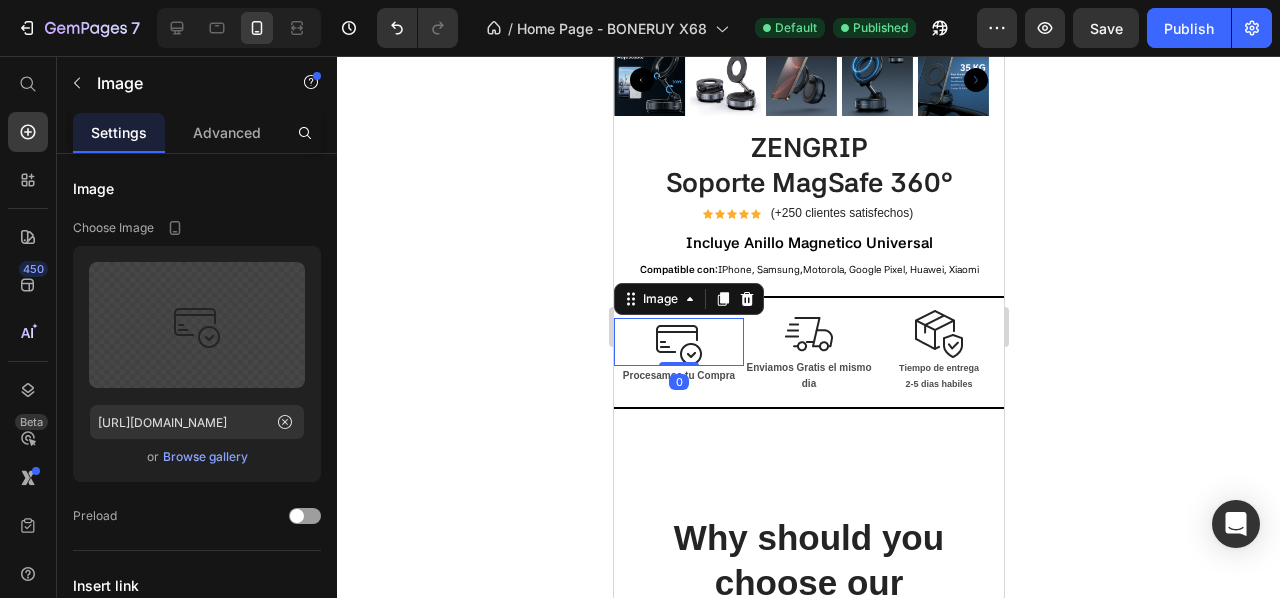 click 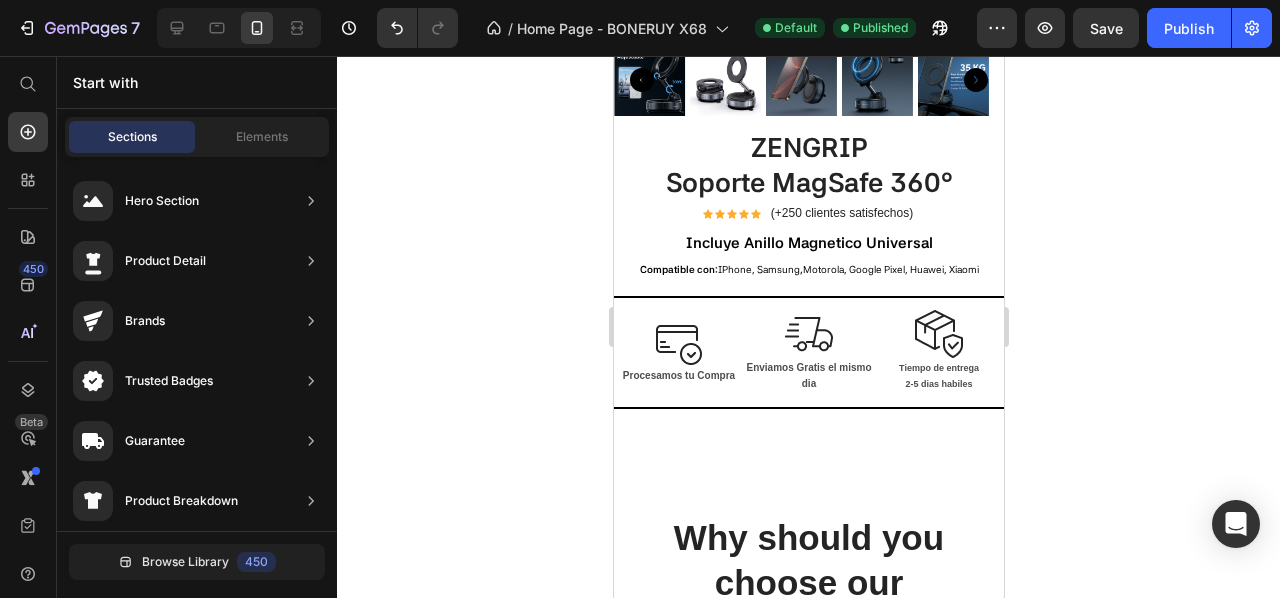 scroll, scrollTop: 592, scrollLeft: 0, axis: vertical 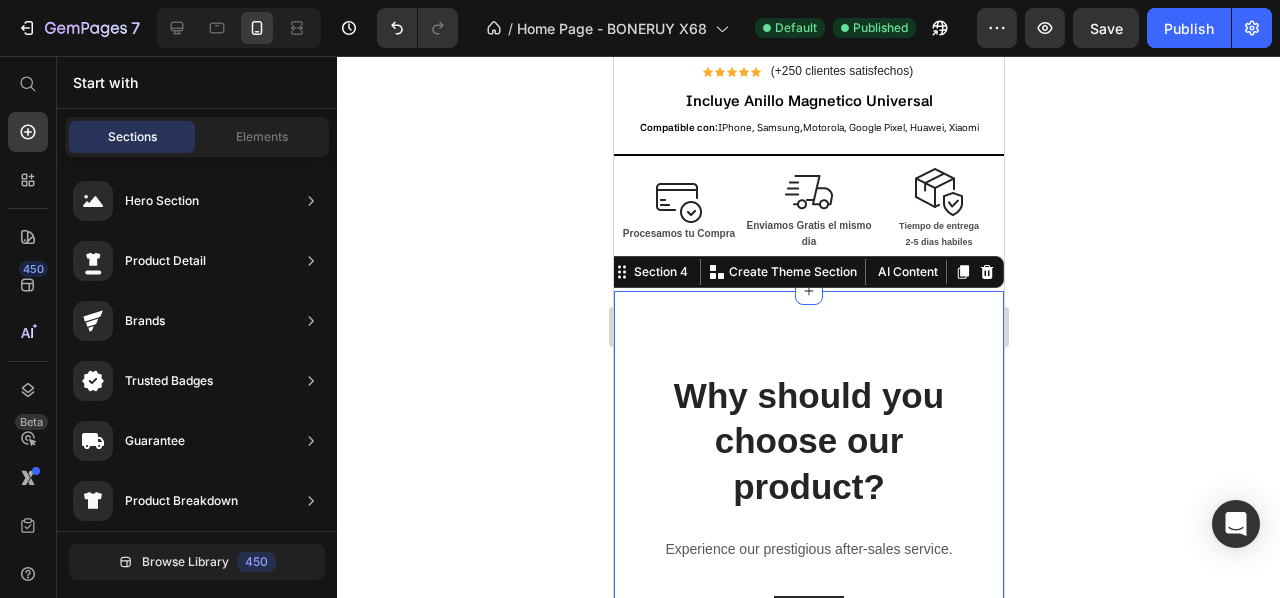click on "Why should you choose our product? Heading Experience our prestigious after-sales service. Text block                Title Line Row Image 24/7 Friendly Support Heading Our suport team always ready for all days a week. Text block Row Image Free Shipping Heading Free shipping on any order of $150 or more. Text block Row Image Secure Online Payment Heading If your product aren’t perfect, return them for a full refund Text block Row Image Full Refund Heading If your product aren’t perfect, return them for a full refund Text block Row Row Section 4   You can create reusable sections Create Theme Section AI Content Write with GemAI What would you like to describe here? Tone and Voice Persuasive Product X2 ZENGRIP - Soporte MagSafe 360° Show more Generate" at bounding box center [808, 1011] 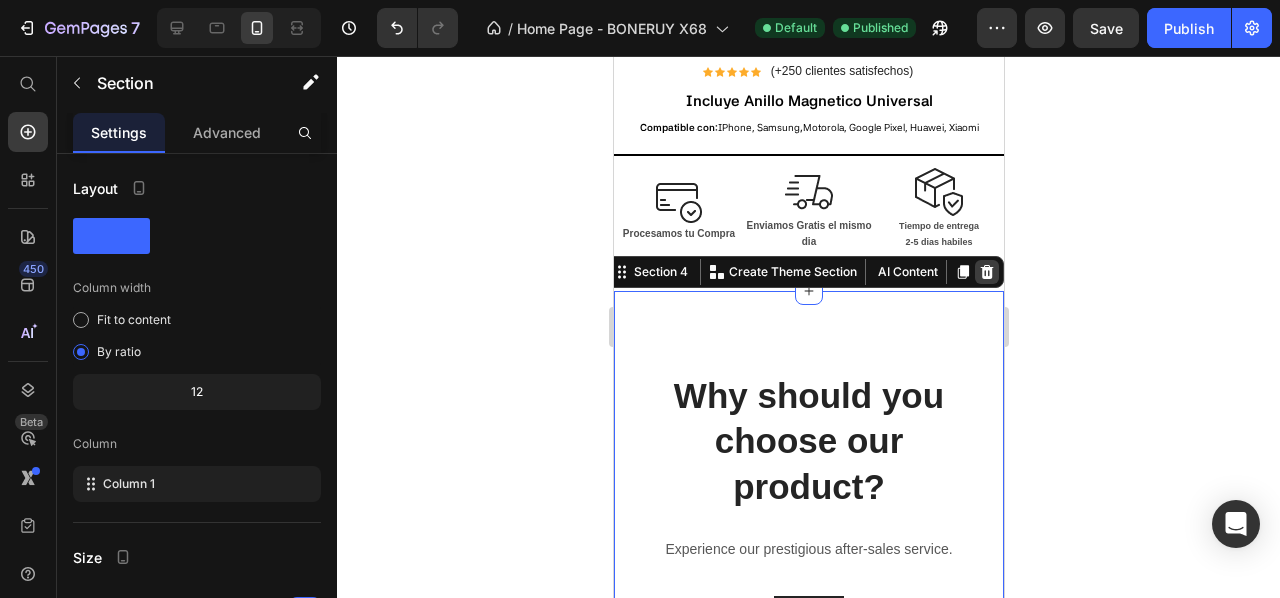 click at bounding box center (986, 272) 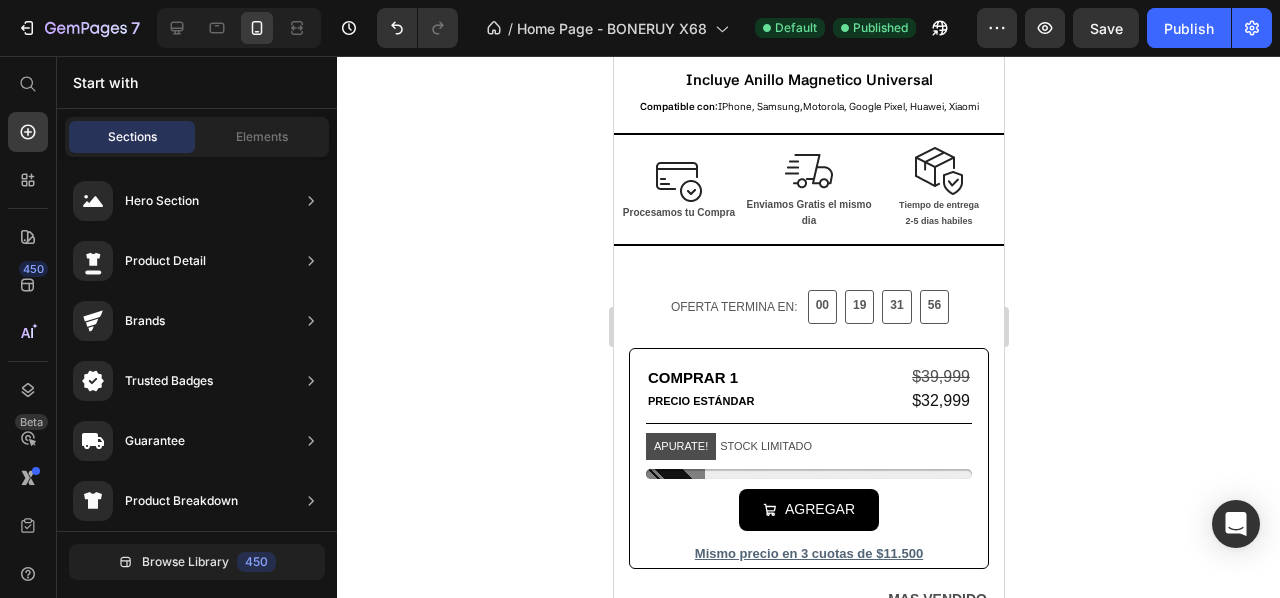 scroll, scrollTop: 542, scrollLeft: 0, axis: vertical 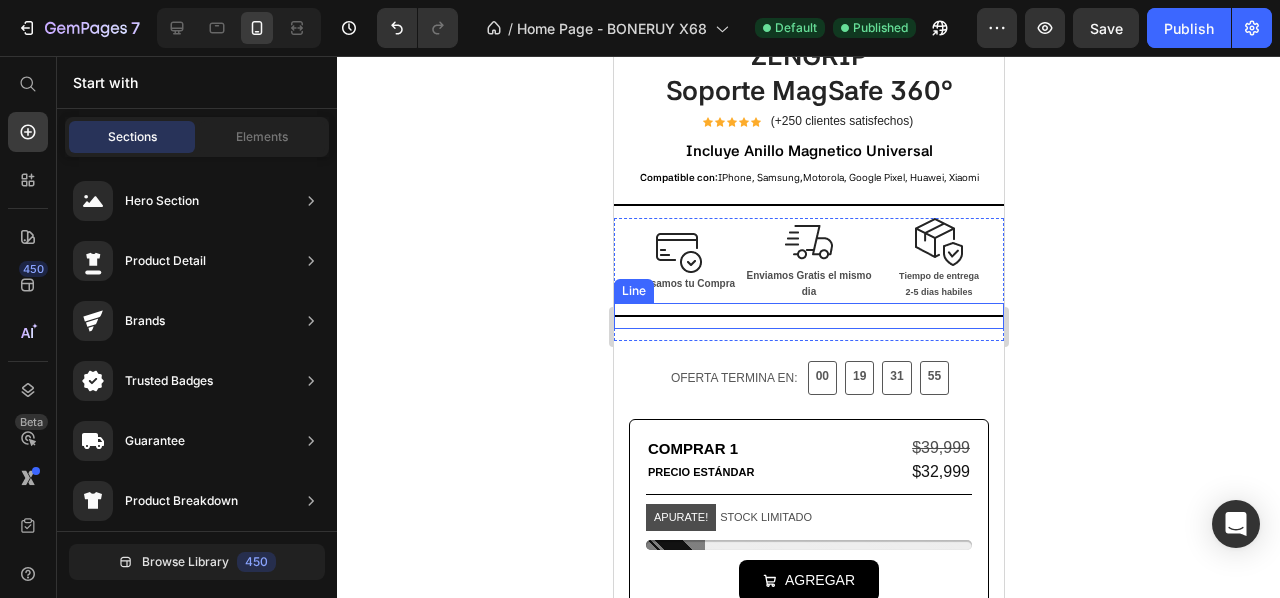 click on "Title Line" at bounding box center (808, 316) 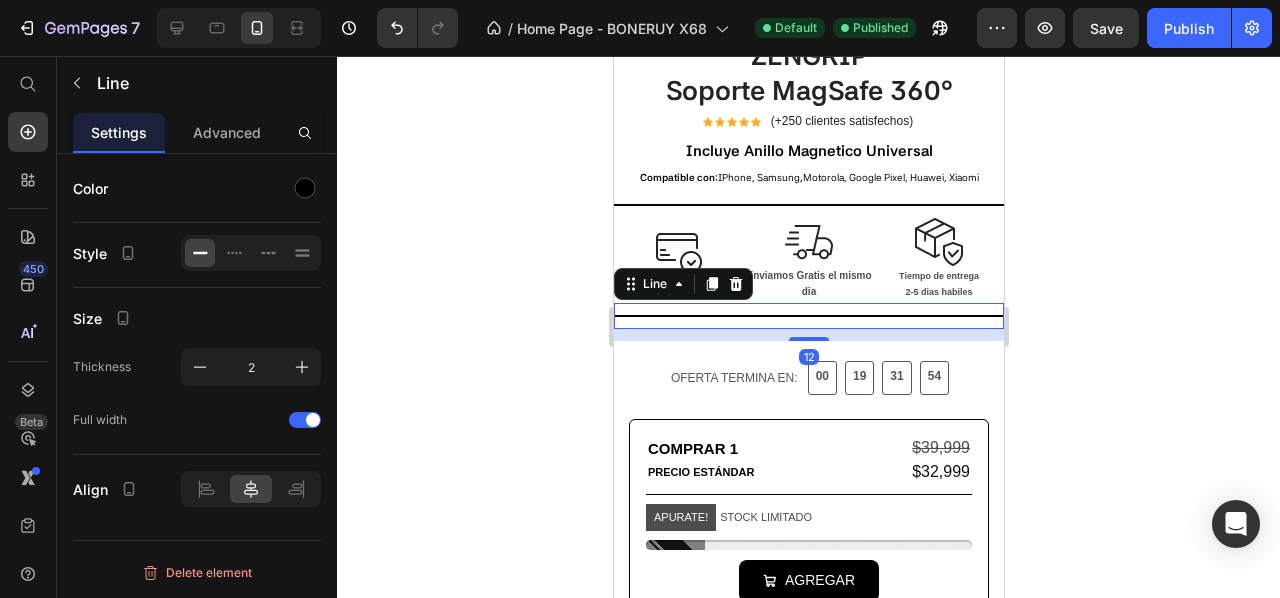 click on "12" at bounding box center (808, 335) 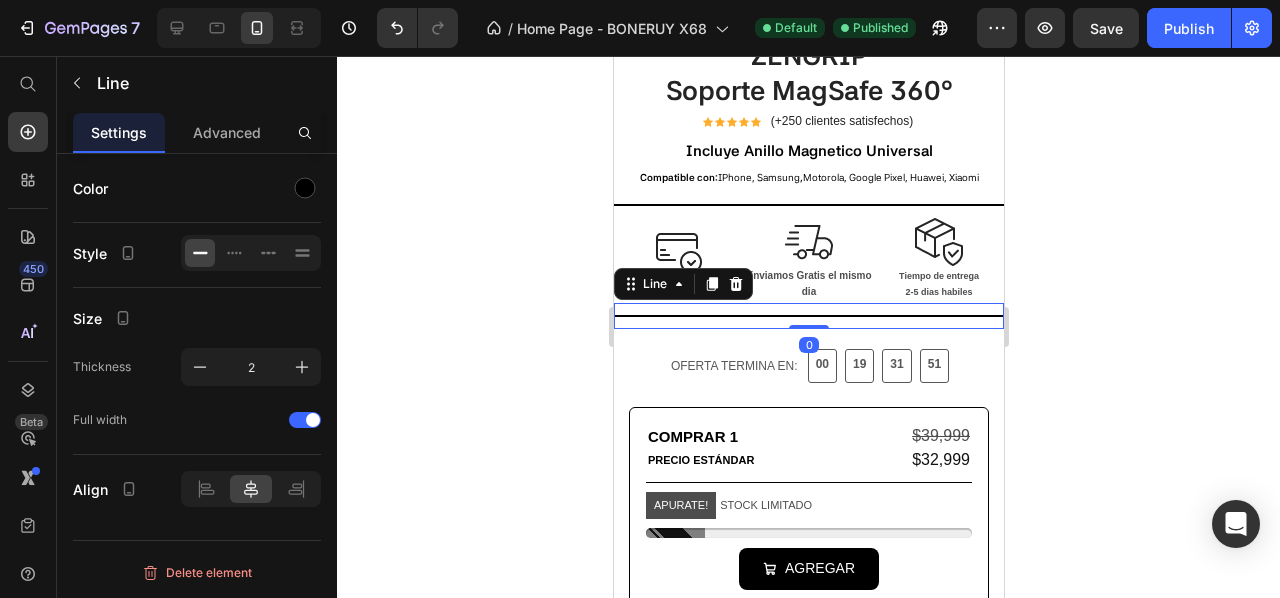 drag, startPoint x: 816, startPoint y: 322, endPoint x: 826, endPoint y: 270, distance: 52.95281 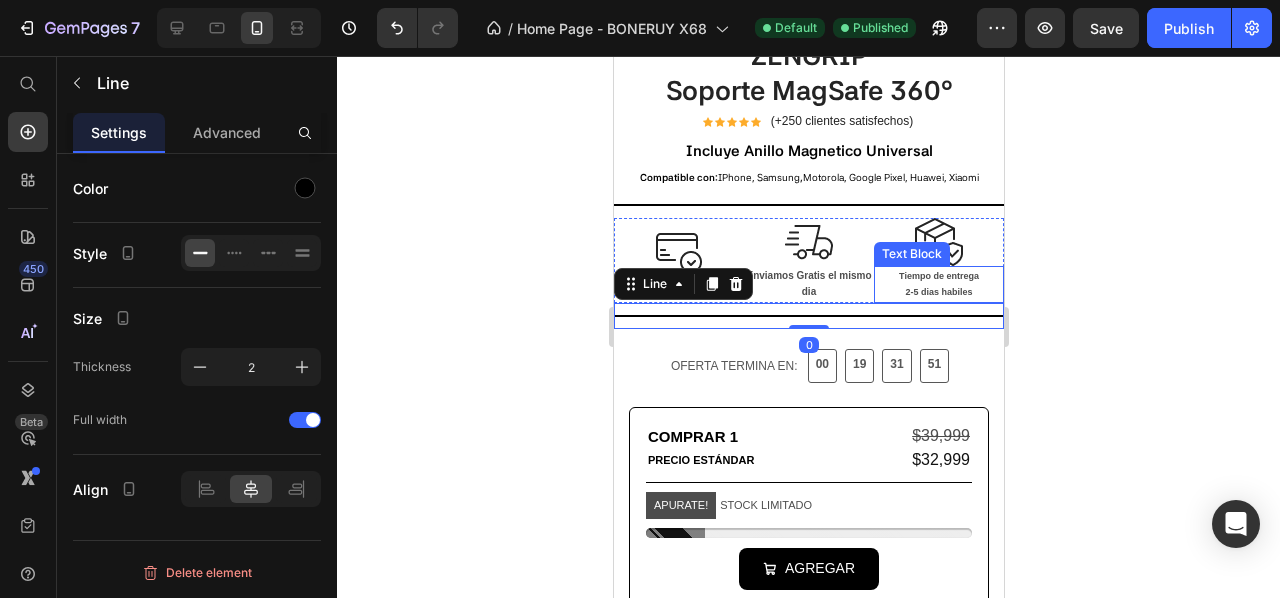 click 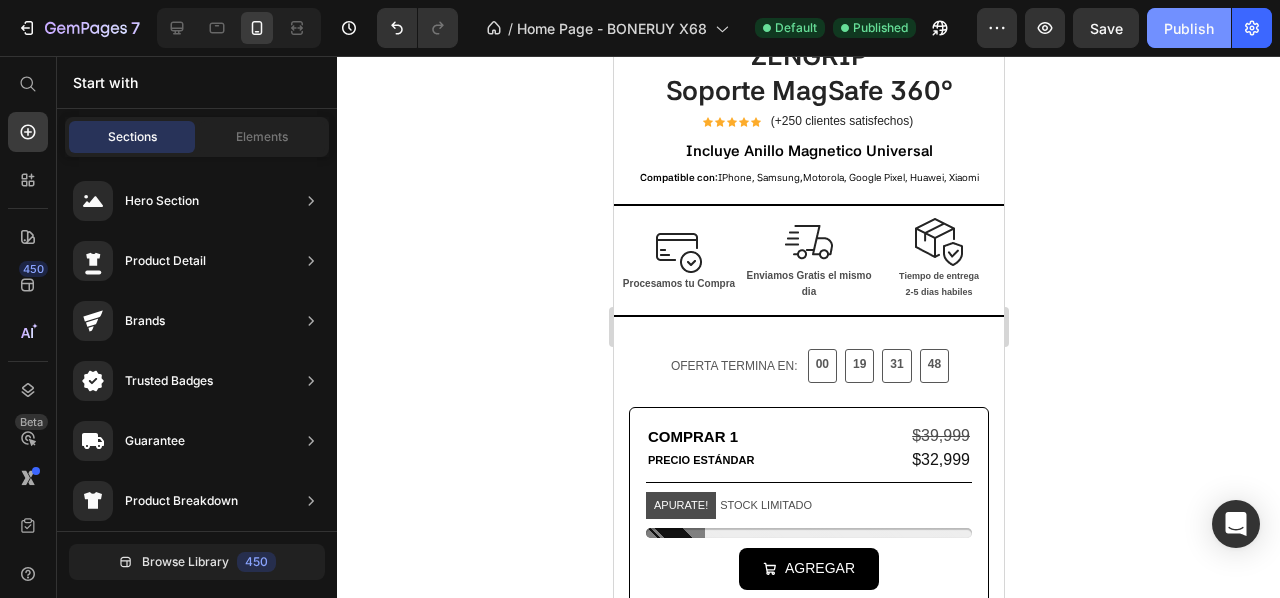 click on "Publish" 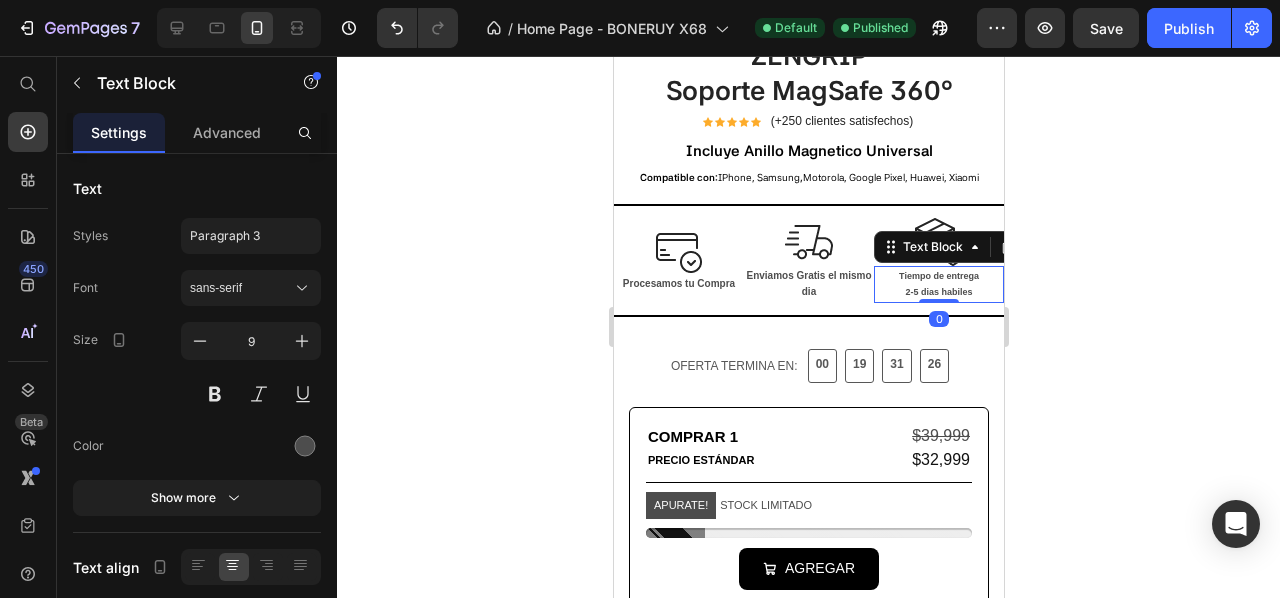 click on "Tiempo de entrega" at bounding box center (938, 276) 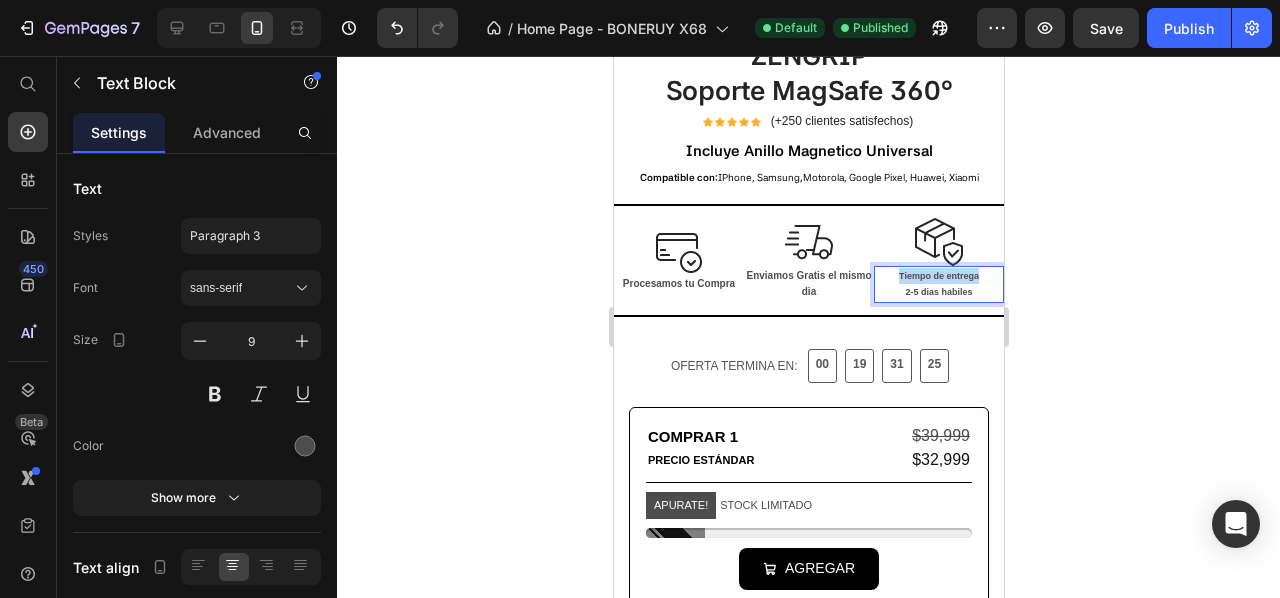 click on "Tiempo de entrega" at bounding box center [938, 276] 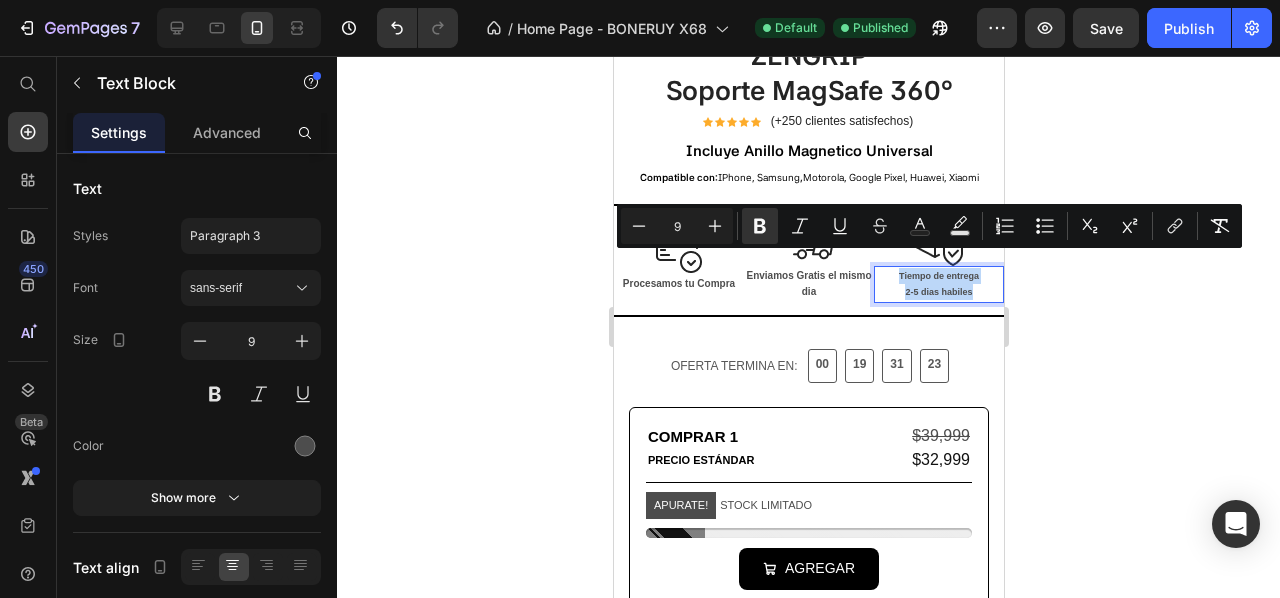 drag, startPoint x: 967, startPoint y: 283, endPoint x: 878, endPoint y: 265, distance: 90.80198 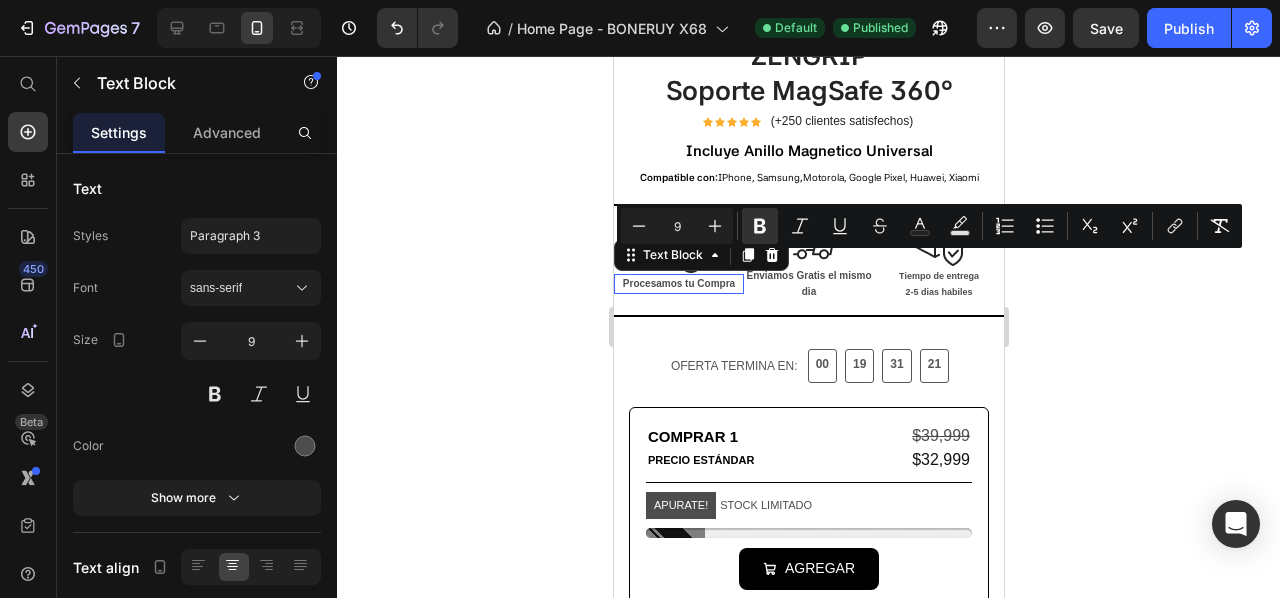 click on "Procesamos tu Compra" at bounding box center (678, 283) 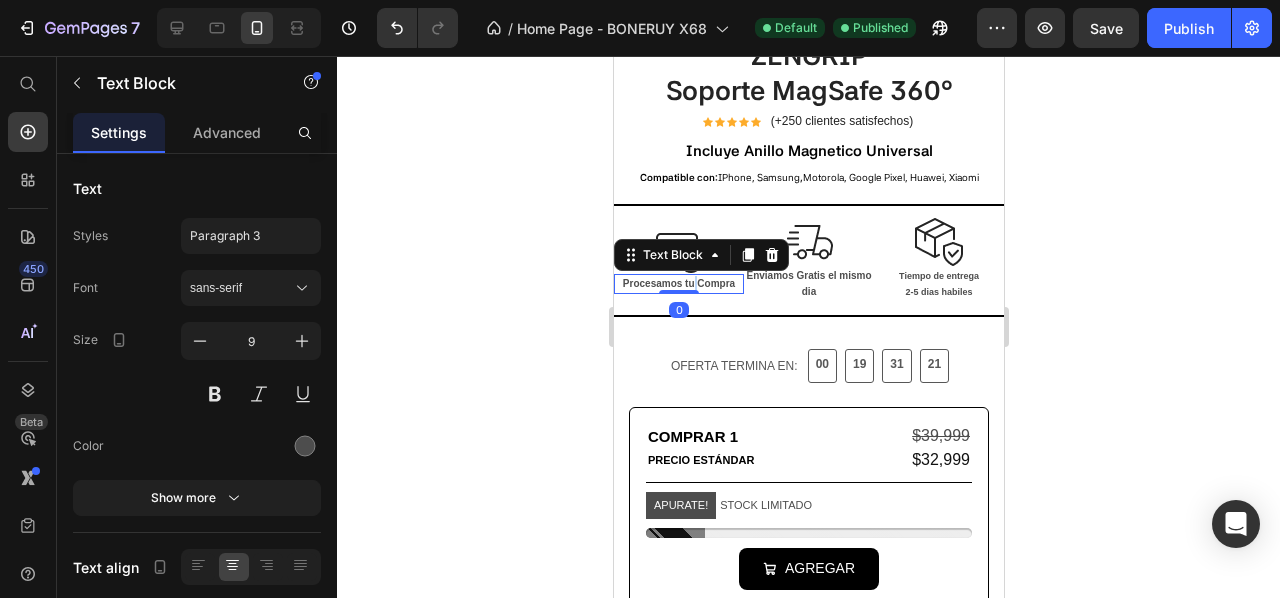 click on "Procesamos tu Compra" at bounding box center (678, 283) 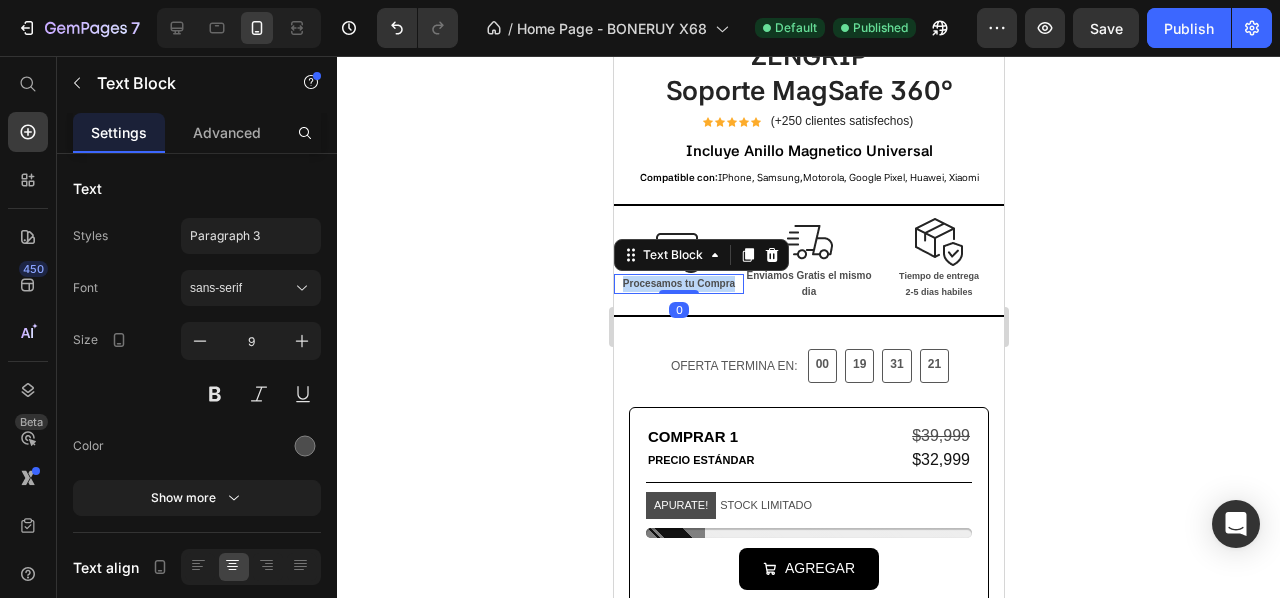 click on "Procesamos tu Compra" at bounding box center [678, 283] 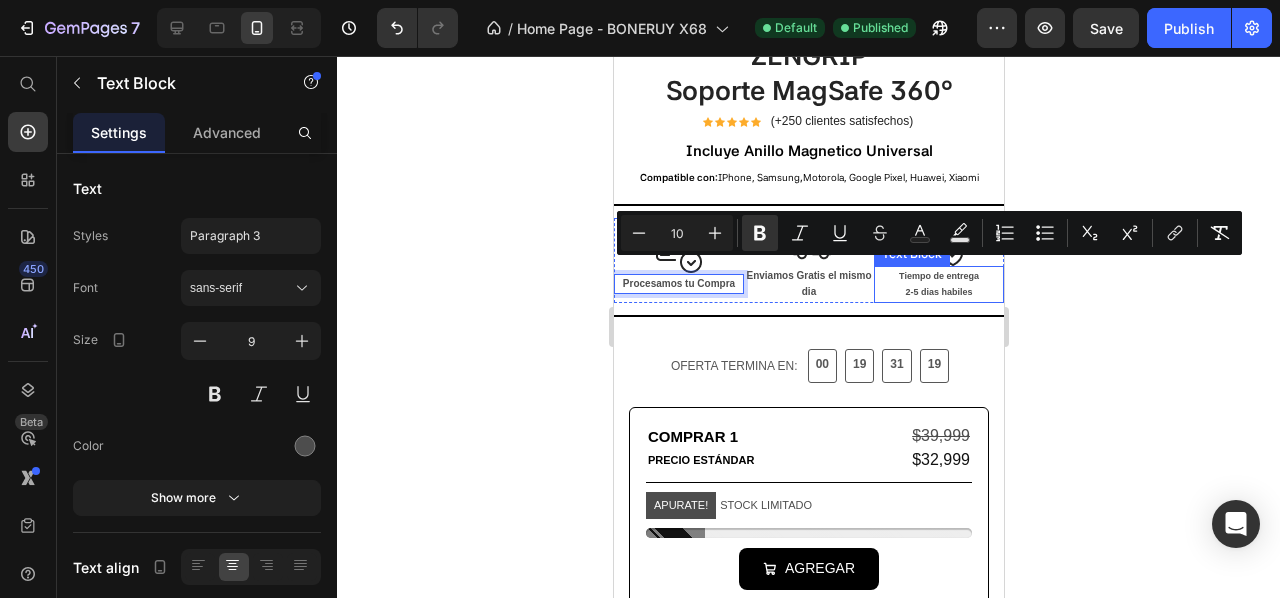 click 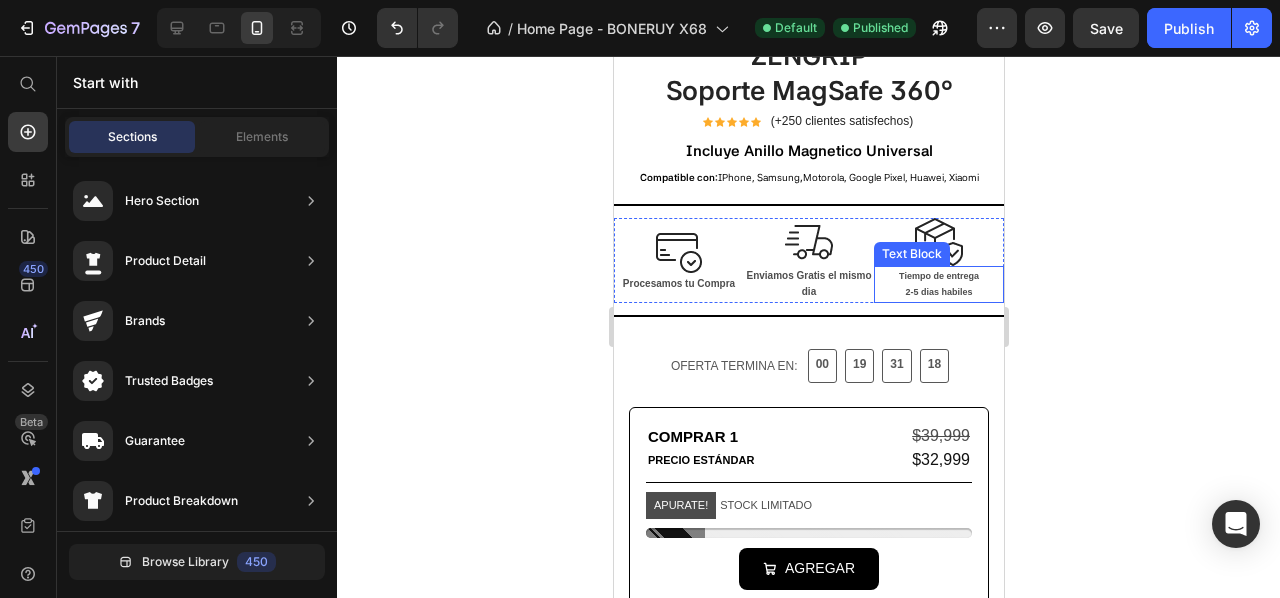 click 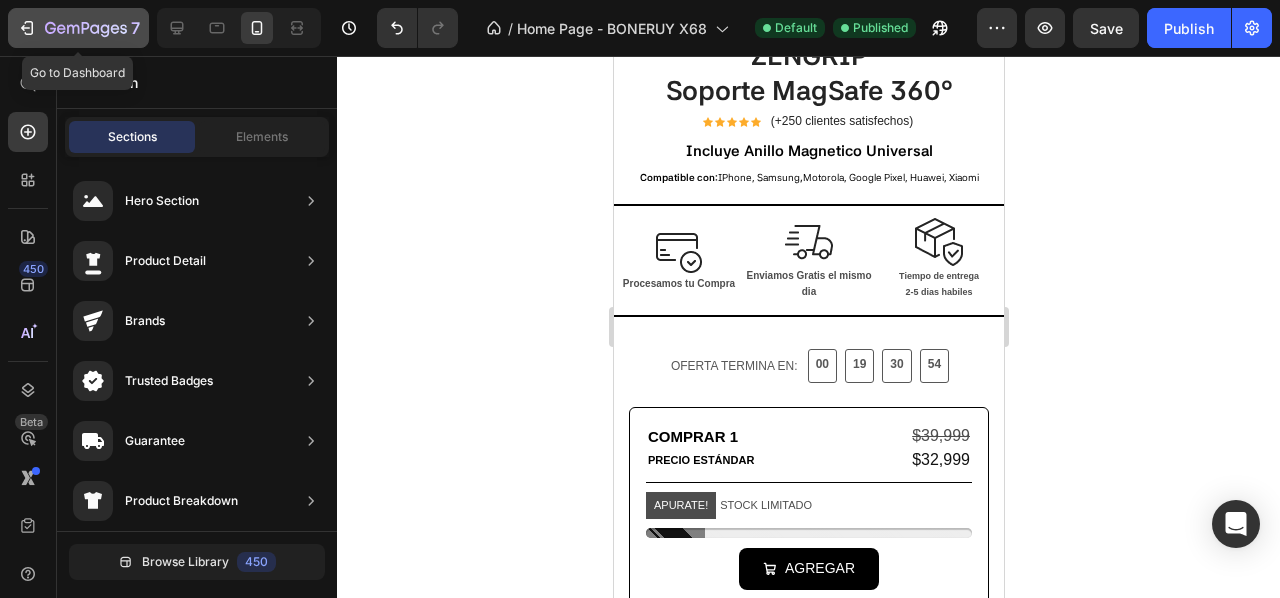 click on "7" 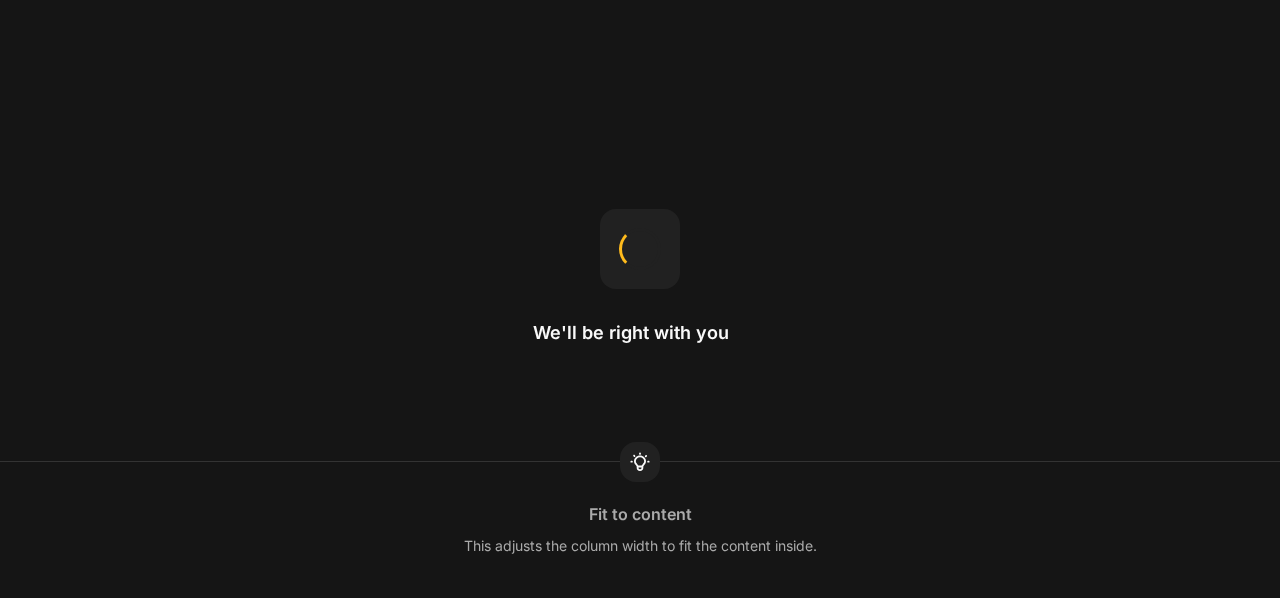 scroll, scrollTop: 0, scrollLeft: 0, axis: both 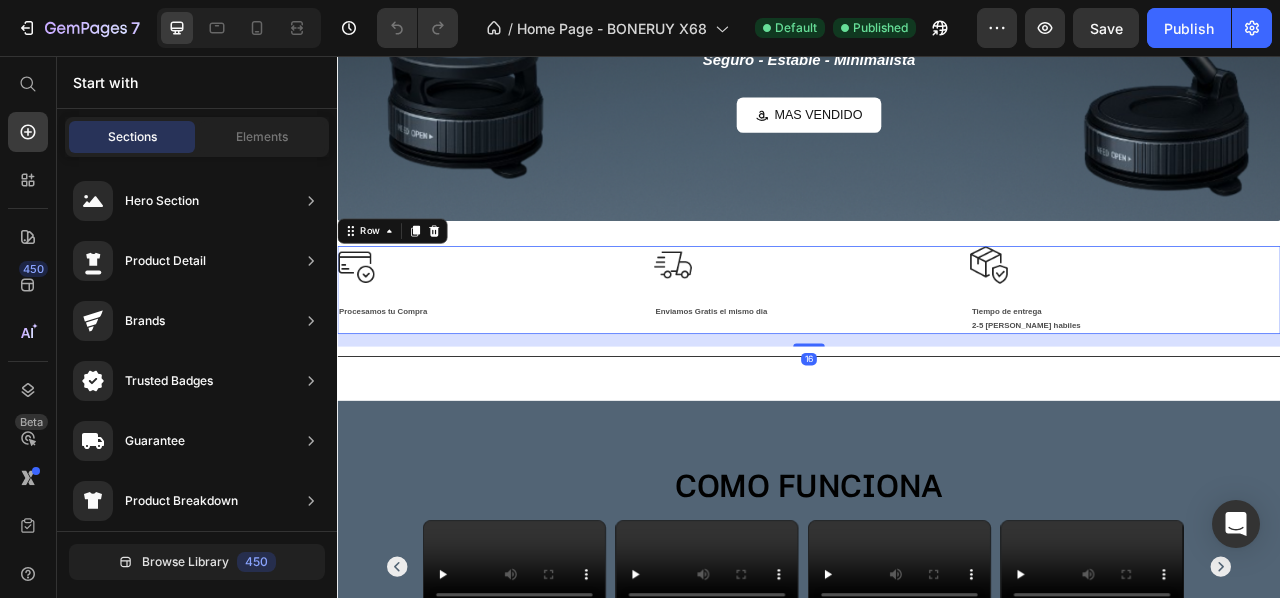 click on "Image Tiempo de entrega  2-5 dias habiles Text Block" at bounding box center [1339, 354] 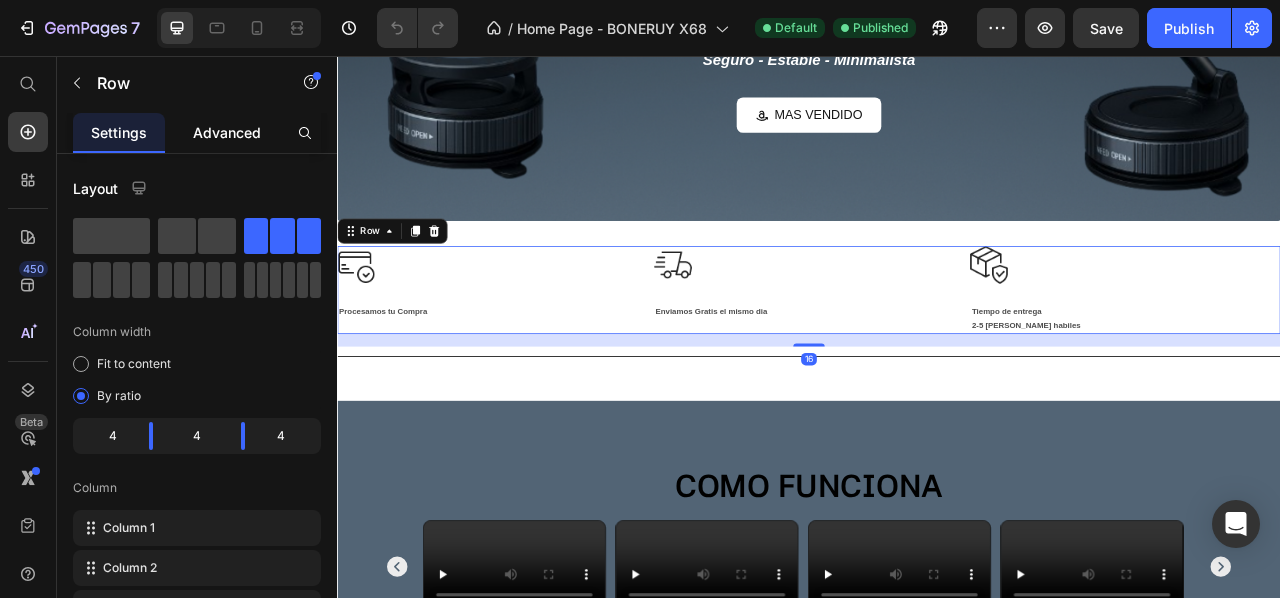 click on "Advanced" 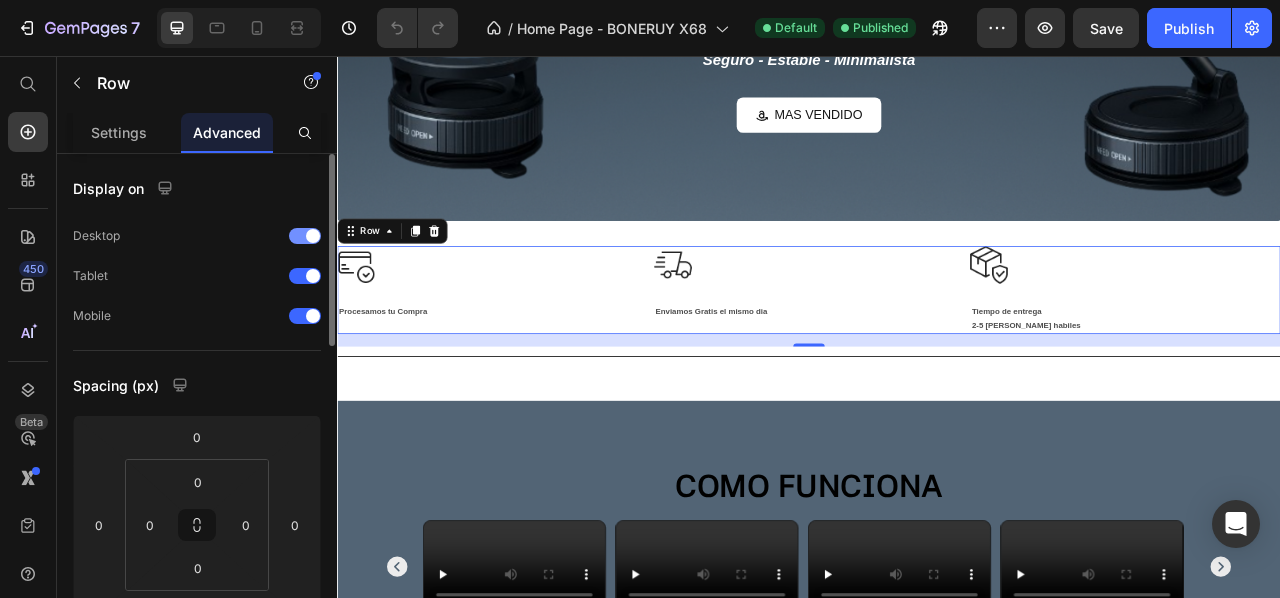 click at bounding box center [313, 236] 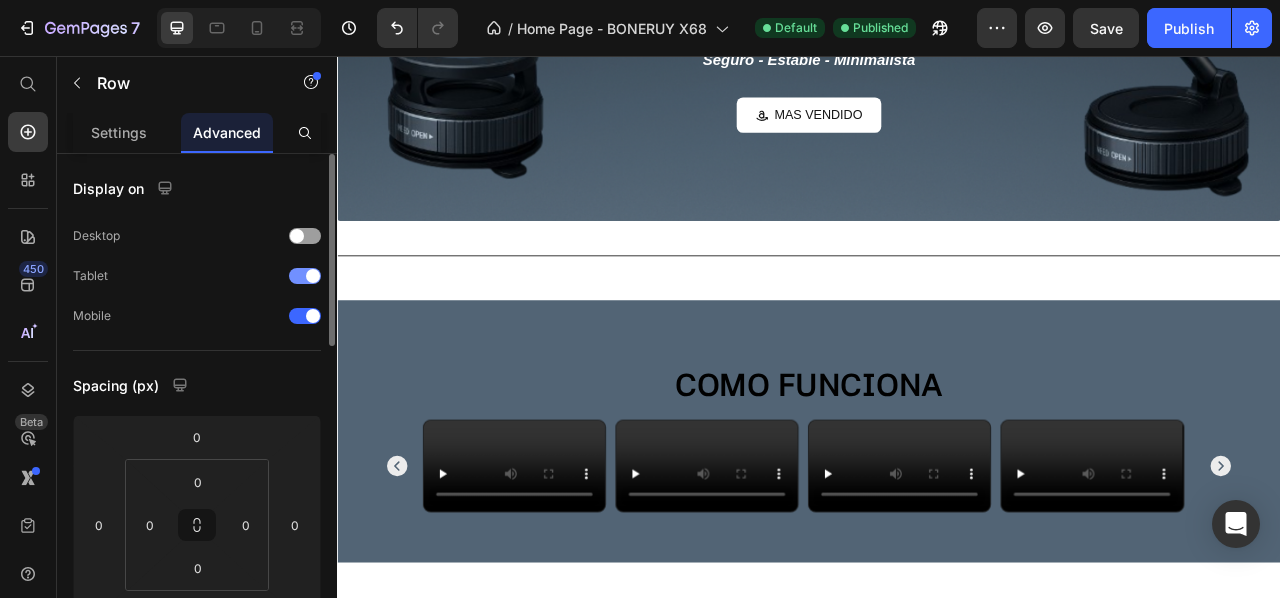 click at bounding box center (313, 276) 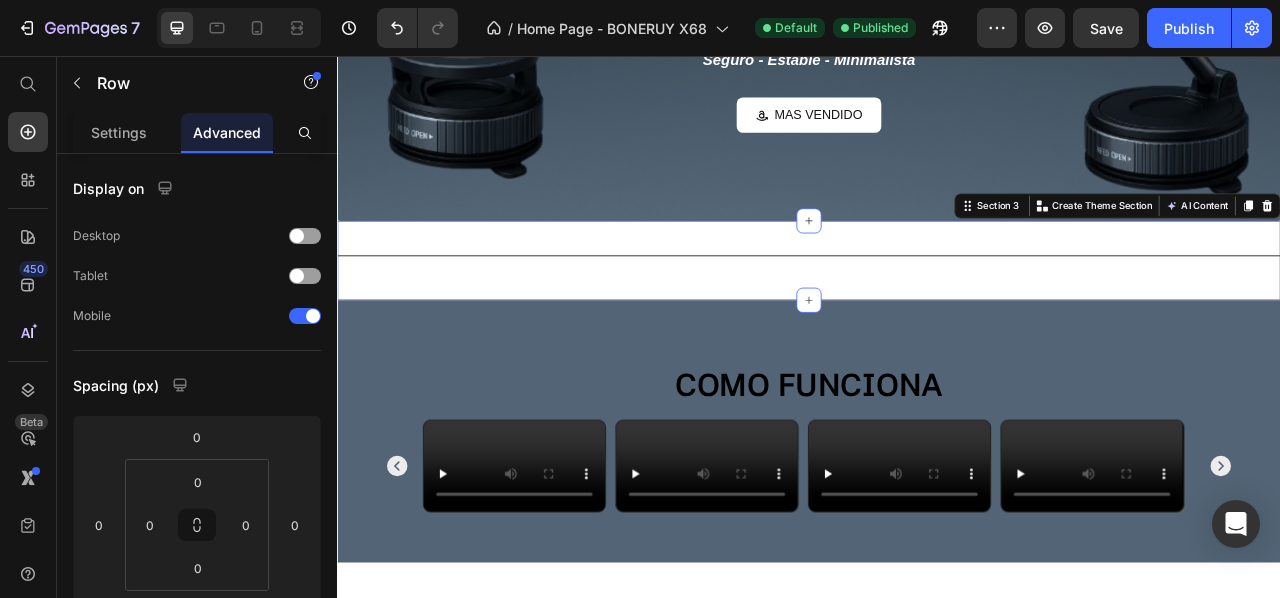 click on "Image Procesamos tu Compra Text Block Image Enviamos Gratis el mismo dia Text Block Image Tiempo de entrega  2-5 dias habiles Text Block Row                Title Line Section 3   You can create reusable sections Create Theme Section AI Content Write with GemAI What would you like to describe here? Tone and Voice Persuasive Product Getting products... Show more Generate" at bounding box center (937, 316) 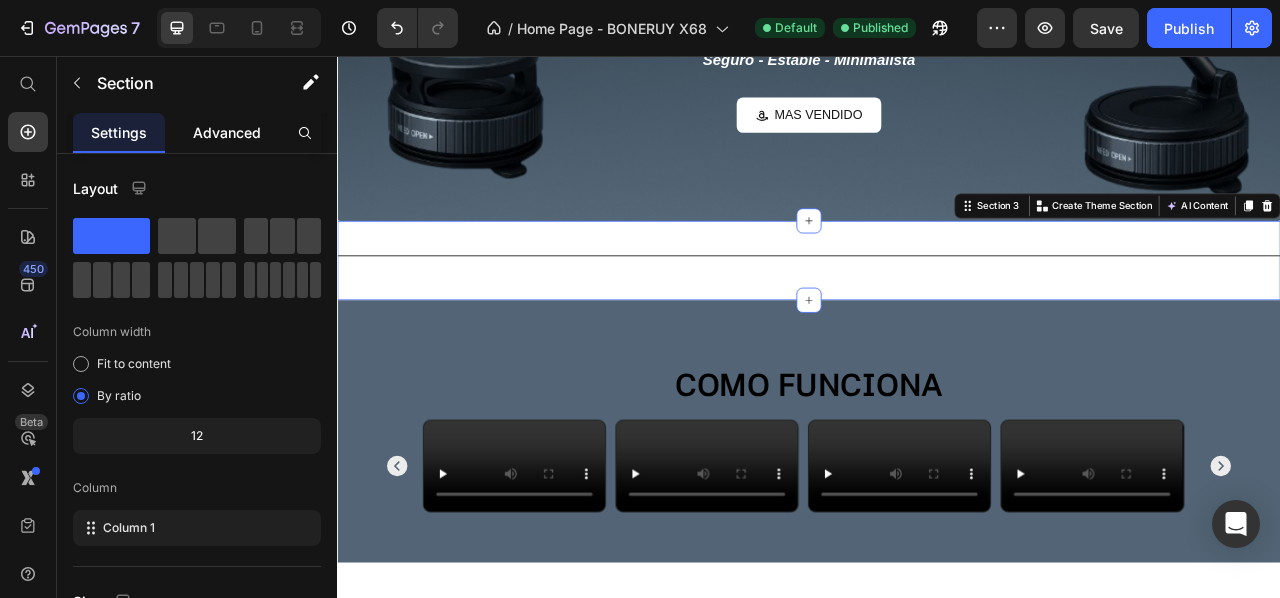 click on "Advanced" at bounding box center (227, 132) 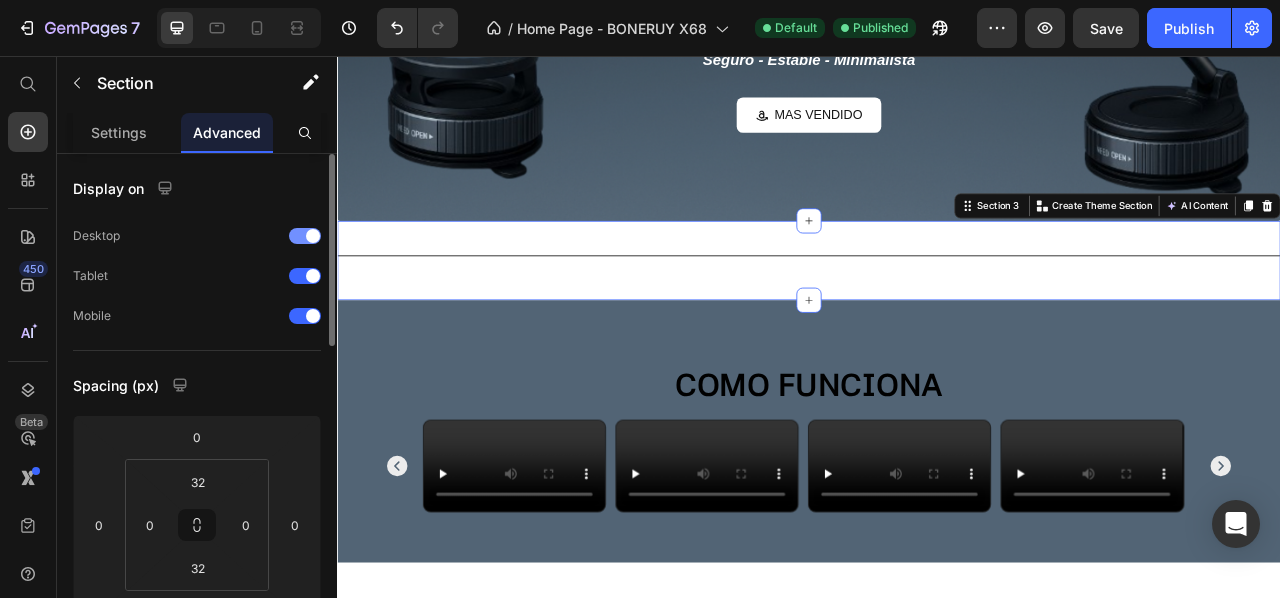 click at bounding box center (313, 236) 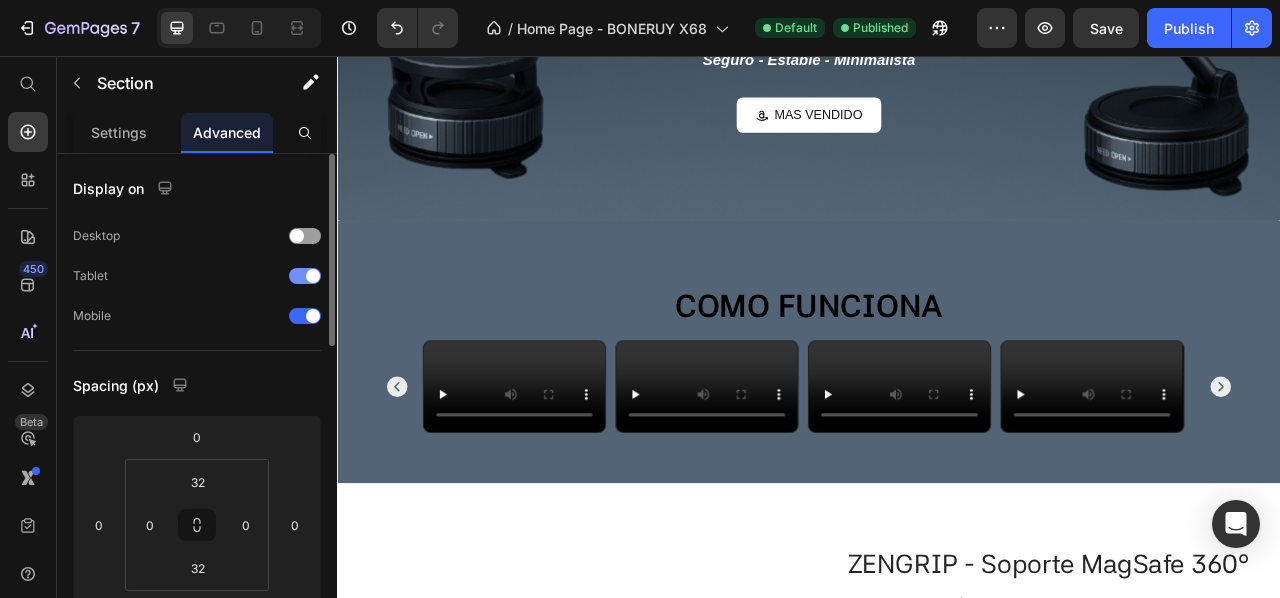 click at bounding box center [313, 276] 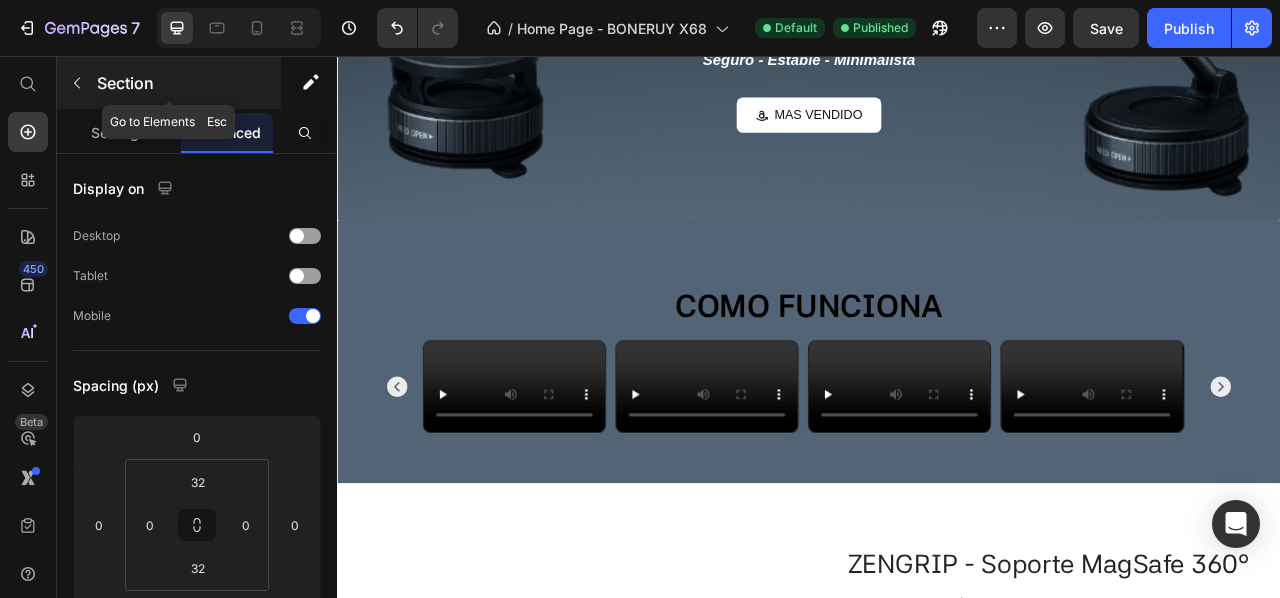 click on "Section" at bounding box center [187, 83] 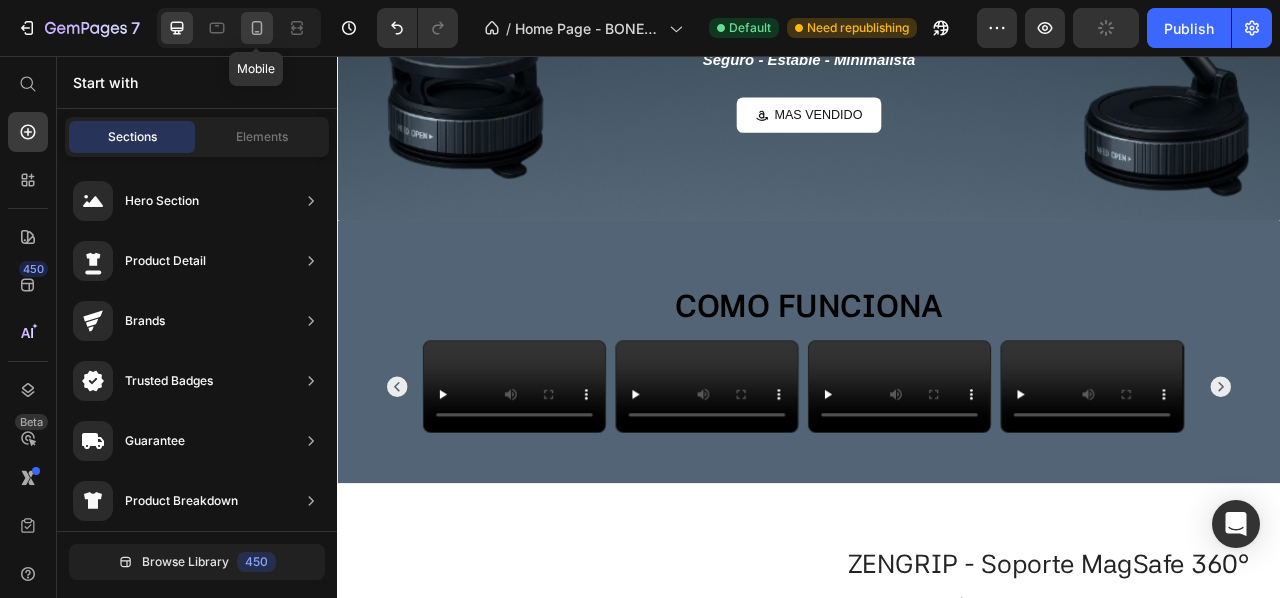 click 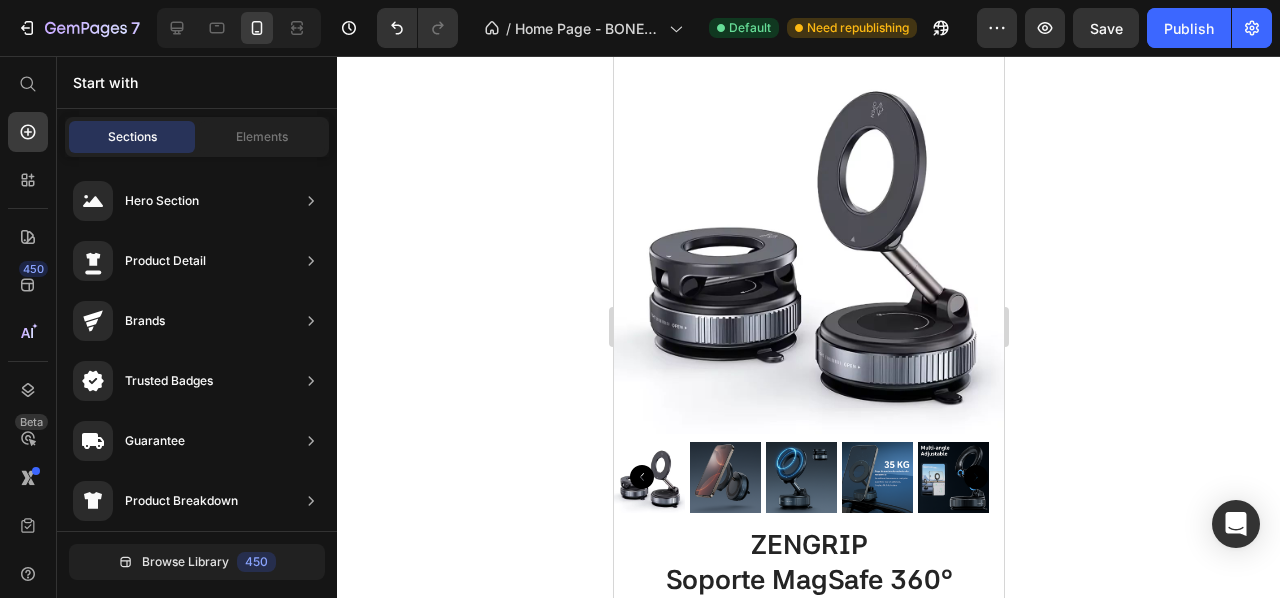 scroll, scrollTop: 0, scrollLeft: 0, axis: both 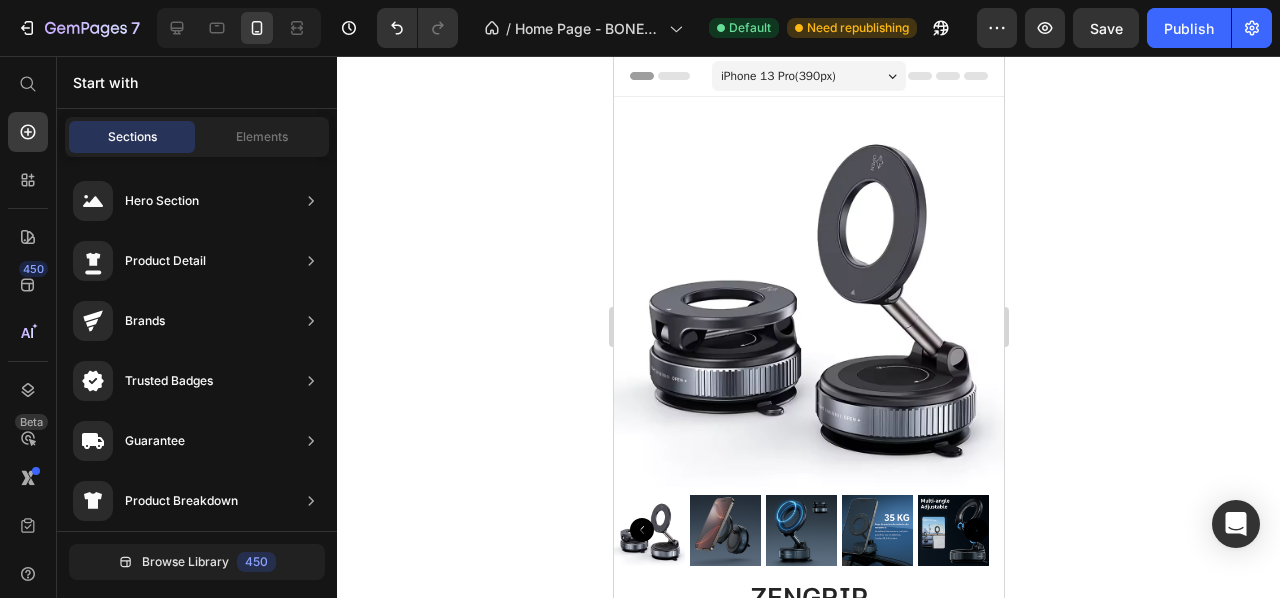 click on "Preview  Save   Publish" at bounding box center (1124, 28) 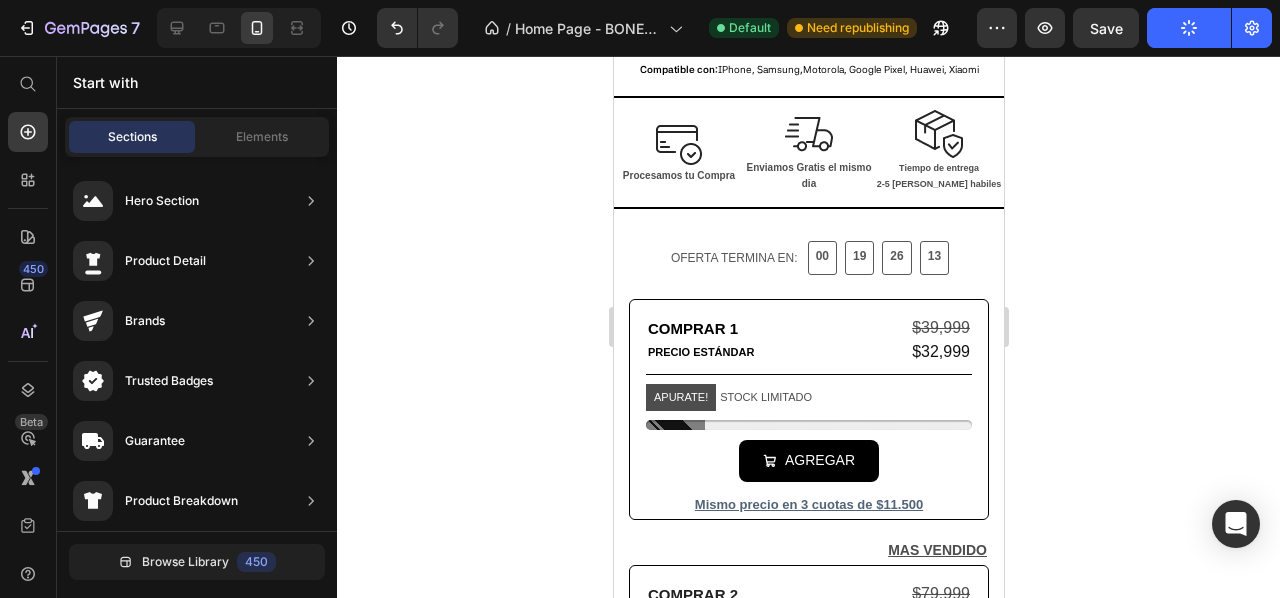 scroll, scrollTop: 699, scrollLeft: 0, axis: vertical 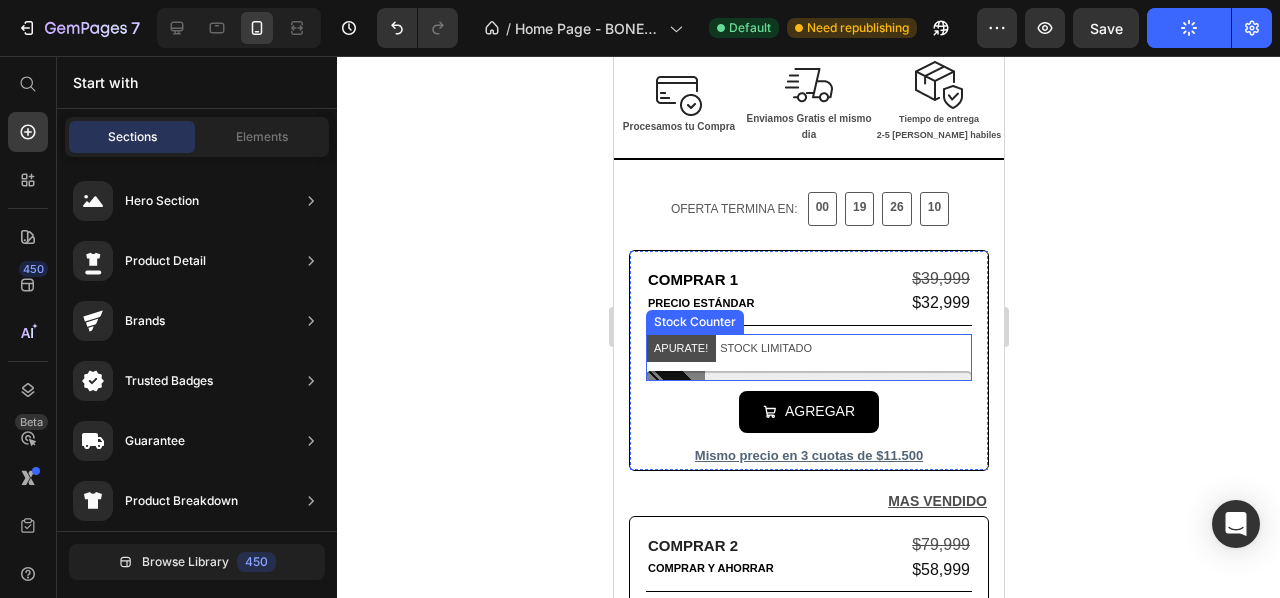 click on "APURATE!  STOCK LIMITADO" at bounding box center (808, 349) 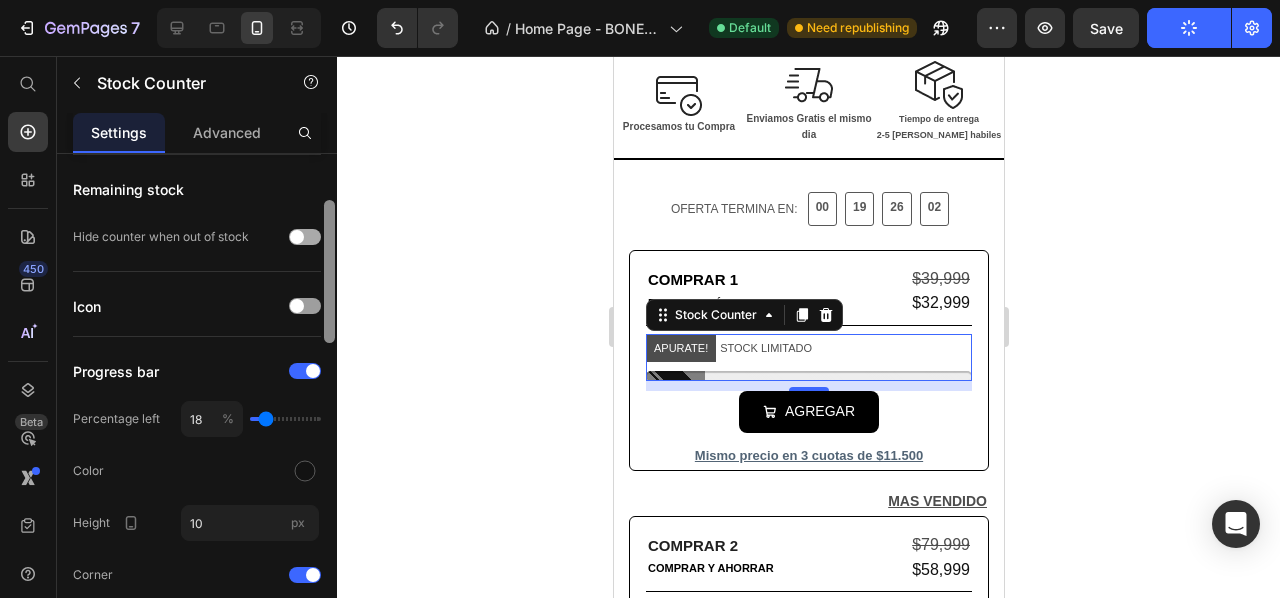 drag, startPoint x: 333, startPoint y: 221, endPoint x: 296, endPoint y: 241, distance: 42.059483 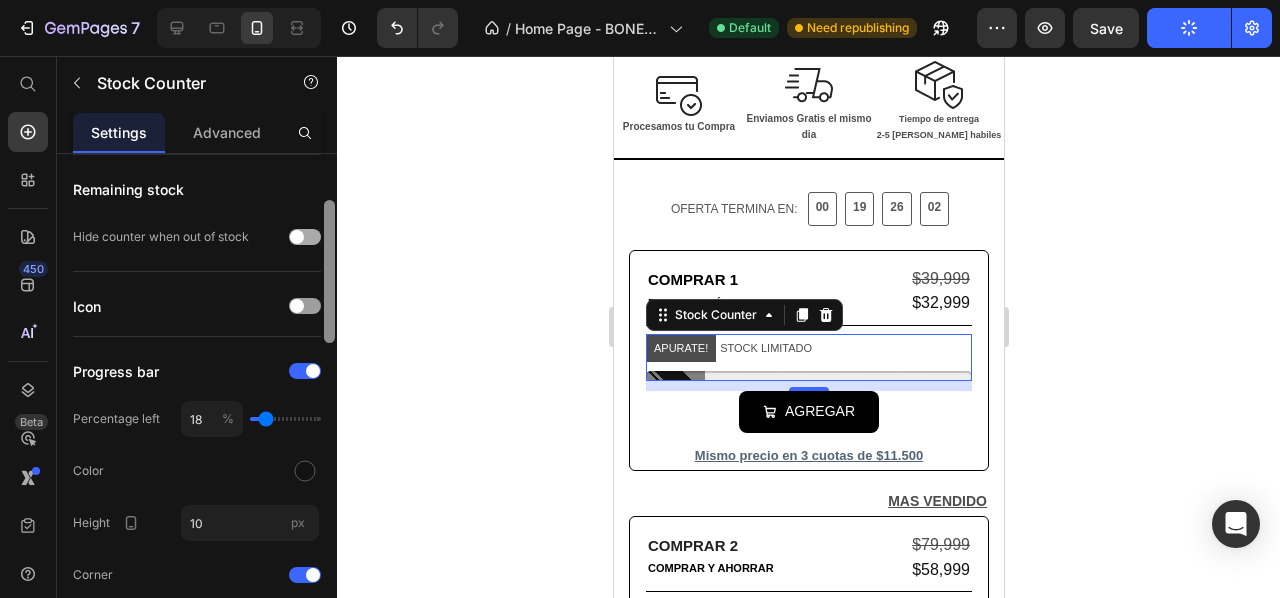 click on "Product Source ZENGRIP - Soporte MagSafe 360°  You can manage it in   Product element  Remaining stock Hide counter when out of stock Icon Progress bar Percentage left 18 % Color Height 10 px Corner Effect Always show Message Template <mark>APURATE!</mark> STOCK LIMITADO Out of stock AGOTADO Continue   selling when   out of stock <mark>AGOTADO!</mark> PREORDENÁ CON DESCUENTO EXTRA Unlimited   quantity <mark>HURRY!</mark> LET BUY NOW Size Full width Text Styles Paragraph 1 Font sans-serif Size 11 Color Show more  Delete element" at bounding box center [197, 404] 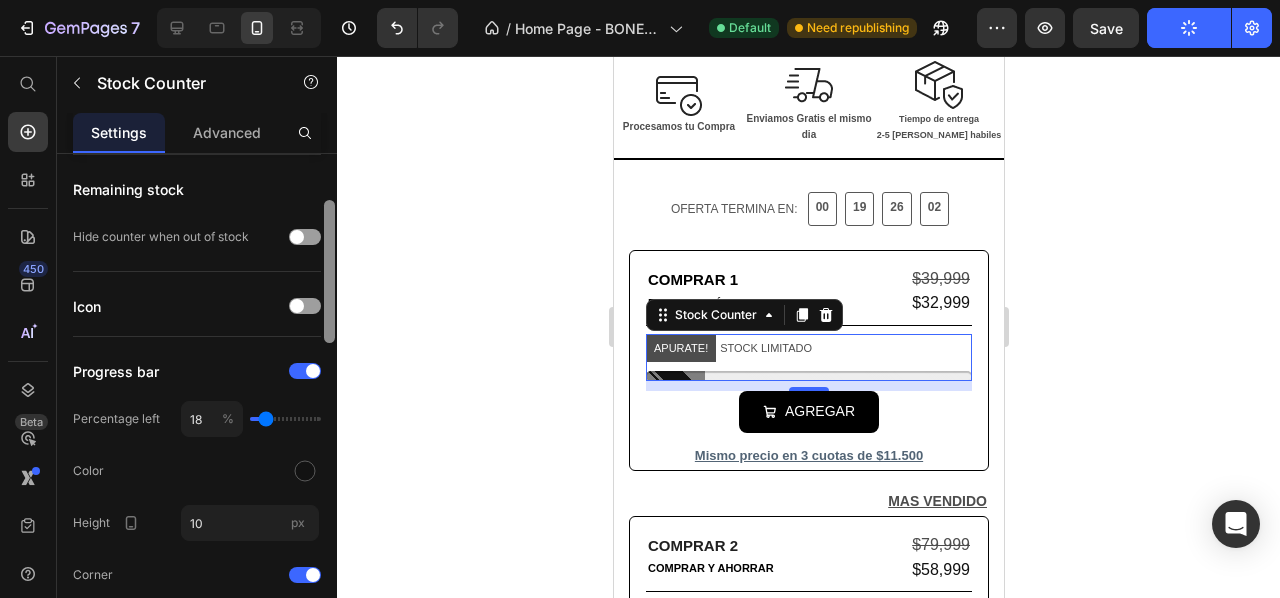scroll, scrollTop: 153, scrollLeft: 0, axis: vertical 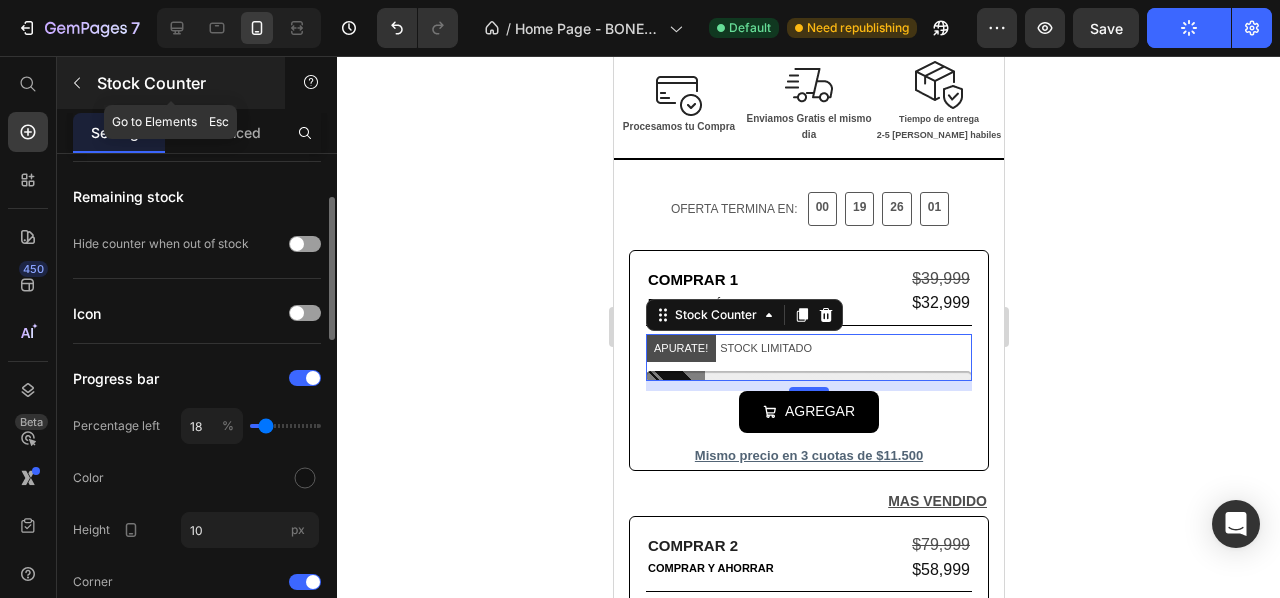 click 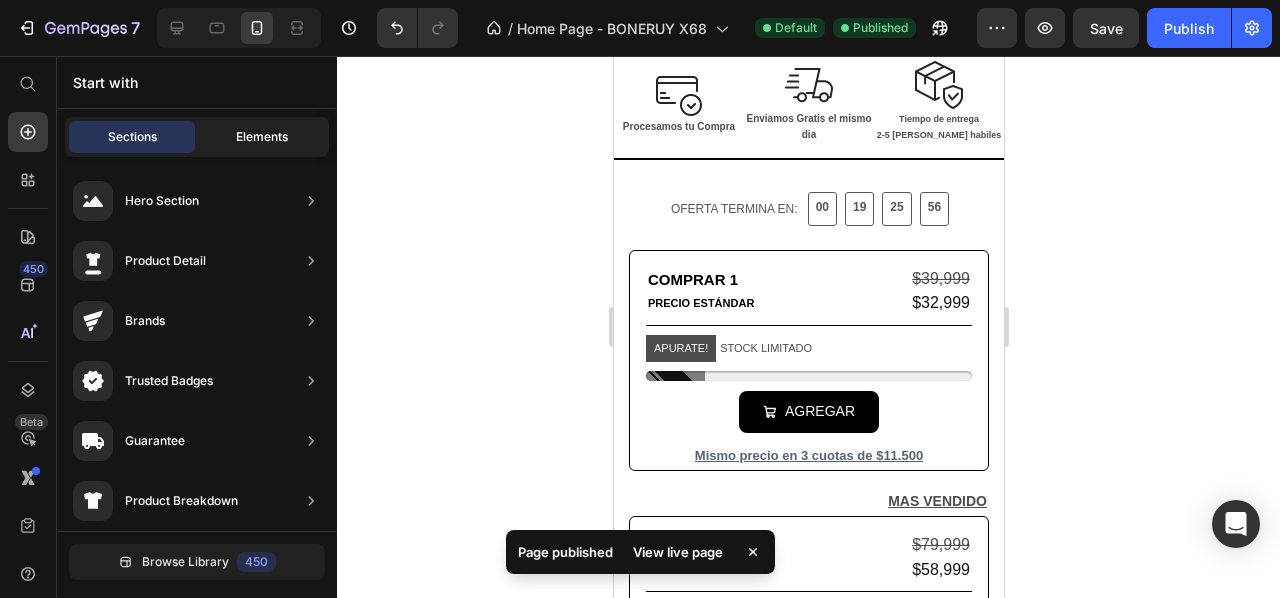 click on "Elements" 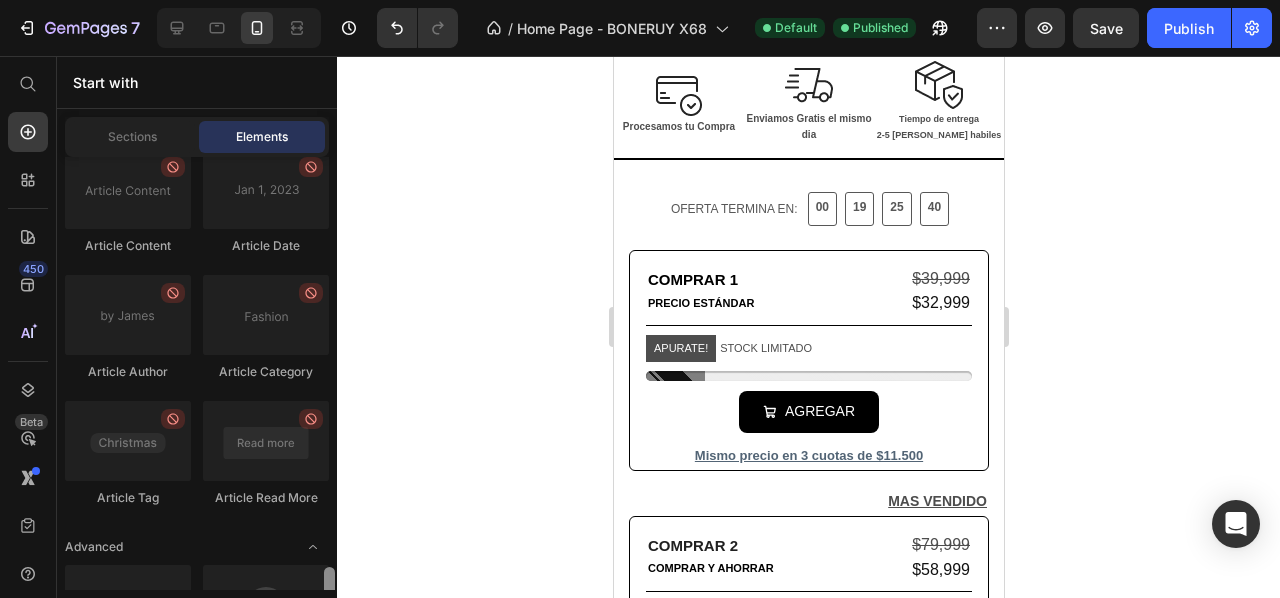 scroll, scrollTop: 5746, scrollLeft: 0, axis: vertical 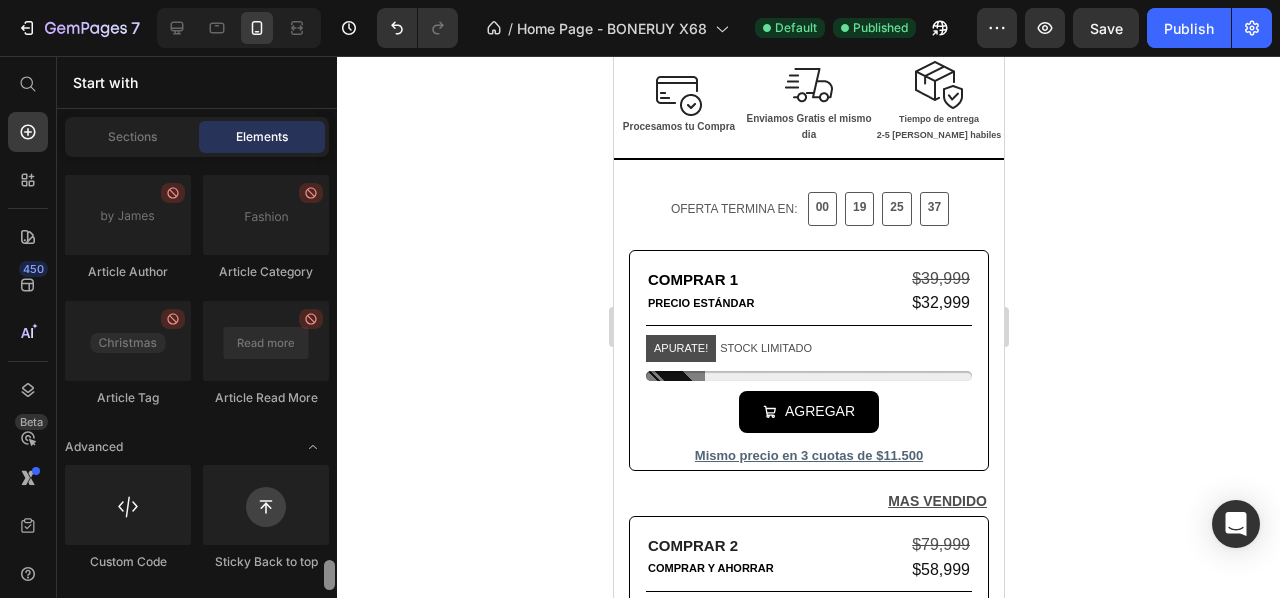 drag, startPoint x: 330, startPoint y: 181, endPoint x: 328, endPoint y: 583, distance: 402.00497 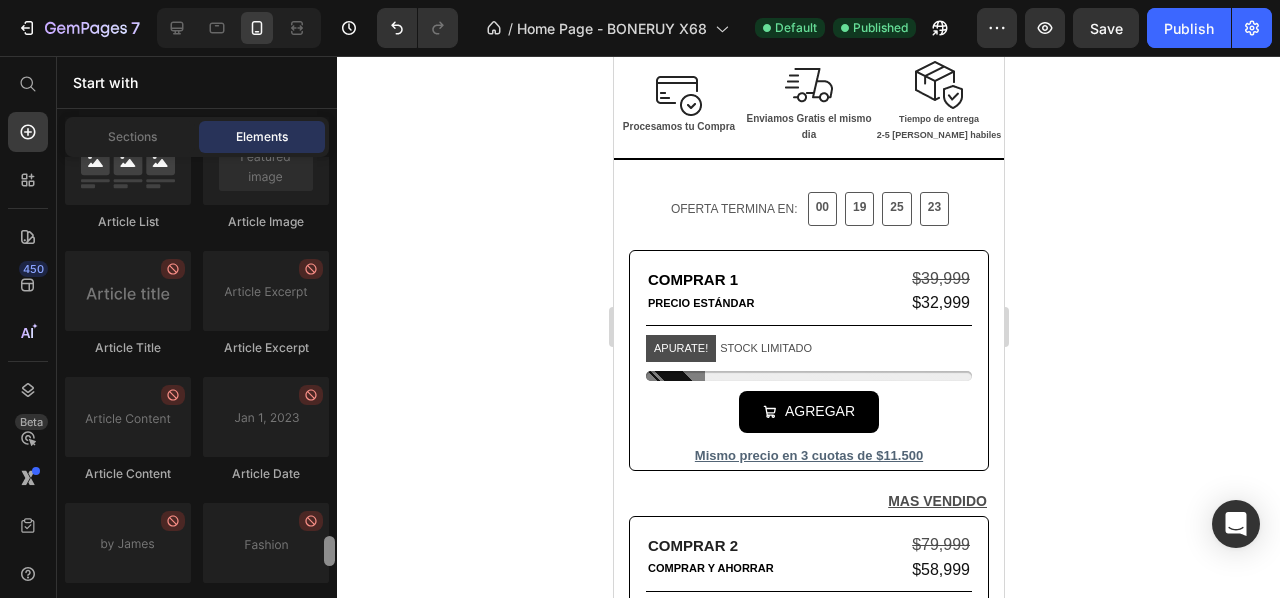 scroll, scrollTop: 5446, scrollLeft: 0, axis: vertical 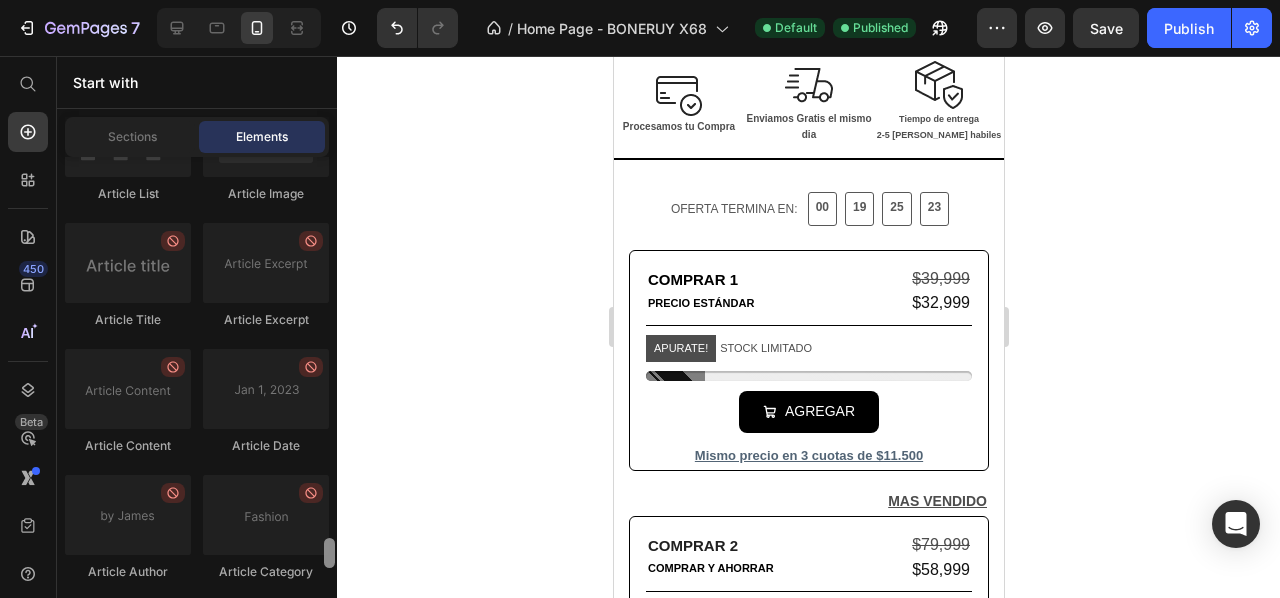 drag, startPoint x: 327, startPoint y: 574, endPoint x: 322, endPoint y: 553, distance: 21.587032 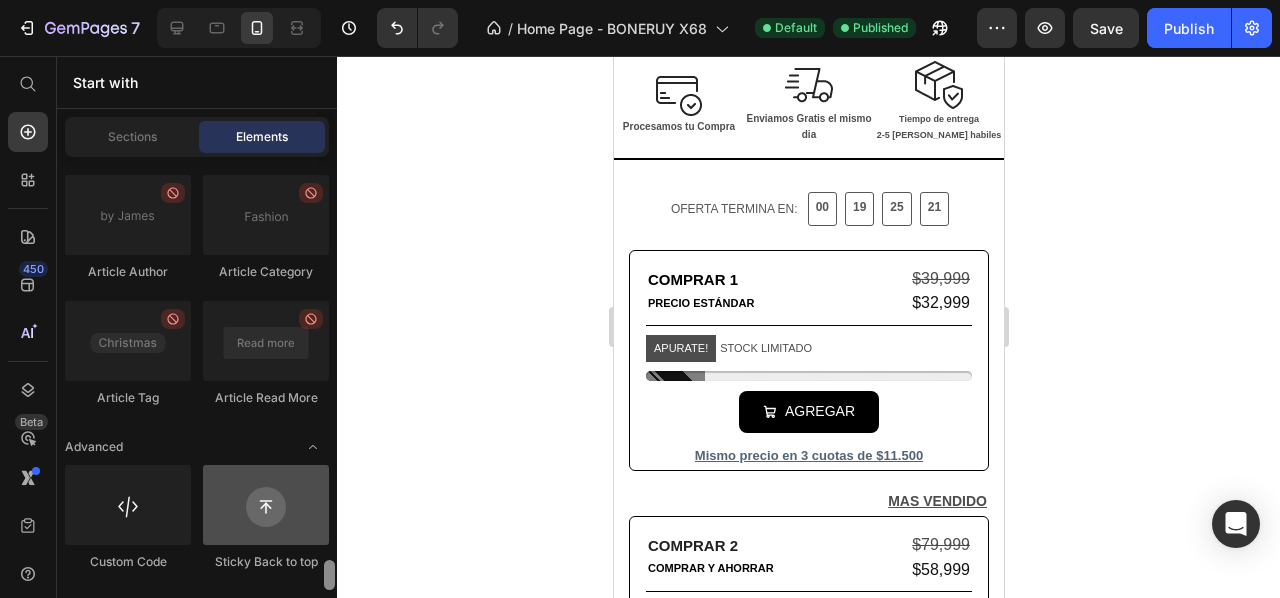 drag, startPoint x: 328, startPoint y: 545, endPoint x: 271, endPoint y: 532, distance: 58.463665 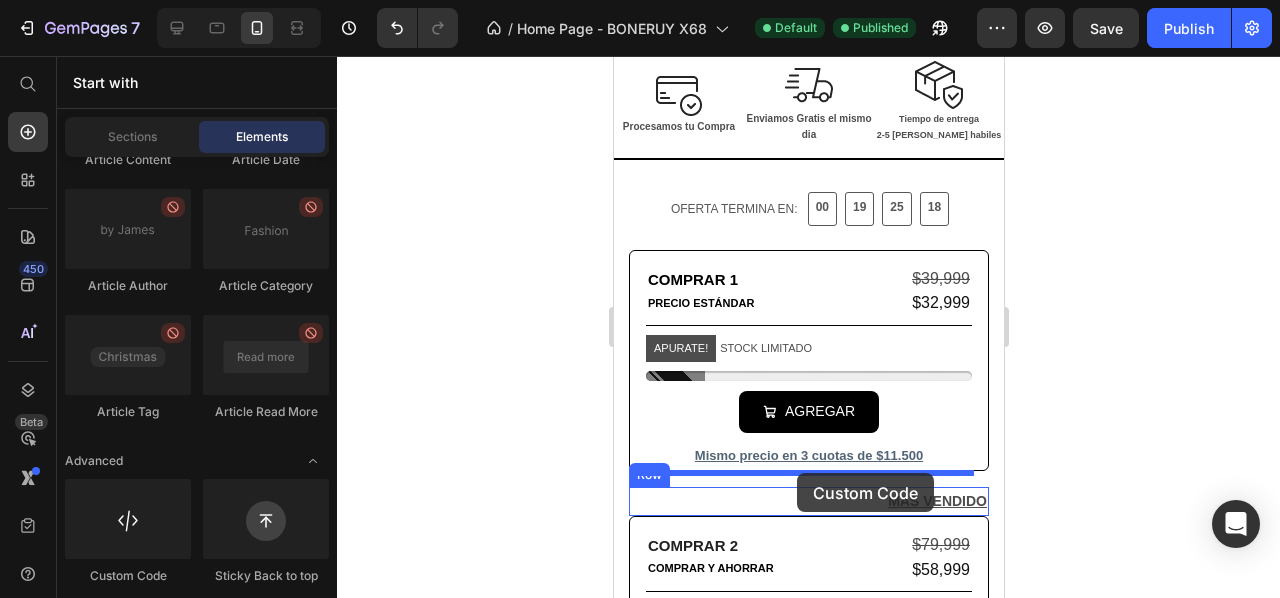 drag, startPoint x: 771, startPoint y: 573, endPoint x: 792, endPoint y: 474, distance: 101.20277 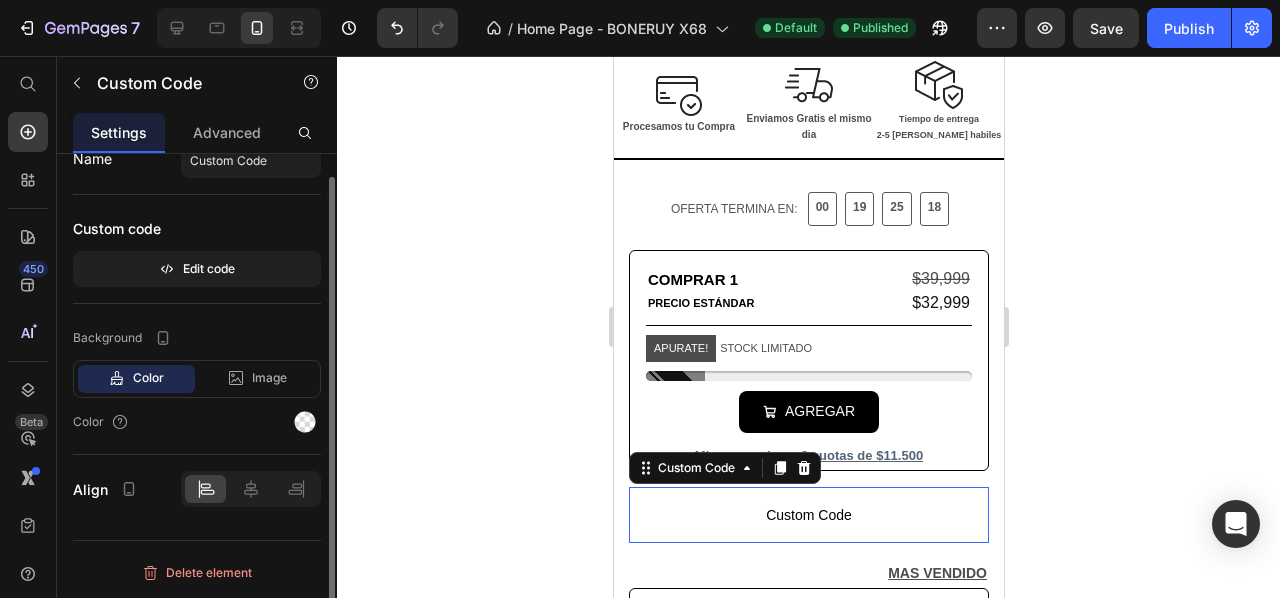 scroll, scrollTop: 0, scrollLeft: 0, axis: both 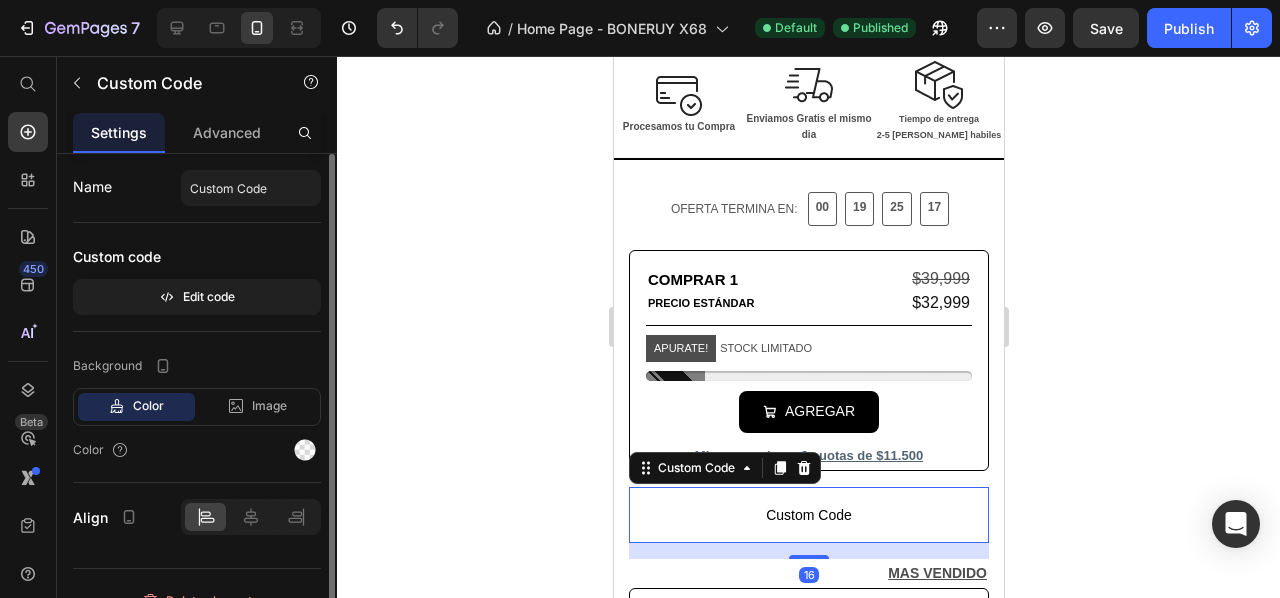 click on "Custom Code" at bounding box center (808, 515) 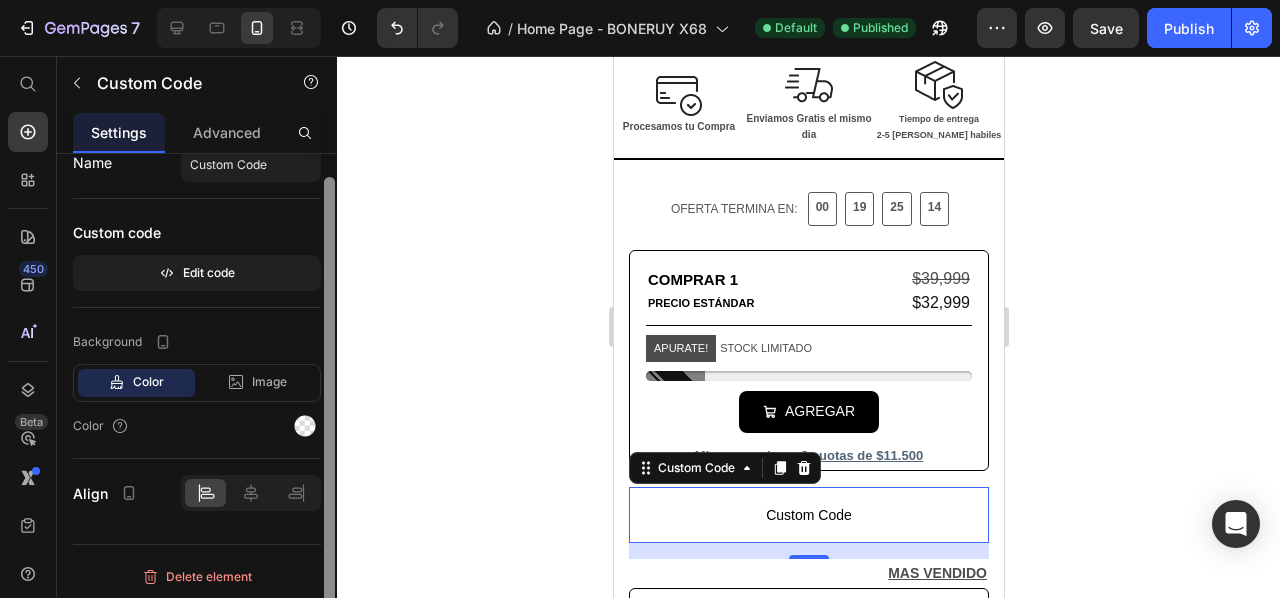 scroll, scrollTop: 26, scrollLeft: 0, axis: vertical 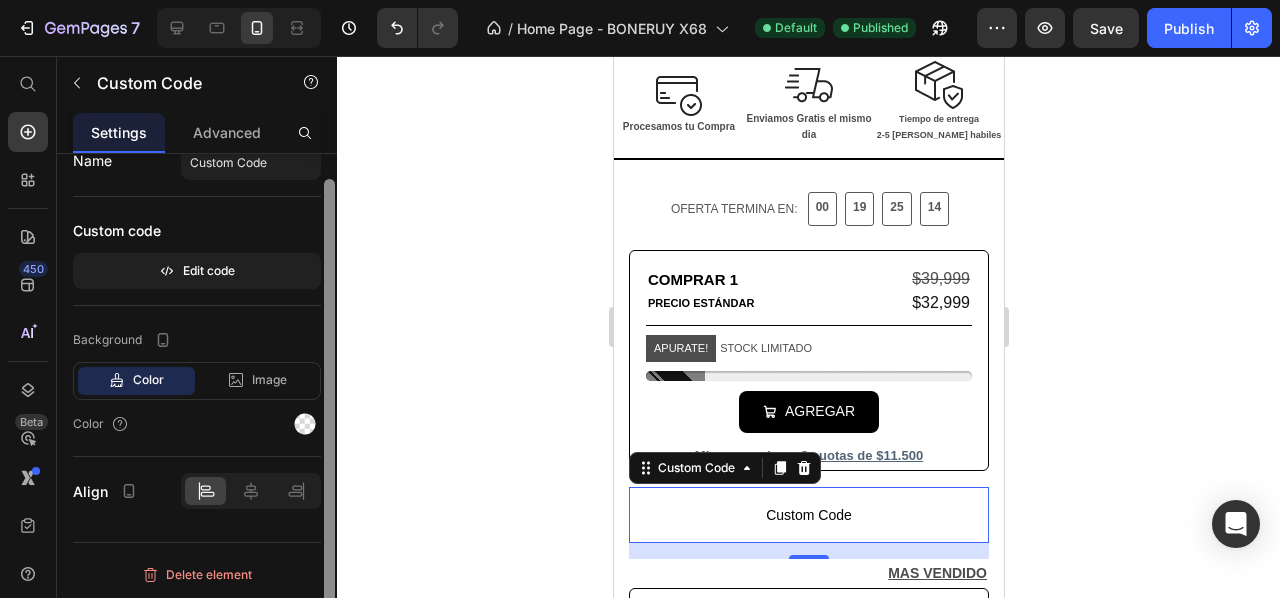 drag, startPoint x: 332, startPoint y: 292, endPoint x: 344, endPoint y: 384, distance: 92.779305 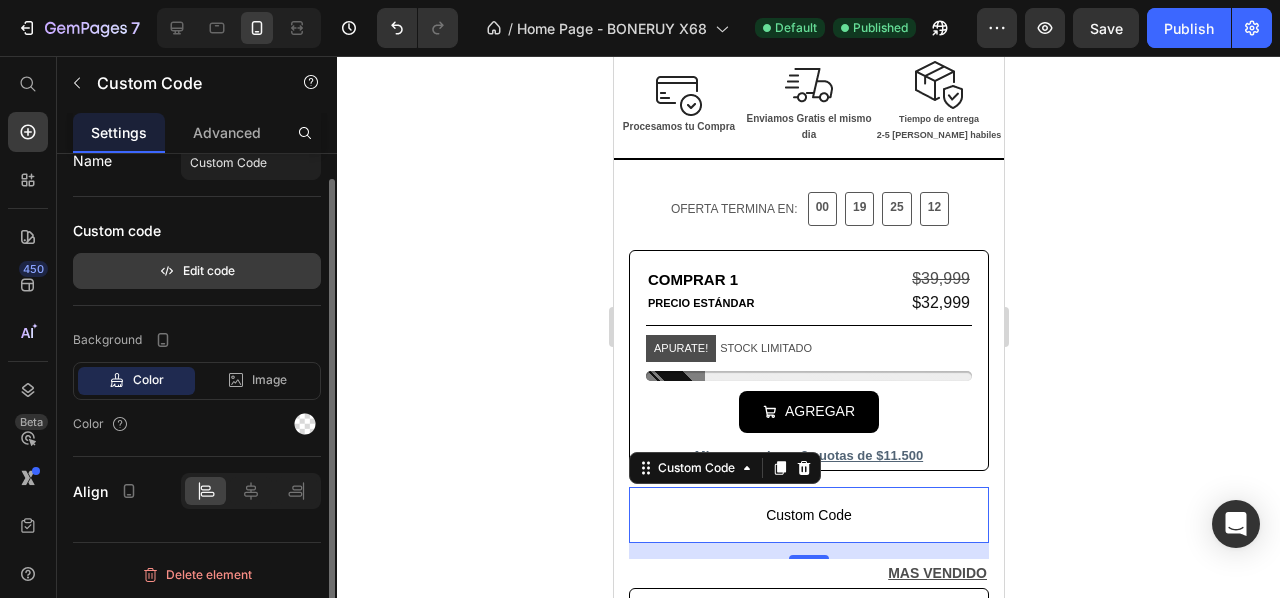 click on "Edit code" at bounding box center [197, 271] 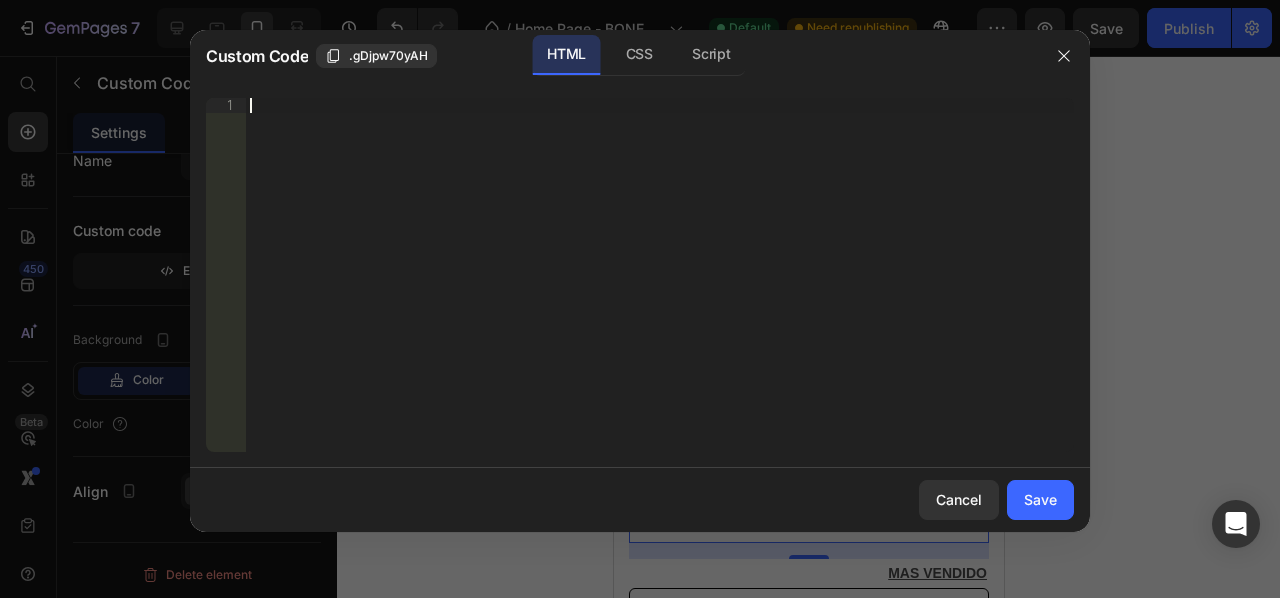 paste on "Almost sold out! 4 available </div>" 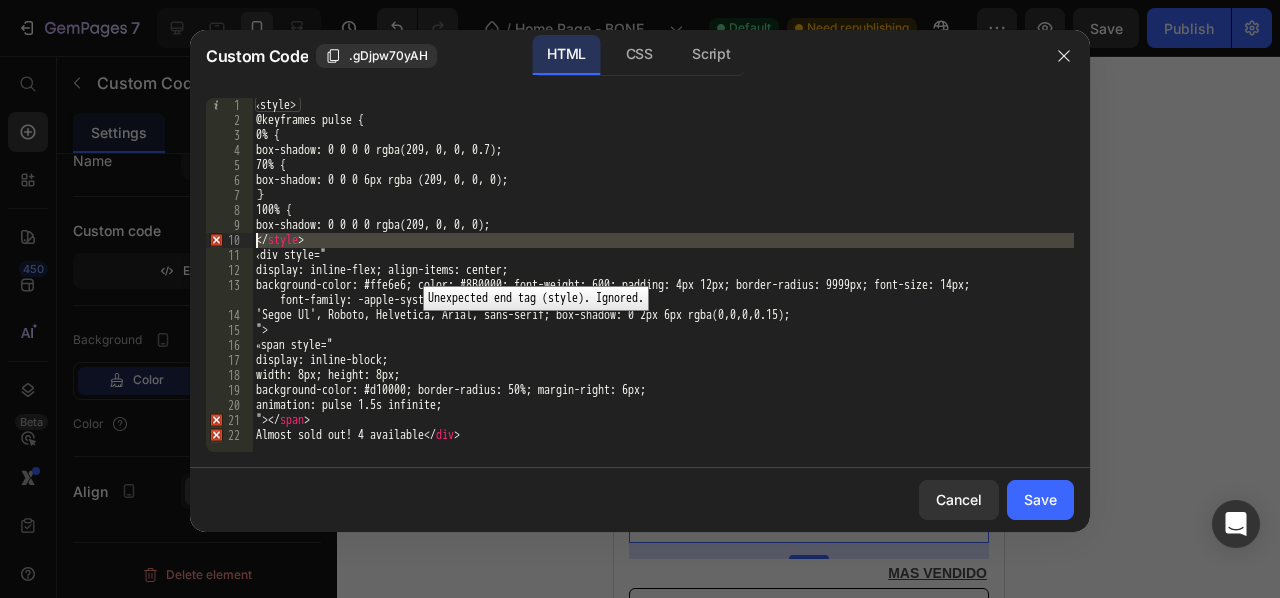 click on "10" at bounding box center [229, 240] 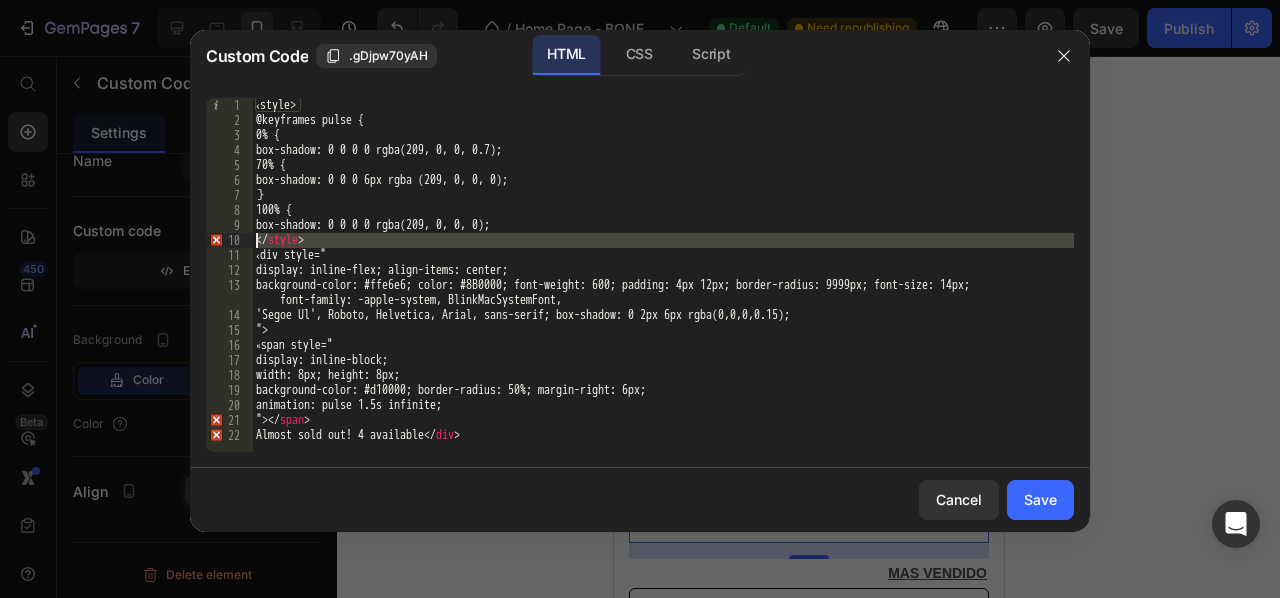 click on "‹style> @keyframes pulse { 0% { box-shadow: 0 0 0 0 rgba(209, 0, 0, 0.7); 70% { box-shadow: 0 0 0 6px rgba (209, 0, 0, 0); ｝ 100% { box-shadow: 0 0 0 0 rgba(209, 0, 0, 0); </ style > ‹div style=" display: inline-flex; align-items: center; background-color: #ffe6e6; color: #8B0000; font-weight: 600; padding: 4px 12px; border-radius: 9999px; font-size: 14px;       font-family: -apple-system, BlinkMacSystemFont, 'Segoe Ul', Roboto, Helvetica, Arial, sans-serif; box-shadow: 0 2px 6px rgba(0,0,0,0.15); "> «span style=" display: inline-block; width: 8px; height: 8px; background-color: #d10000; border-radius: 50%; margin-right: 6px; animation: pulse 1.5s infinite; ">  </ span > Almost sold out! 4 available  </ div >" at bounding box center [663, 275] 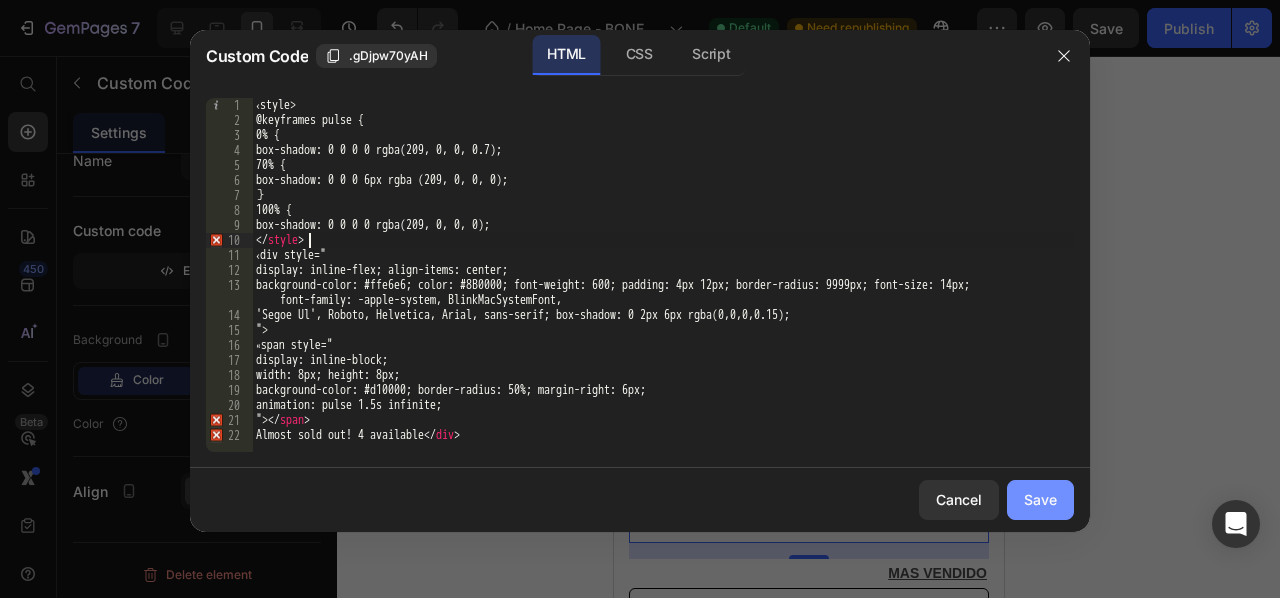 click on "Save" at bounding box center [1040, 499] 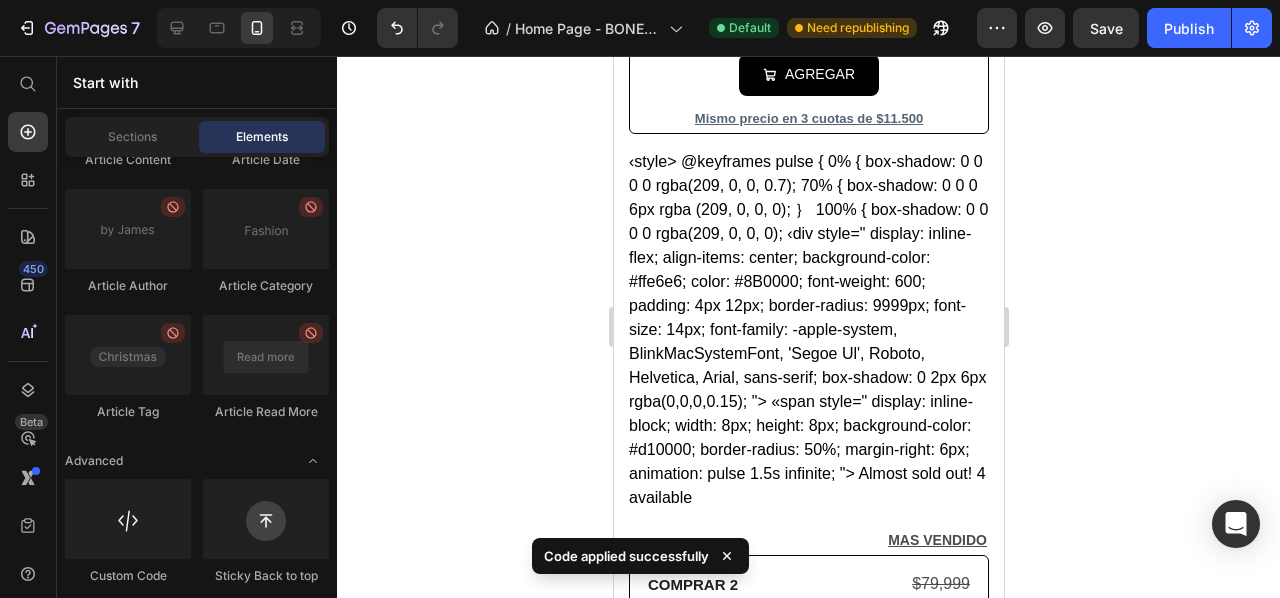 scroll, scrollTop: 1052, scrollLeft: 0, axis: vertical 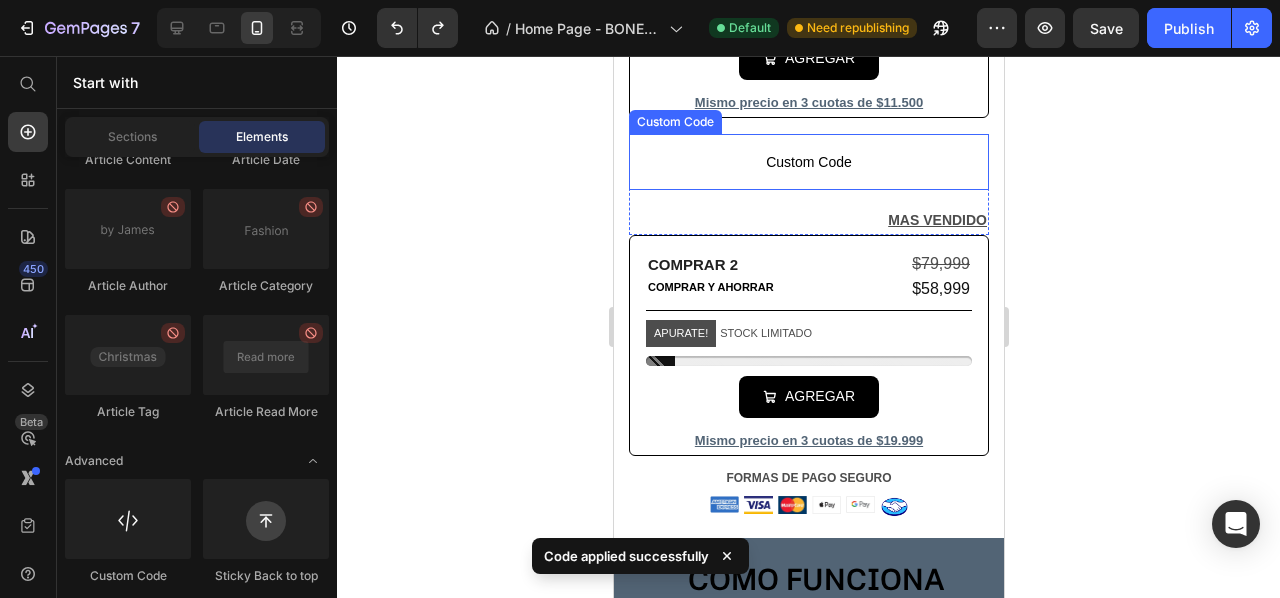click on "Custom Code" at bounding box center (808, 162) 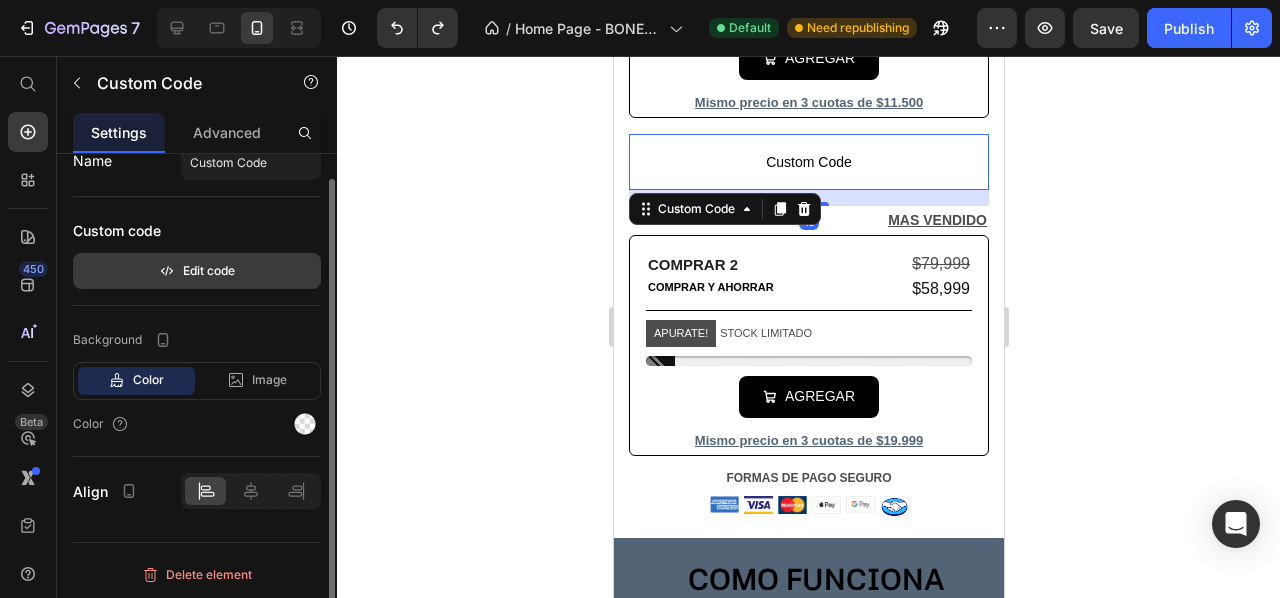 click on "Edit code" at bounding box center (197, 271) 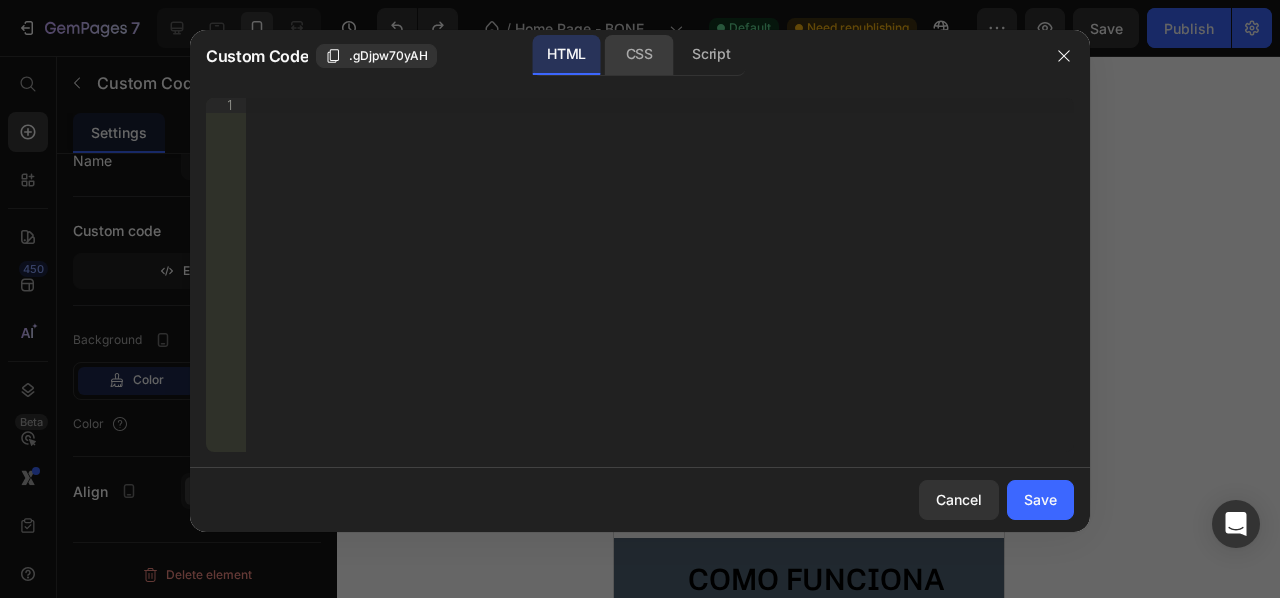 click on "CSS" 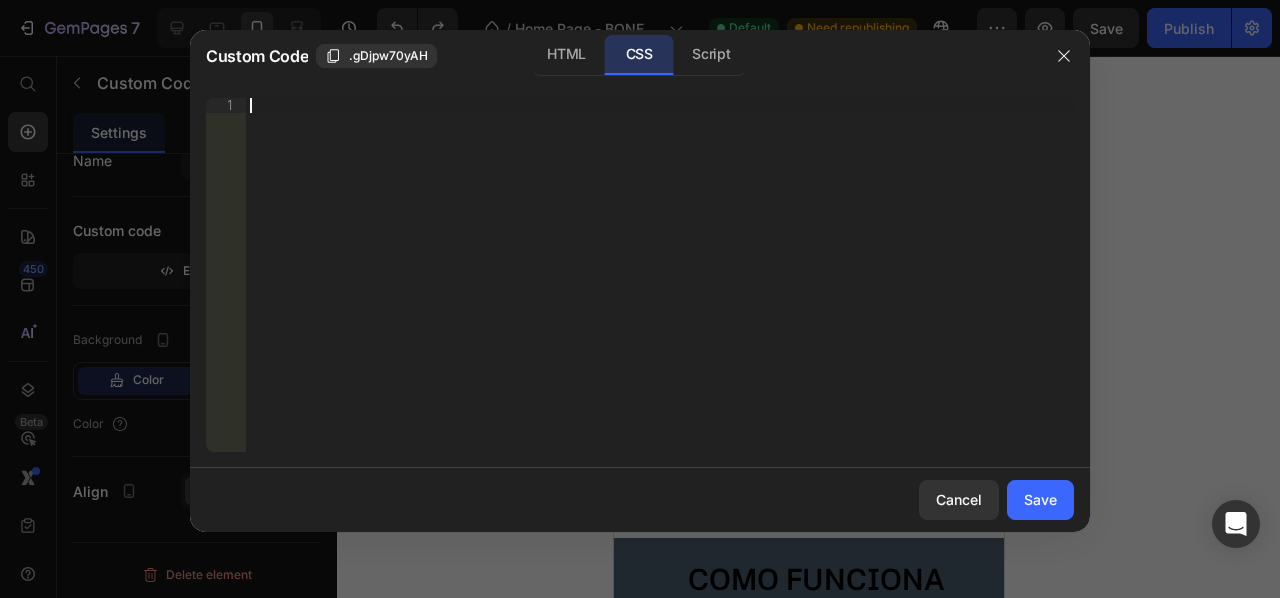 click on "Insert the CSS code to style your content right here." at bounding box center (660, 290) 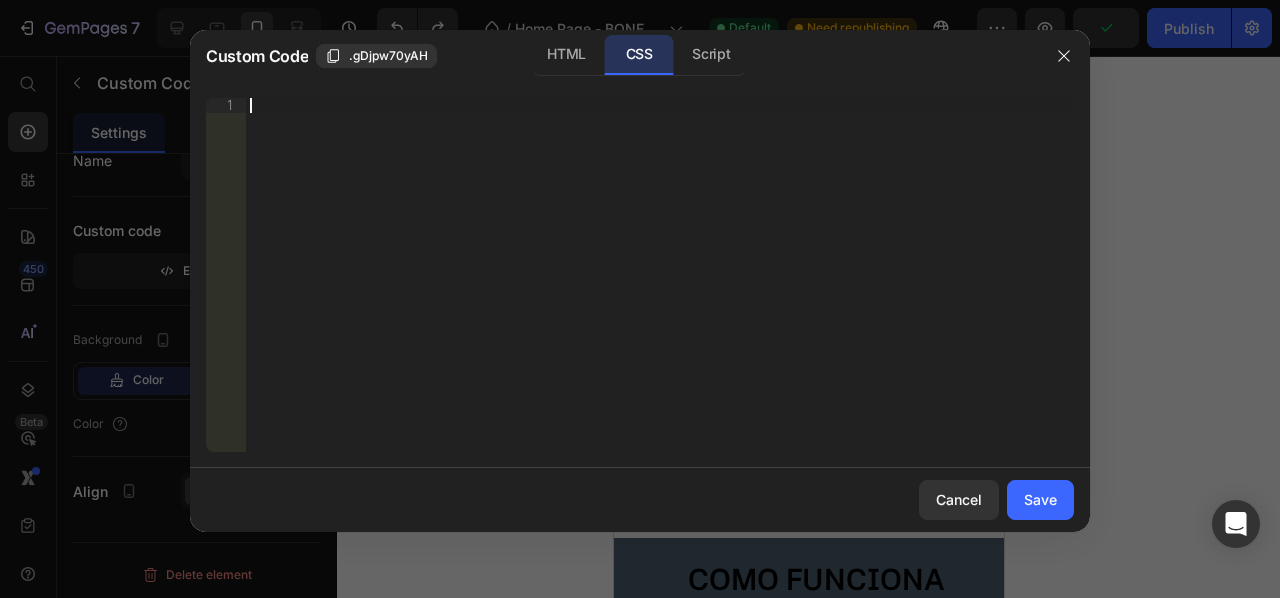 paste on "Almost sold out! 4 available </div>" 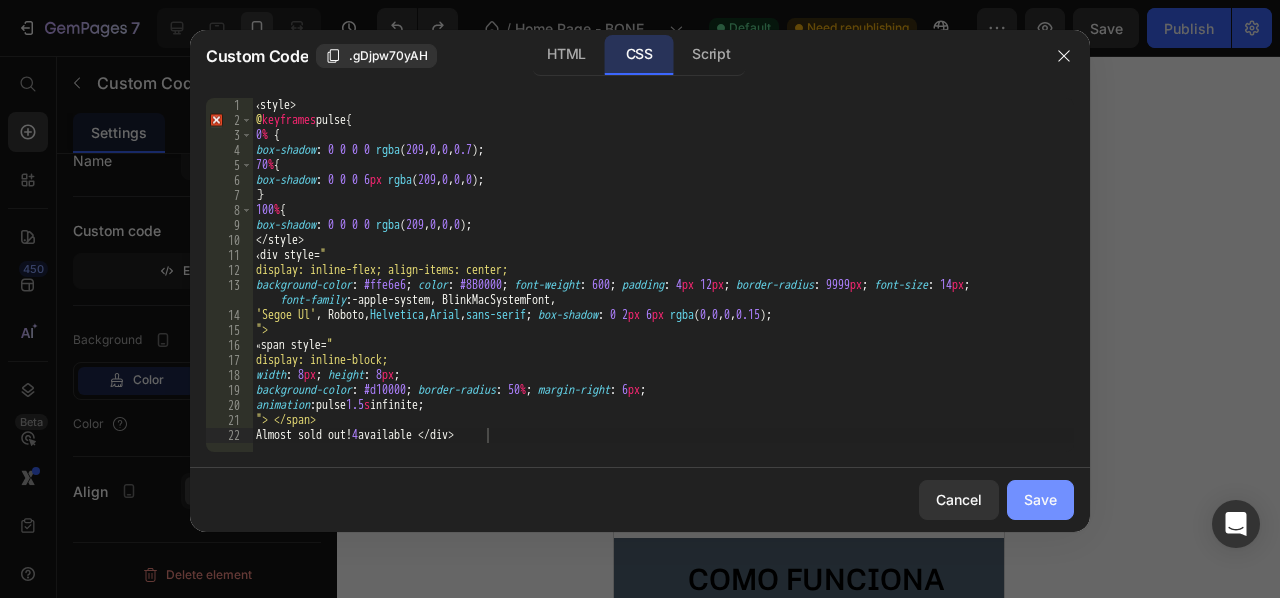 click on "Save" at bounding box center (1040, 499) 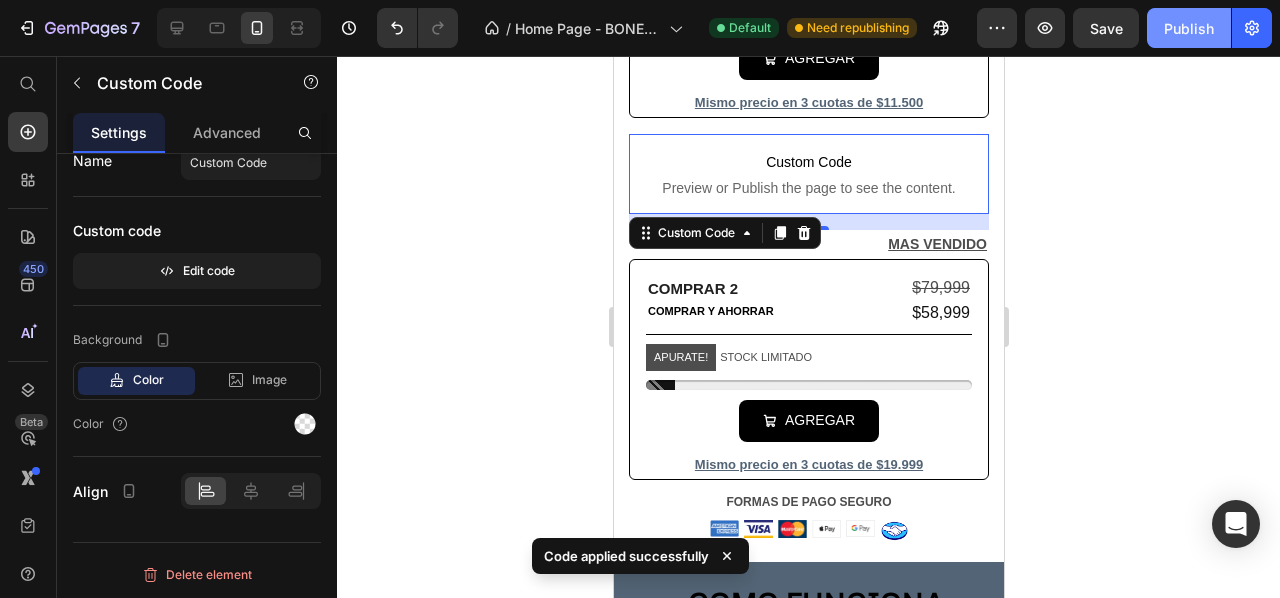 click on "Publish" at bounding box center (1189, 28) 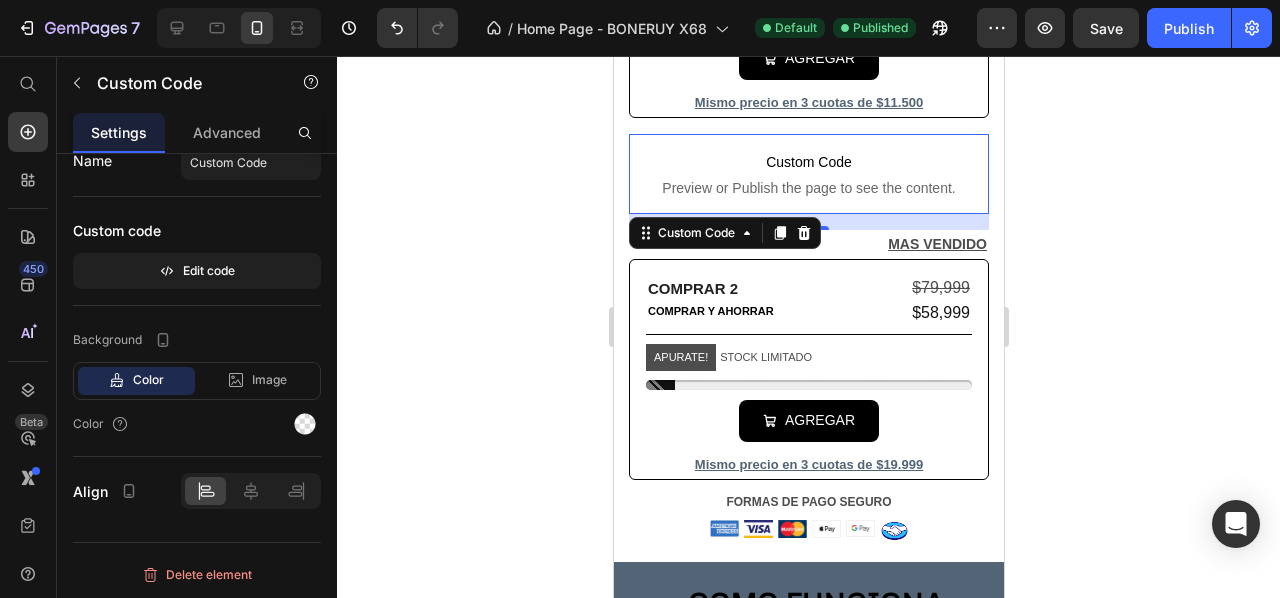 click on "Preview or Publish the page to see the content." at bounding box center (808, 188) 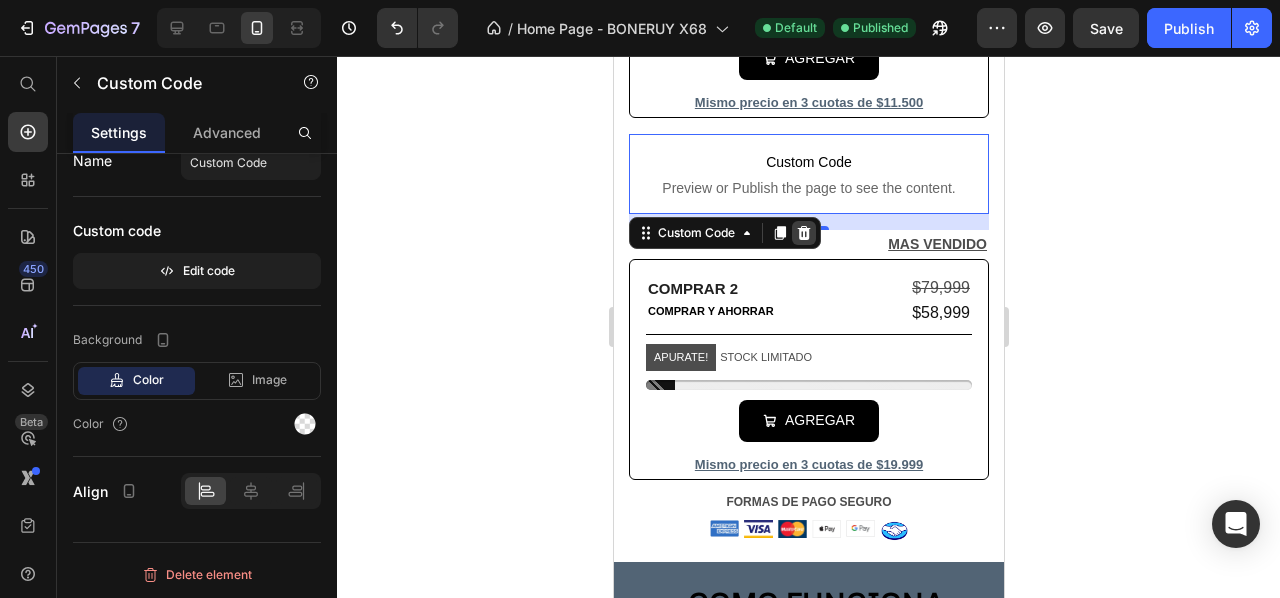 click 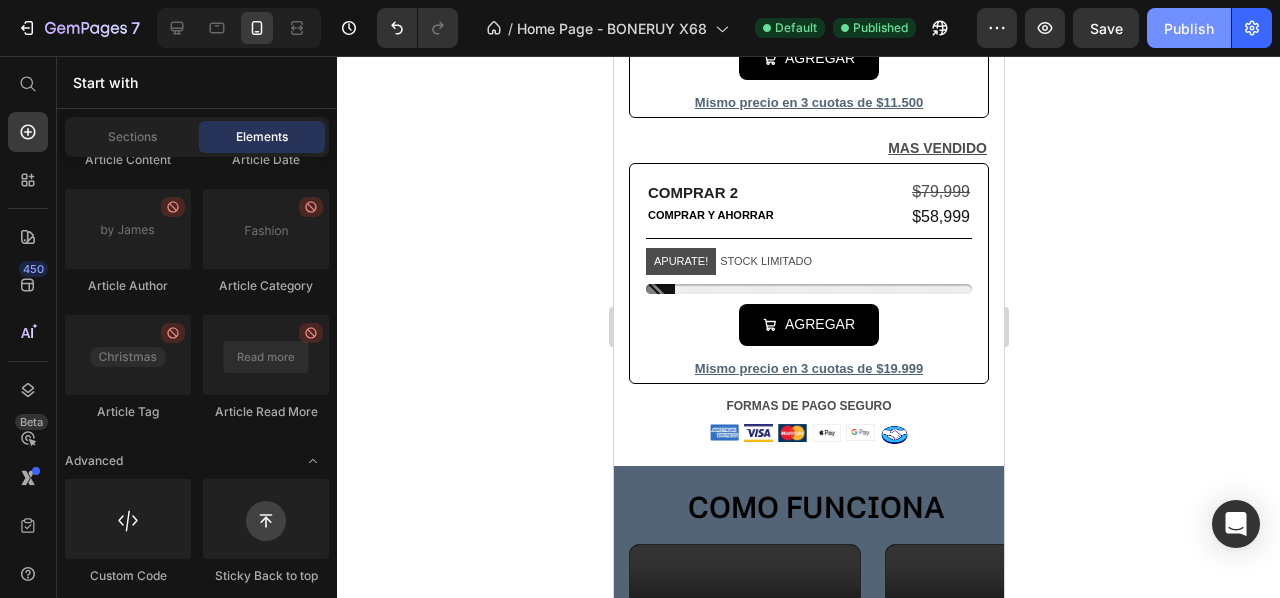click on "Publish" 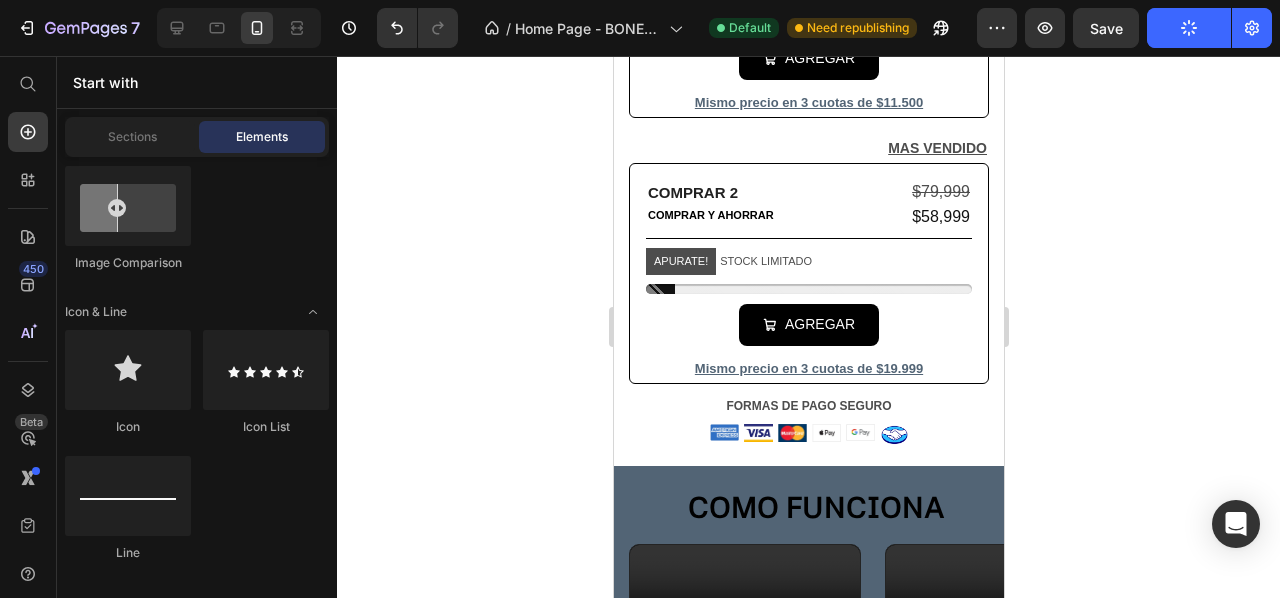 scroll, scrollTop: 0, scrollLeft: 0, axis: both 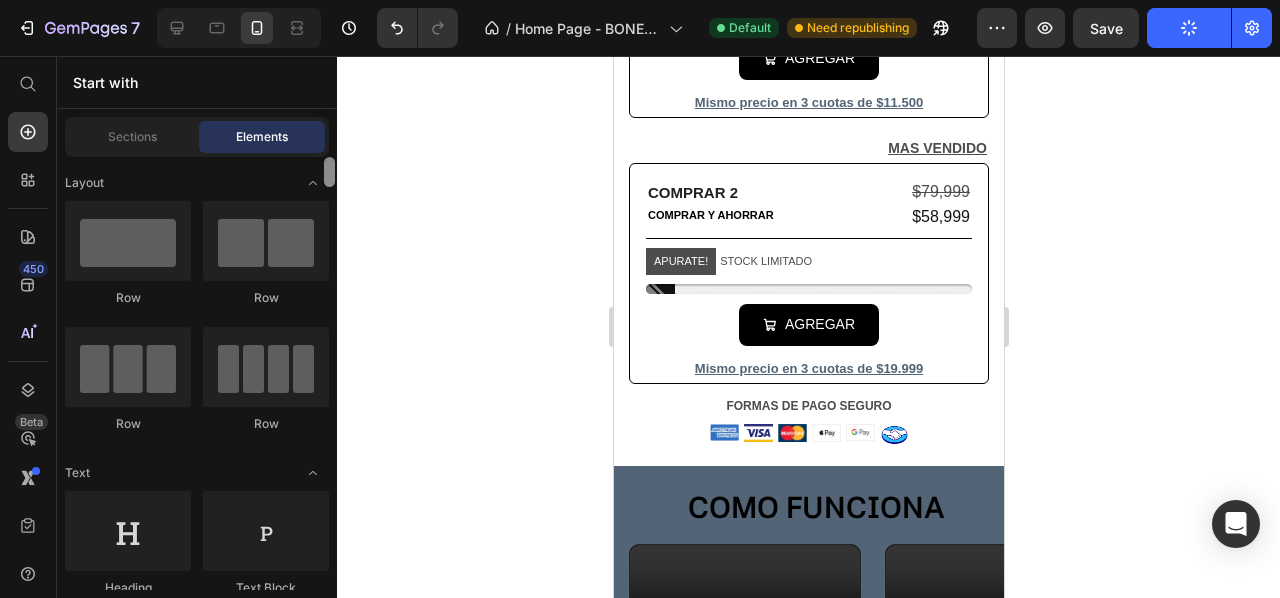 drag, startPoint x: 333, startPoint y: 575, endPoint x: 290, endPoint y: 77, distance: 499.85297 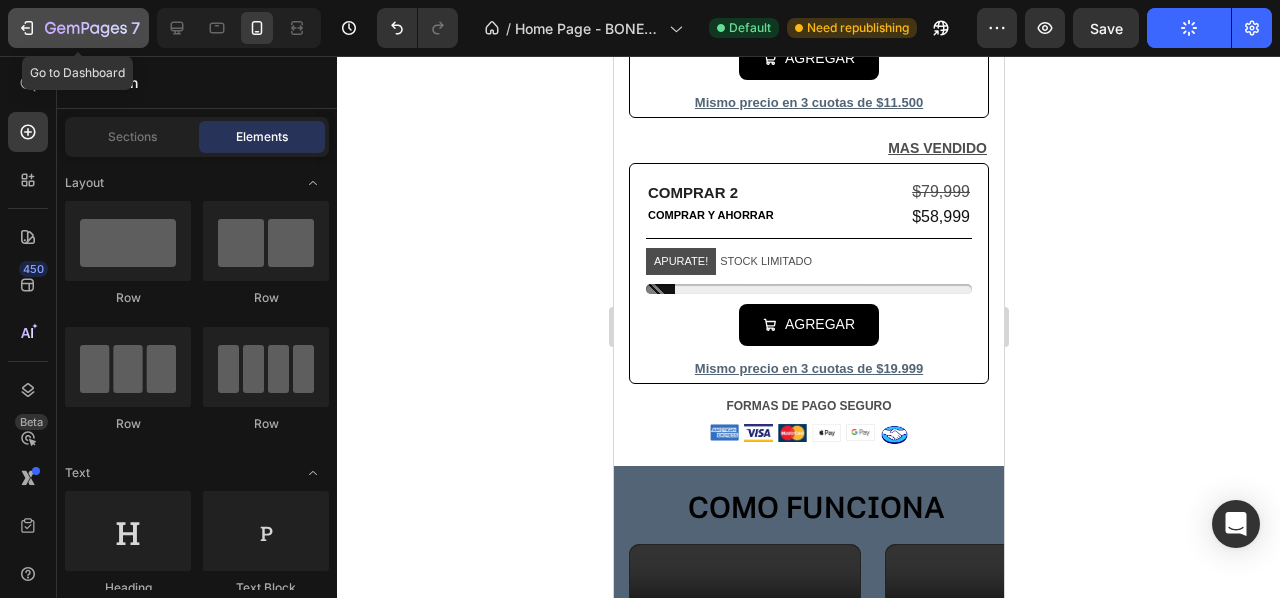 click on "7" 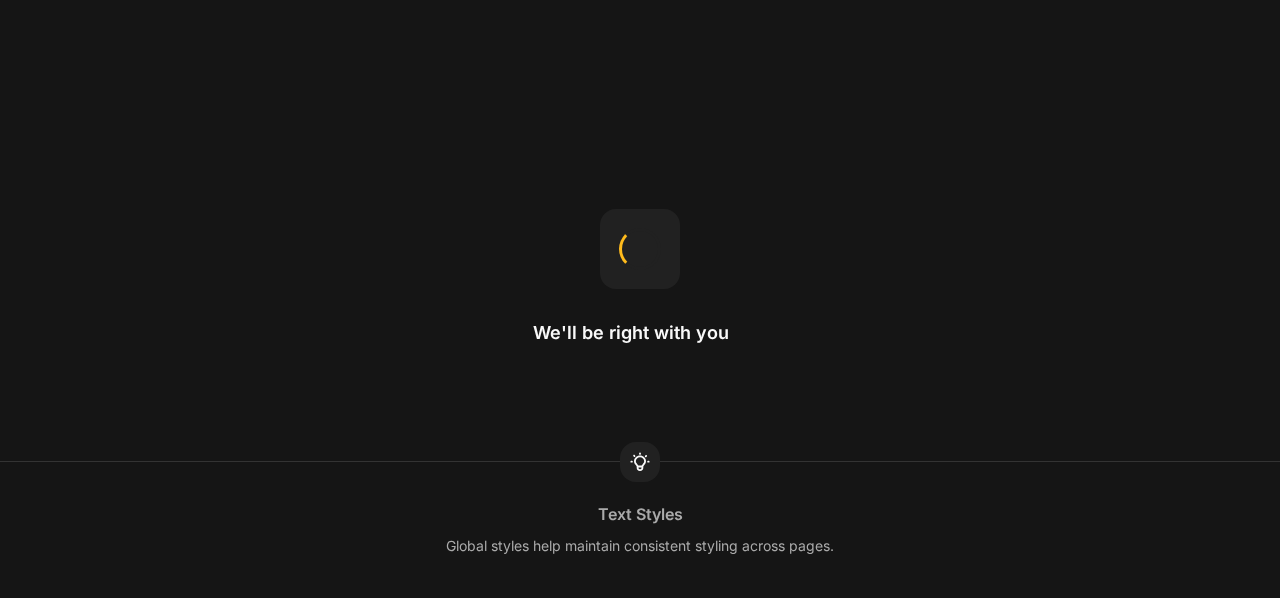 scroll, scrollTop: 0, scrollLeft: 0, axis: both 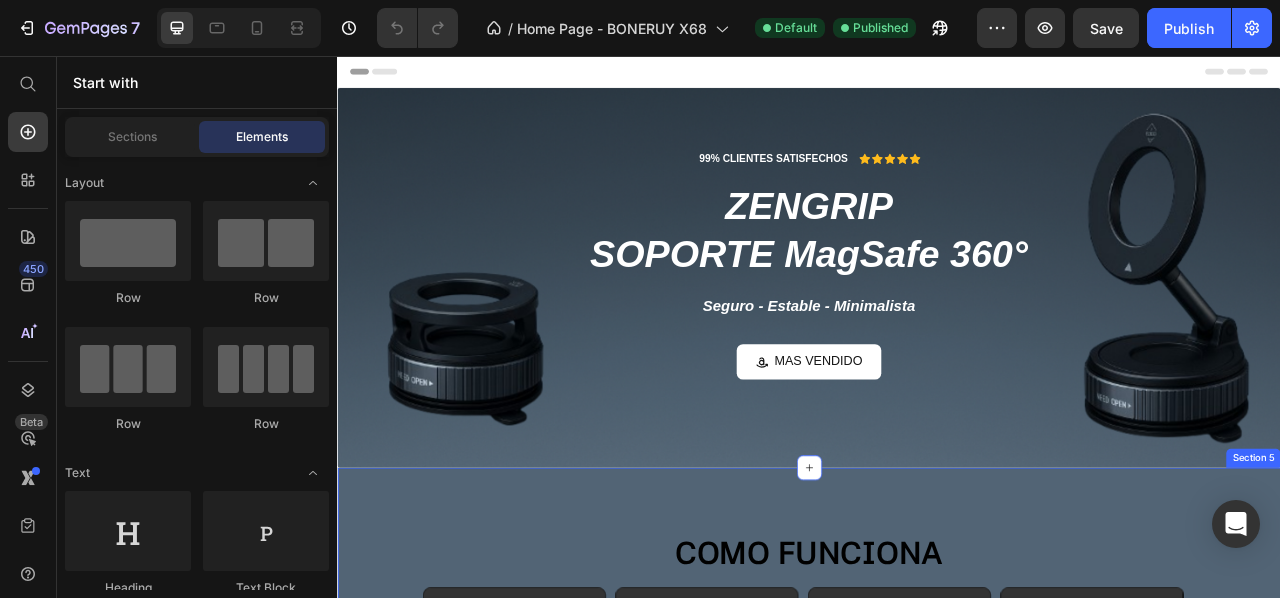 click on "COMO FUNCIONA Heading
Video Video Video Video Video
Carousel Section 5" at bounding box center [937, 747] 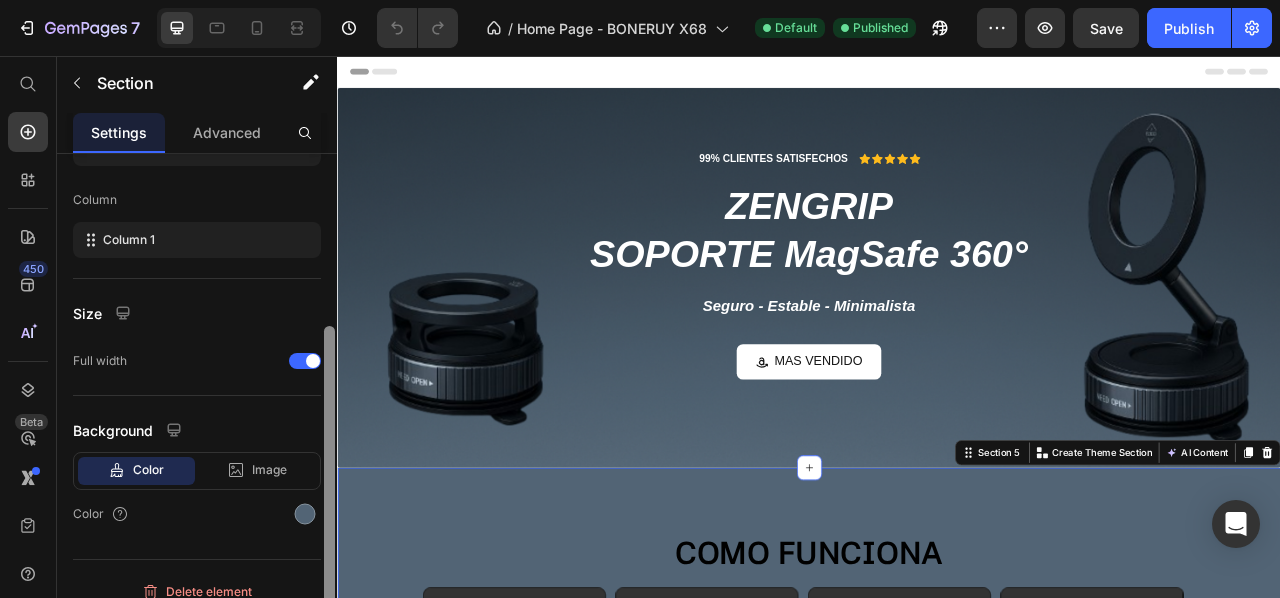 scroll, scrollTop: 305, scrollLeft: 0, axis: vertical 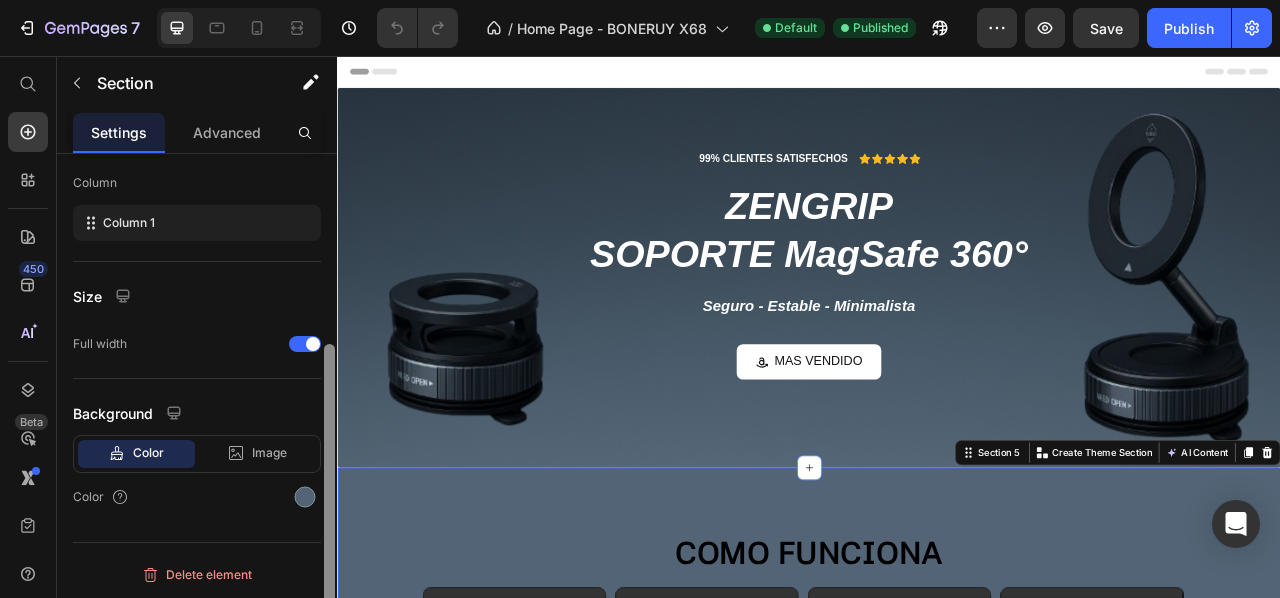 drag, startPoint x: 333, startPoint y: 175, endPoint x: 320, endPoint y: 459, distance: 284.2974 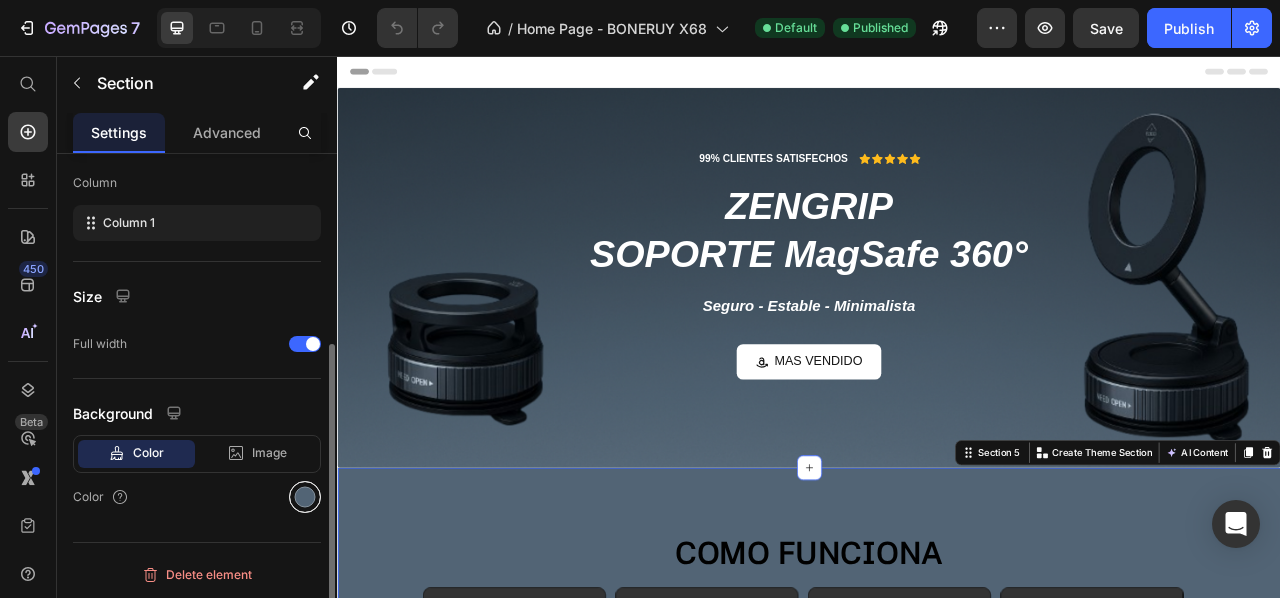 click at bounding box center (305, 497) 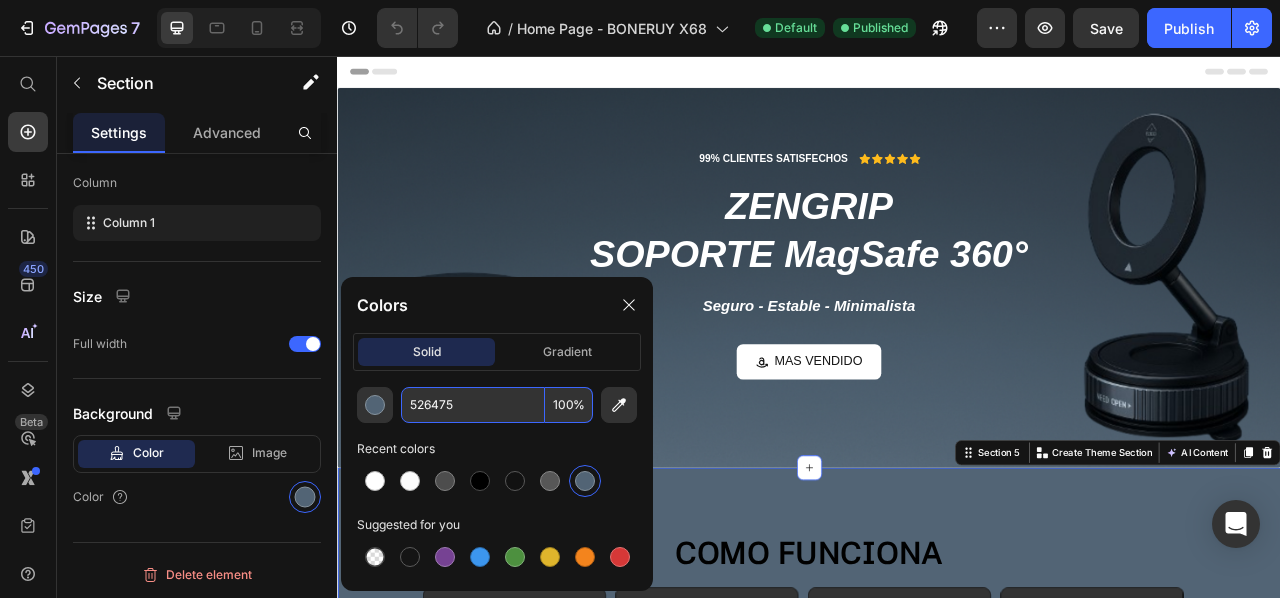 click on "526475" at bounding box center (473, 405) 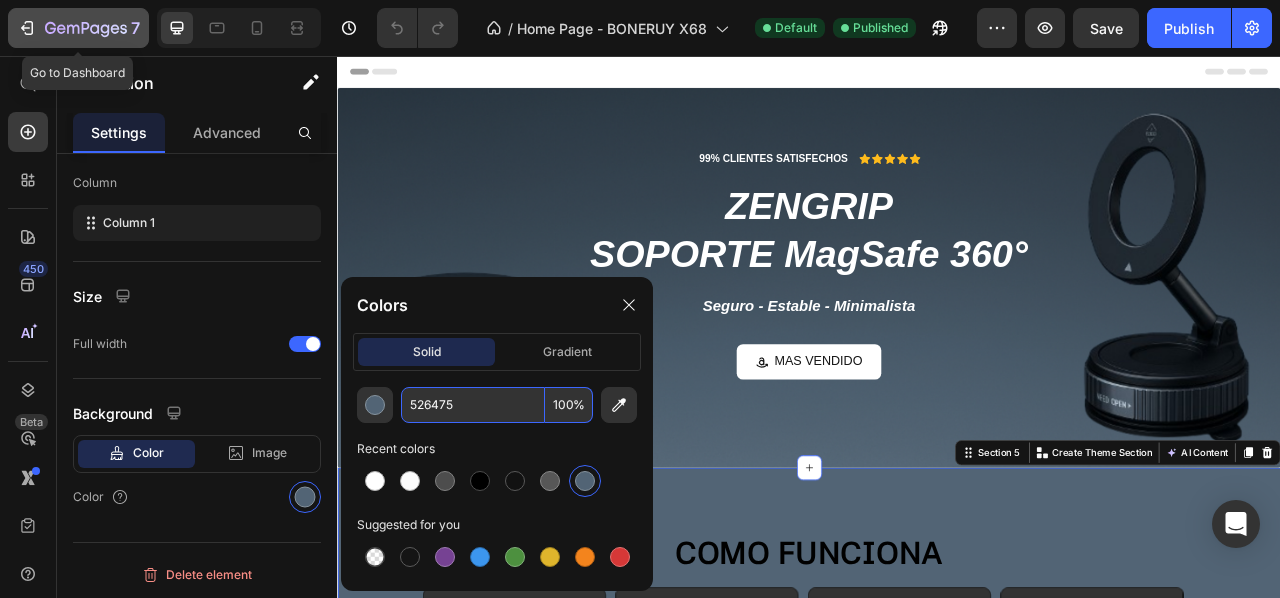 click on "7" 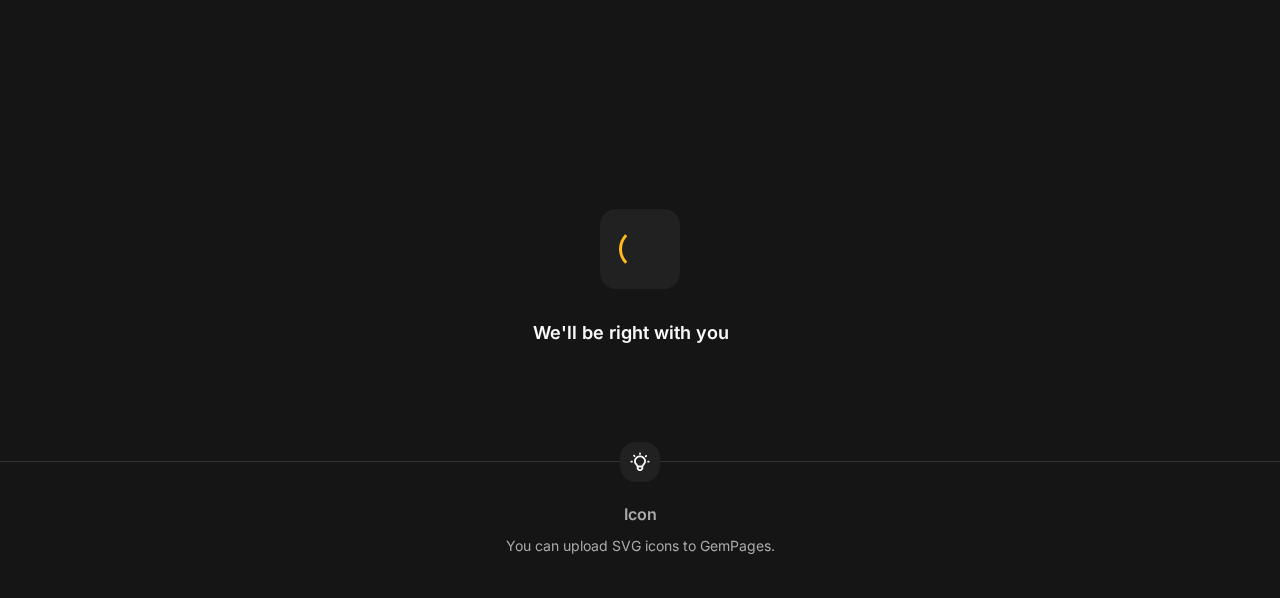 scroll, scrollTop: 0, scrollLeft: 0, axis: both 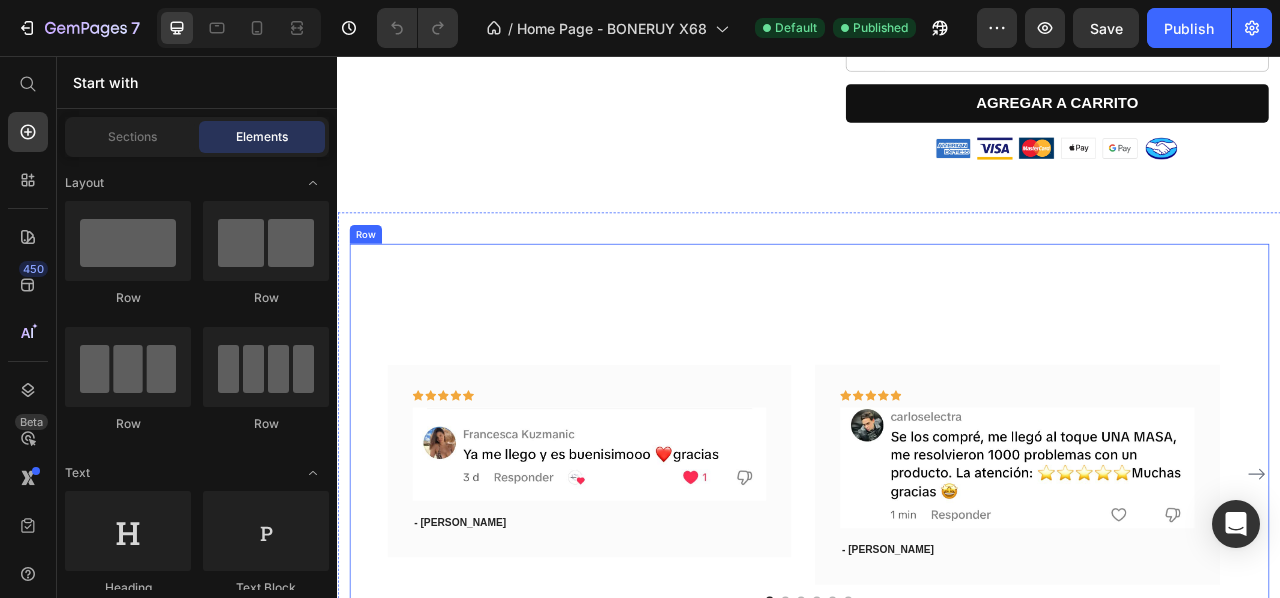 click on "Muchas personas ya confiaron en [PERSON_NAME] y están felices con sus compras. Valoramos cada opinión y seguimos mejorando para ofrecerte siempre lo mejor." at bounding box center [937, 384] 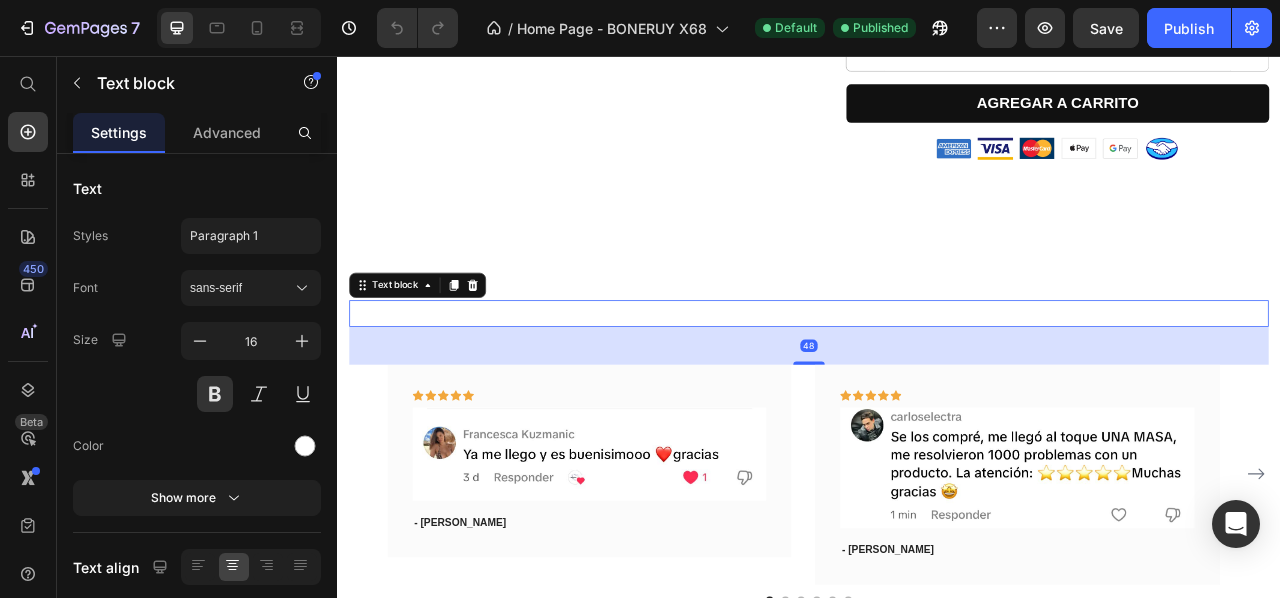 click on "Muchas personas ya confiaron en [PERSON_NAME] y están felices con sus compras. Valoramos cada opinión y seguimos mejorando para ofrecerte siempre lo mejor." at bounding box center [937, 384] 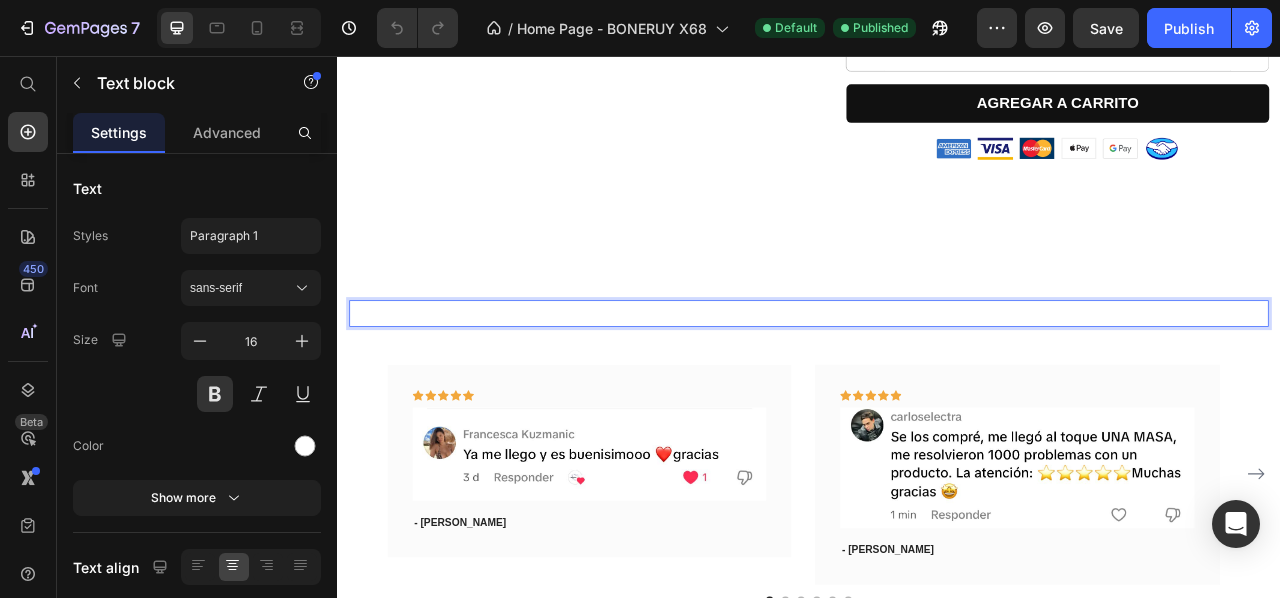 click on "Muchas personas ya confiaron en [PERSON_NAME] y están felices con sus compras. Valoramos cada opinión y seguimos mejorando para ofrecerte siempre lo mejor." at bounding box center [937, 383] 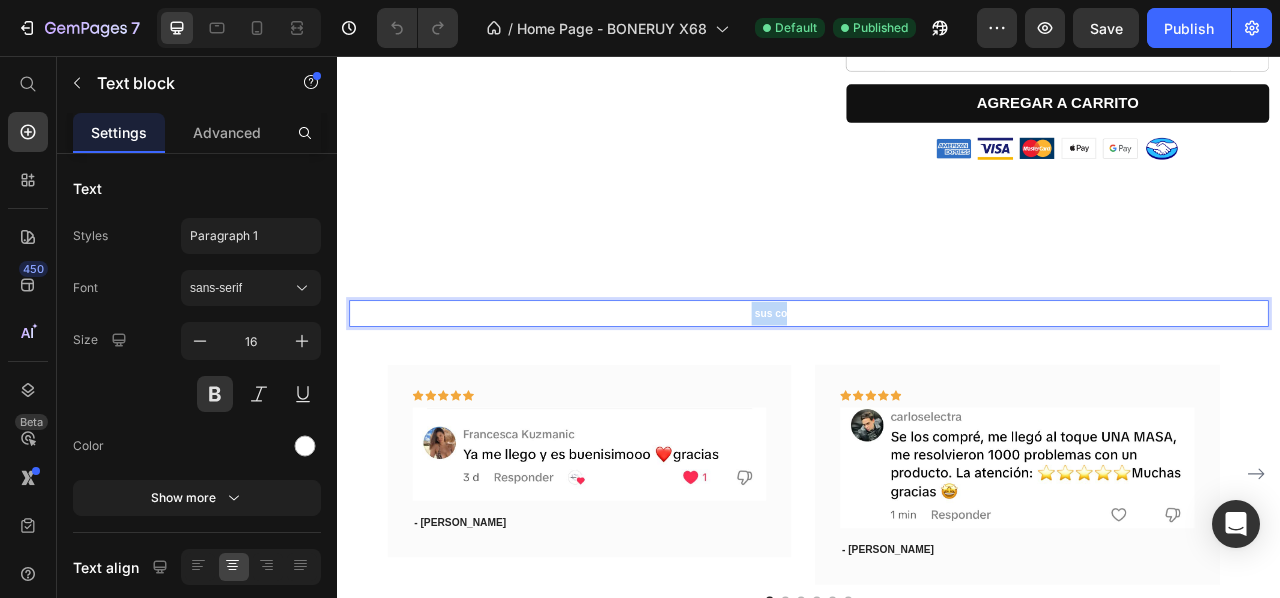 click on "Muchas personas ya confiaron en [PERSON_NAME] y están felices con sus compras. Valoramos cada opinión y seguimos mejorando para ofrecerte siempre lo mejor." at bounding box center [937, 383] 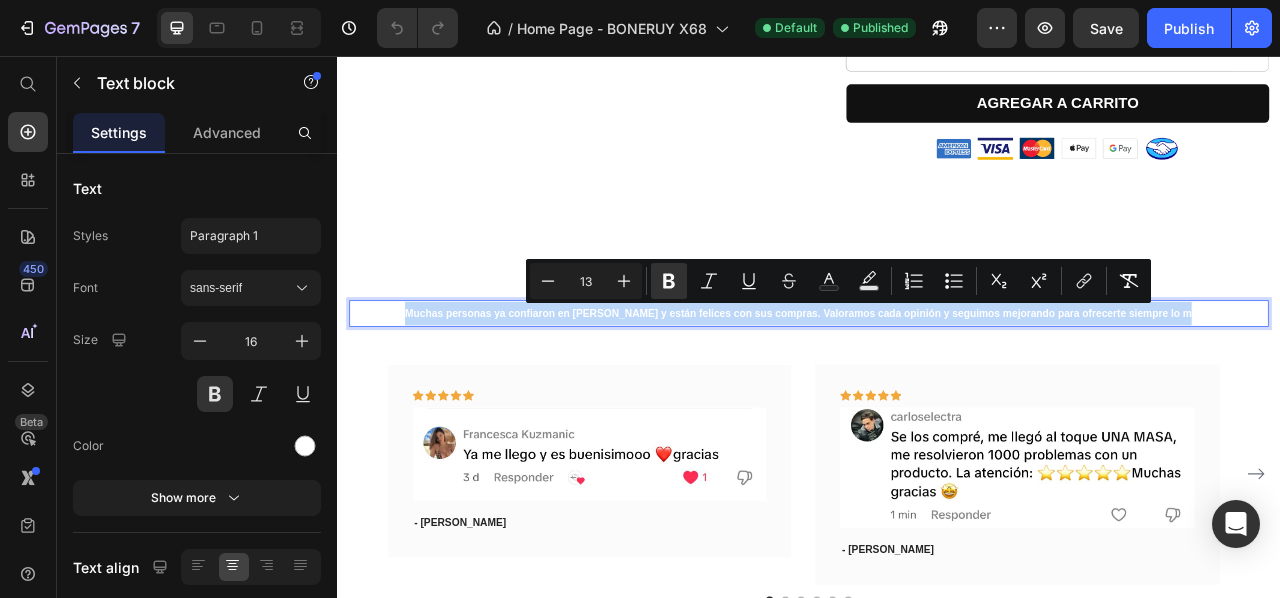 click on "Muchas personas ya confiaron en [PERSON_NAME] y están felices con sus compras. Valoramos cada opinión y seguimos mejorando para ofrecerte siempre lo mejor." at bounding box center [937, 383] 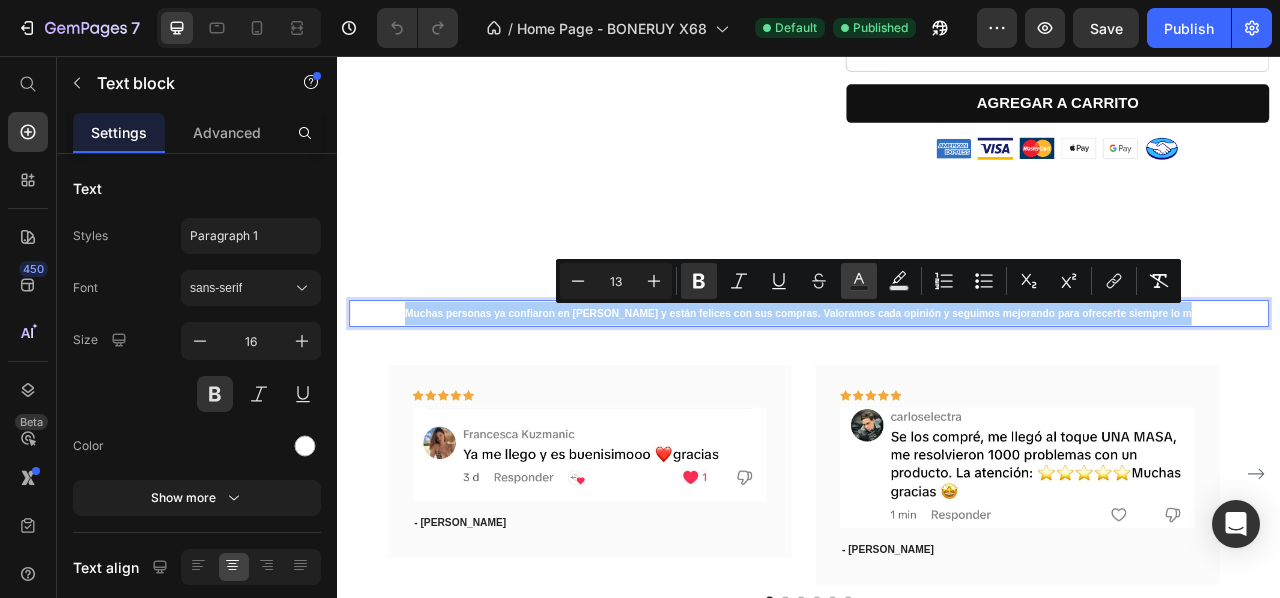 click 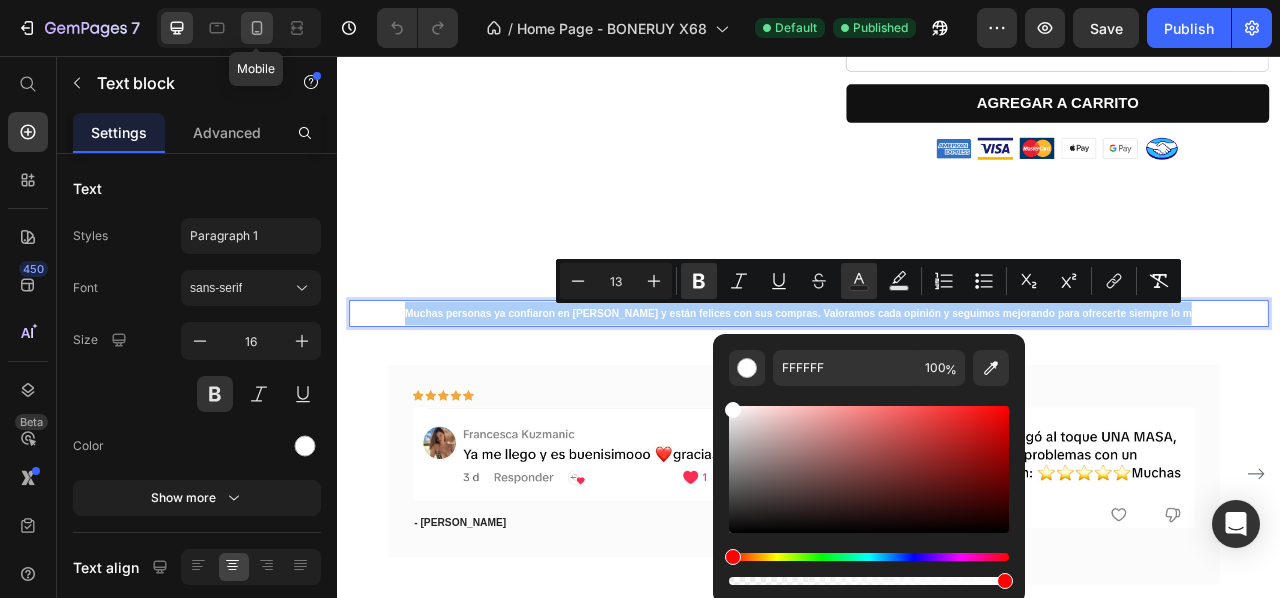 click 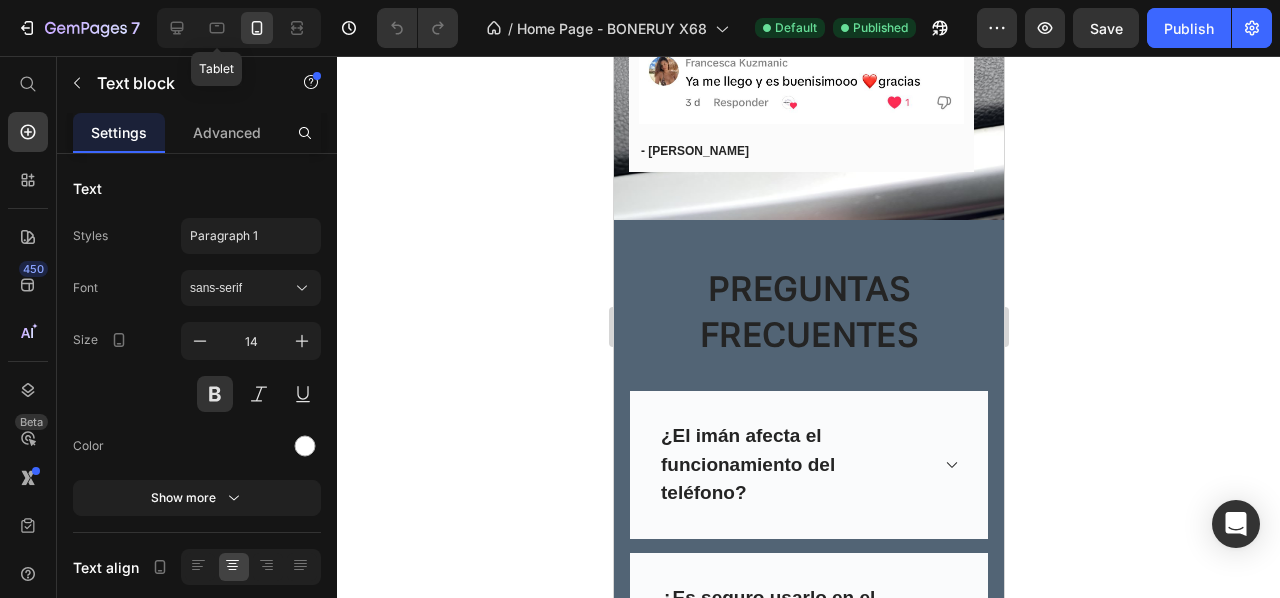 scroll, scrollTop: 2010, scrollLeft: 0, axis: vertical 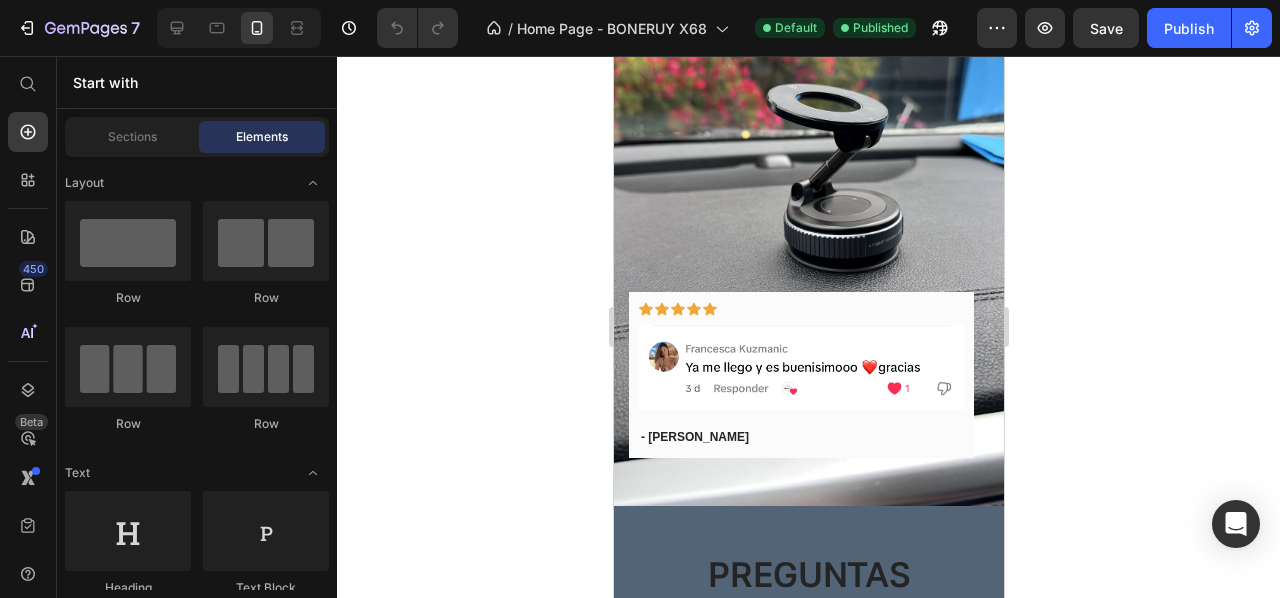drag, startPoint x: 998, startPoint y: 359, endPoint x: 1618, endPoint y: 390, distance: 620.77454 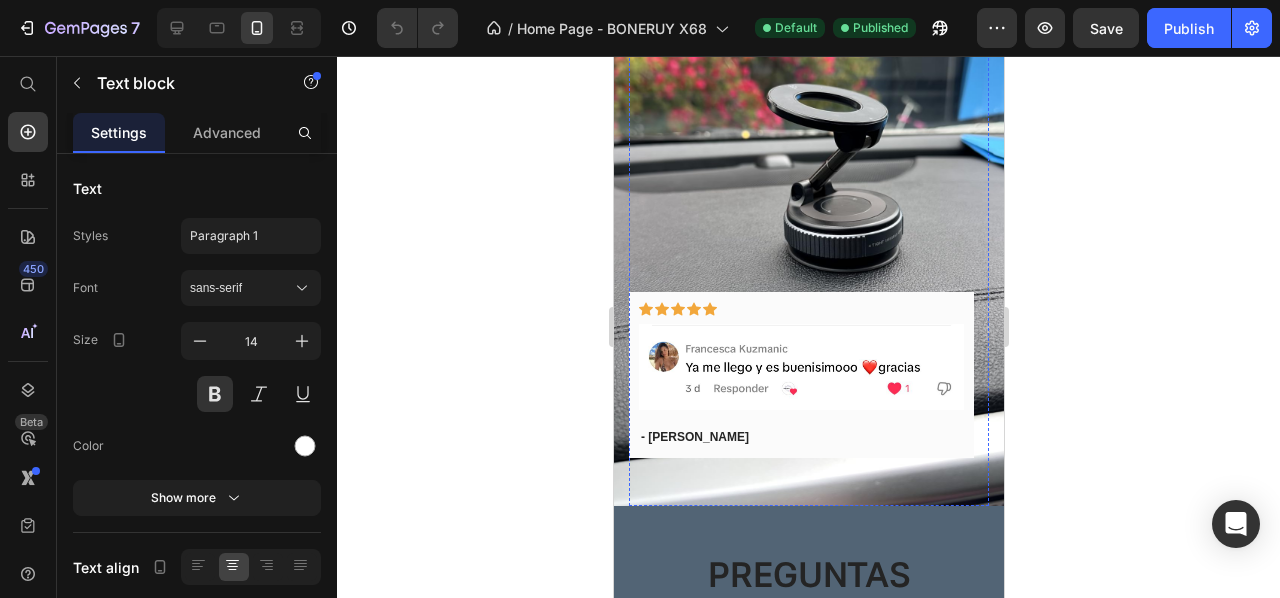 click on "Muchas personas ya confiaron en [PERSON_NAME] y están felices con sus compras. Valoramos cada opinión y seguimos mejorando para ofrecerte siempre lo mejor." at bounding box center (808, 2) 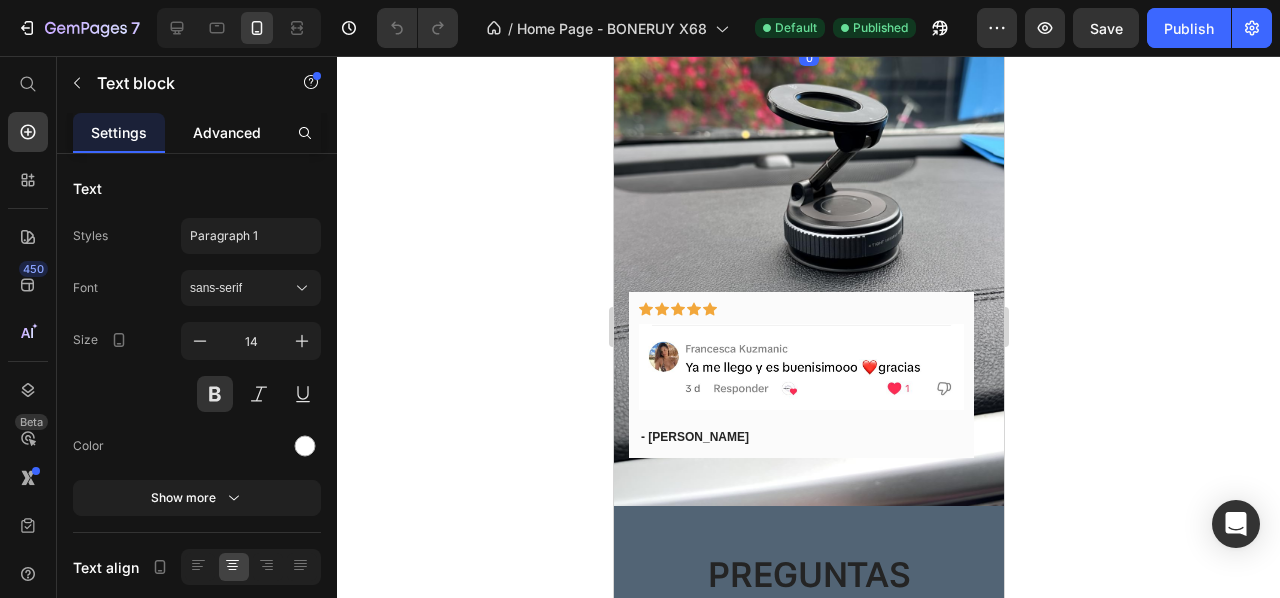 click on "Advanced" at bounding box center [227, 132] 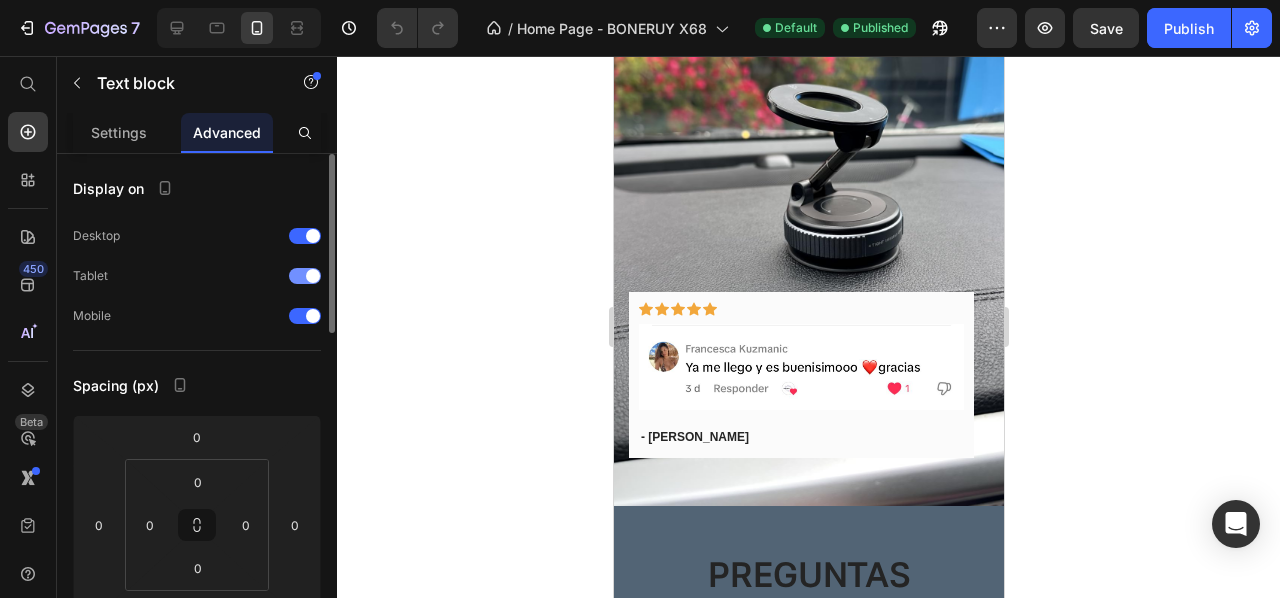 click at bounding box center [305, 276] 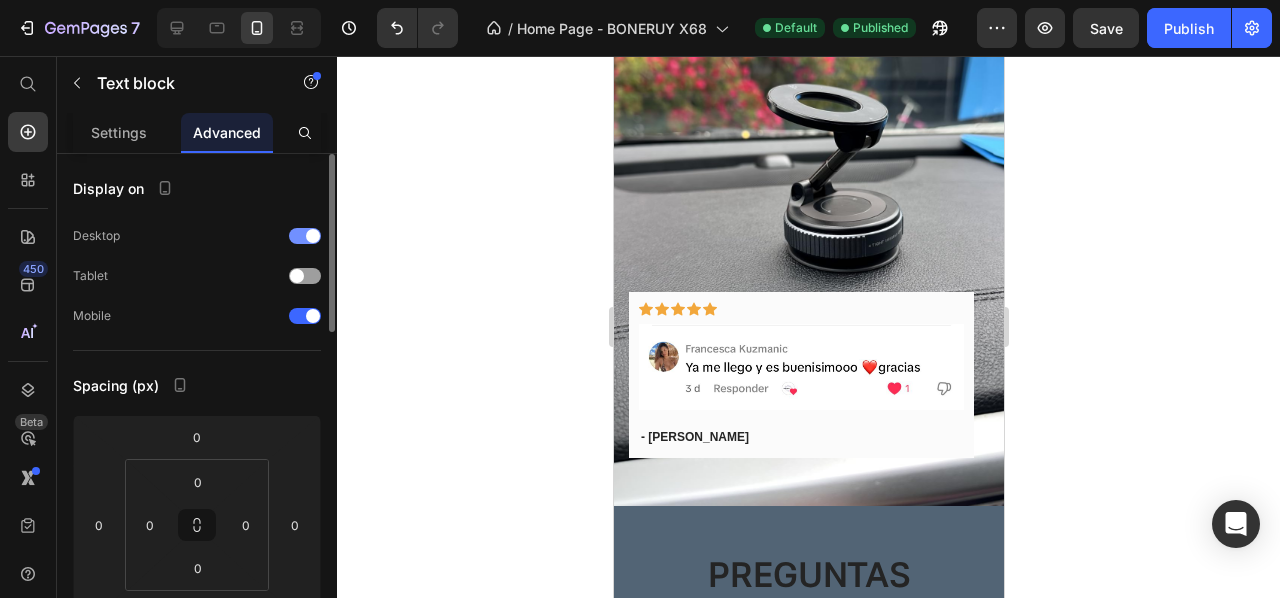 click at bounding box center (313, 236) 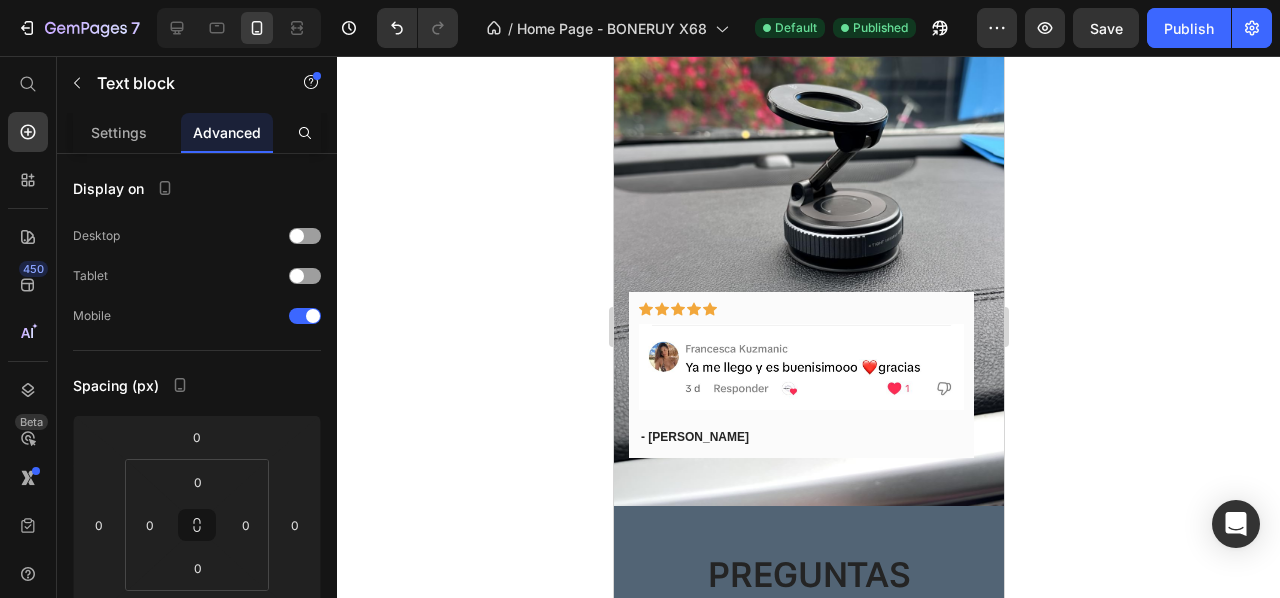 click on "NUESTROS CLIENTES" at bounding box center (808, -67) 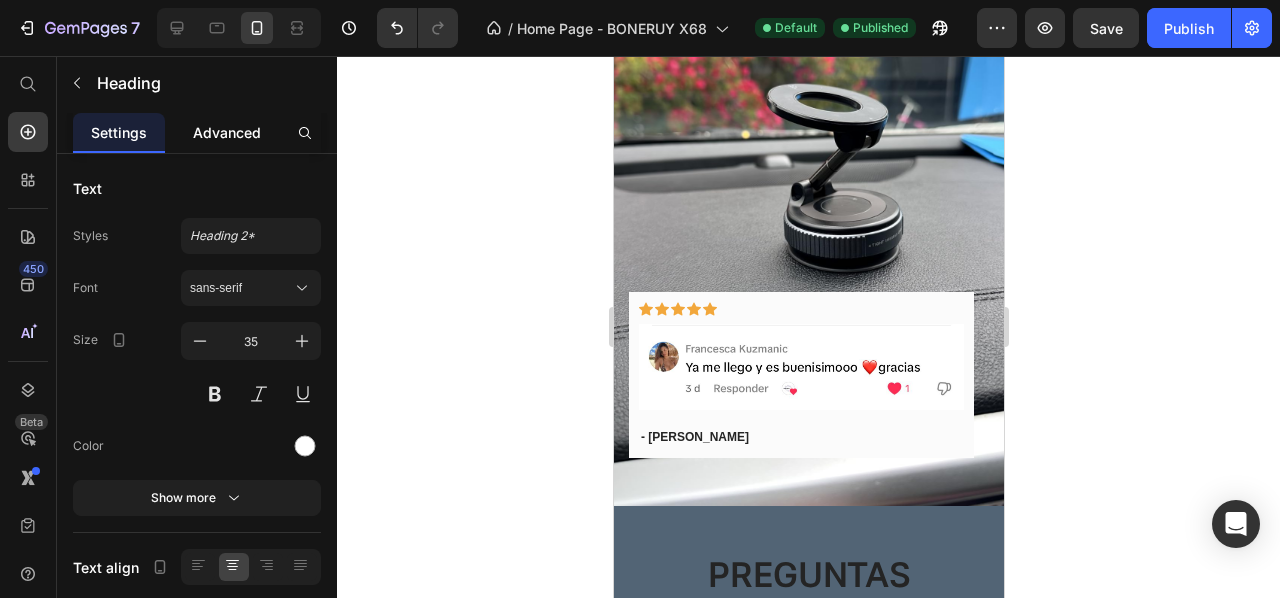 click on "Advanced" at bounding box center [227, 132] 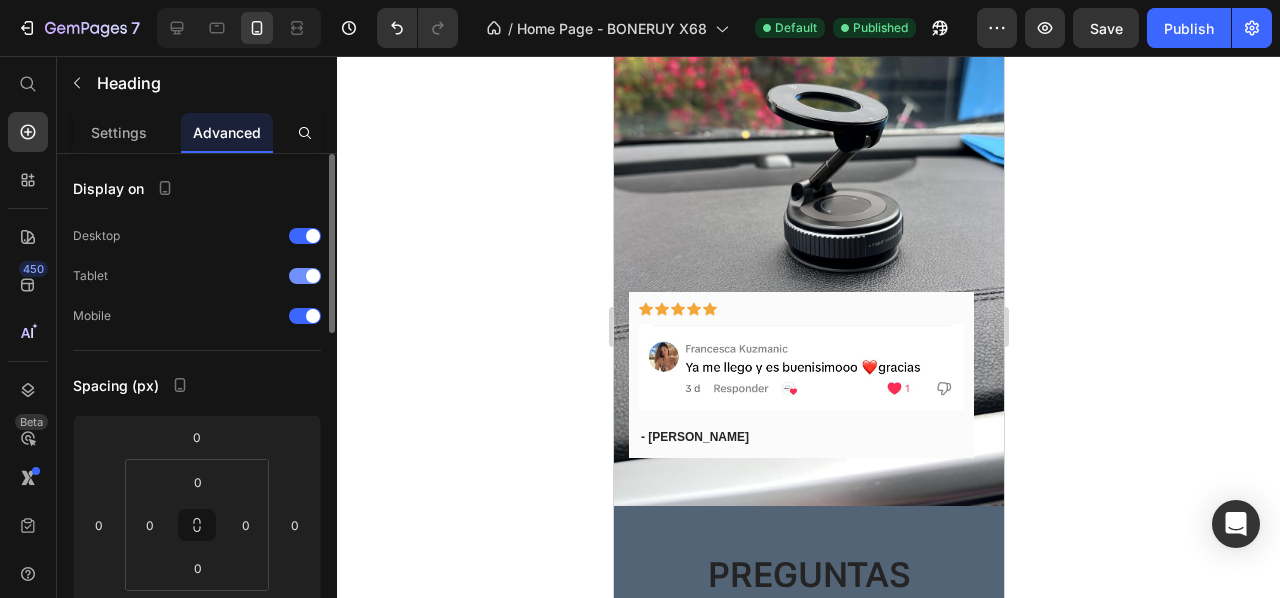 click on "Tablet" at bounding box center [197, 276] 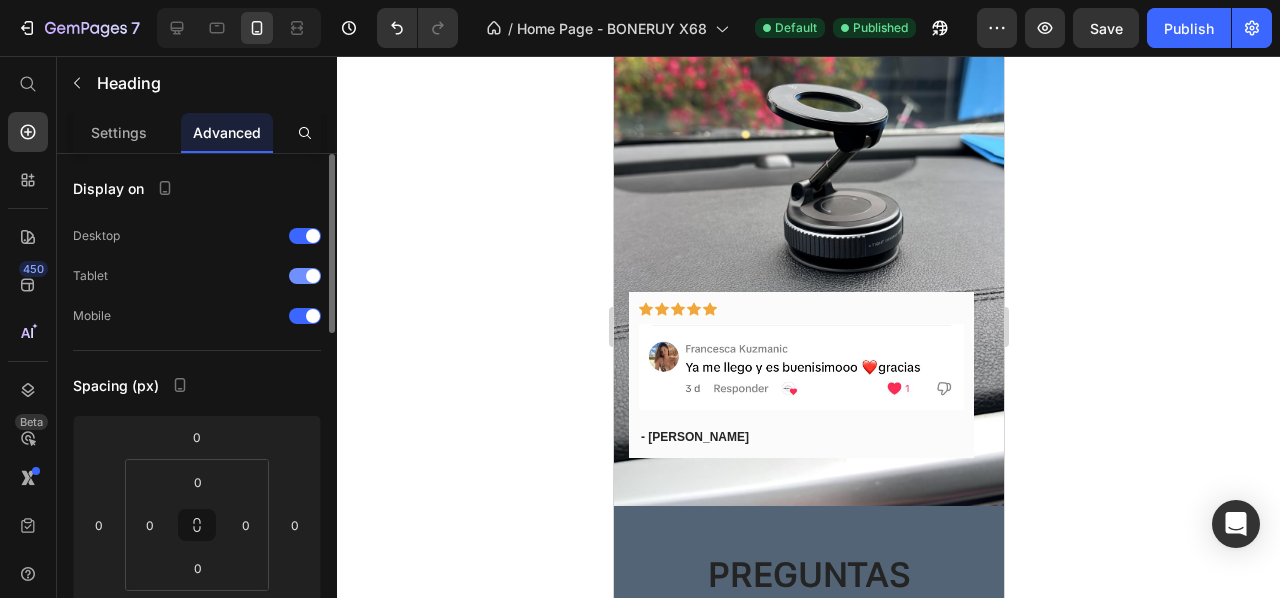 click at bounding box center (313, 276) 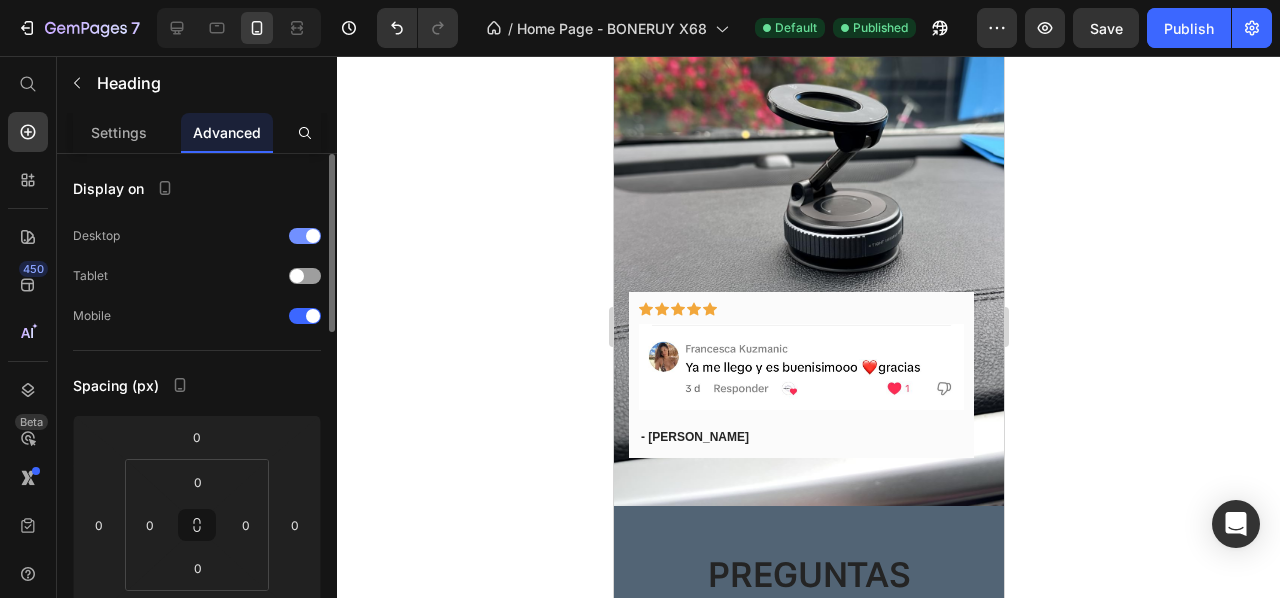 click at bounding box center [313, 236] 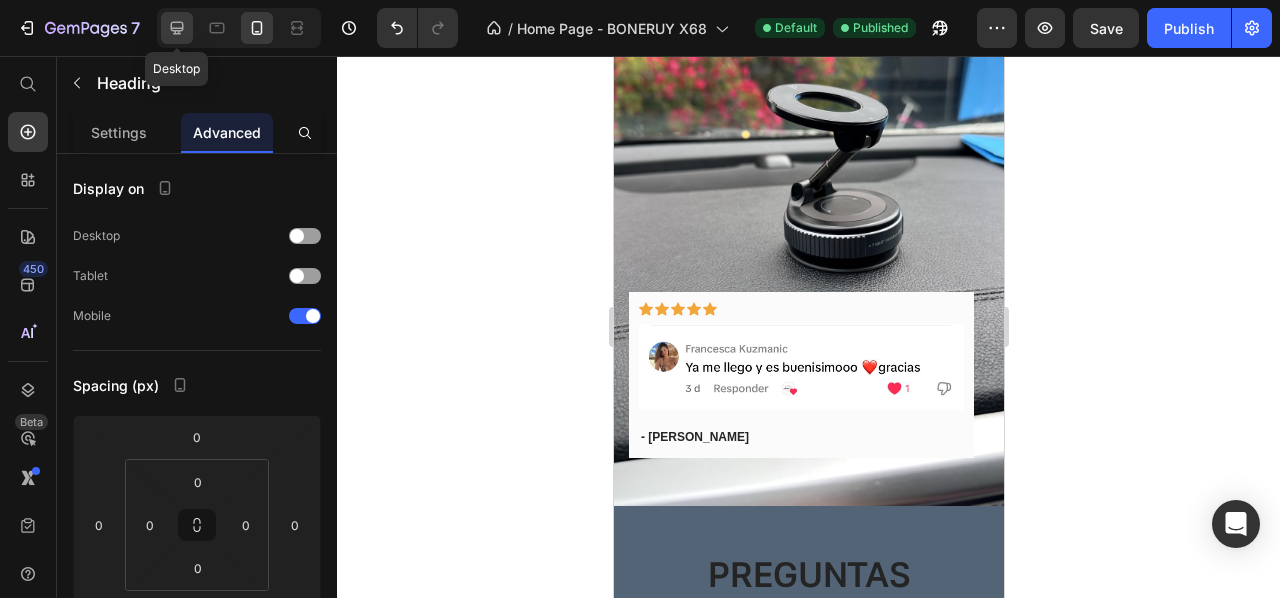 click 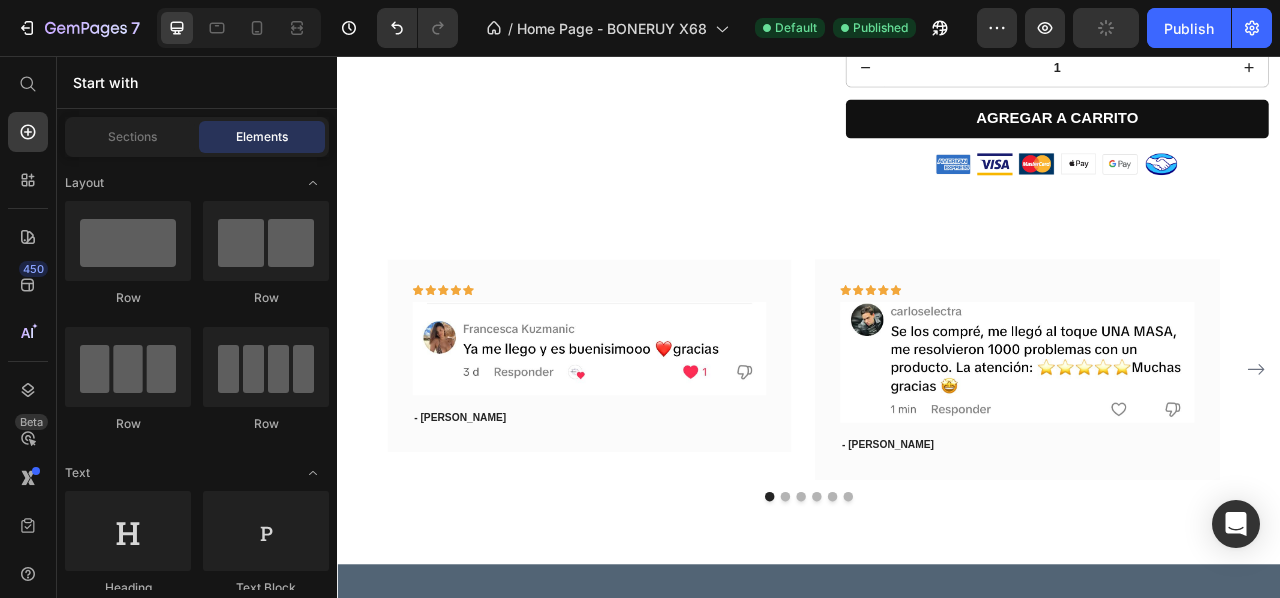 scroll, scrollTop: 2397, scrollLeft: 0, axis: vertical 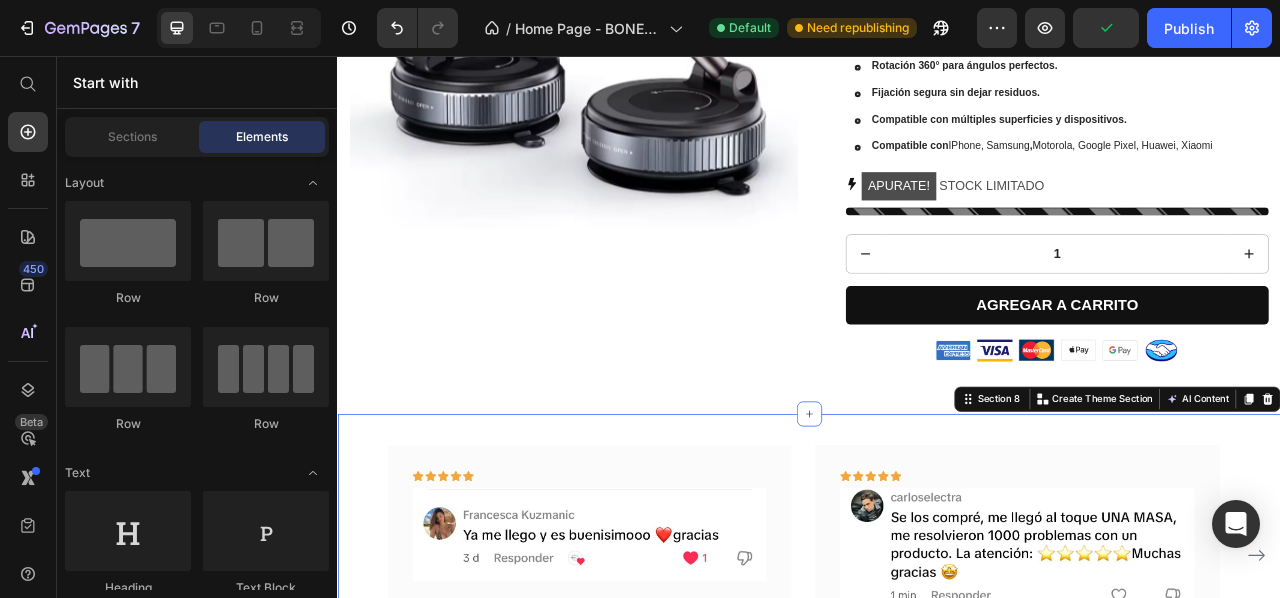 click on "NUESTROS CLIENTES Heading Muchas personas ya confiaron en [PERSON_NAME] y están felices con sus compras. Valoramos cada opinión y seguimos mejorando para ofrecerte siempre lo mejor. Text block
Icon
Icon
Icon
Icon
Icon Row Image - [PERSON_NAME] Text block Row
Icon
Icon
Icon
Icon
Icon Row Image - [PERSON_NAME] Text block Row
Icon
Icon
Icon
Icon
Icon Row Image - [PERSON_NAME] Text block Row
Icon
Icon
Icon
Icon
Icon Row Image - Cata Text block Row
Icon
Icon
Icon
Icon
Icon Row Image - [PERSON_NAME] Text block Row
Icon
Icon
Icon
Icon
Icon Row Image - [PERSON_NAME]" at bounding box center (937, 726) 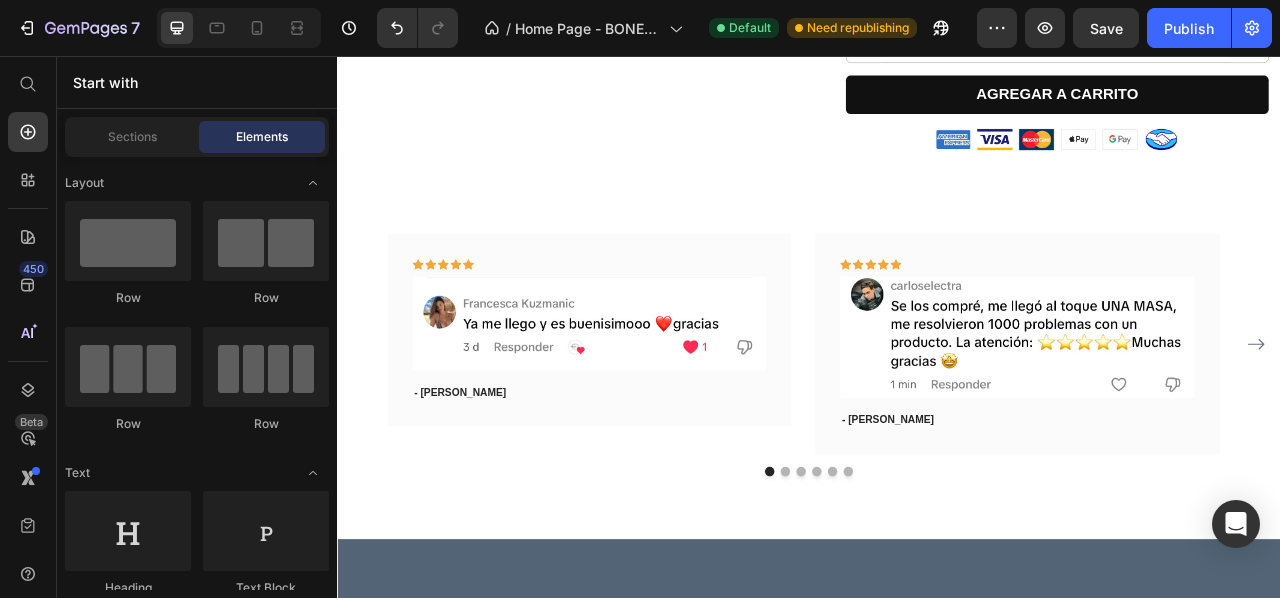 scroll, scrollTop: 2619, scrollLeft: 0, axis: vertical 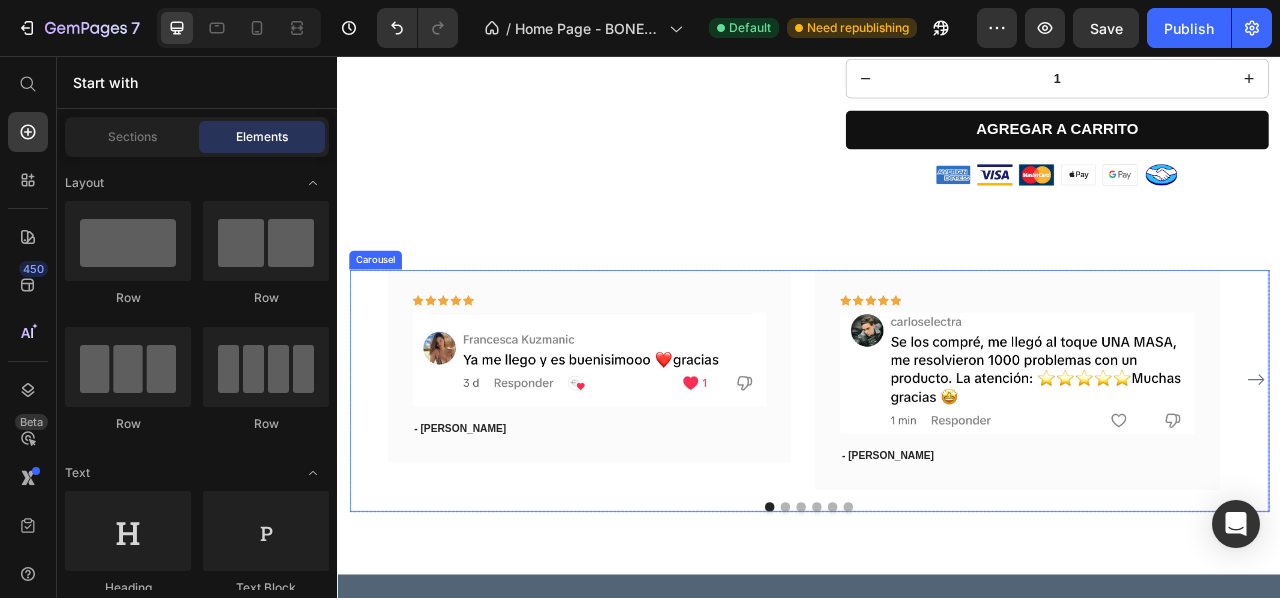 click on "Icon
Icon
Icon
Icon
Icon Row Image - [PERSON_NAME] Text block Row
Icon
Icon
Icon
Icon
Icon Row Image - [PERSON_NAME] Text block Row
Icon
Icon
Icon
Icon
Icon Row Image - [PERSON_NAME] Text block Row
Icon
Icon
Icon
Icon
Icon Row Image - Cata Text block Row
Icon
Icon
Icon
Icon
Icon Row Image - [PERSON_NAME] Text block Row
Icon
Icon
Icon
Icon
Icon Row Image - Julio Text block Row
Icon
Icon
Icon
Icon
Icon Row Image - [PERSON_NAME] Text block Row
Icon
Icon Icon Icon" at bounding box center [937, 468] 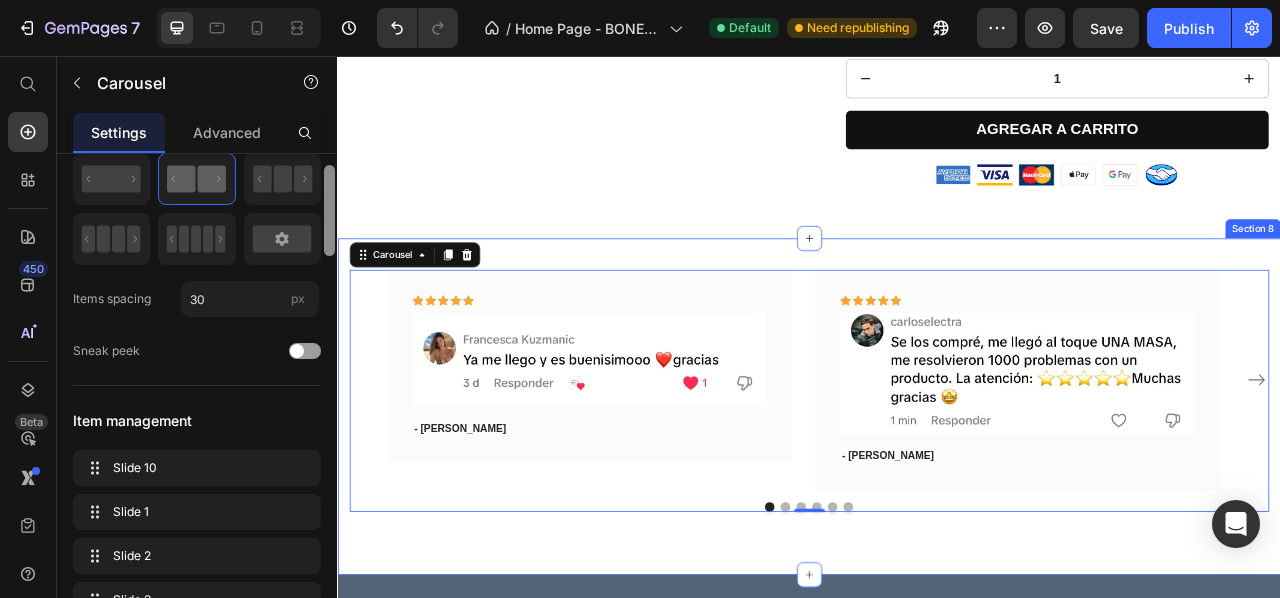 drag, startPoint x: 671, startPoint y: 249, endPoint x: 348, endPoint y: 355, distance: 339.94852 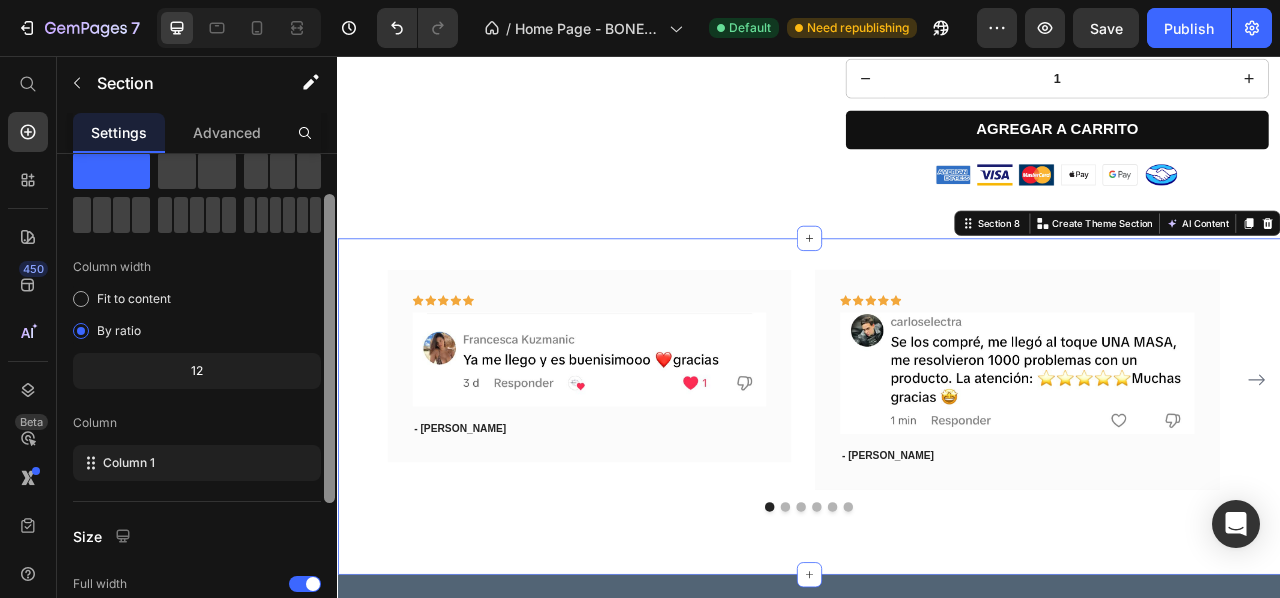 scroll, scrollTop: 306, scrollLeft: 0, axis: vertical 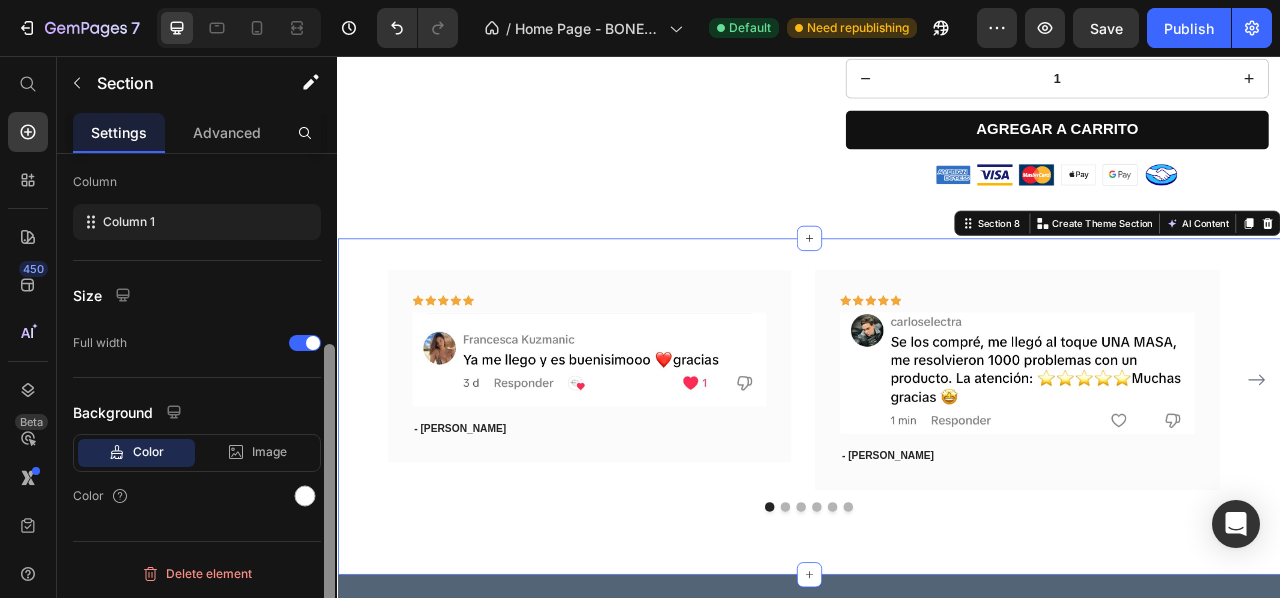 drag, startPoint x: 334, startPoint y: 371, endPoint x: 328, endPoint y: 405, distance: 34.525352 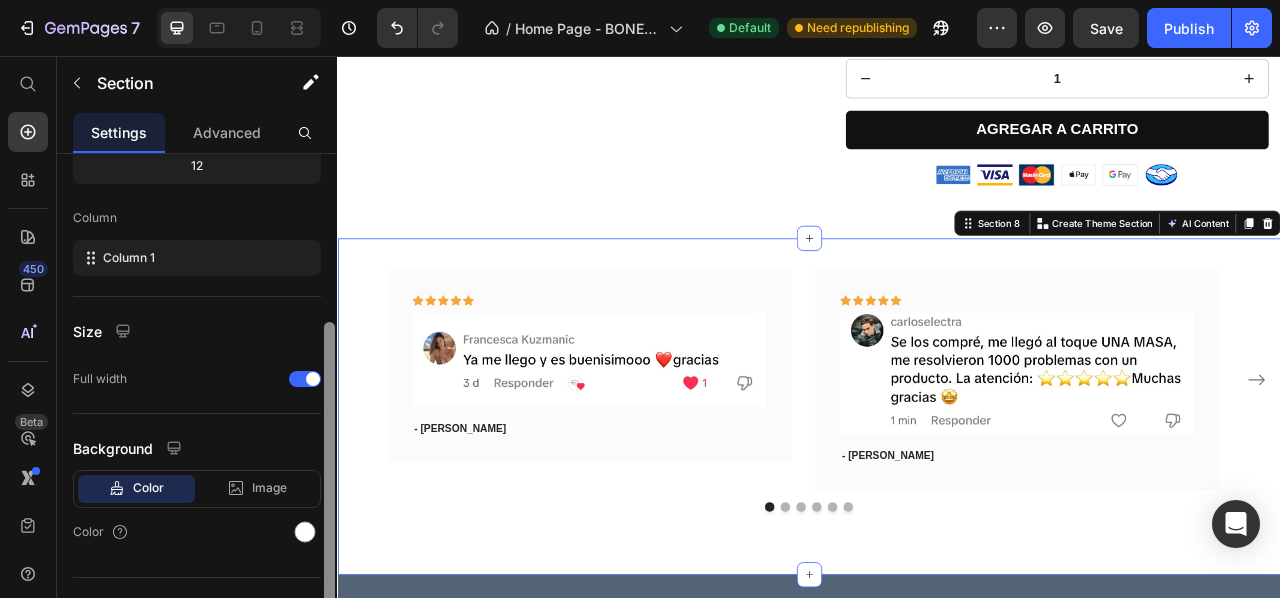 drag, startPoint x: 671, startPoint y: 469, endPoint x: 347, endPoint y: 434, distance: 325.88495 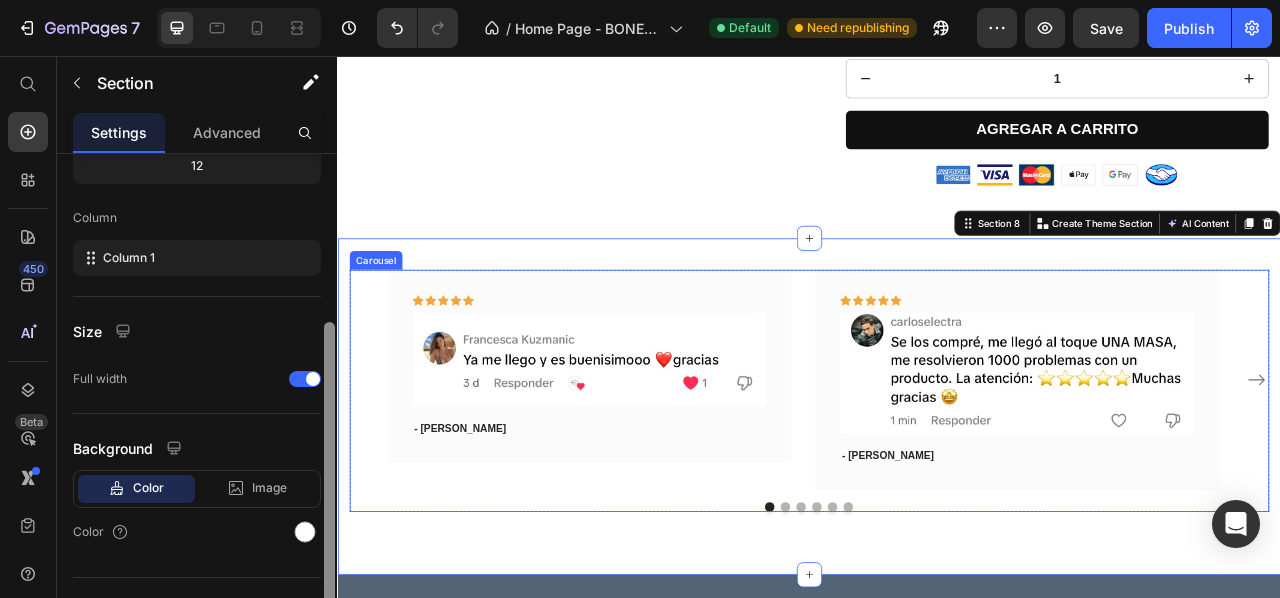 click on "Icon
Icon
Icon
Icon
Icon Row Image - [PERSON_NAME] Text block Row" at bounding box center (657, 468) 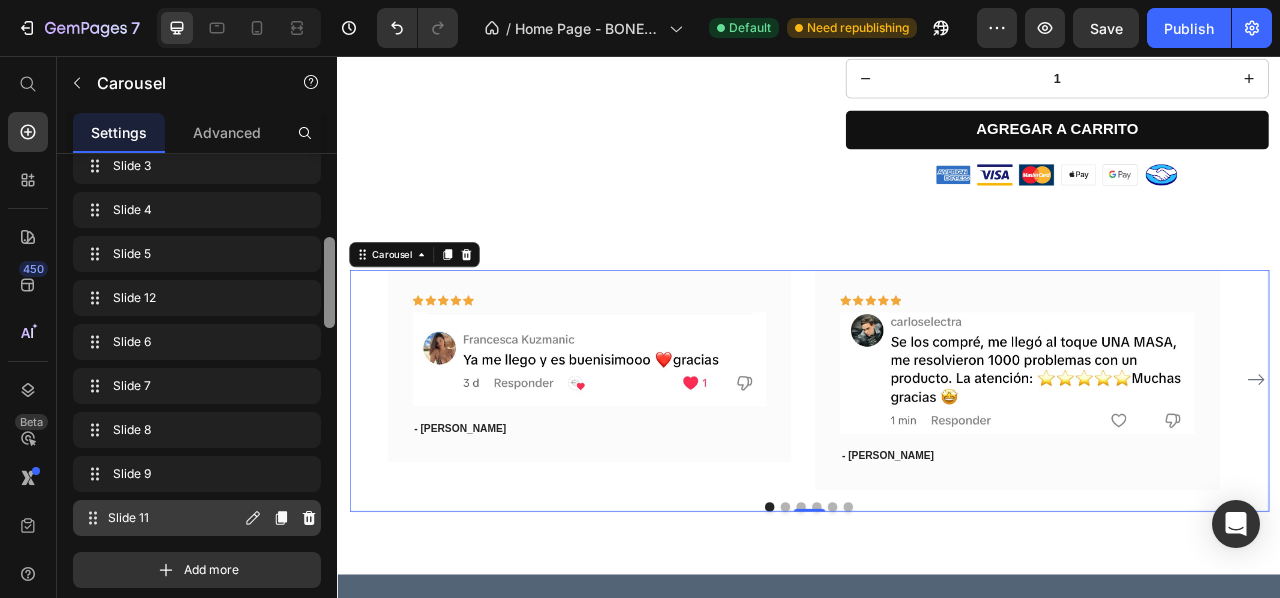 scroll, scrollTop: 492, scrollLeft: 0, axis: vertical 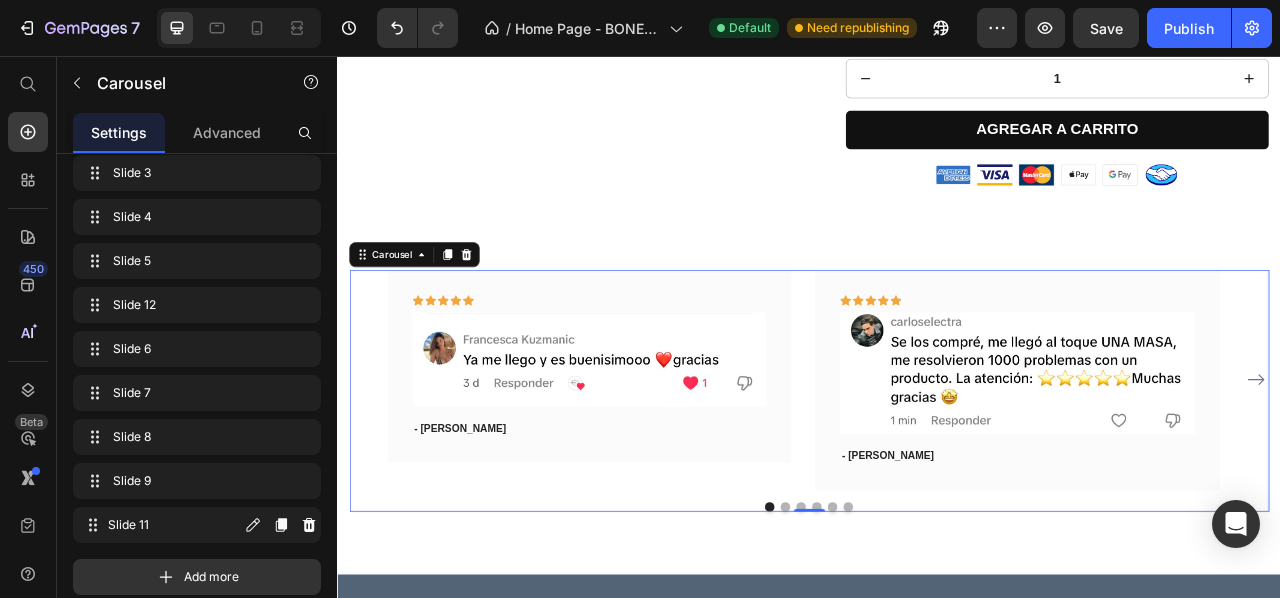 drag, startPoint x: 286, startPoint y: 529, endPoint x: 243, endPoint y: 103, distance: 428.16467 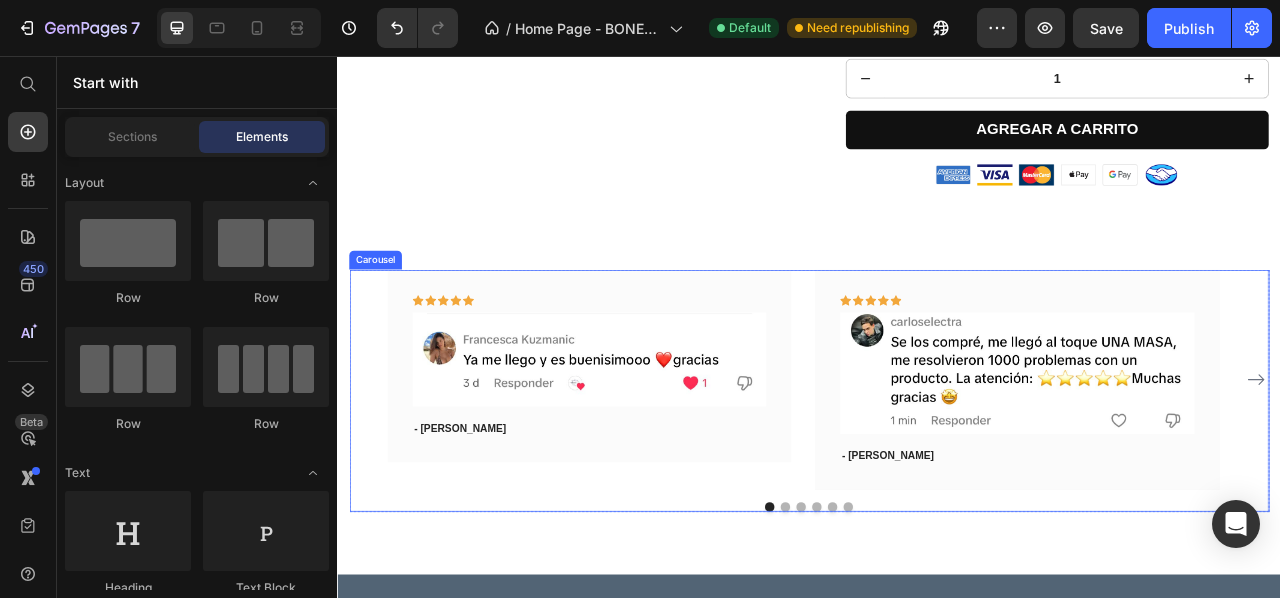 click on "Icon
Icon
Icon
Icon
Icon Row Image - [PERSON_NAME] Text block Row" at bounding box center [657, 468] 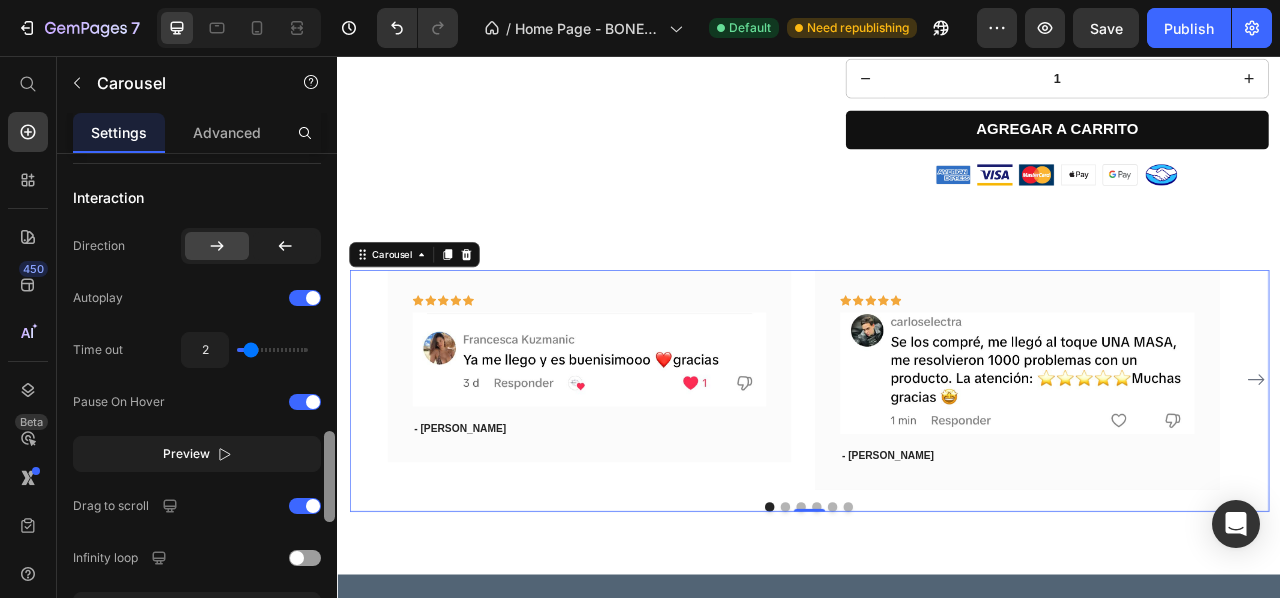 scroll, scrollTop: 1530, scrollLeft: 0, axis: vertical 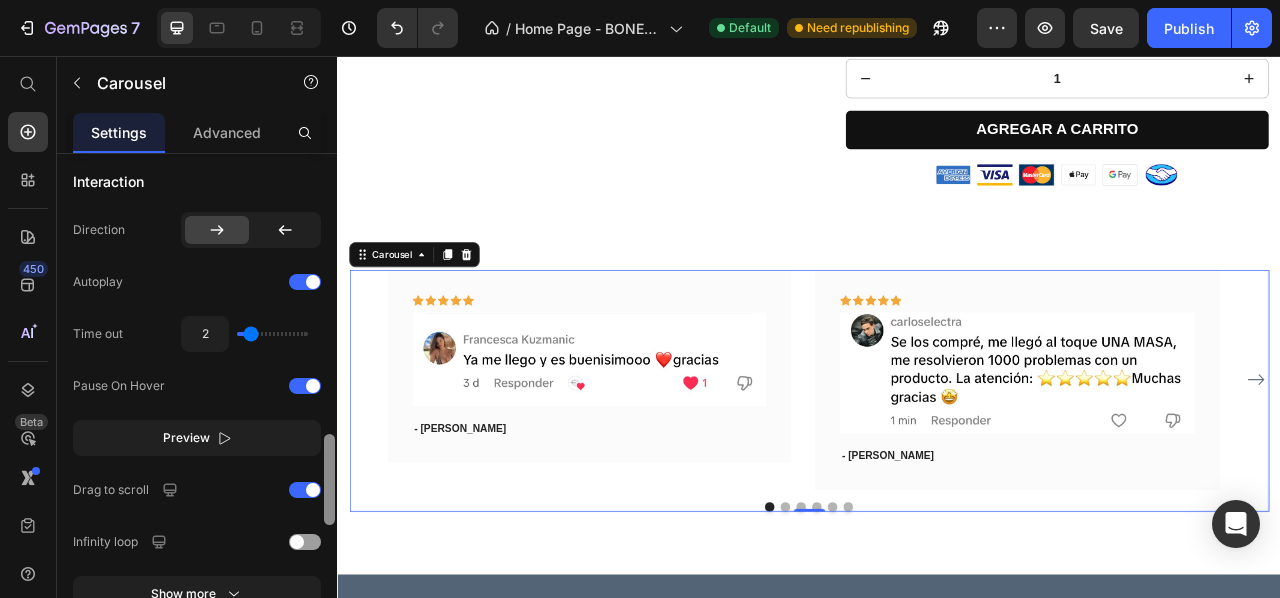 drag, startPoint x: 330, startPoint y: 265, endPoint x: 334, endPoint y: 451, distance: 186.043 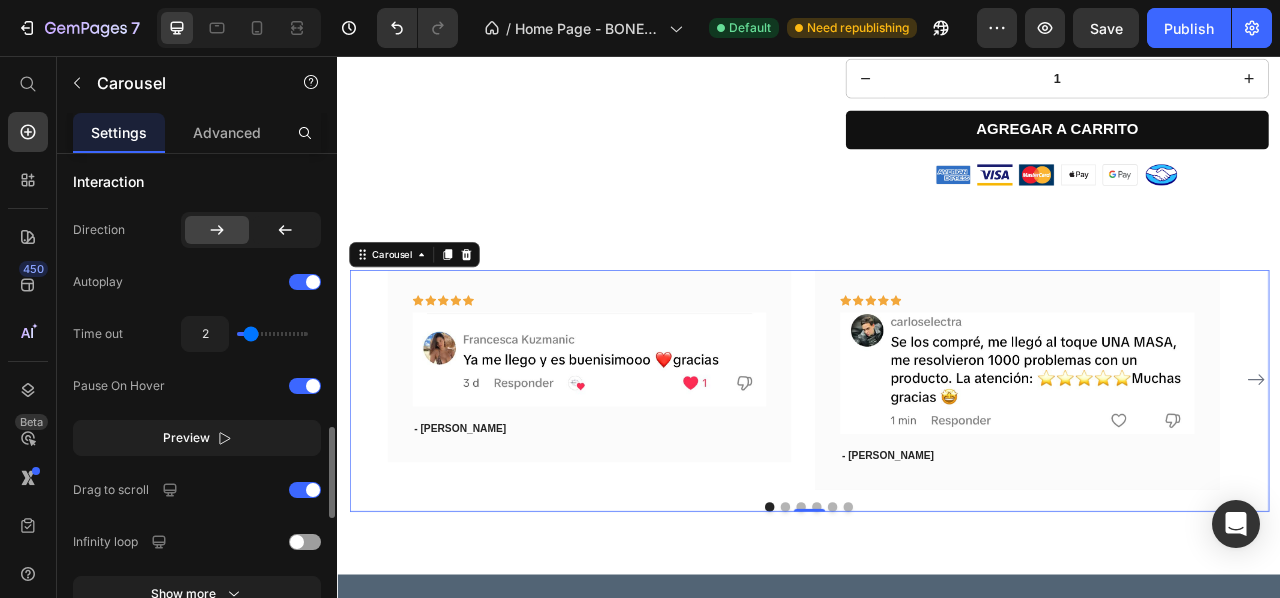 scroll, scrollTop: 1524, scrollLeft: 0, axis: vertical 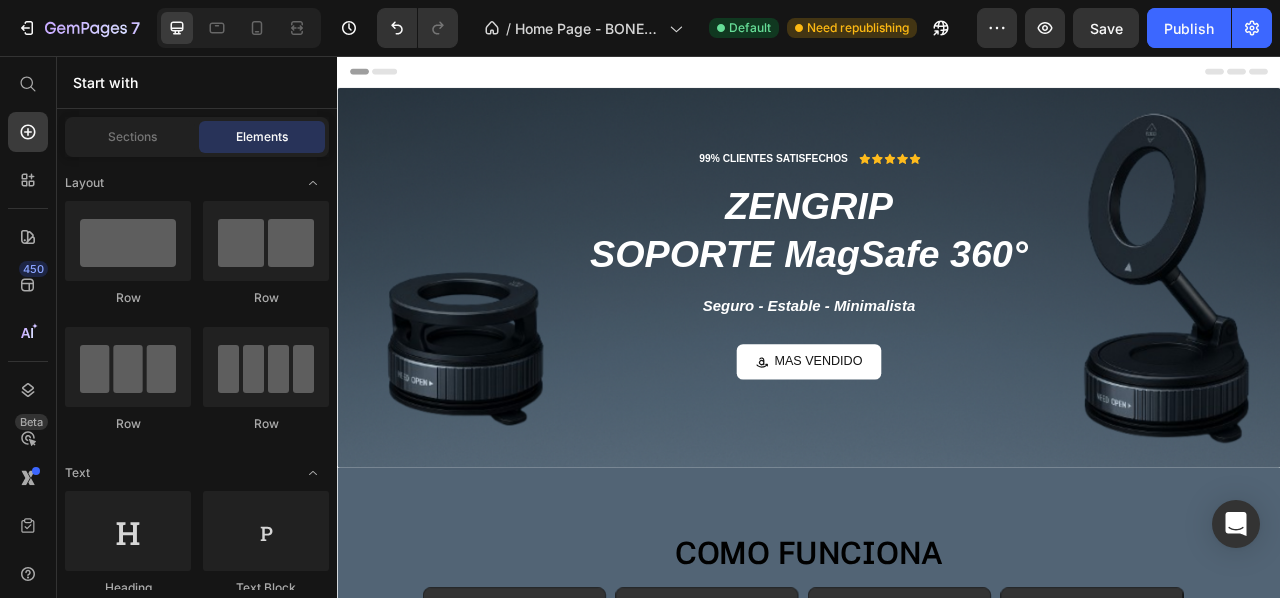 click at bounding box center [239, 28] 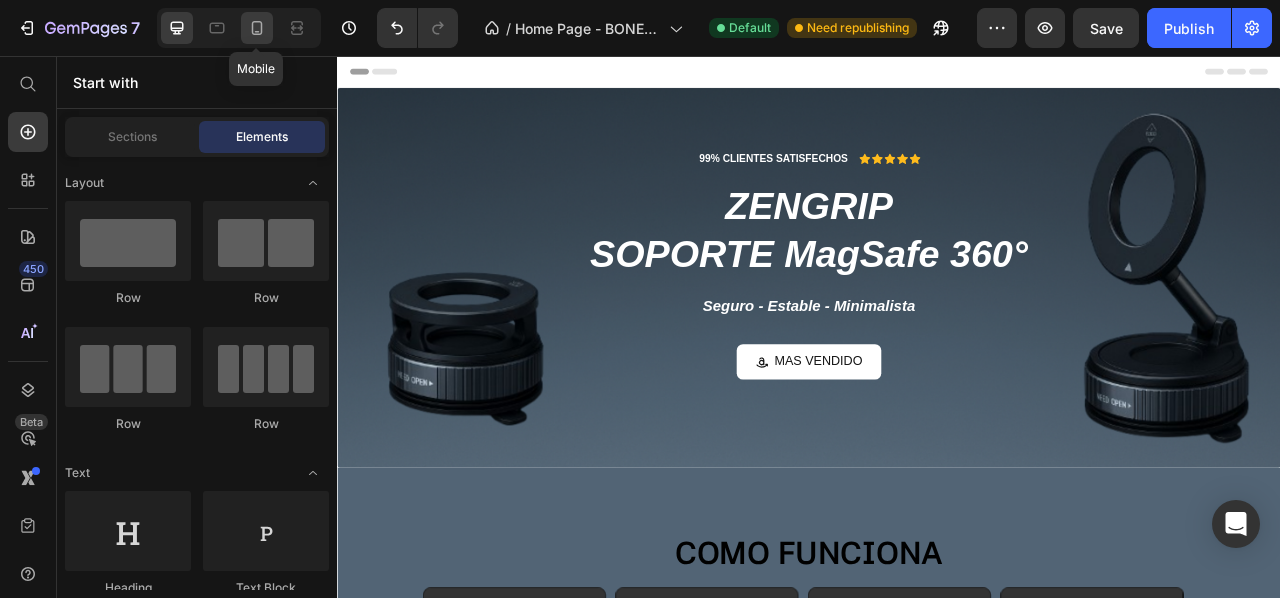 click 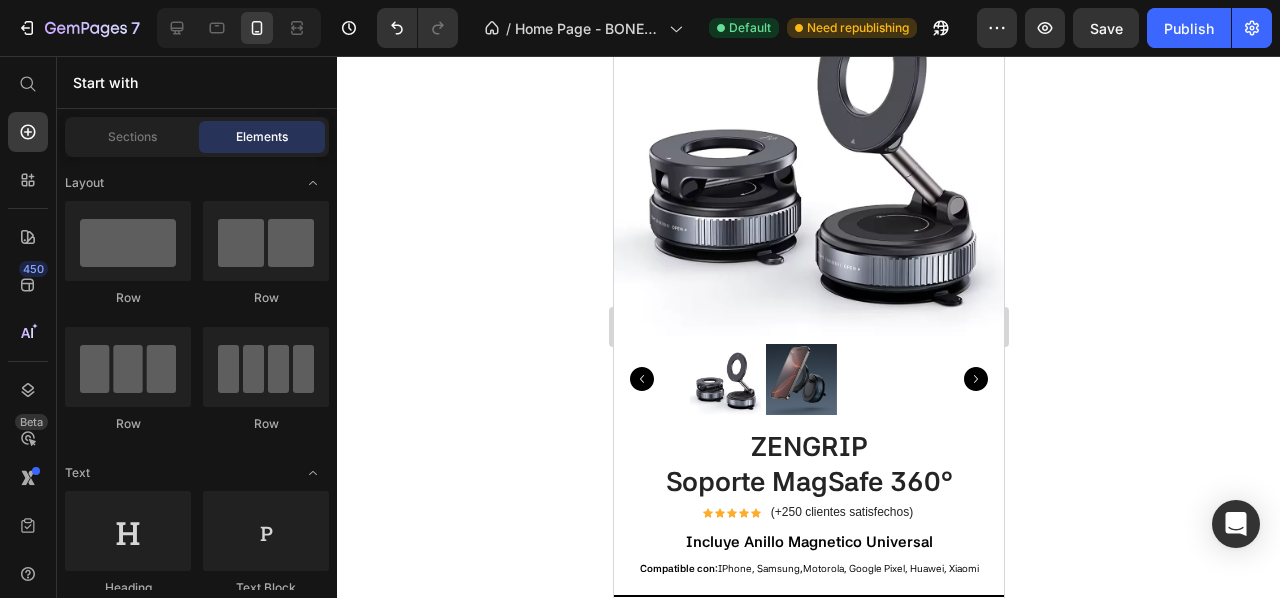 scroll, scrollTop: 0, scrollLeft: 0, axis: both 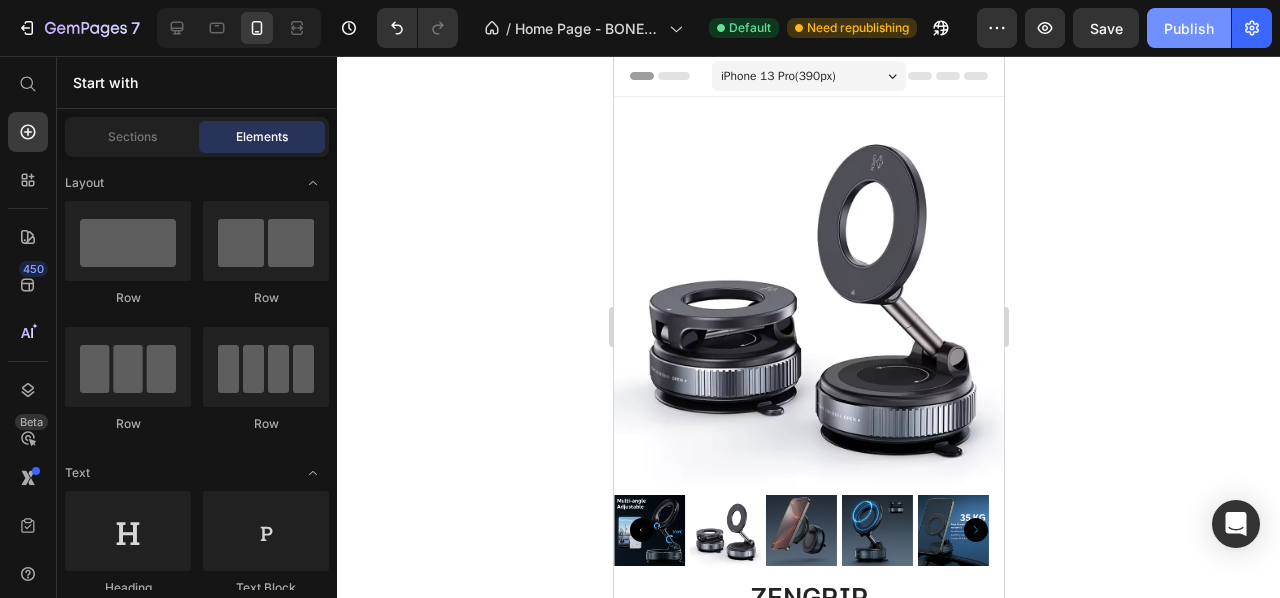 click on "Publish" at bounding box center (1189, 28) 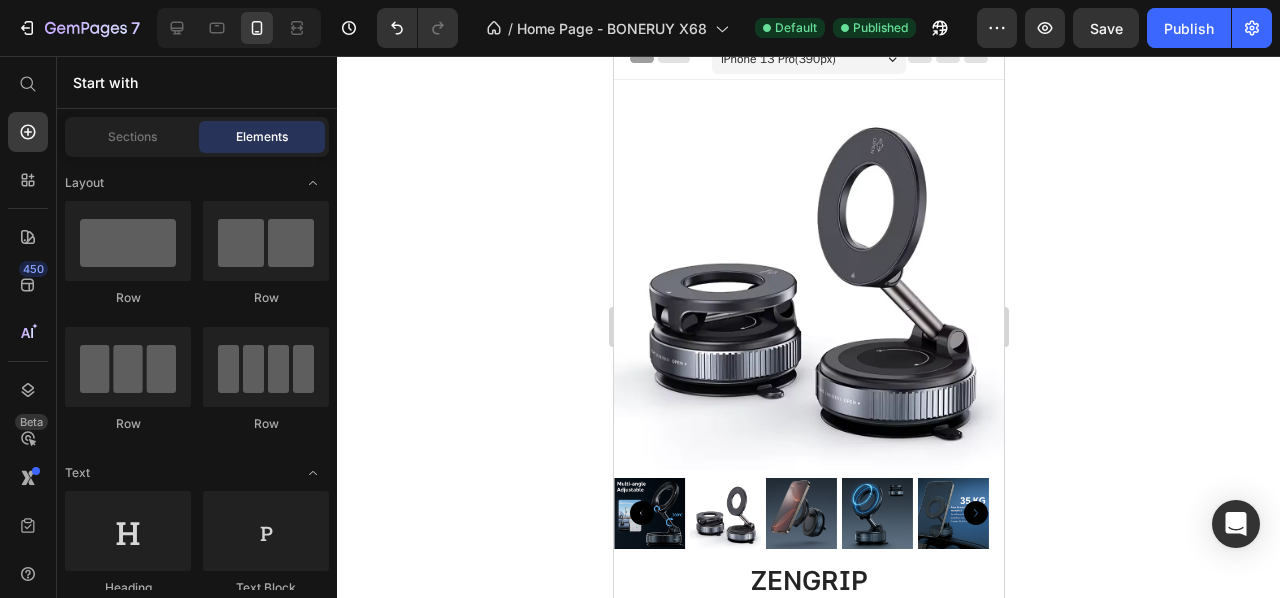 scroll, scrollTop: 0, scrollLeft: 0, axis: both 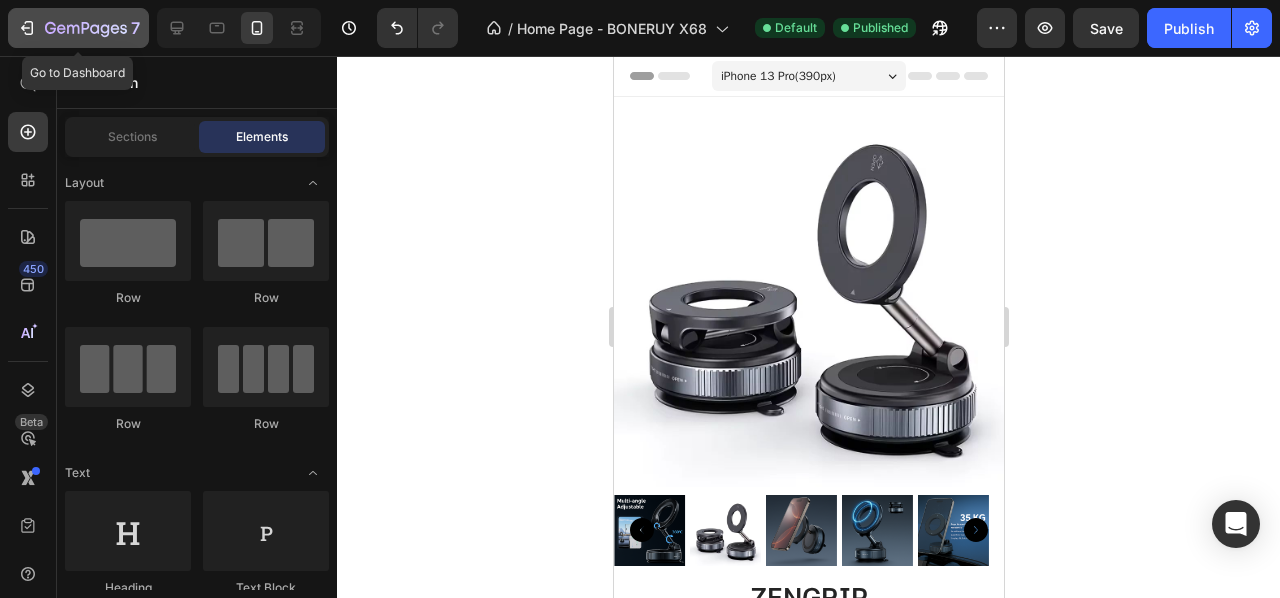 click 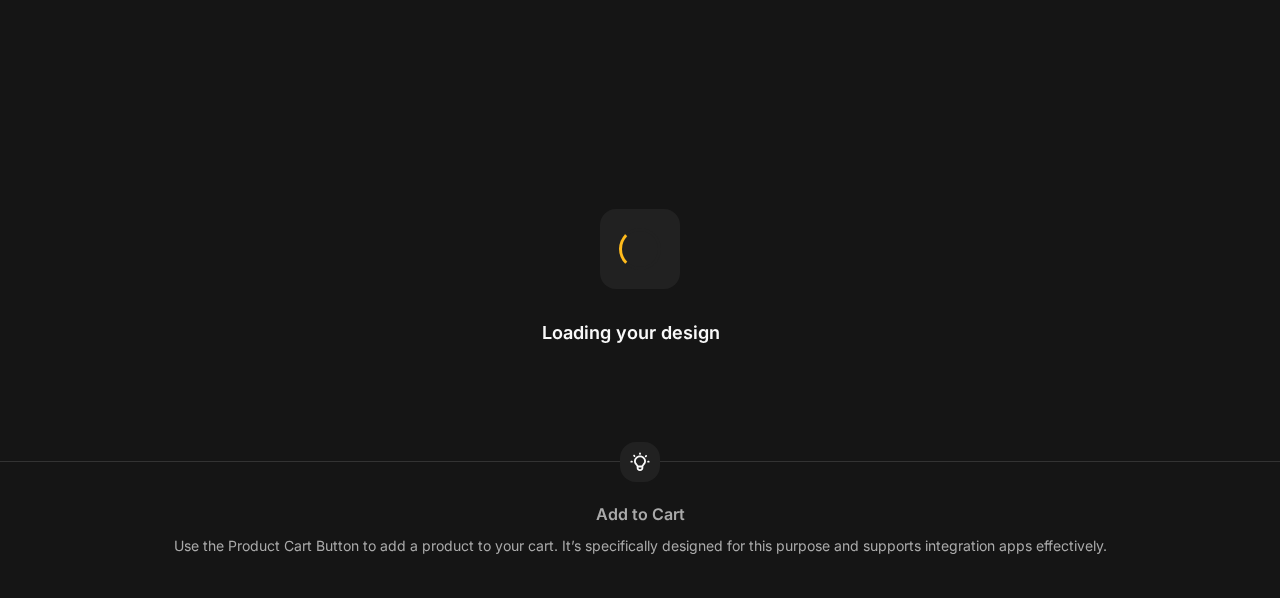 scroll, scrollTop: 0, scrollLeft: 0, axis: both 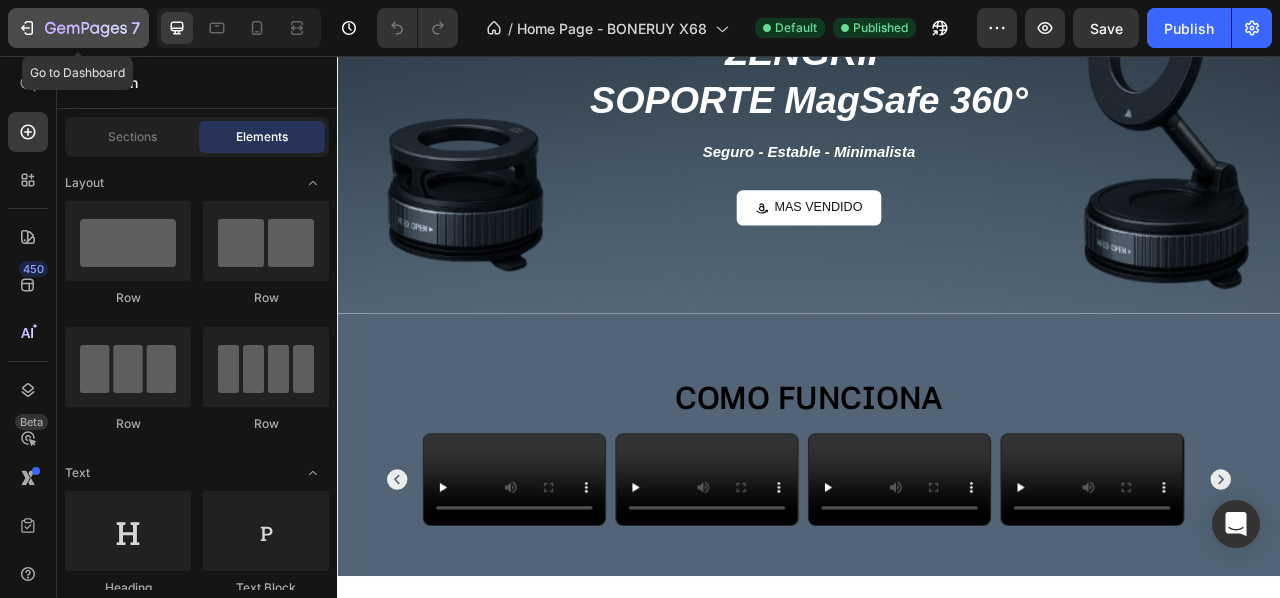 click 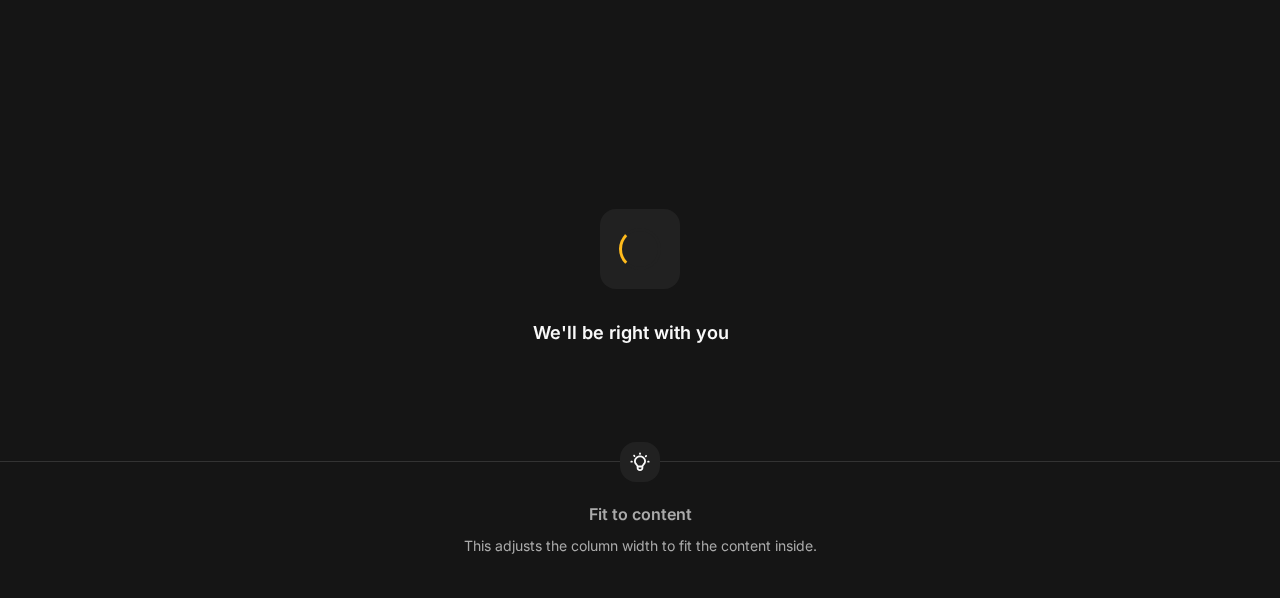 scroll, scrollTop: 0, scrollLeft: 0, axis: both 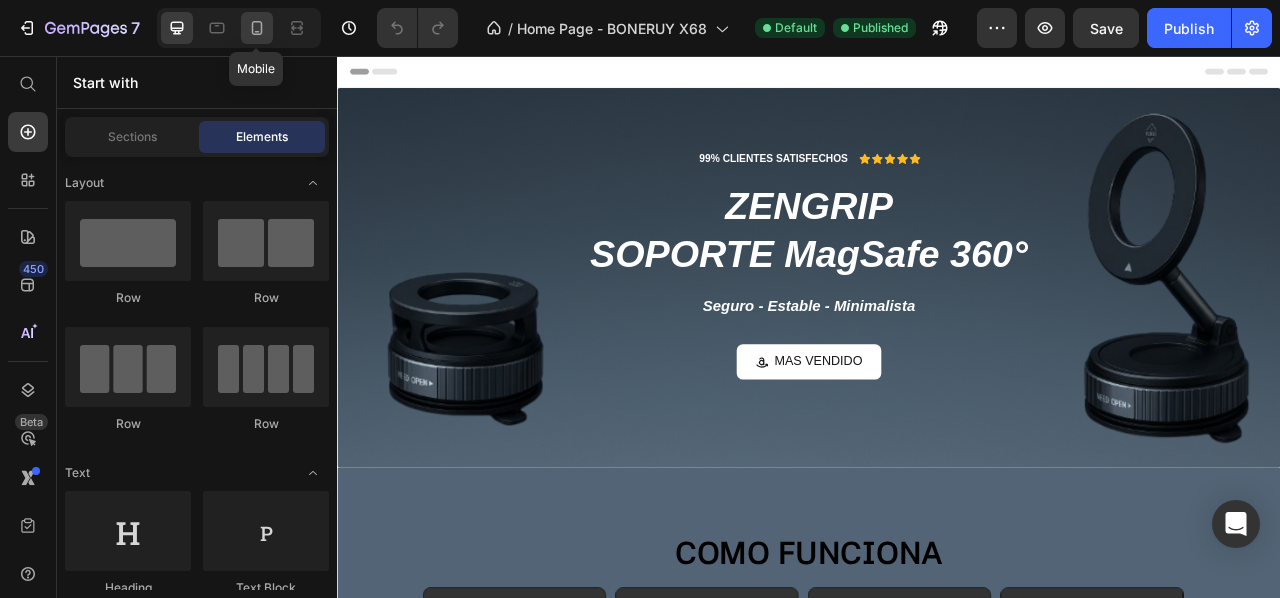 click 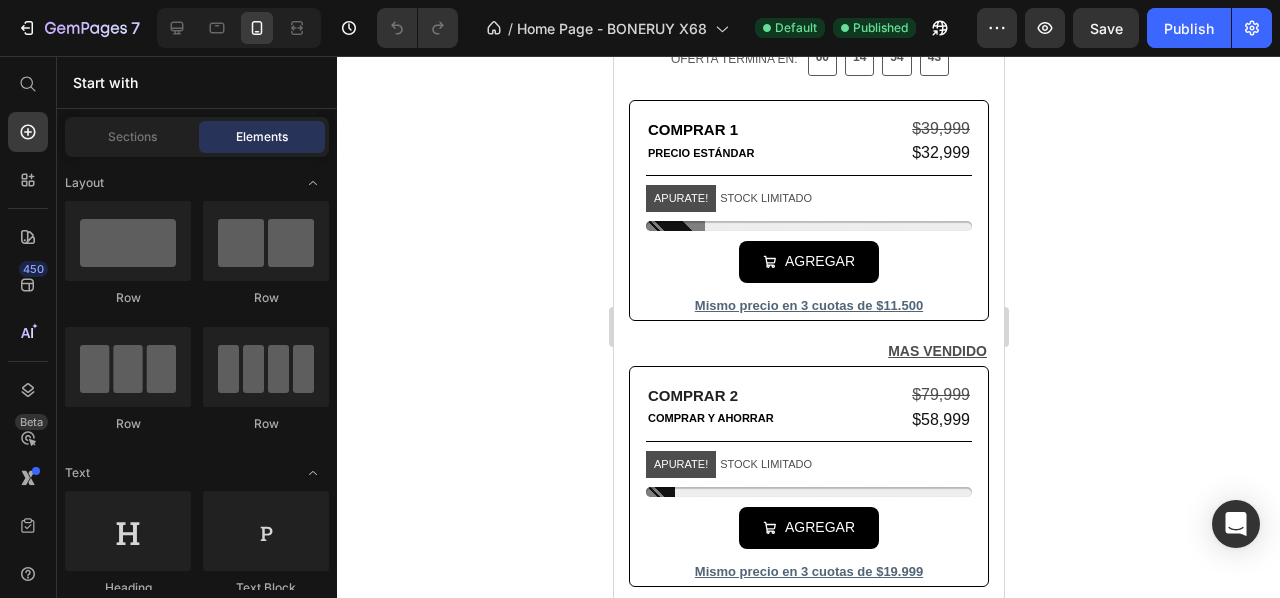 scroll, scrollTop: 864, scrollLeft: 0, axis: vertical 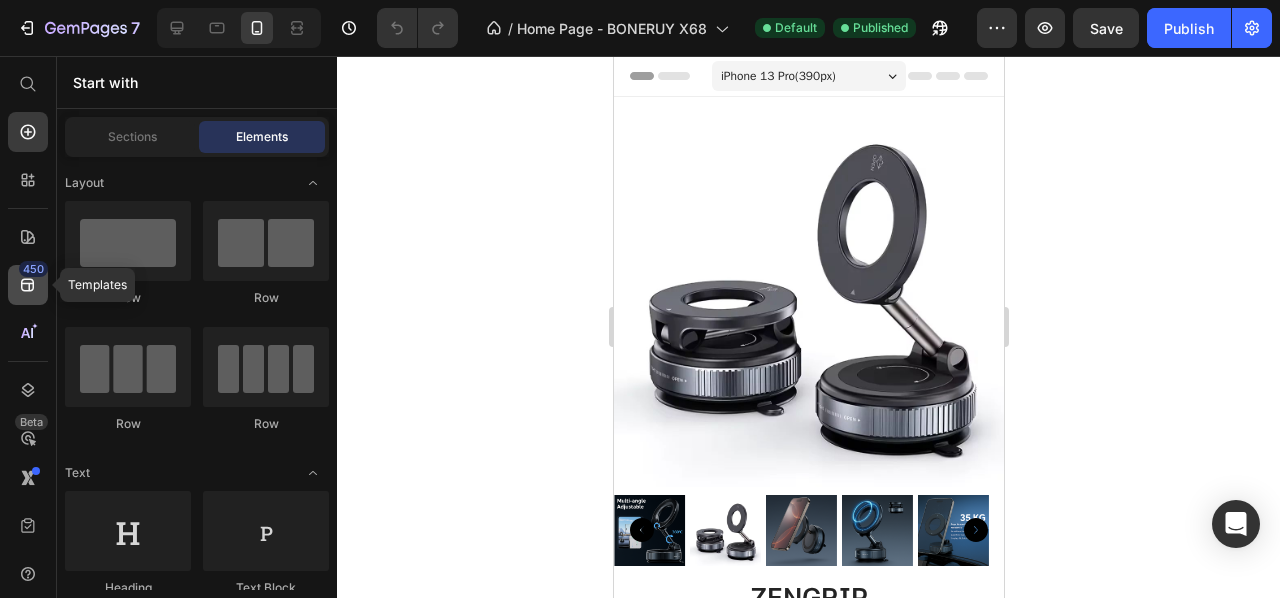 click 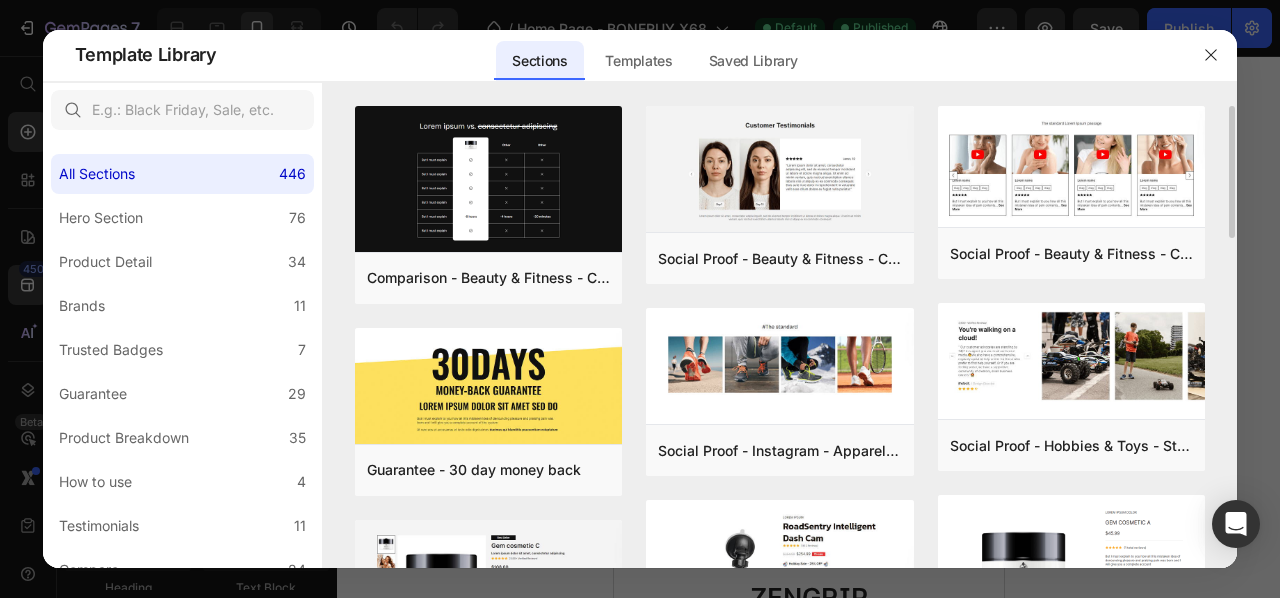 drag, startPoint x: 1231, startPoint y: 139, endPoint x: 1228, endPoint y: 154, distance: 15.297058 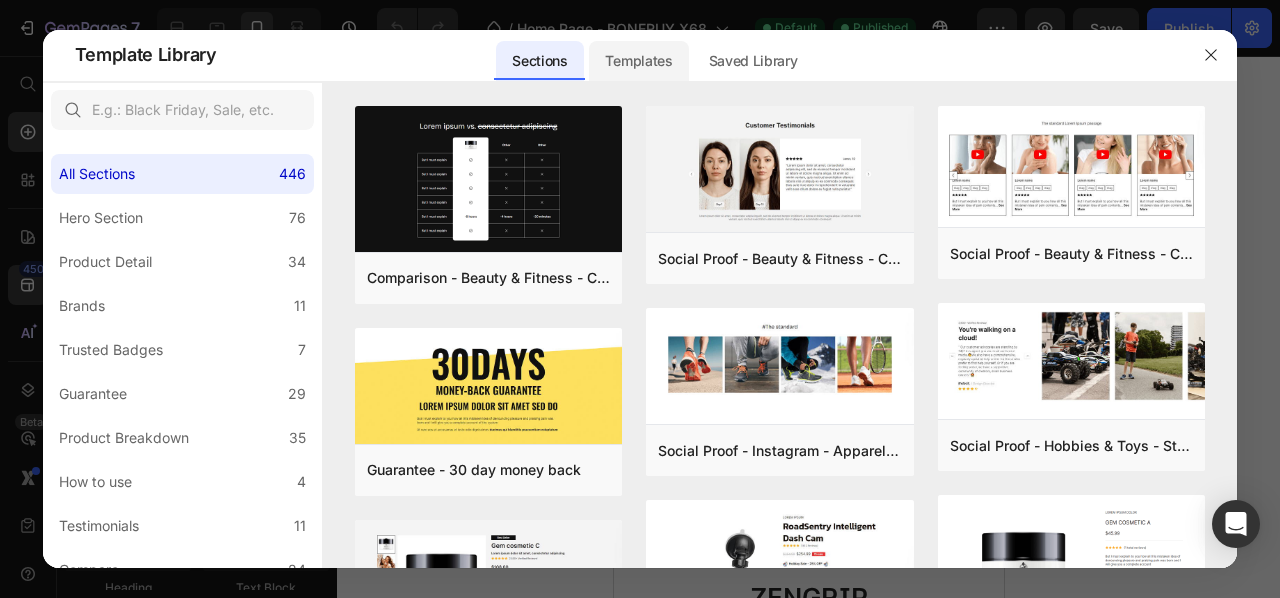 click on "Templates" 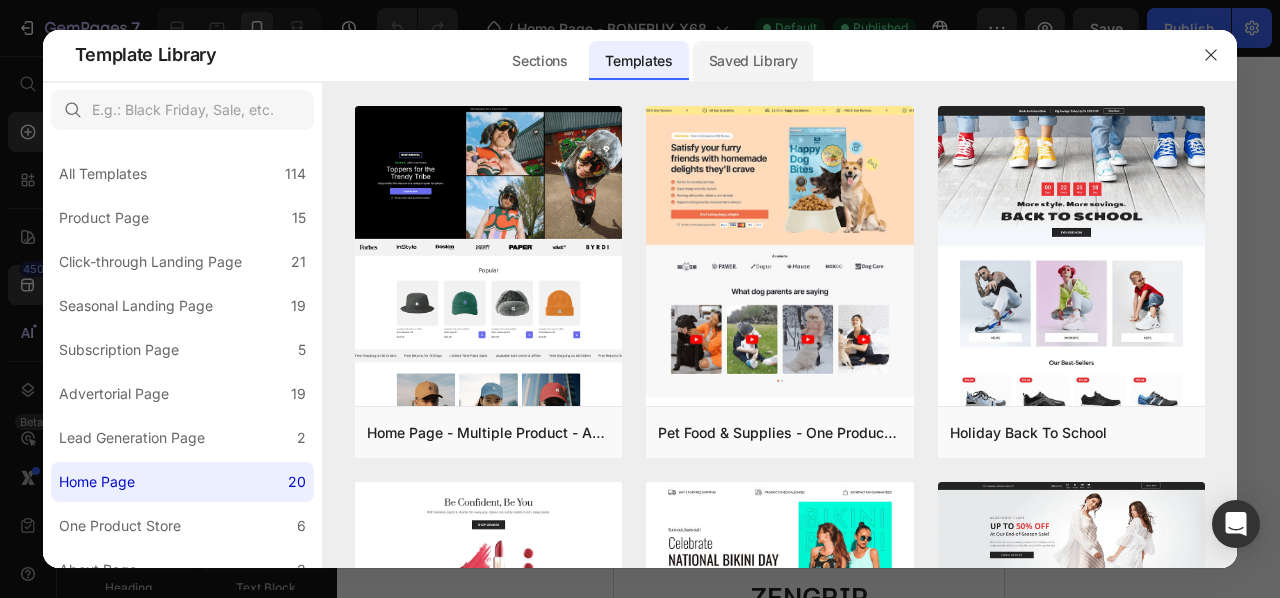 click on "Saved Library" 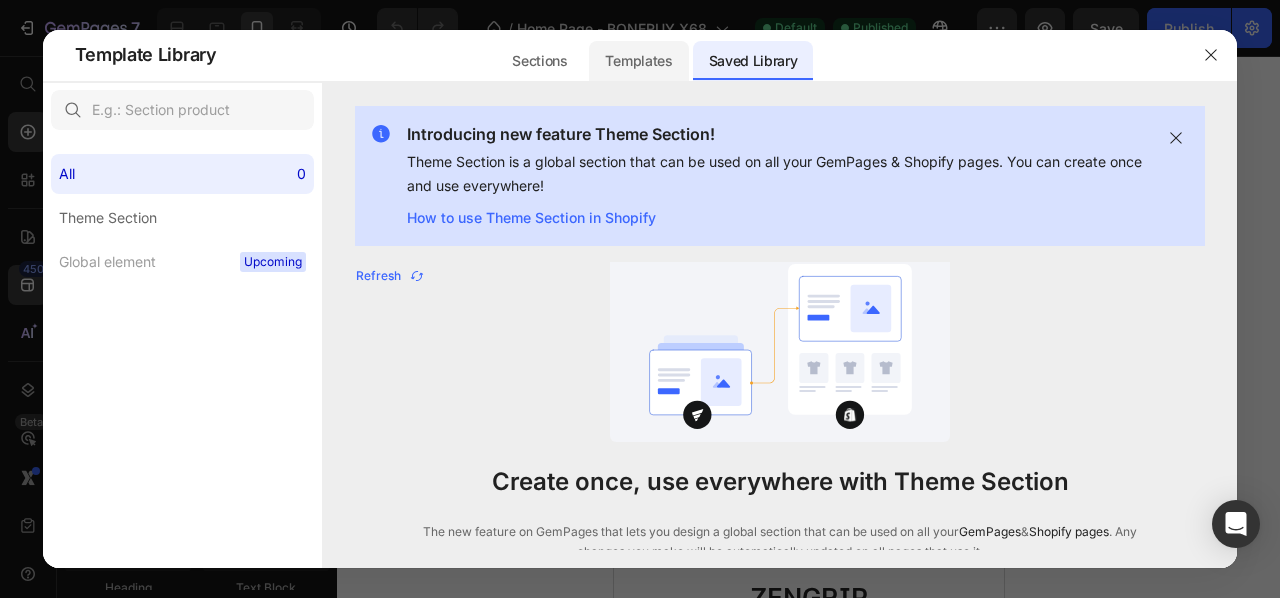 click on "Templates" 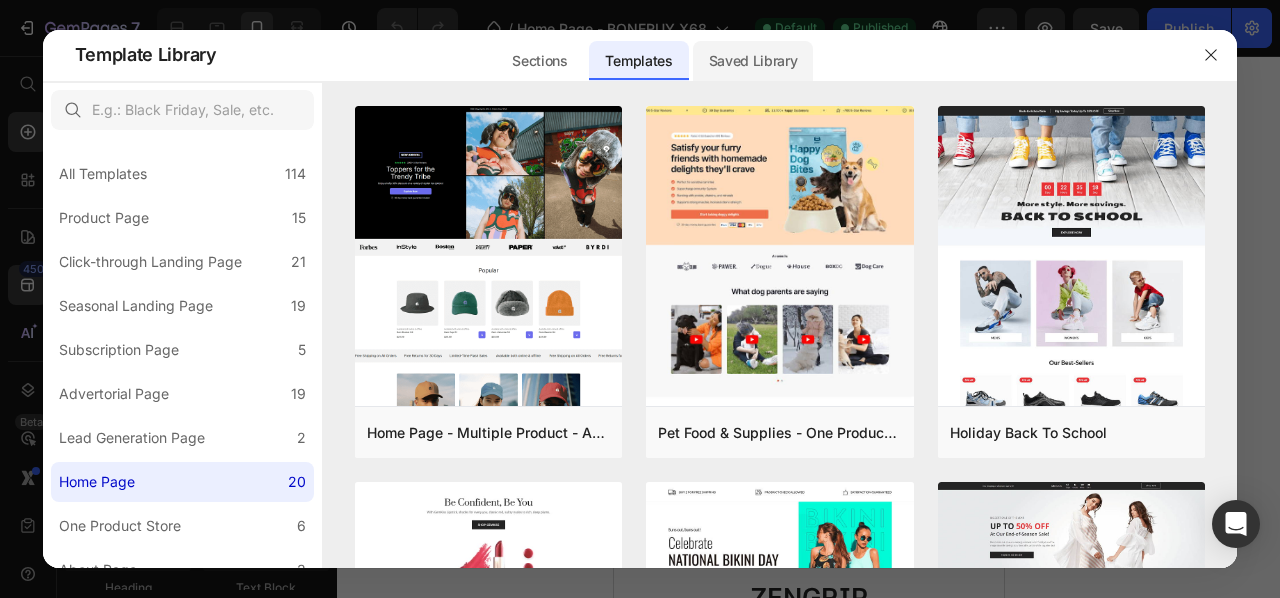 click on "Saved Library" 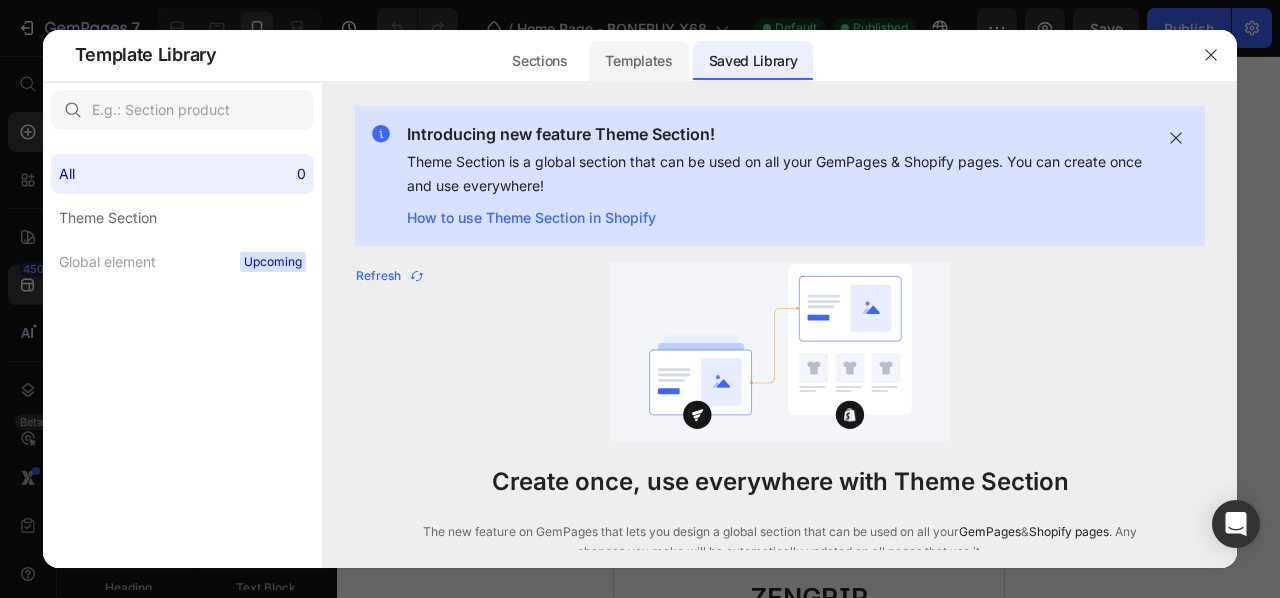 click on "Templates" 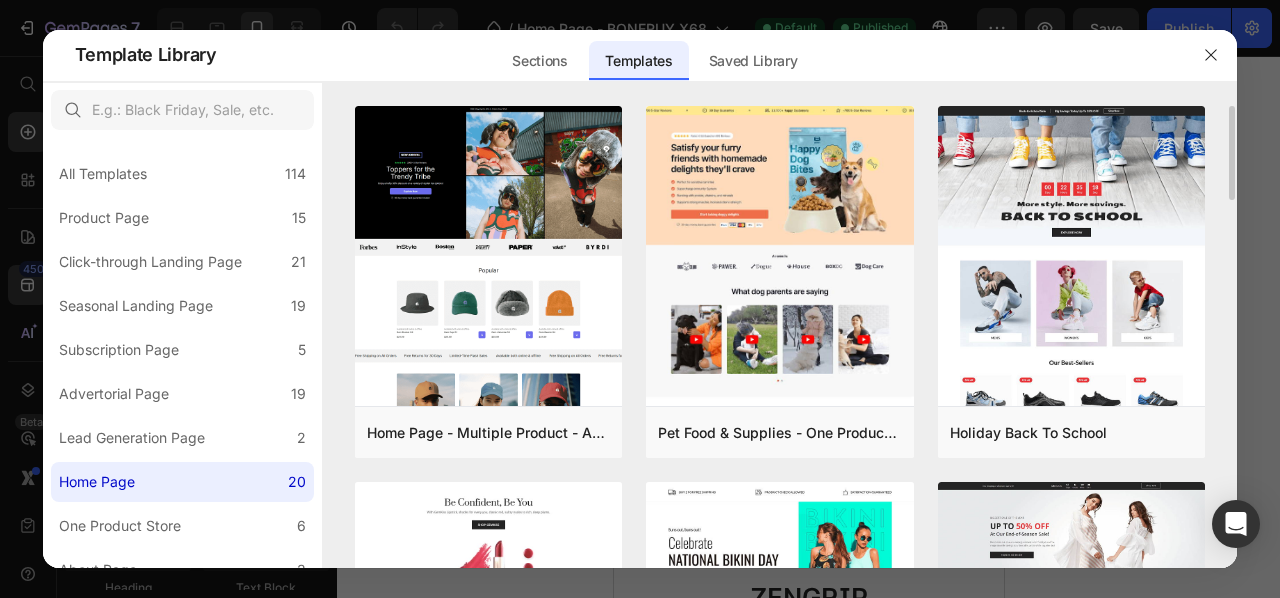 drag, startPoint x: 1232, startPoint y: 161, endPoint x: 1230, endPoint y: 215, distance: 54.037025 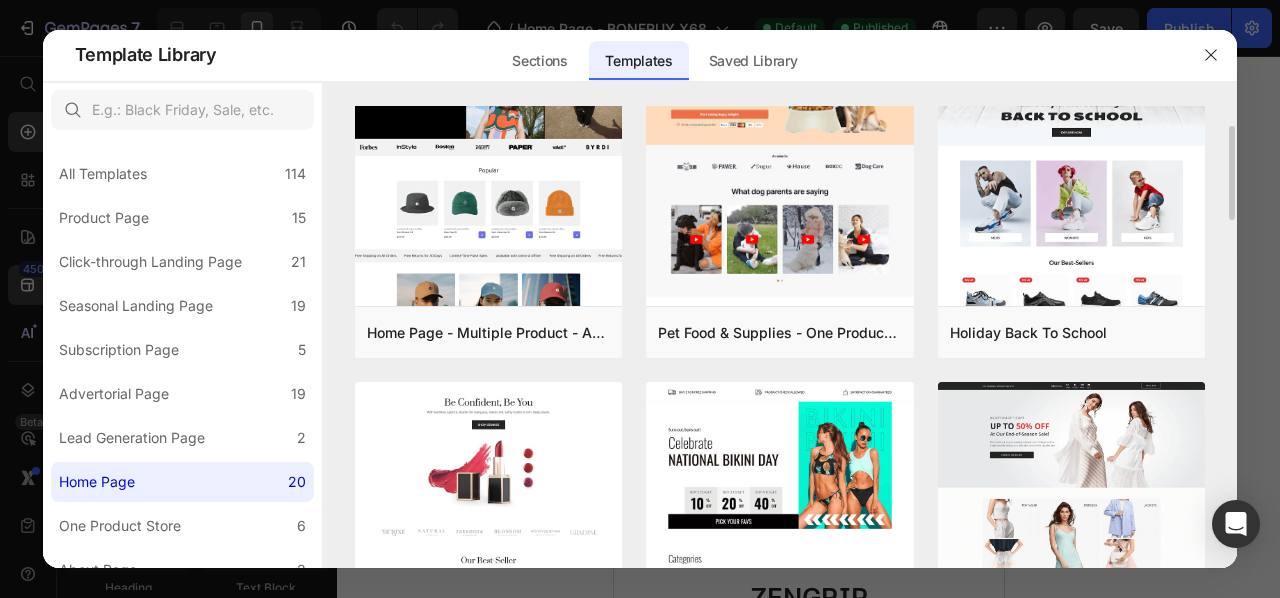 drag, startPoint x: 1228, startPoint y: 189, endPoint x: 1224, endPoint y: 232, distance: 43.185646 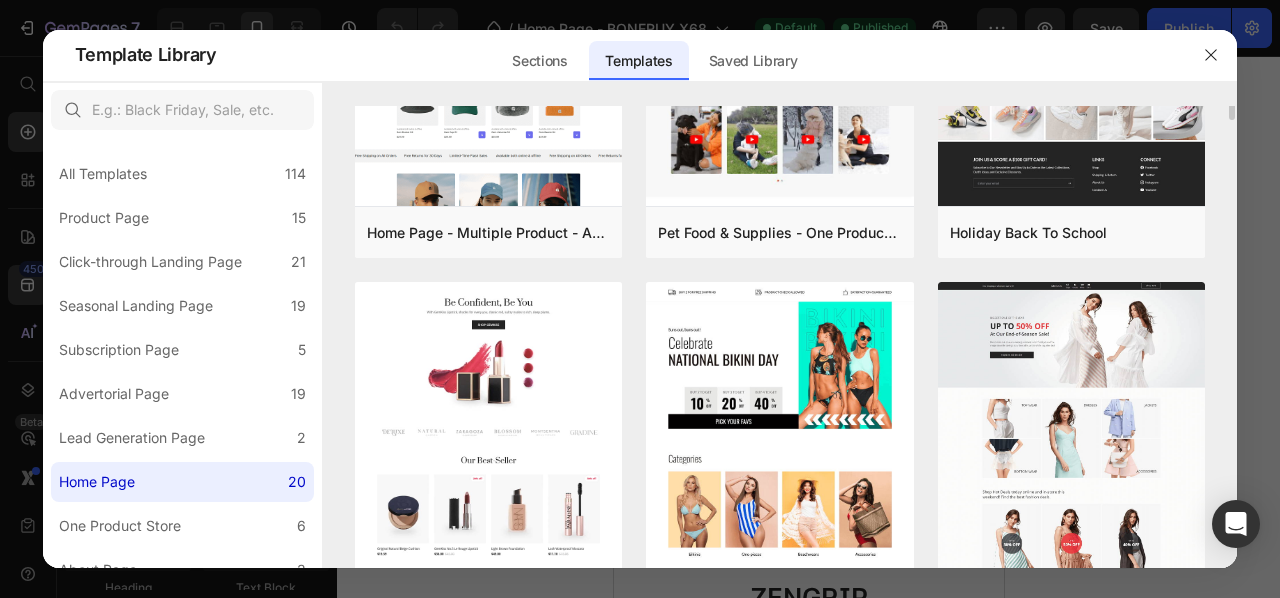 scroll, scrollTop: 100, scrollLeft: 0, axis: vertical 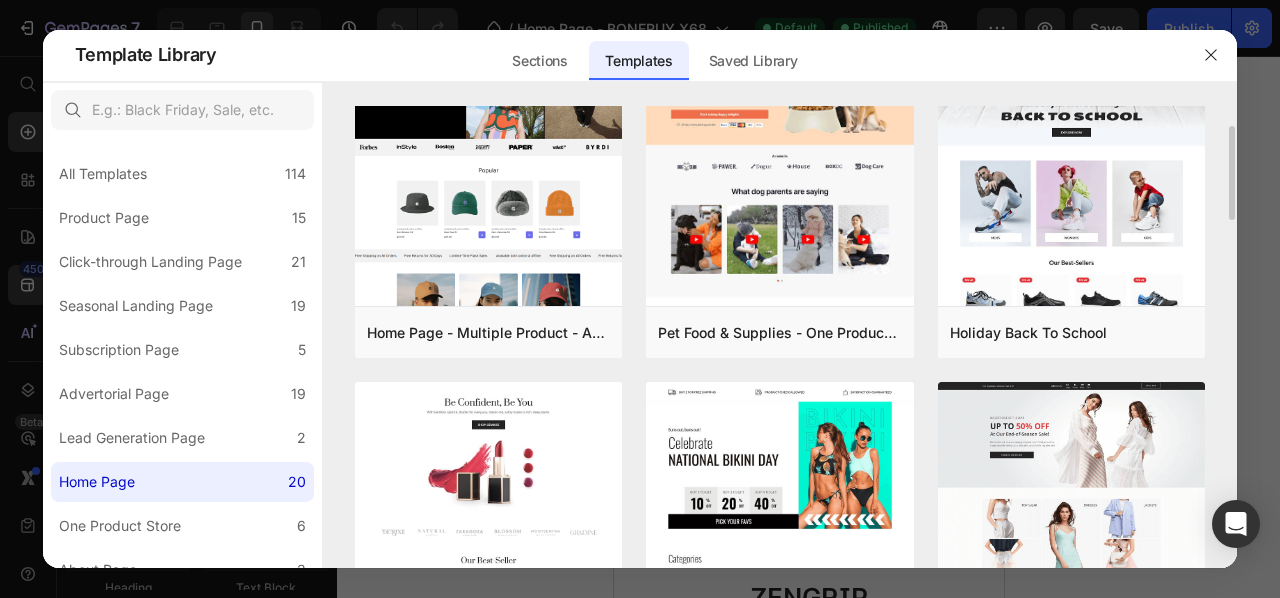 drag, startPoint x: 1234, startPoint y: 185, endPoint x: 1223, endPoint y: 295, distance: 110.54863 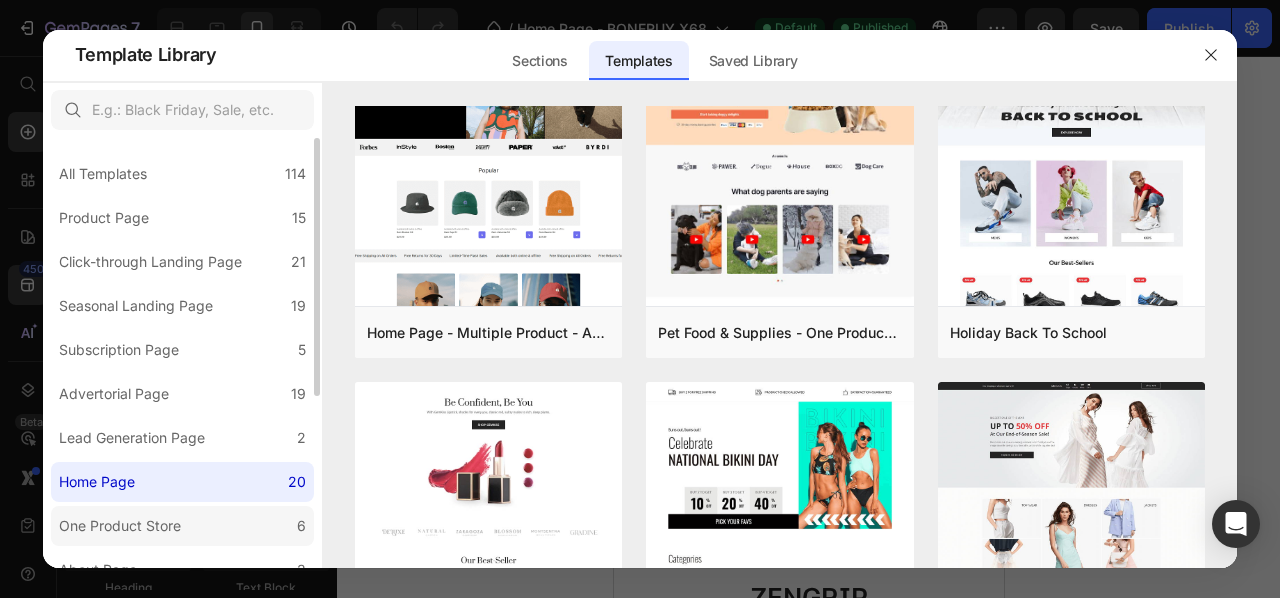 click on "One Product Store 6" 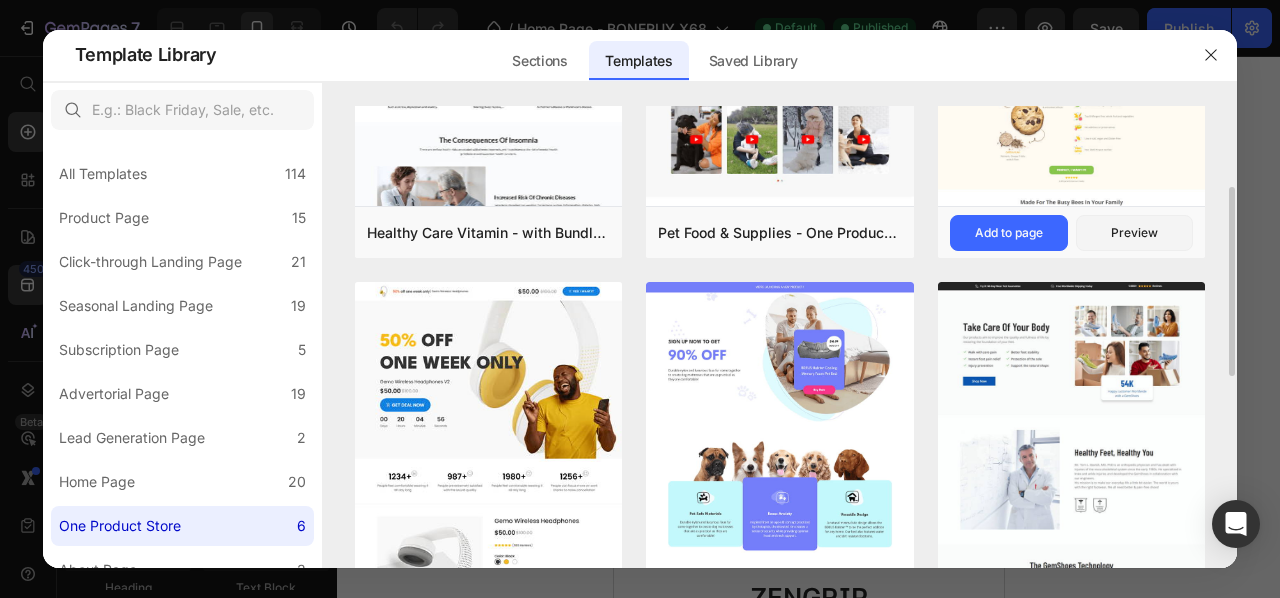 scroll, scrollTop: 100, scrollLeft: 0, axis: vertical 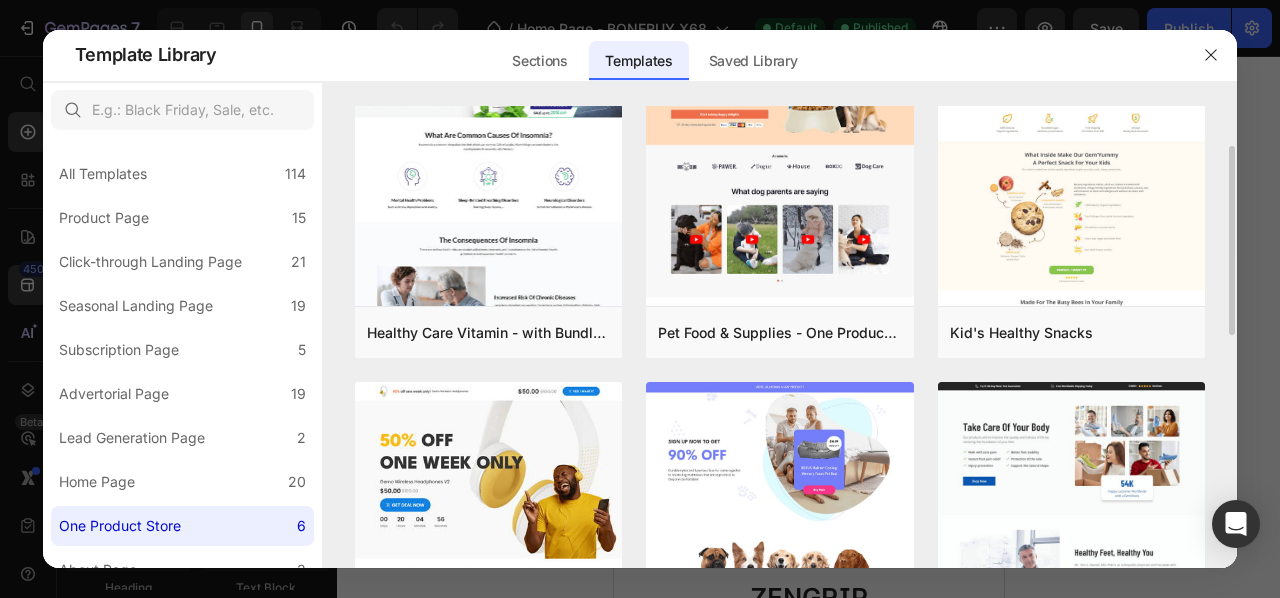 drag, startPoint x: 1230, startPoint y: 204, endPoint x: 1230, endPoint y: 245, distance: 41 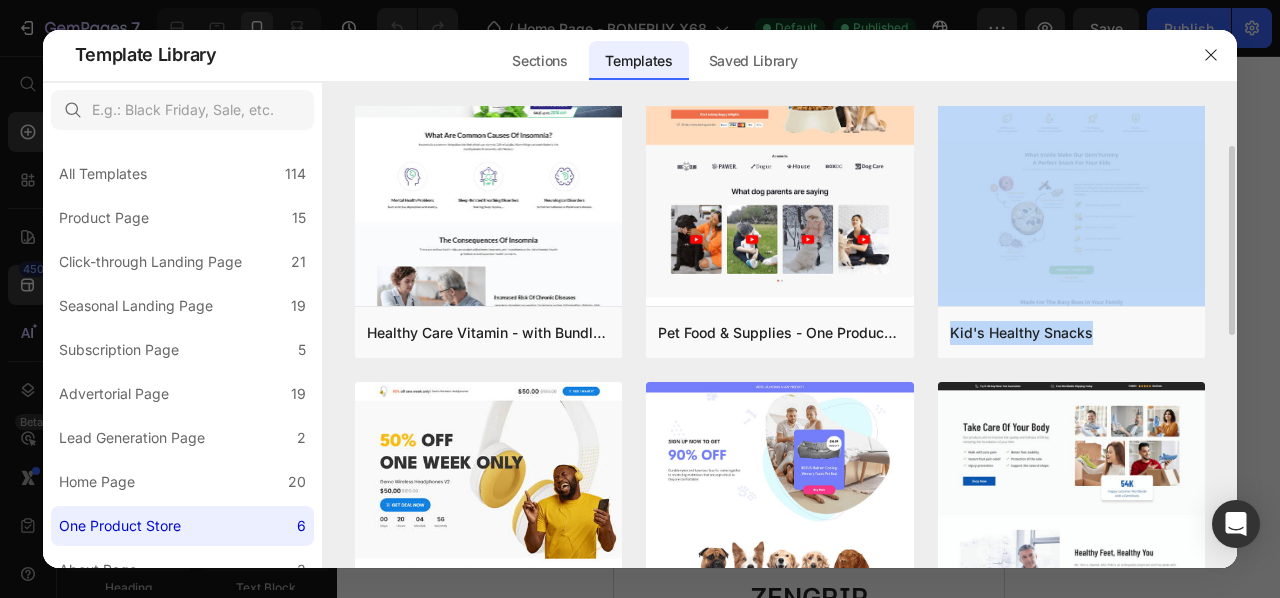 drag, startPoint x: 1230, startPoint y: 245, endPoint x: 1230, endPoint y: 317, distance: 72 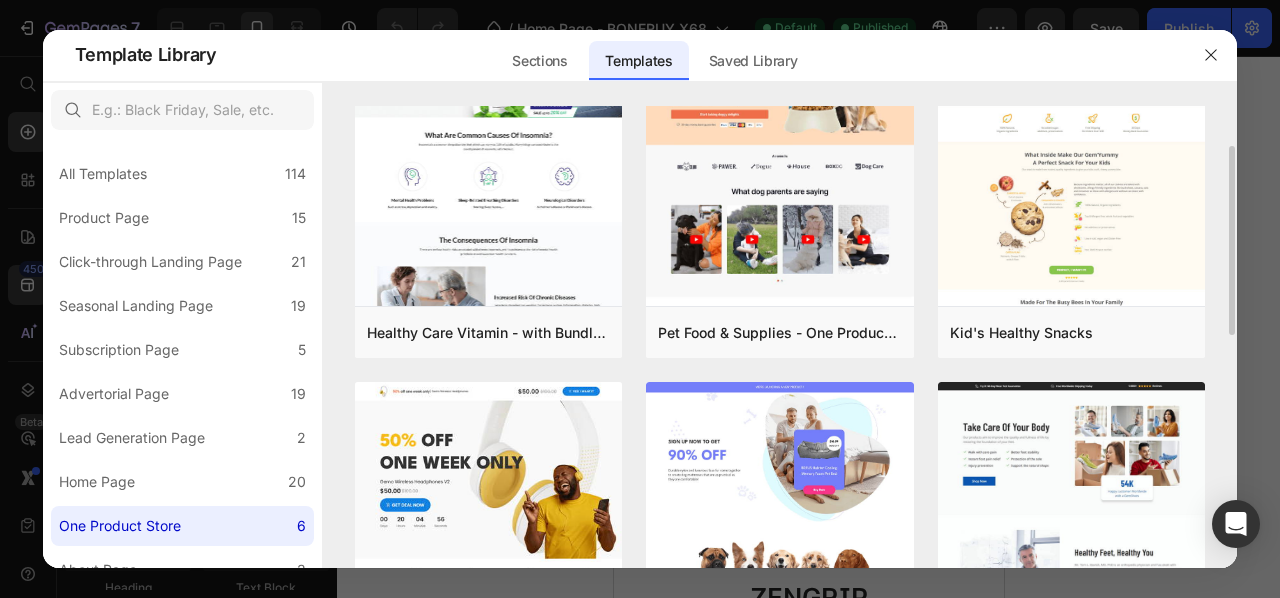 click on "Healthy Care Vitamin - with Bundle Offer Add to page  Preview  Pet Food & Supplies - One Product Store Add to page  Preview  Kid's Healthy Snacks Add to page  Preview  Bluetooth Headphones Add to page  Preview  Pet Supplies Add to page  Preview  Gem Shoes Add to page  Preview   Numerous Templates  are on the way   Perfectly hand-crafted templates are waiting for you to use" at bounding box center (780, 237) 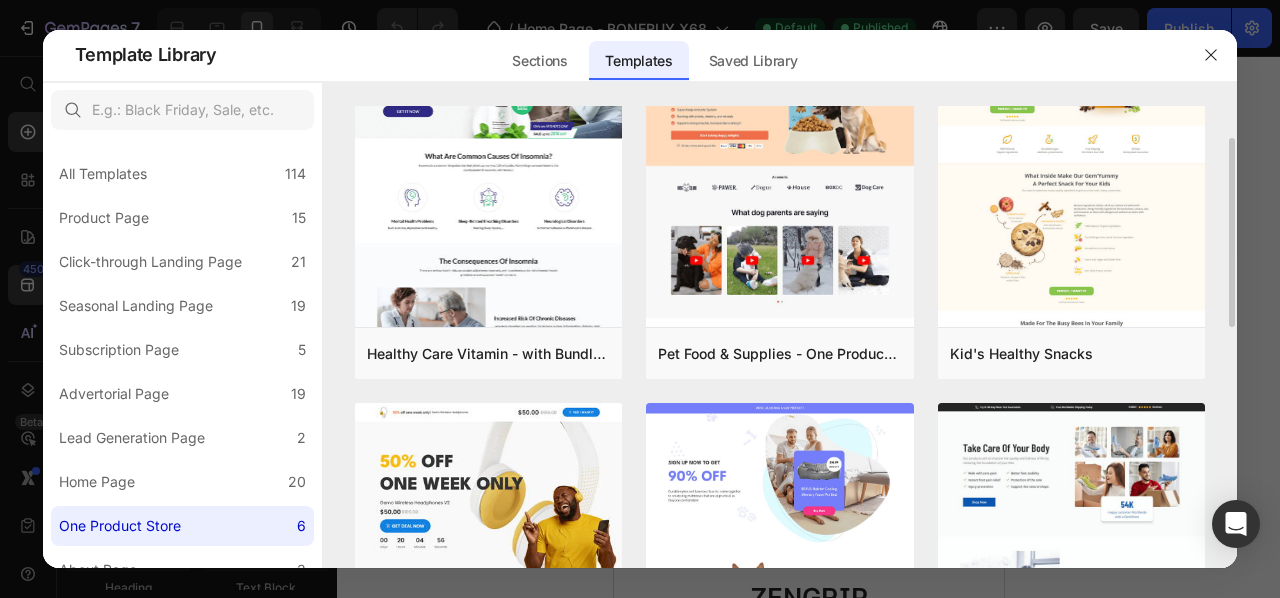 scroll, scrollTop: 0, scrollLeft: 0, axis: both 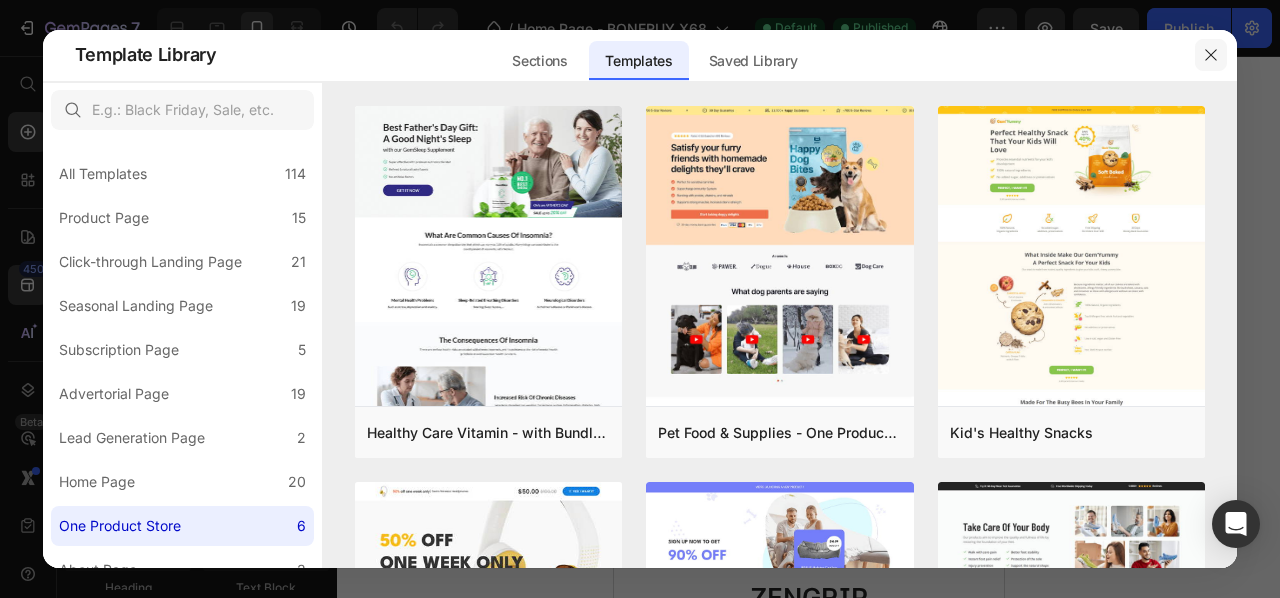 click at bounding box center [1211, 55] 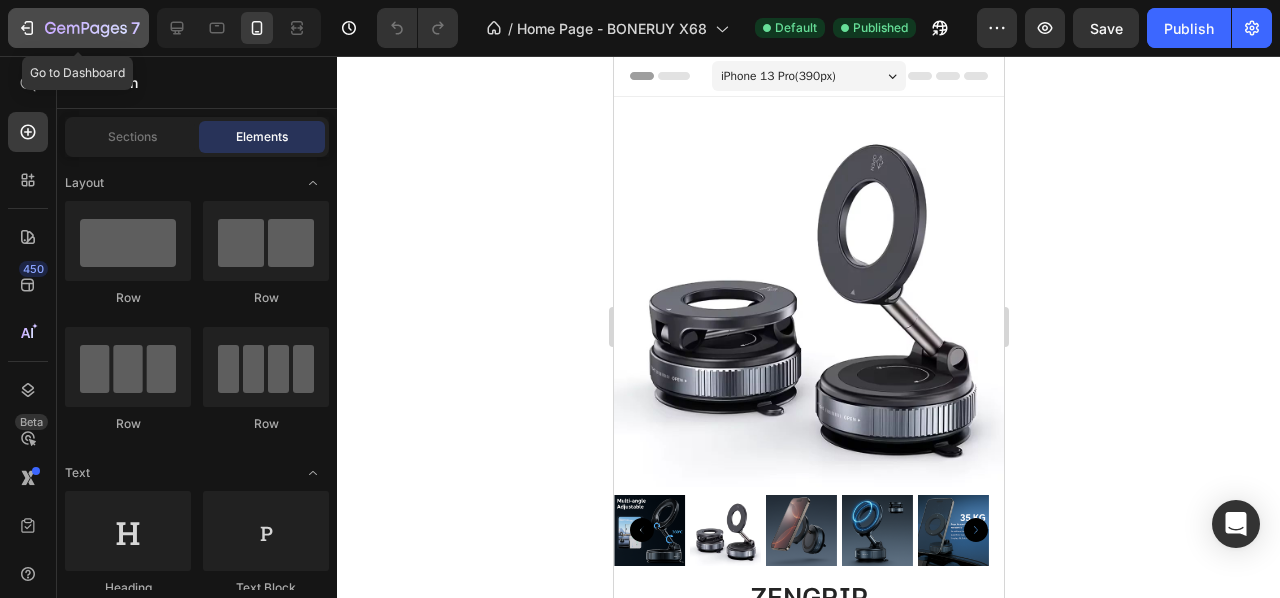 click 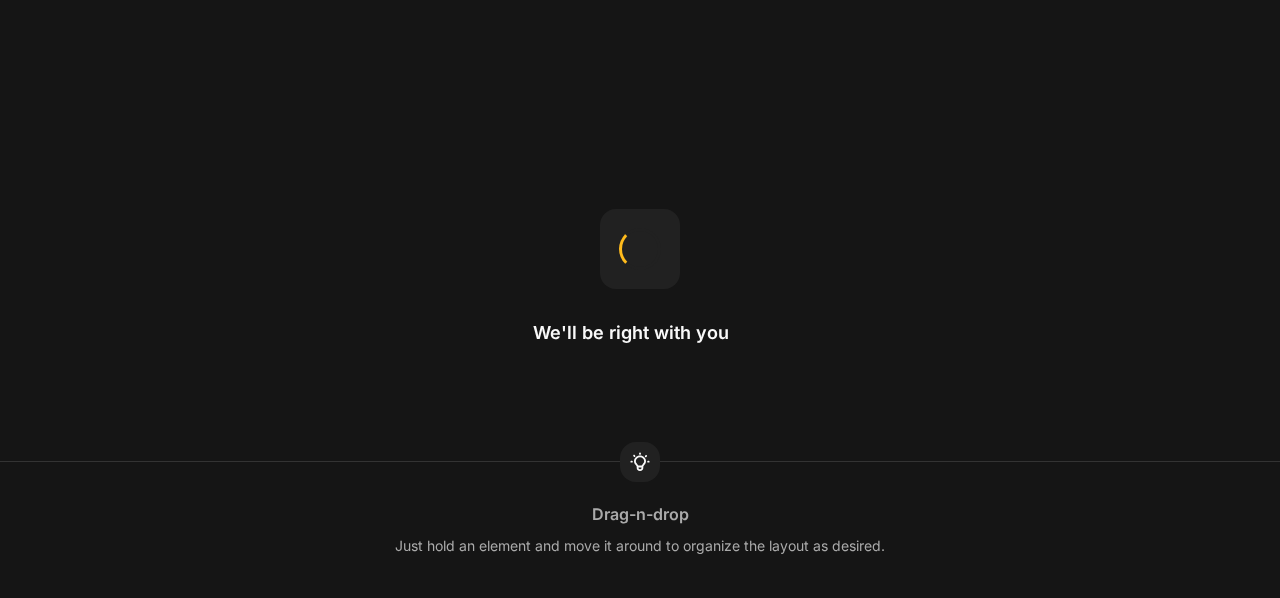 scroll, scrollTop: 0, scrollLeft: 0, axis: both 